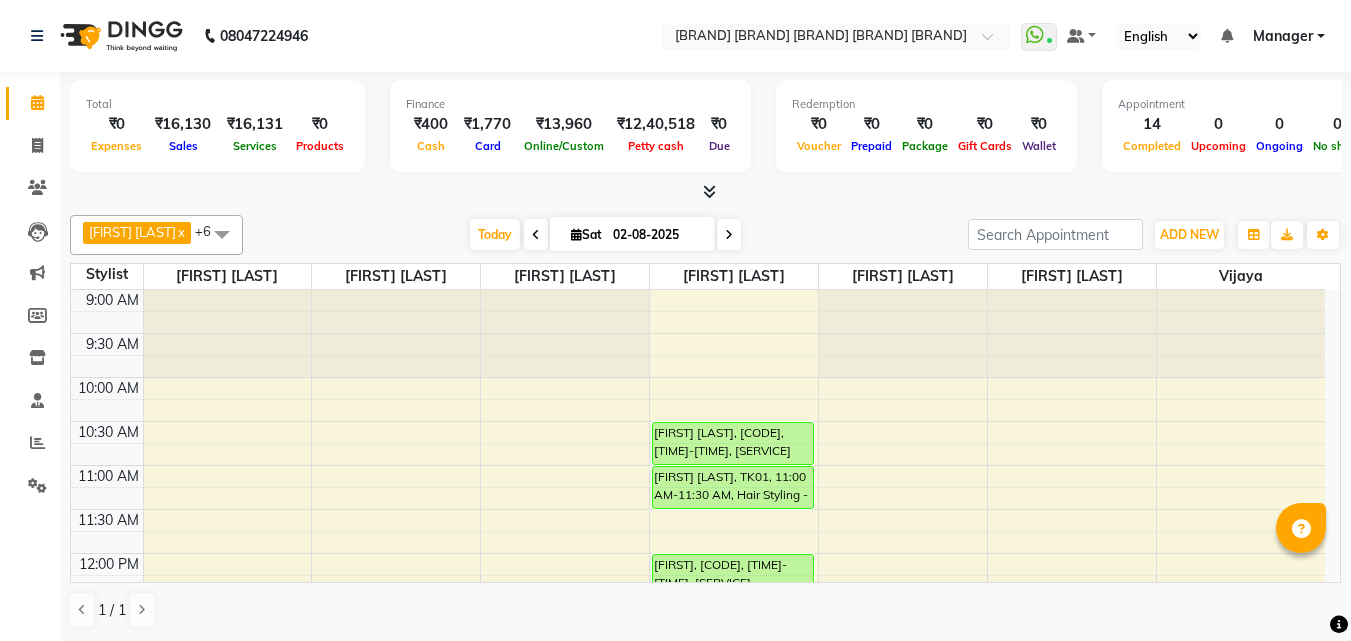 scroll, scrollTop: 0, scrollLeft: 0, axis: both 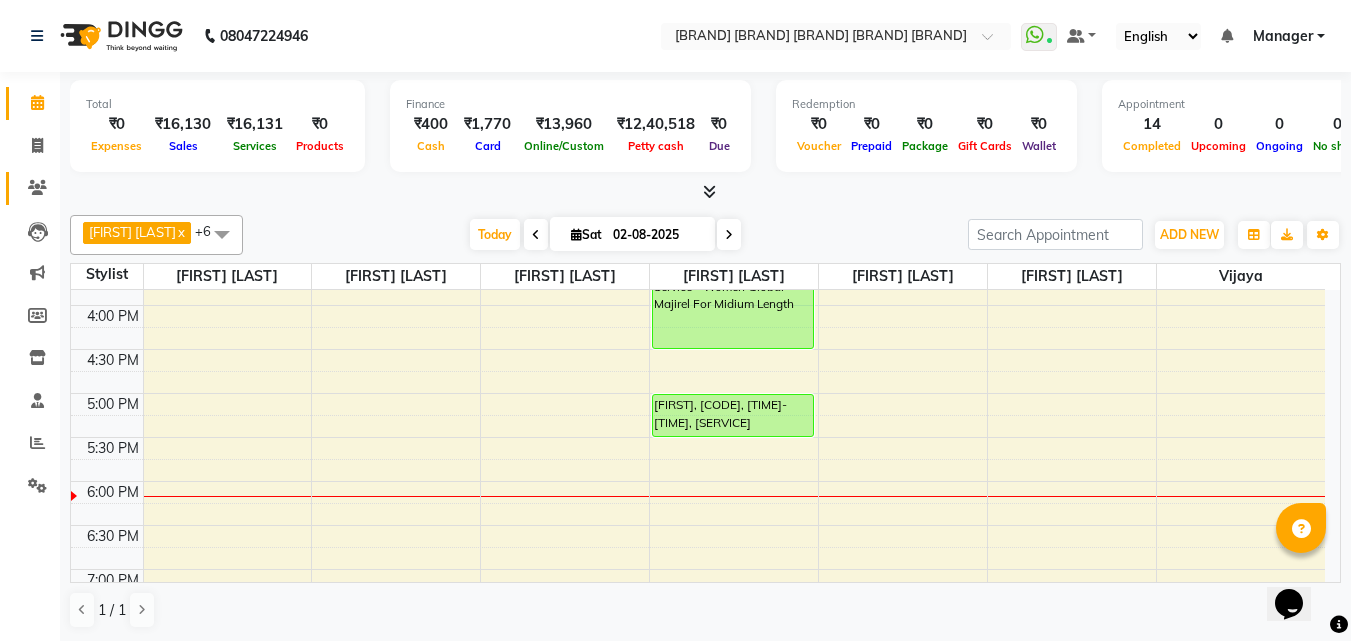 click 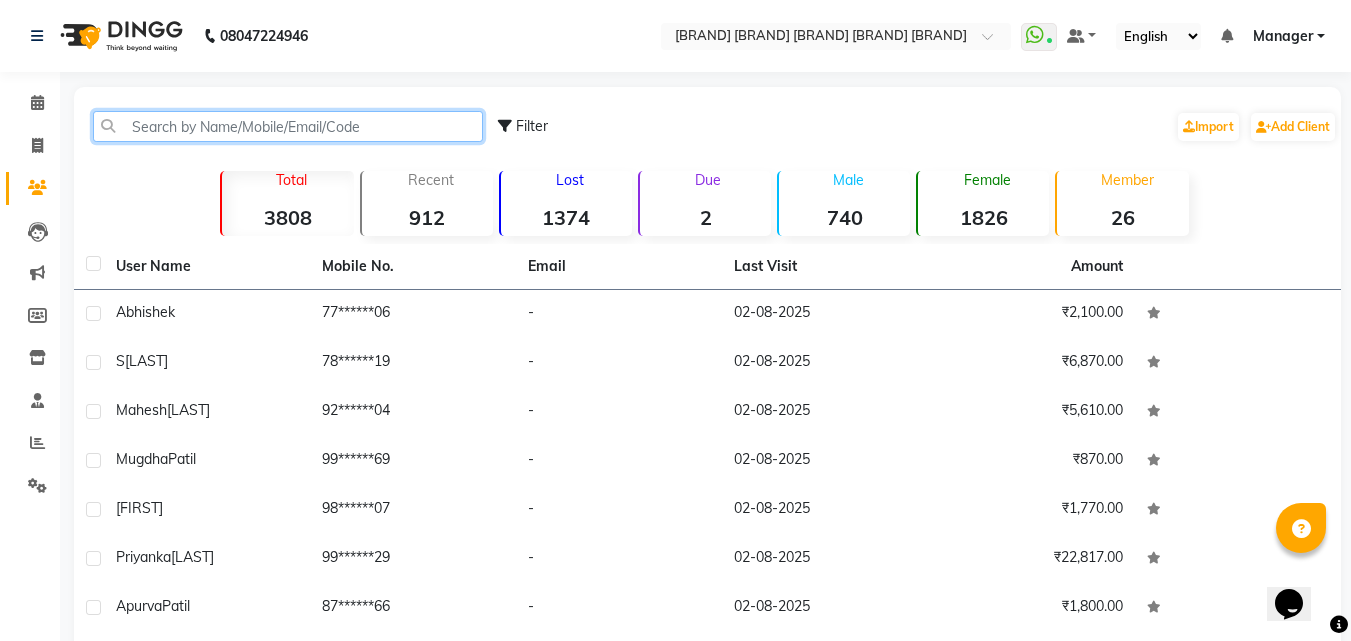 click 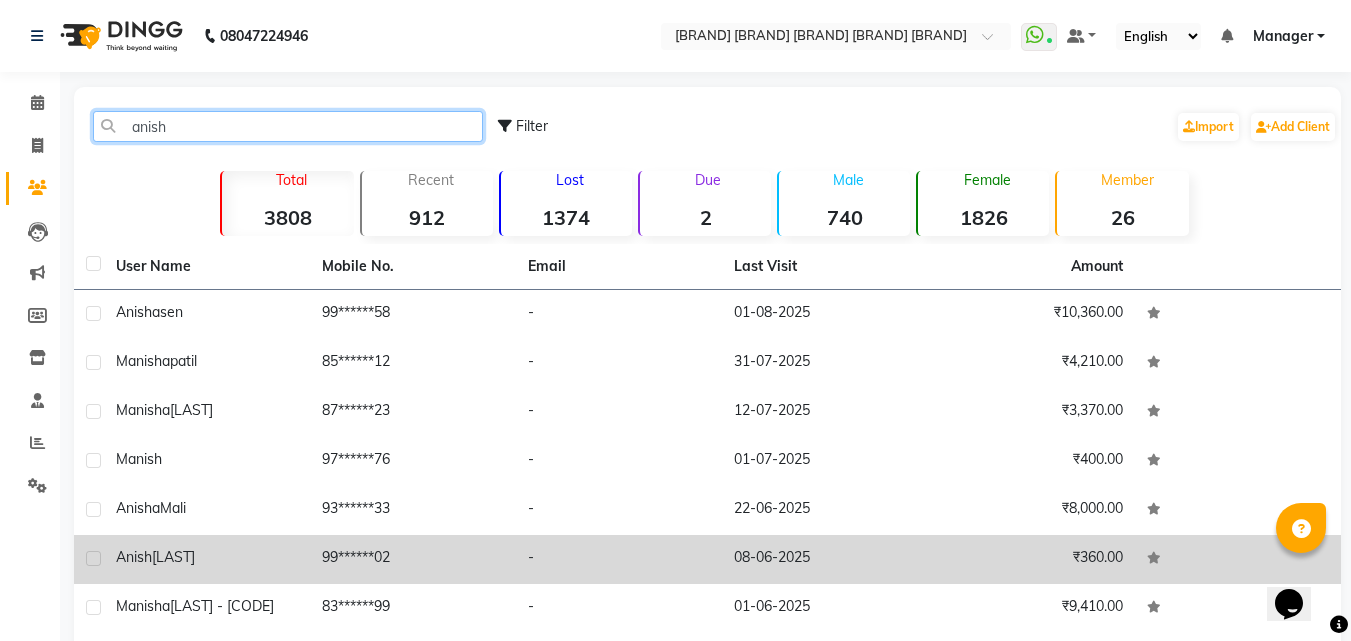 type on "anish" 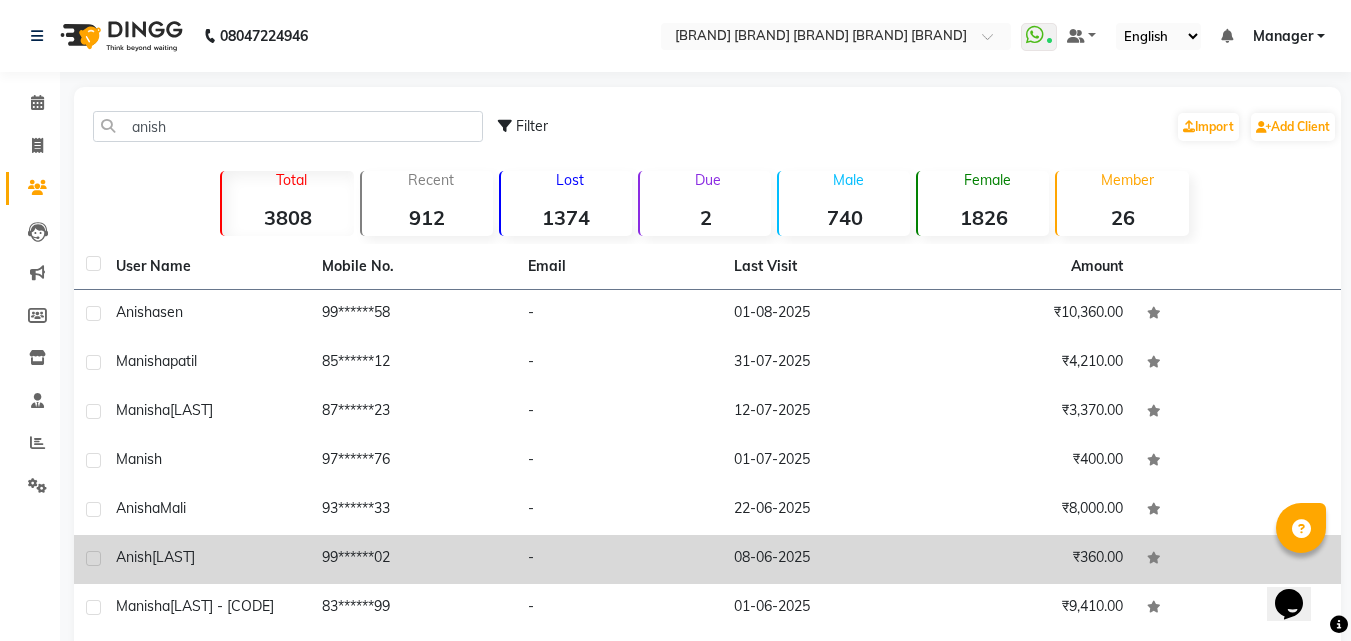 click on "[LAST]" 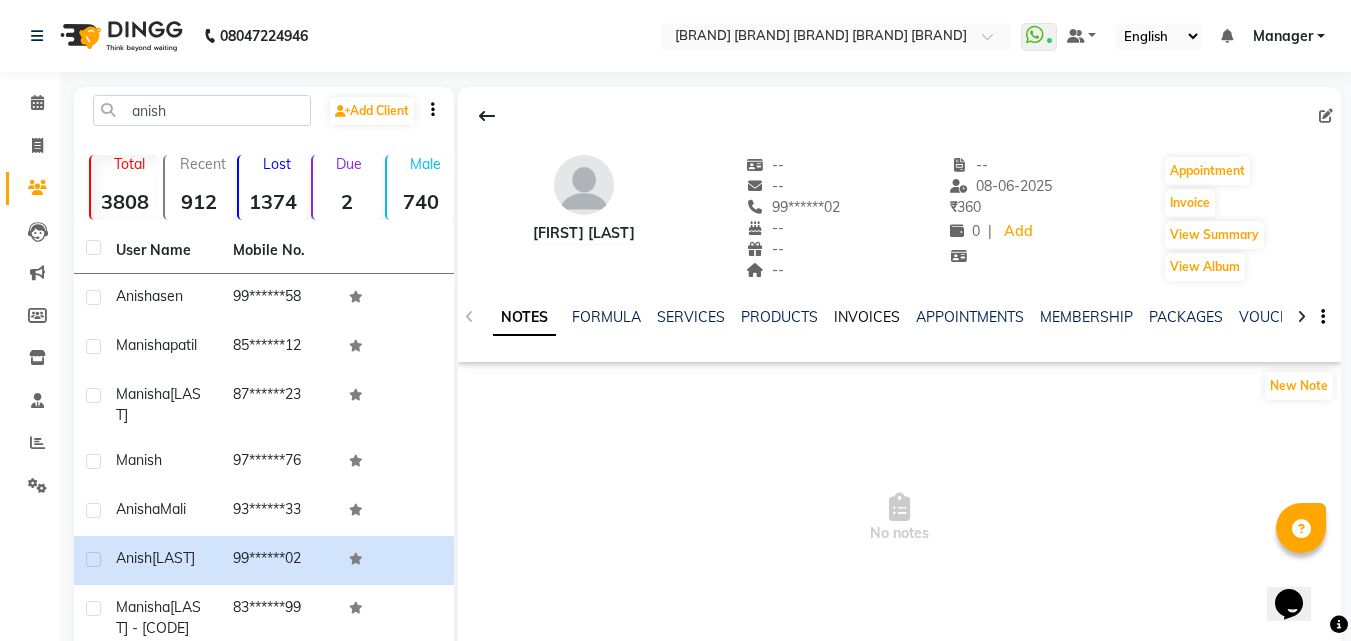 click on "INVOICES" 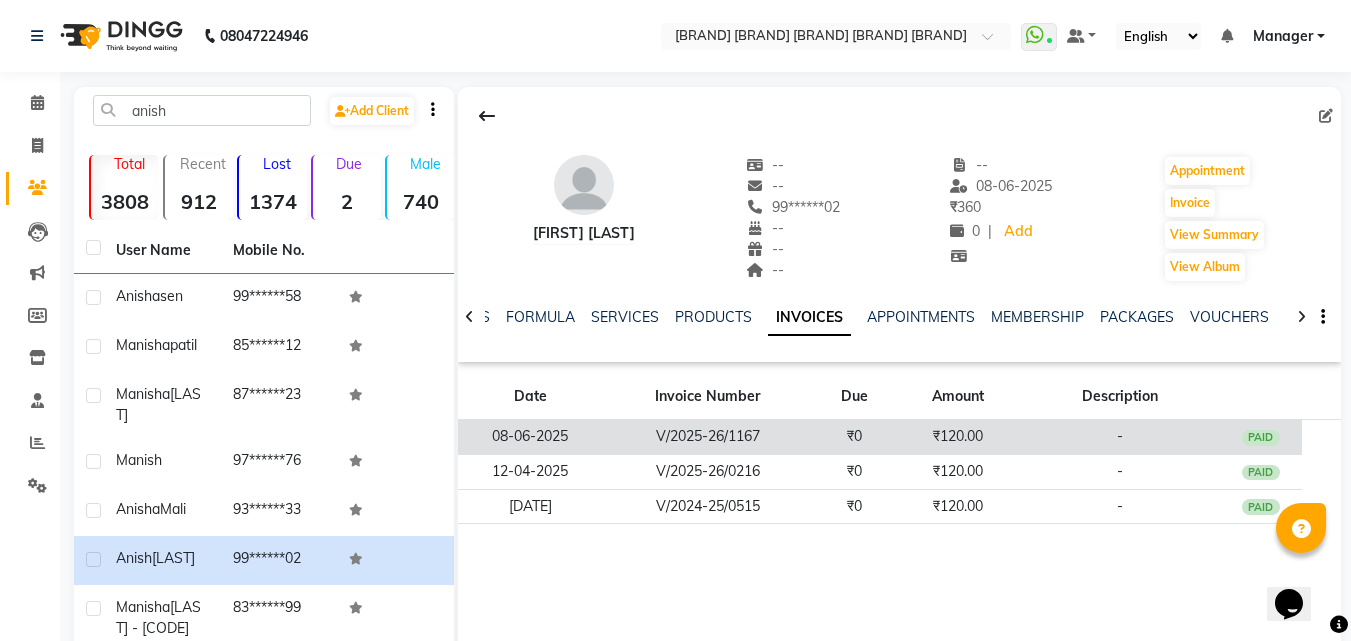 click on "₹120.00" 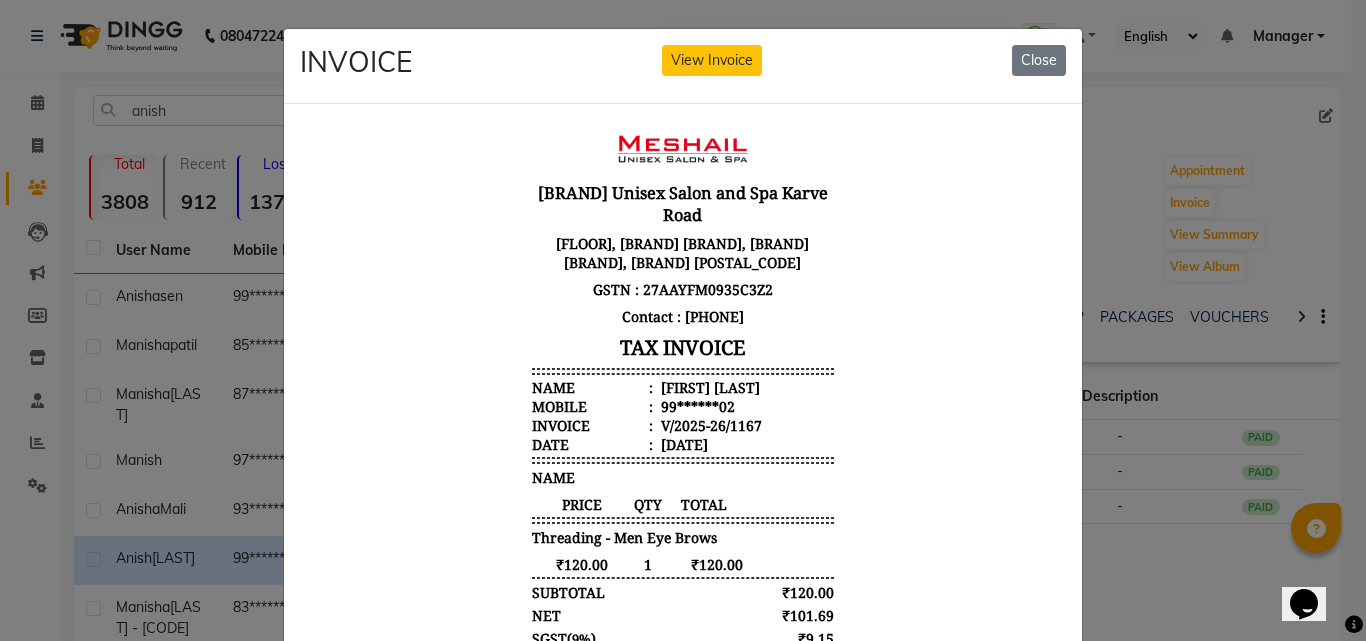 scroll, scrollTop: 16, scrollLeft: 0, axis: vertical 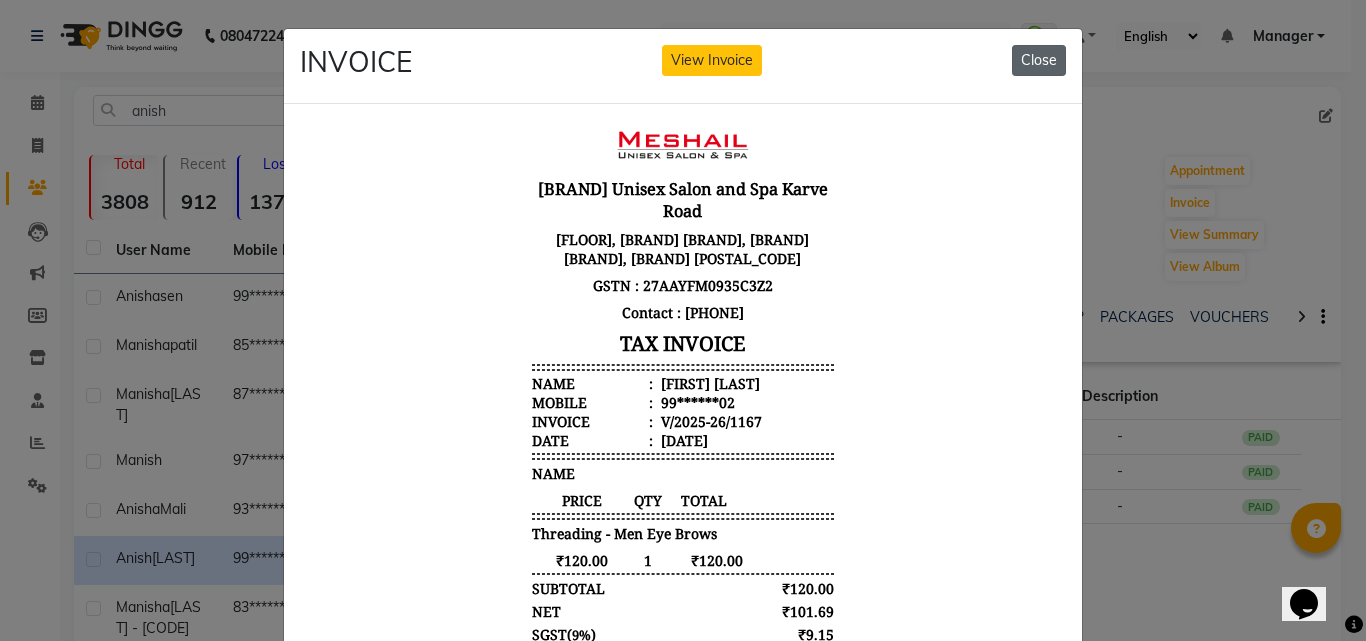 click on "Close" 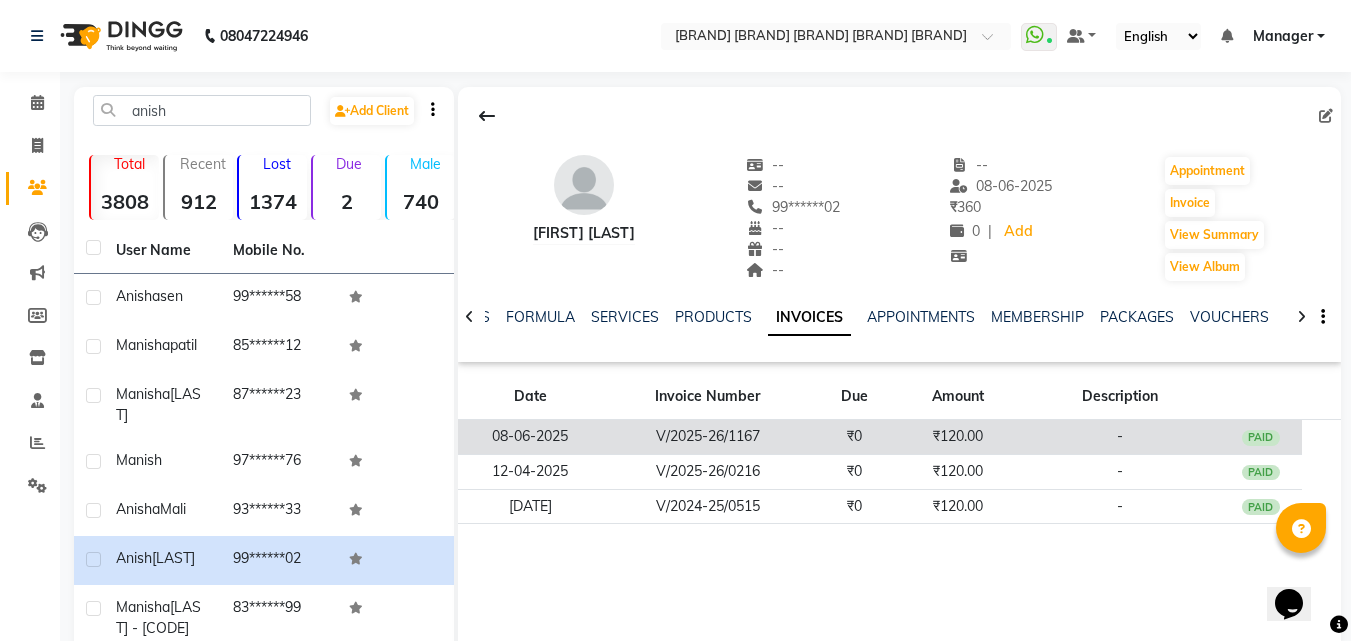 click on "₹120.00" 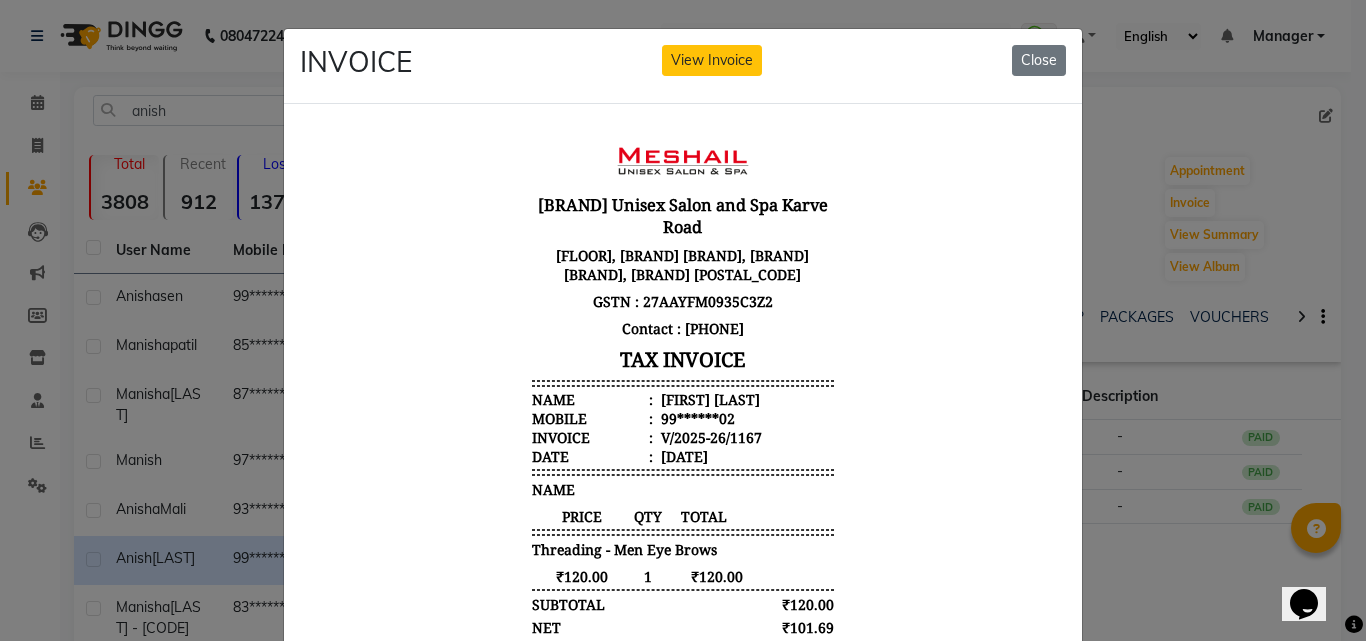 scroll, scrollTop: 16, scrollLeft: 0, axis: vertical 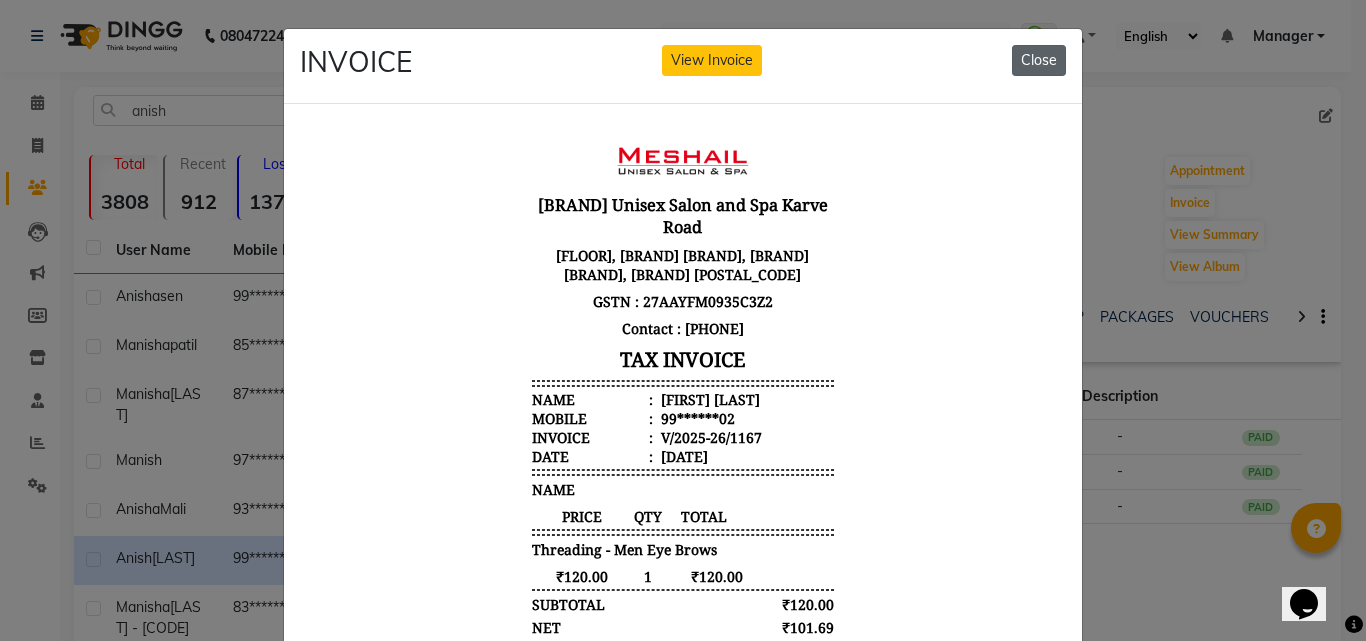click on "Close" 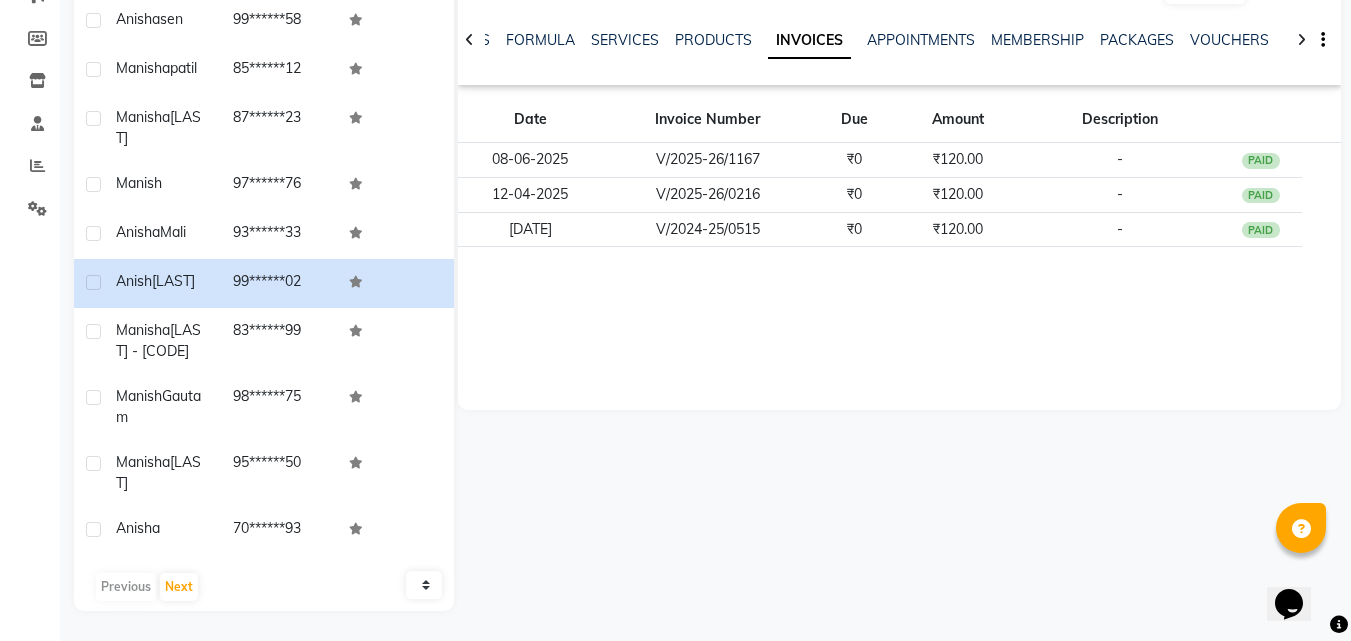 scroll, scrollTop: 0, scrollLeft: 0, axis: both 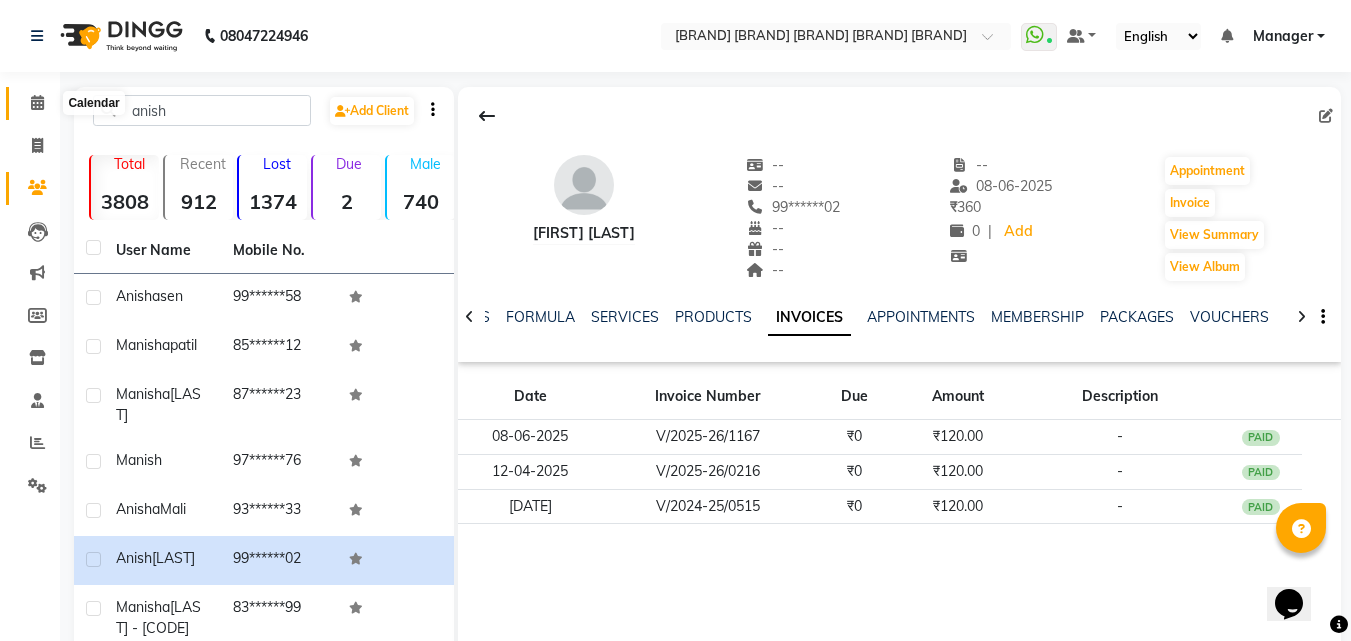 click 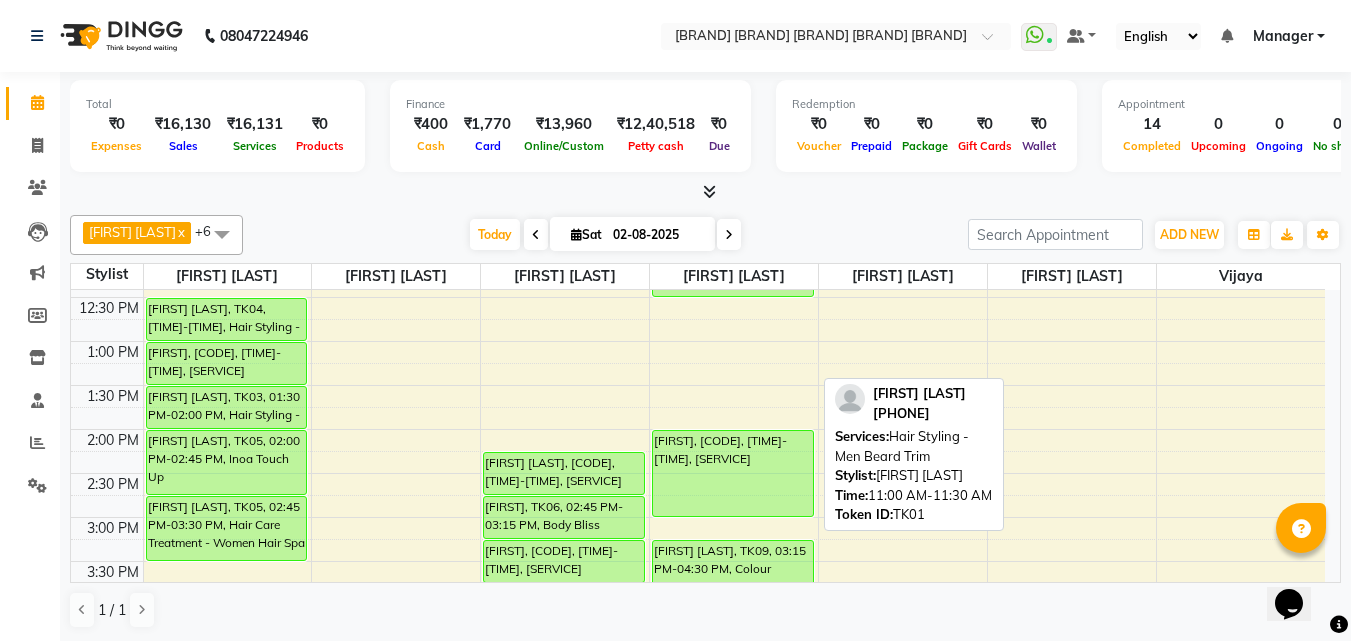 scroll, scrollTop: 400, scrollLeft: 0, axis: vertical 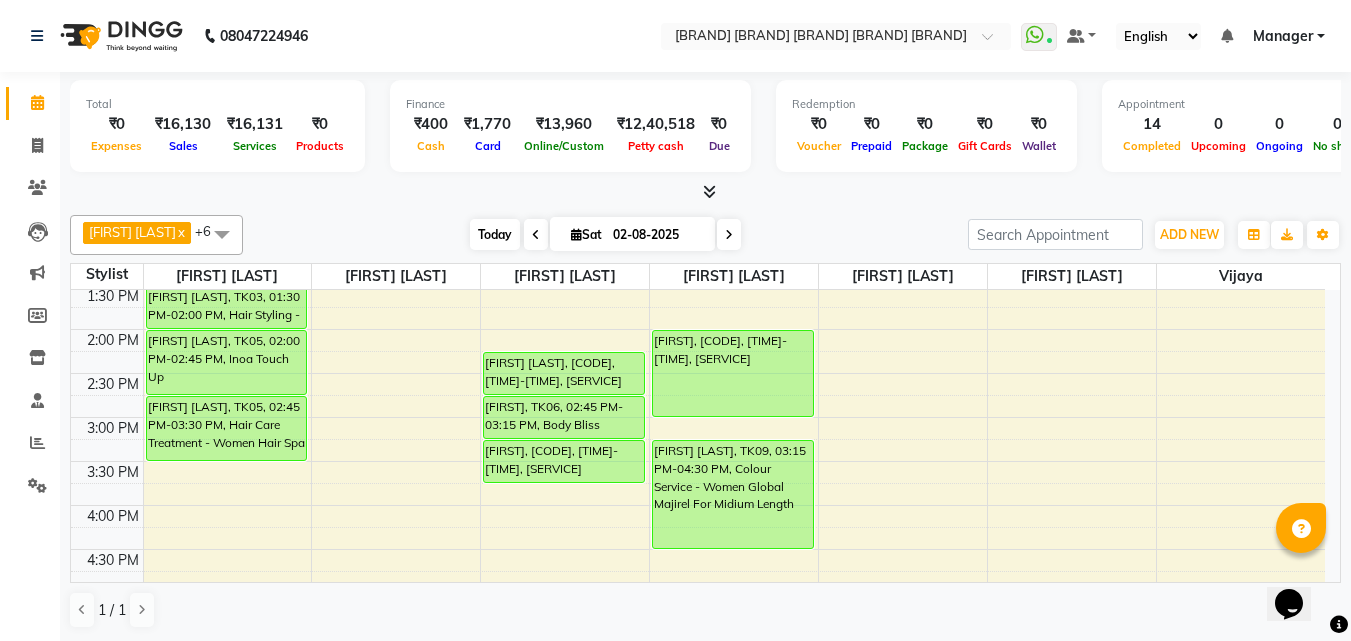 click on "Today" at bounding box center (495, 234) 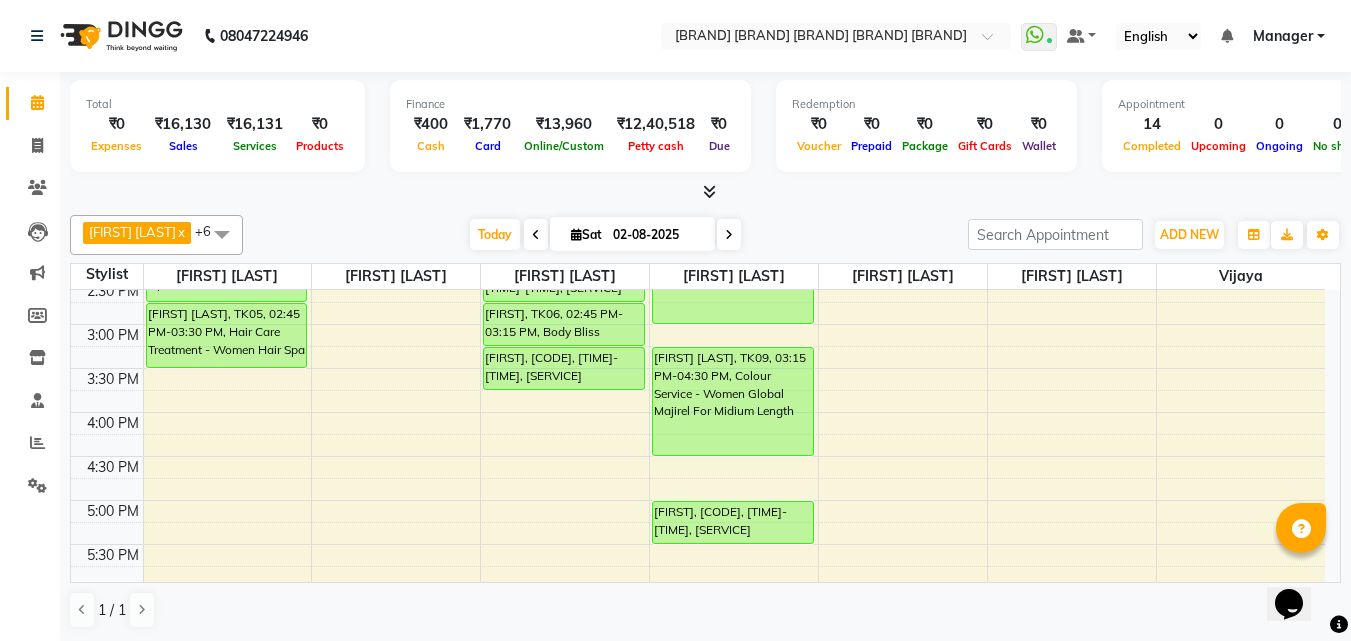 scroll, scrollTop: 600, scrollLeft: 0, axis: vertical 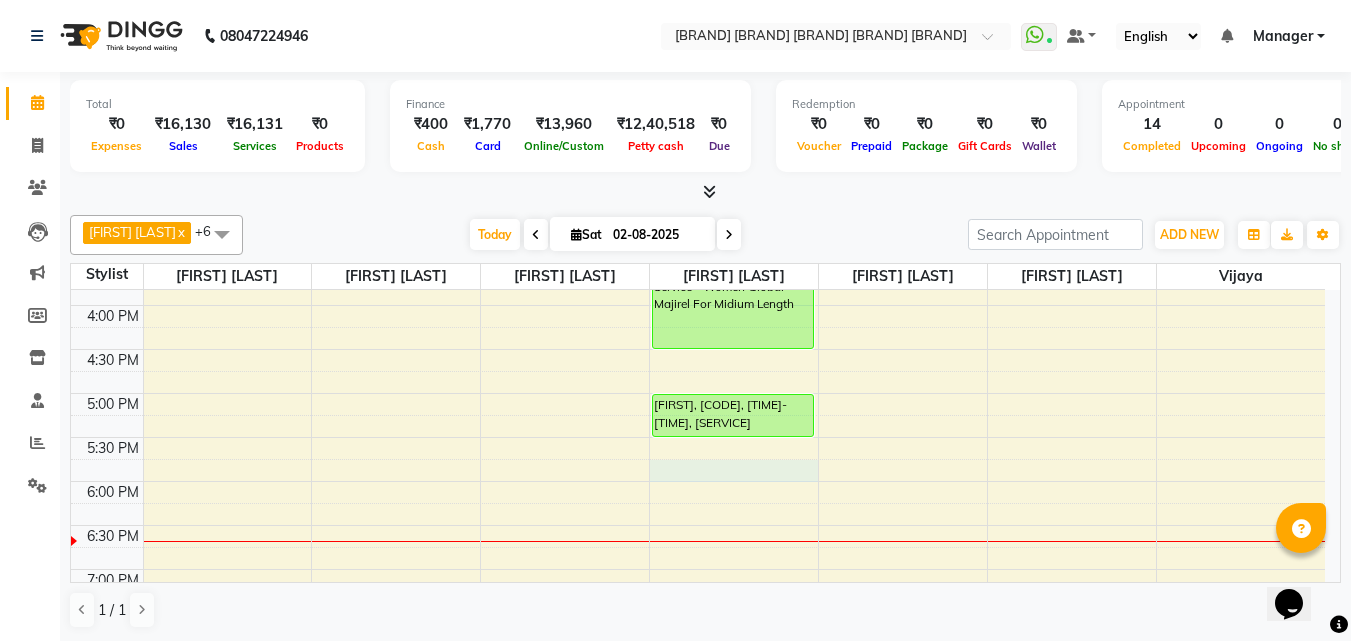 click on "[FIRST] [LAST], TK04, [TIME]-[TIME], Hair Styling - Women Hair Blowdry Up To Shoulder    [FIRST] [LAST], TK04, [TIME]-[TIME], Dandruff tretment    [FIRST] [LAST], TK03, [TIME]-[TIME], Hair Styling - Women Hair Cut    [FIRST] [LAST], TK05, [TIME]-[TIME], Inoa Touch Up    [FIRST] [LAST], TK05, [TIME]-[TIME], Hair Care Treatment - Women Hair Spa    [FIRST], TK06, [TIME]-[TIME], Hair Styling - Women Hair Cut With Wash    [FIRST], TK06, [TIME]-[TIME], Body Bliss Massage - Head Massage- (30 min)    [FIRST] [LAST], TK07, [TIME]-[TIME], Hair Styling - Women Hair Cut    [FIRST] [LAST], TK01, [TIME]-[TIME], Hair Styling - Men Hair Cut    [FIRST] [LAST], TK01, [TIME]-[TIME], Hair Styling - Men Beard Trim" at bounding box center [698, 261] 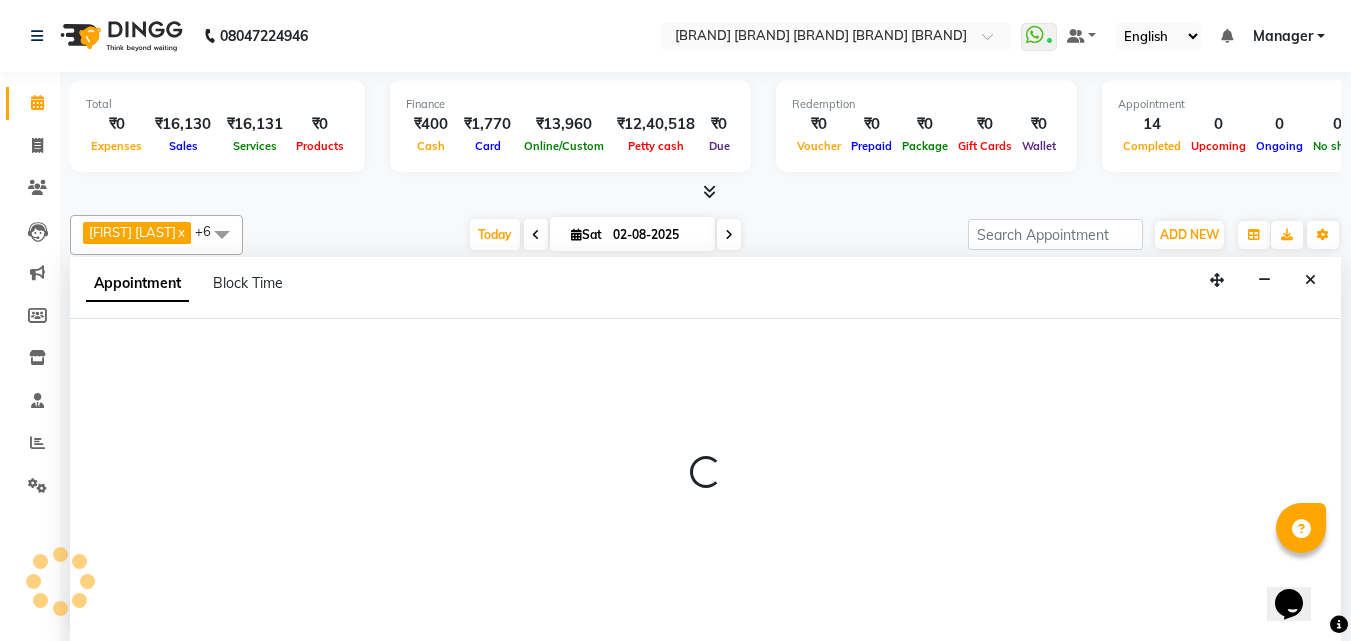 scroll, scrollTop: 1, scrollLeft: 0, axis: vertical 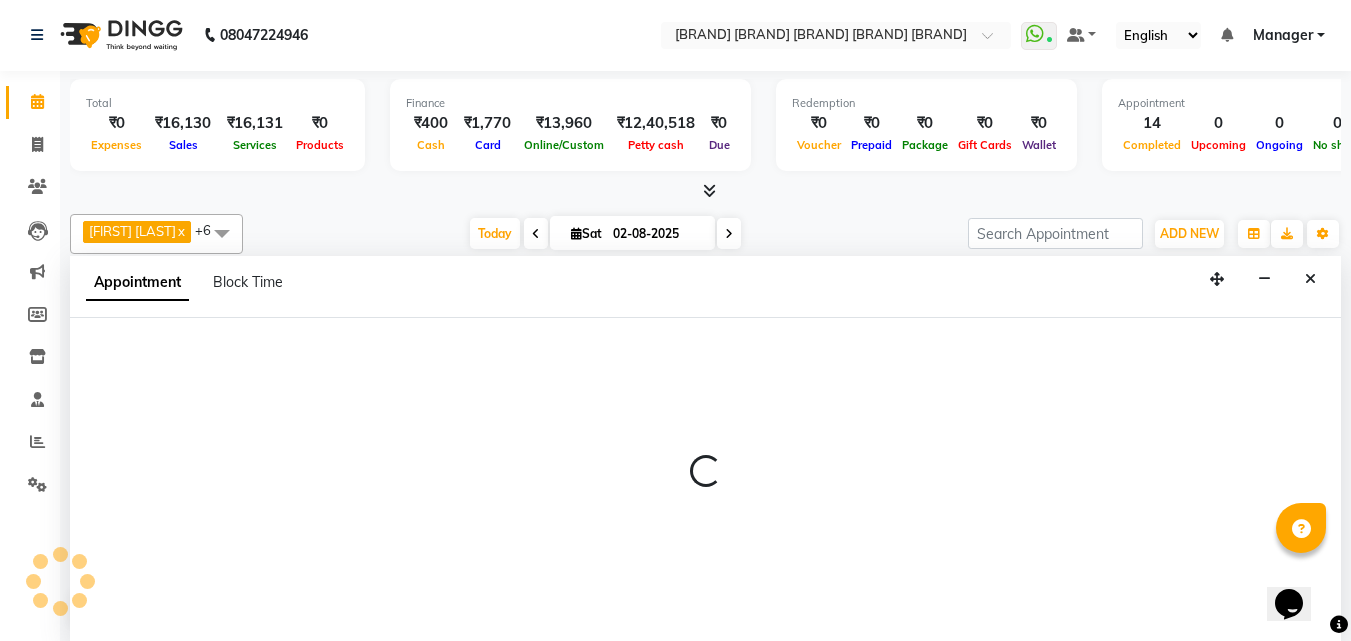 select on "52969" 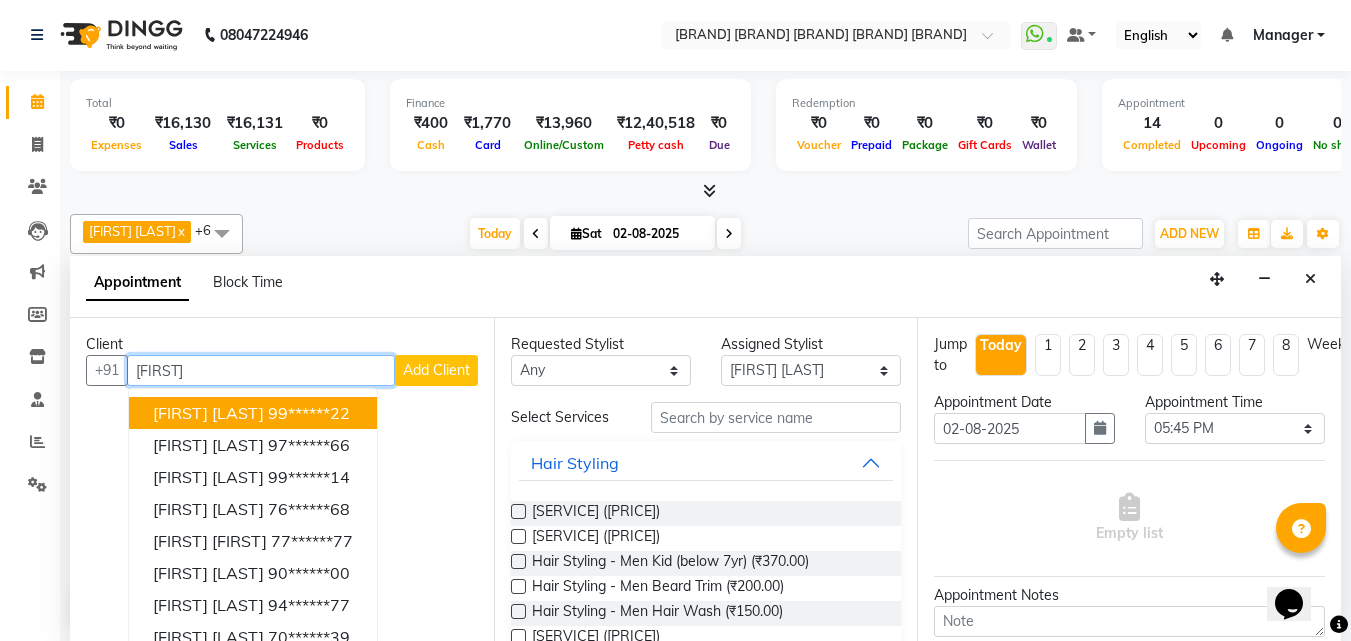 click on "99******22" at bounding box center (309, 413) 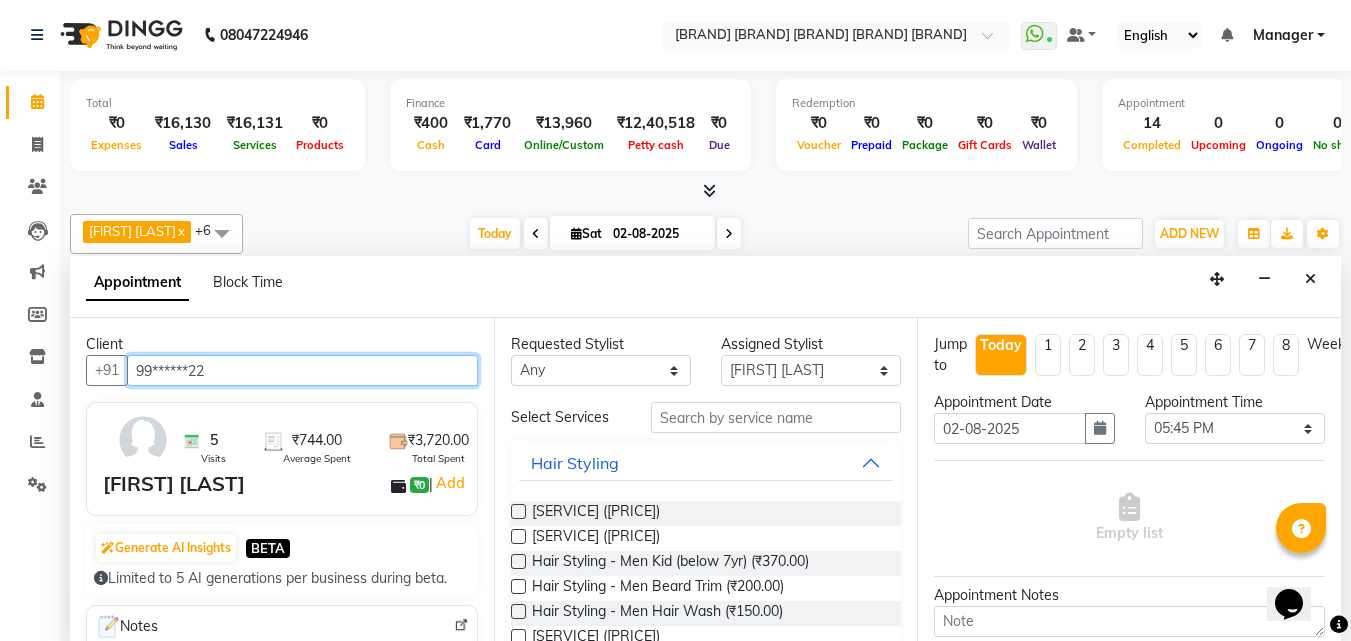 type on "99******22" 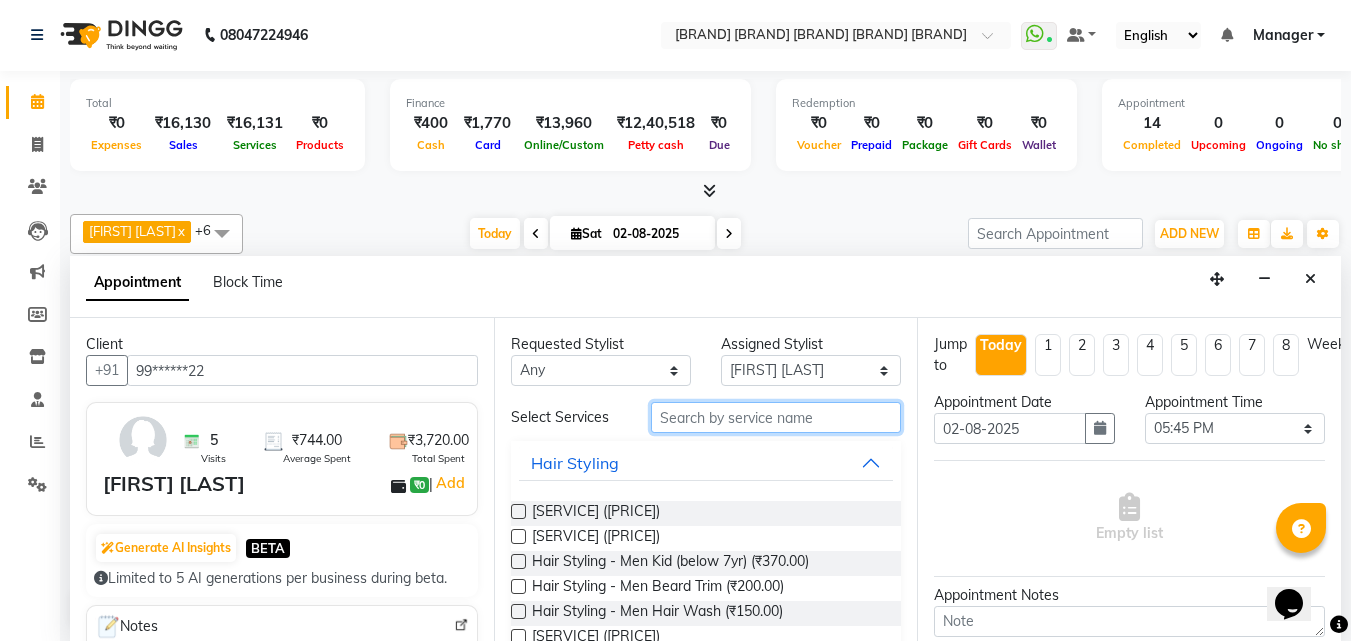 click at bounding box center [776, 417] 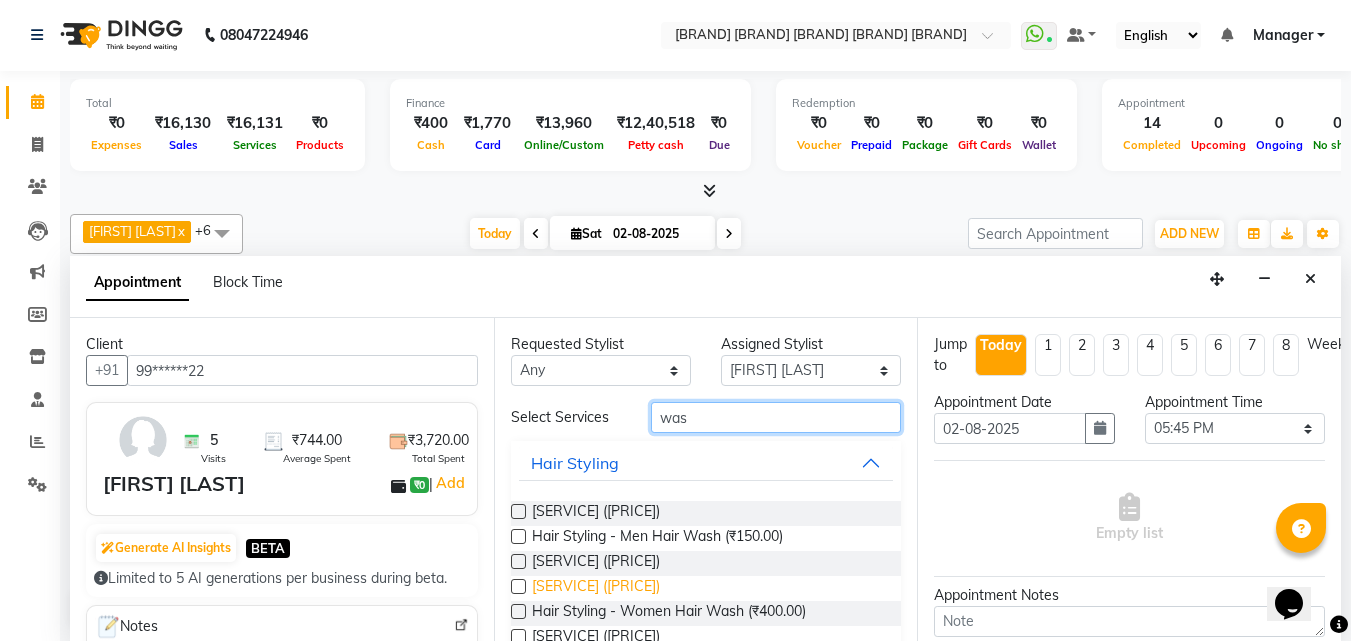 scroll, scrollTop: 59, scrollLeft: 0, axis: vertical 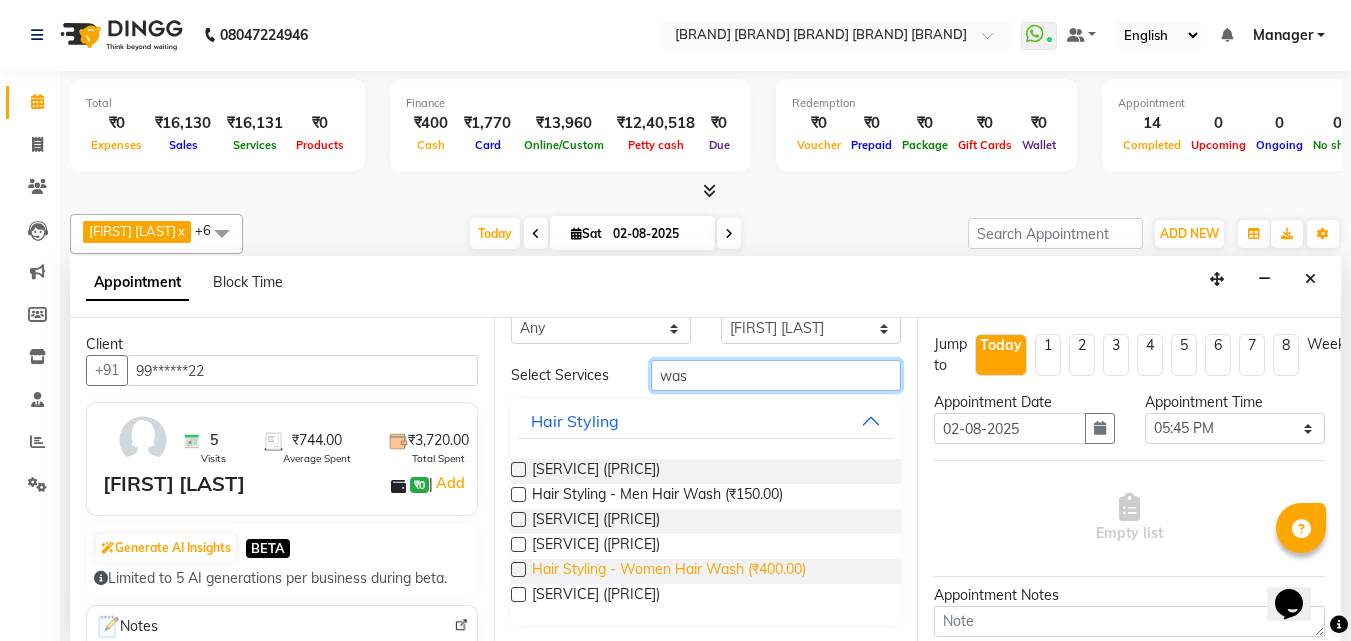 type on "was" 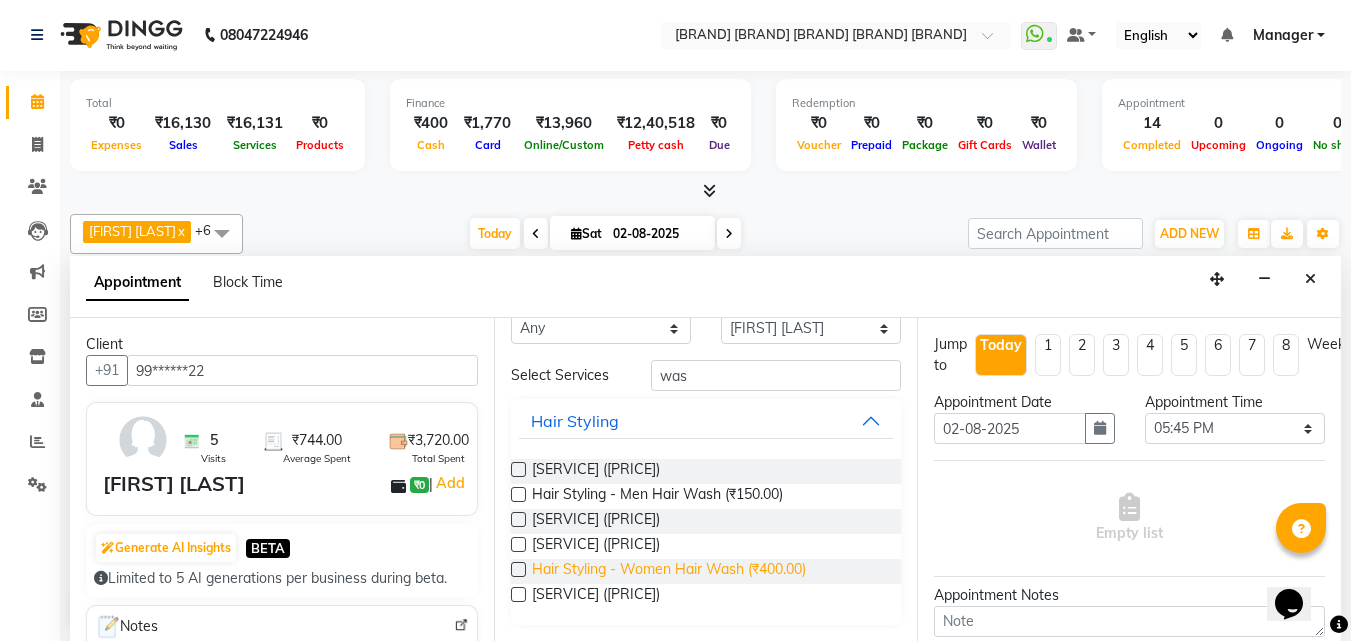 click on "Hair Styling - Women Hair Wash (₹400.00)" at bounding box center [669, 571] 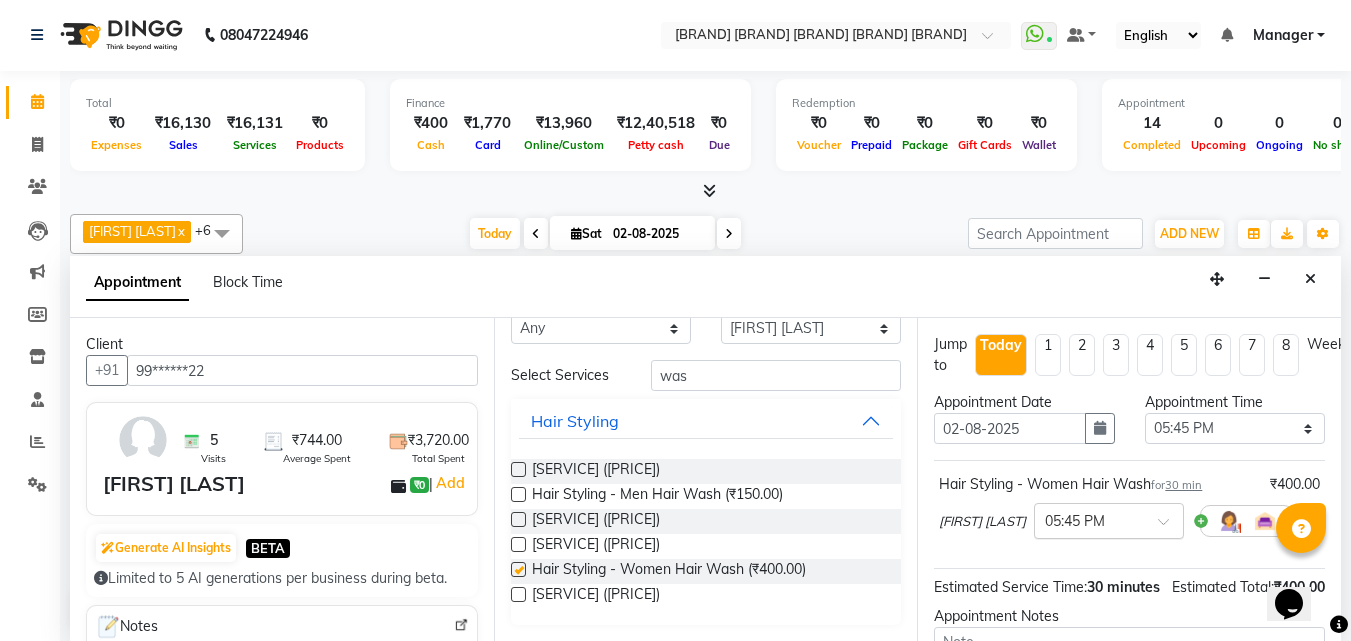 checkbox on "false" 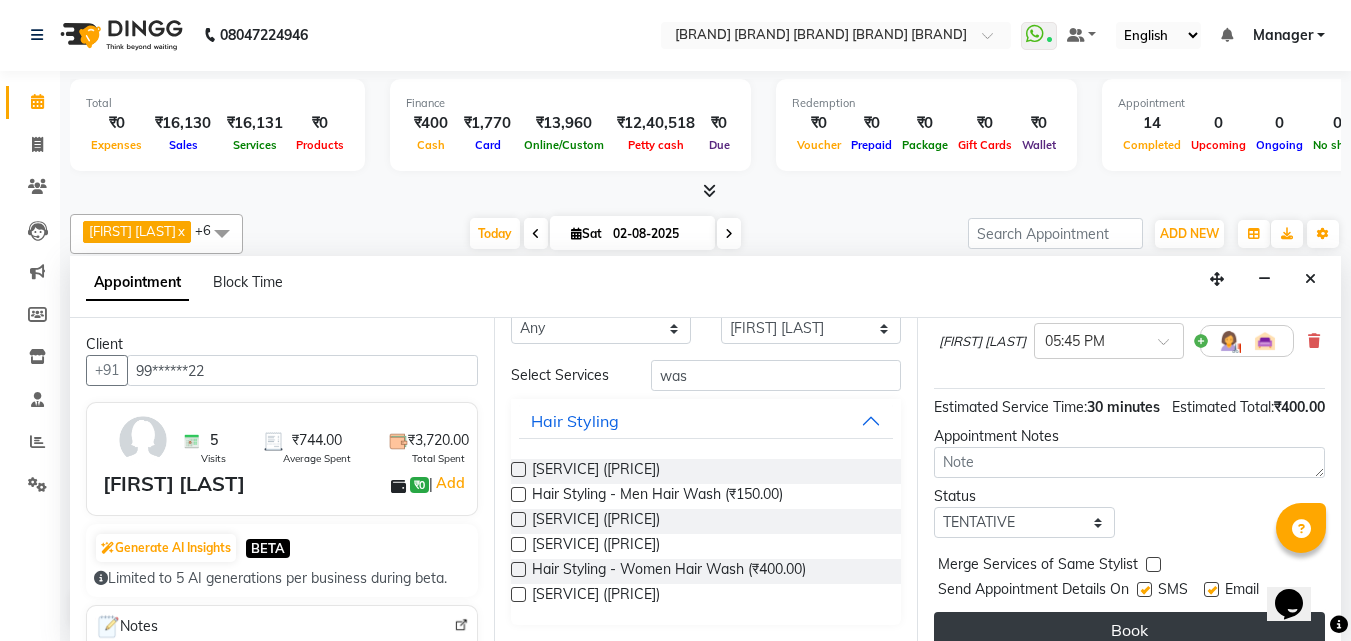 scroll, scrollTop: 239, scrollLeft: 0, axis: vertical 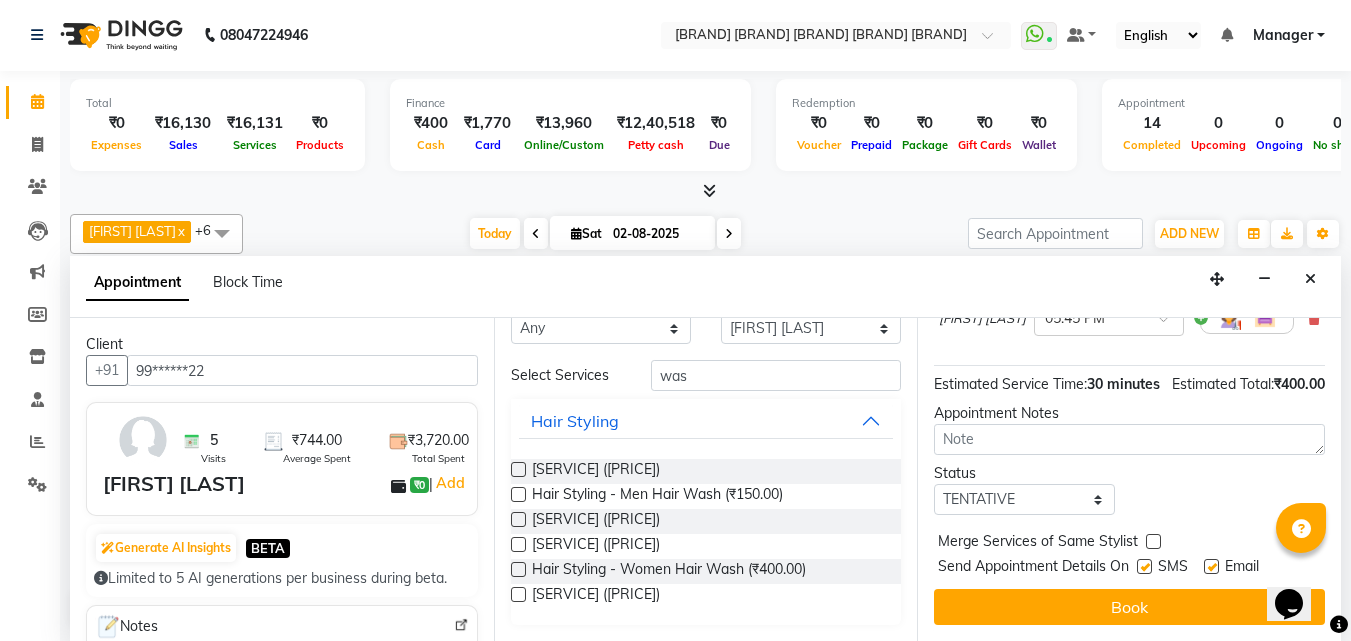 click at bounding box center (1144, 566) 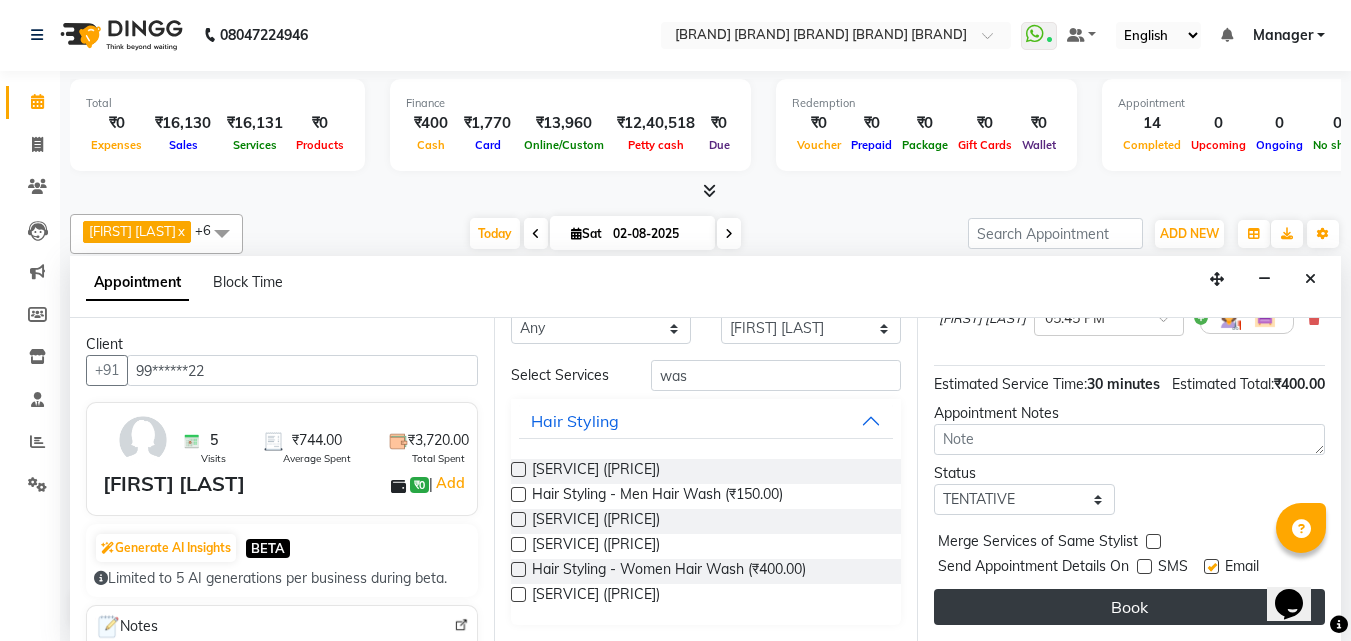 click on "Book" at bounding box center (1129, 607) 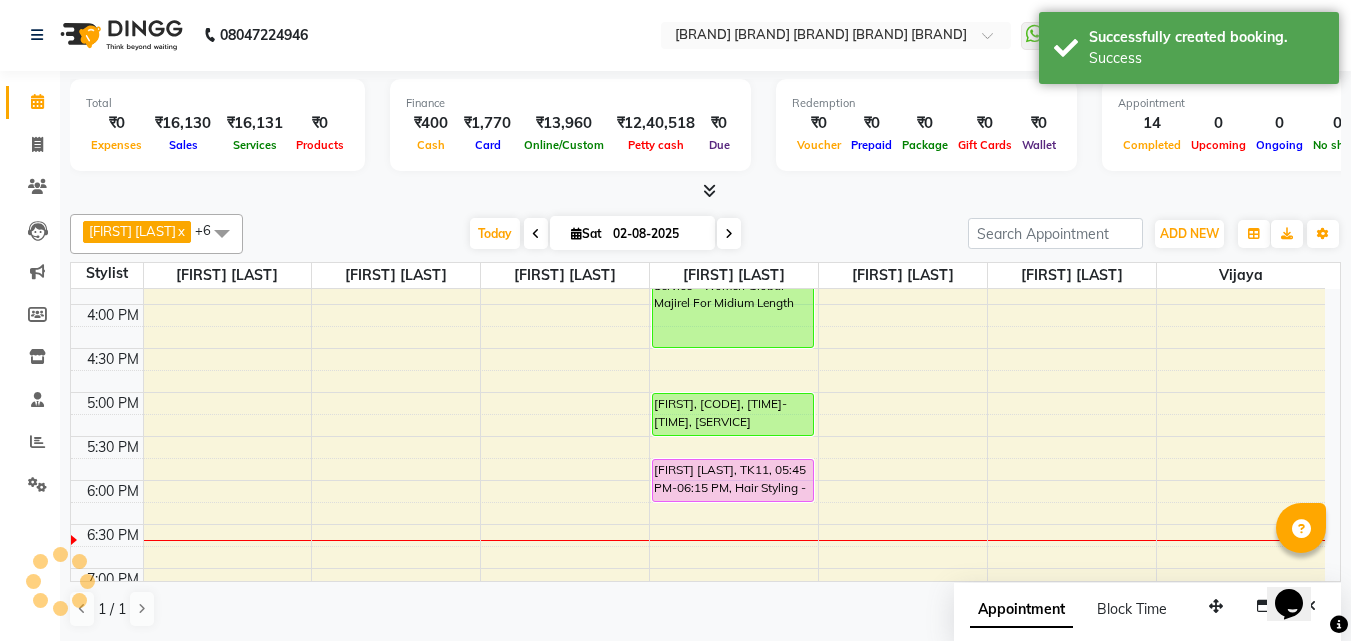 scroll, scrollTop: 0, scrollLeft: 0, axis: both 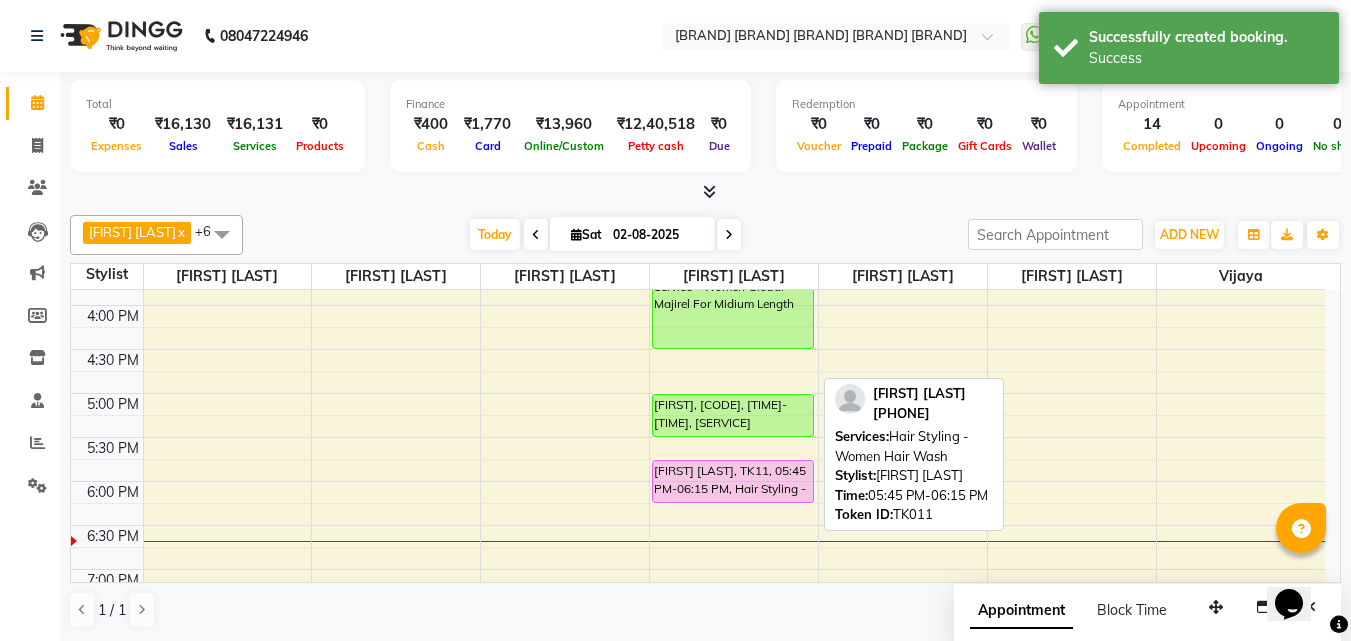 click on "[FIRST] [LAST], TK11, 05:45 PM-06:15 PM, Hair Styling - Women Hair Wash" at bounding box center [733, 481] 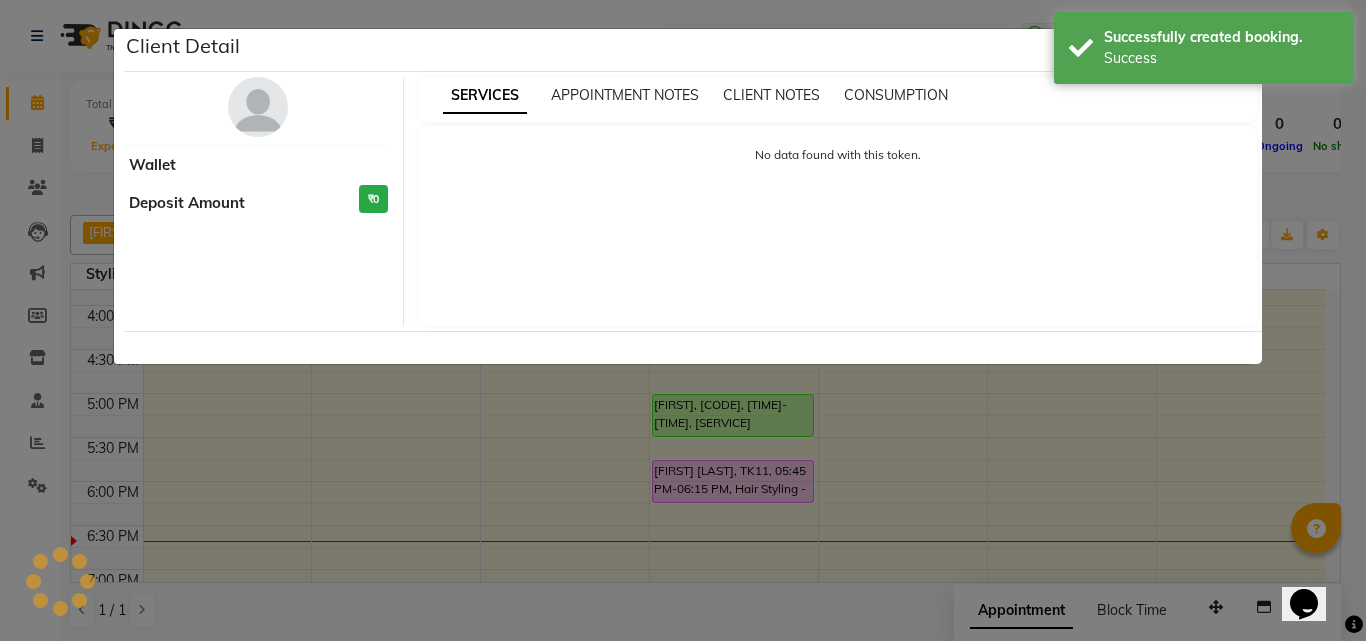 select on "7" 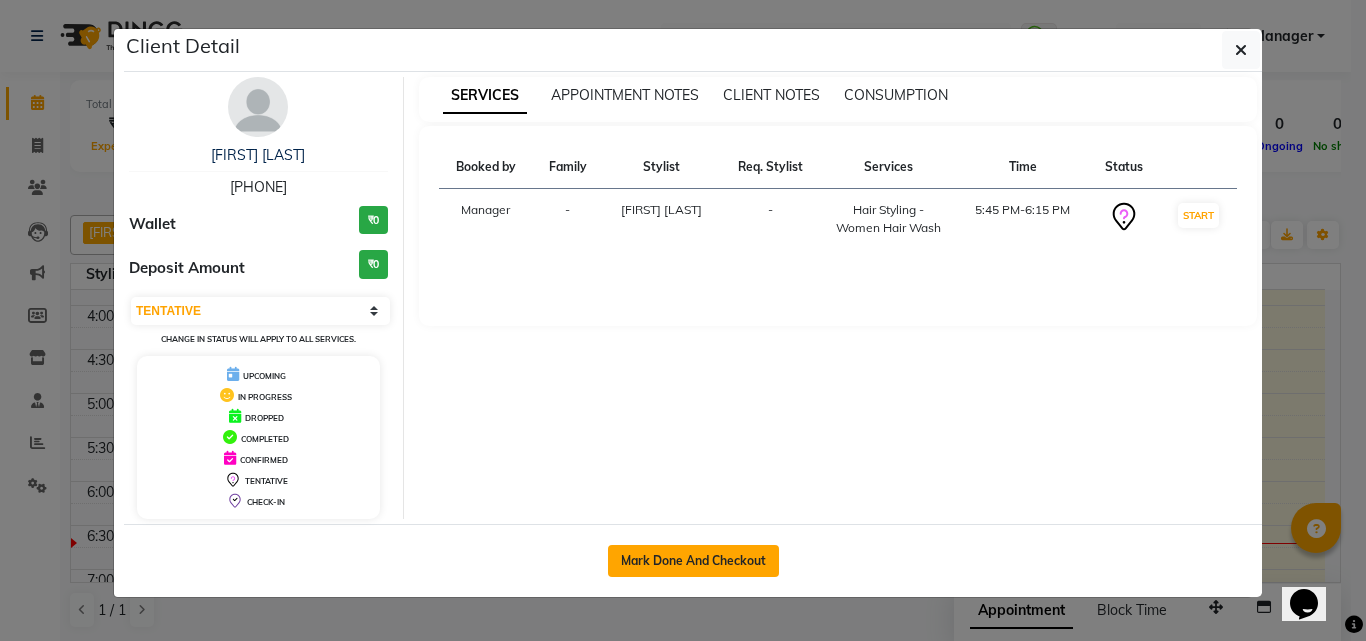 click on "Mark Done And Checkout" 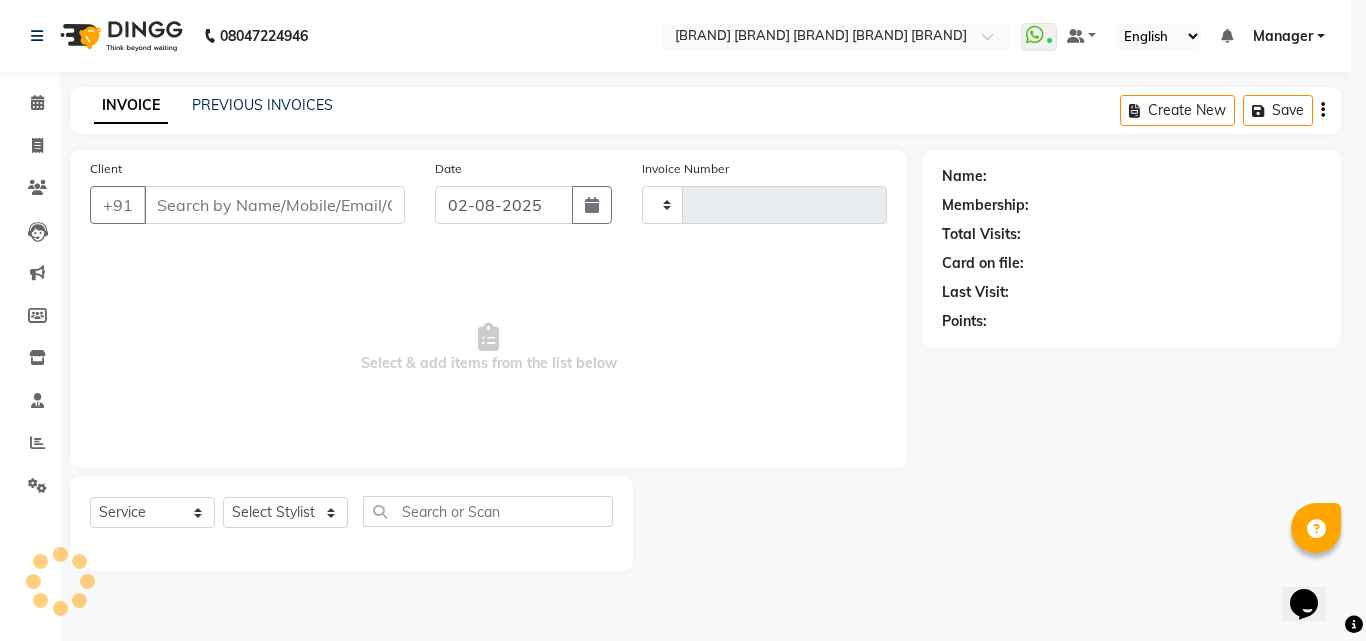 type on "1999" 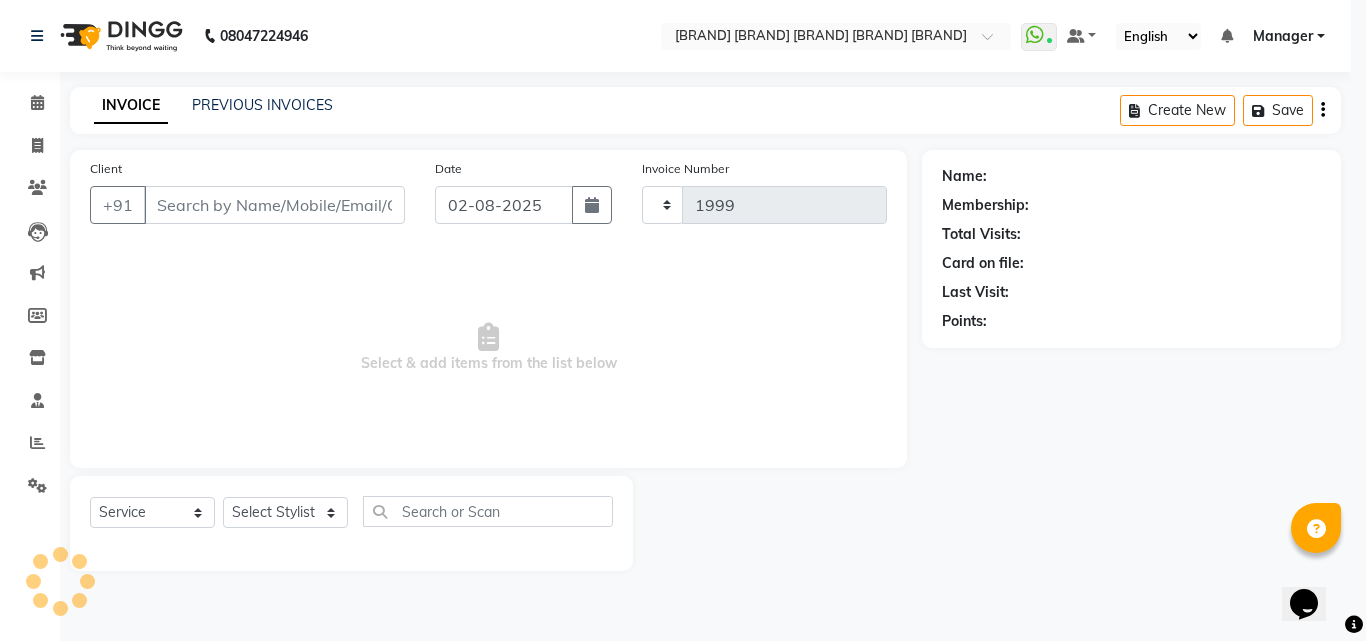 select on "6713" 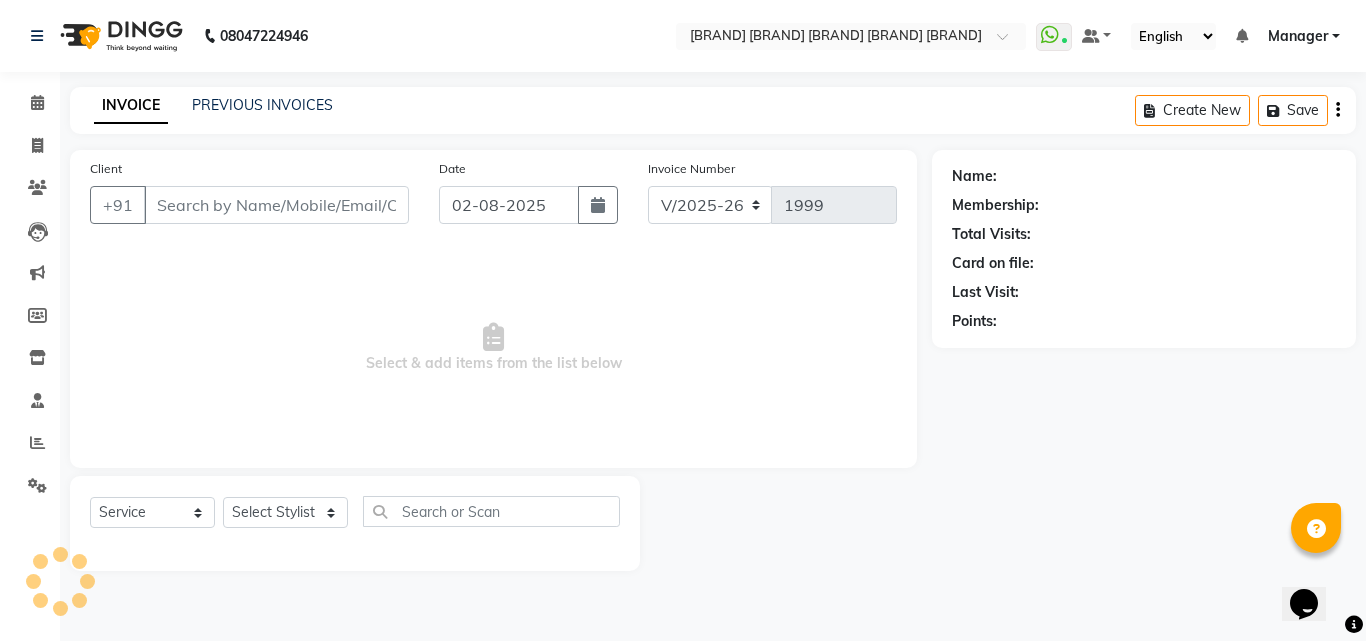 type on "99******22" 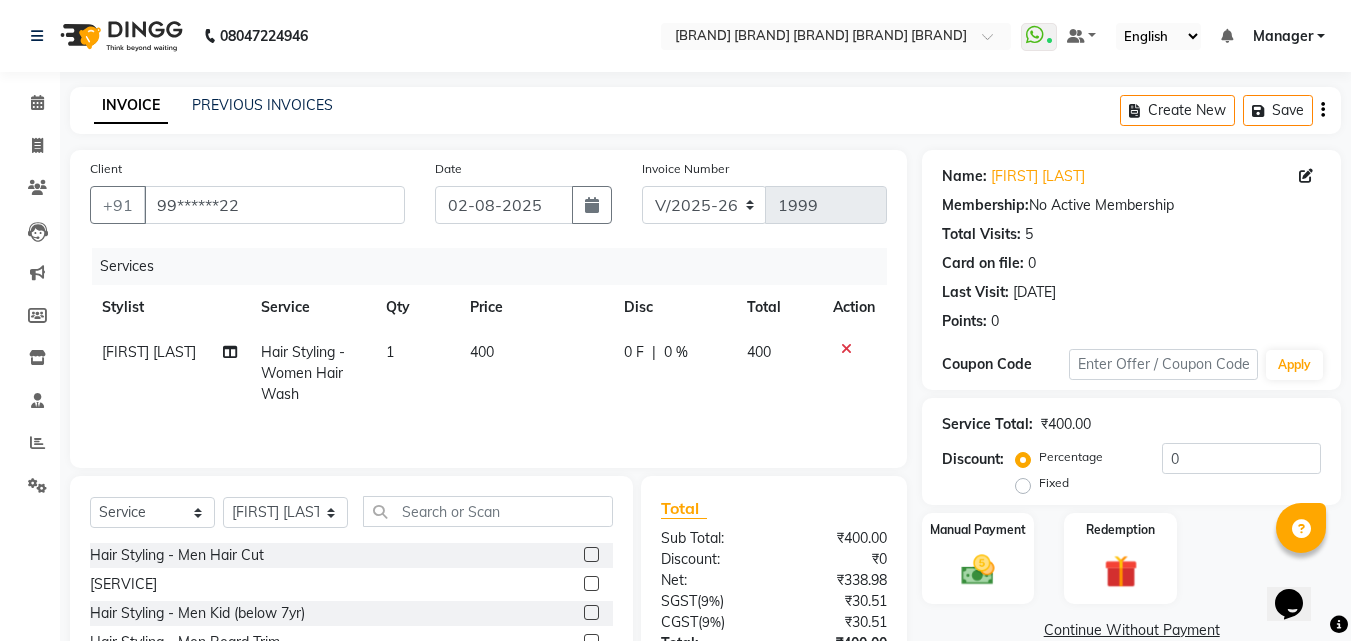 click on "1" 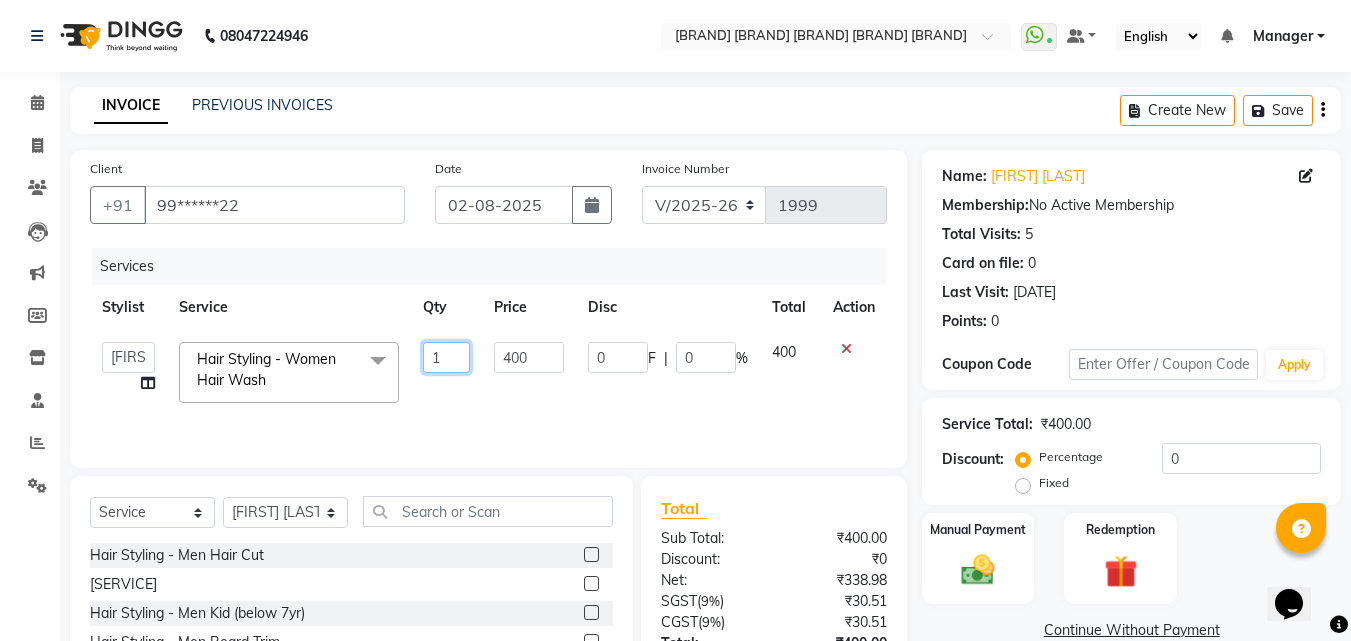 click on "1" 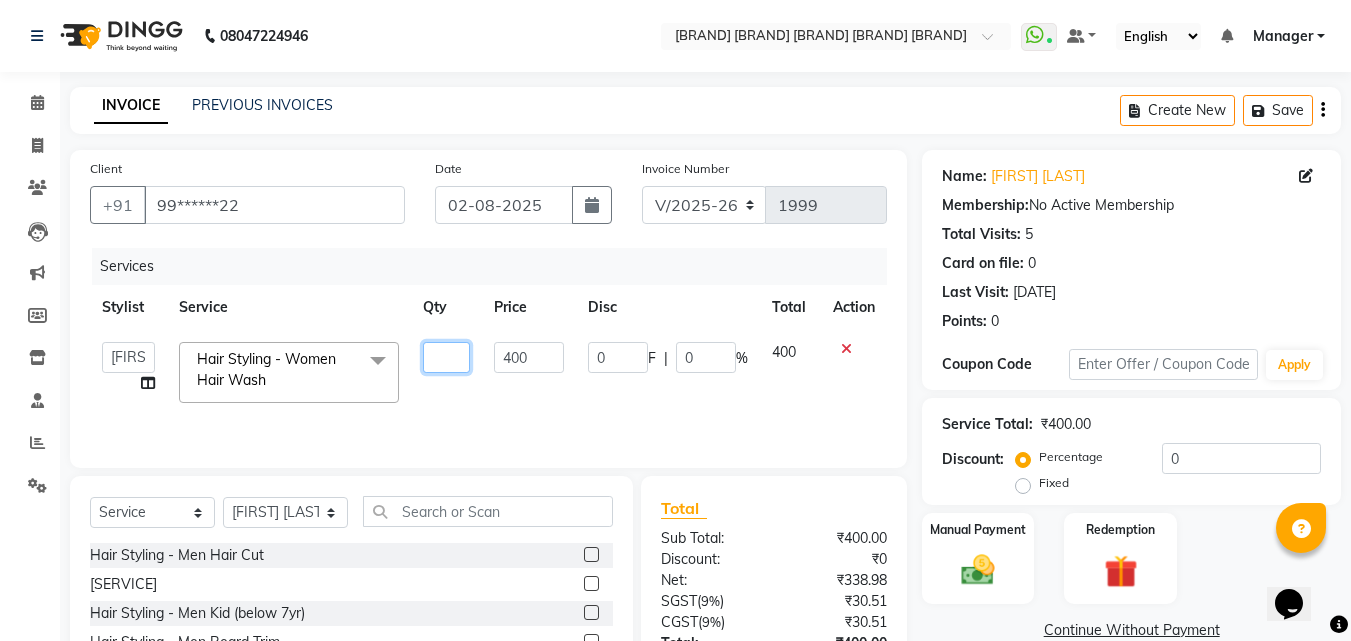 type on "2" 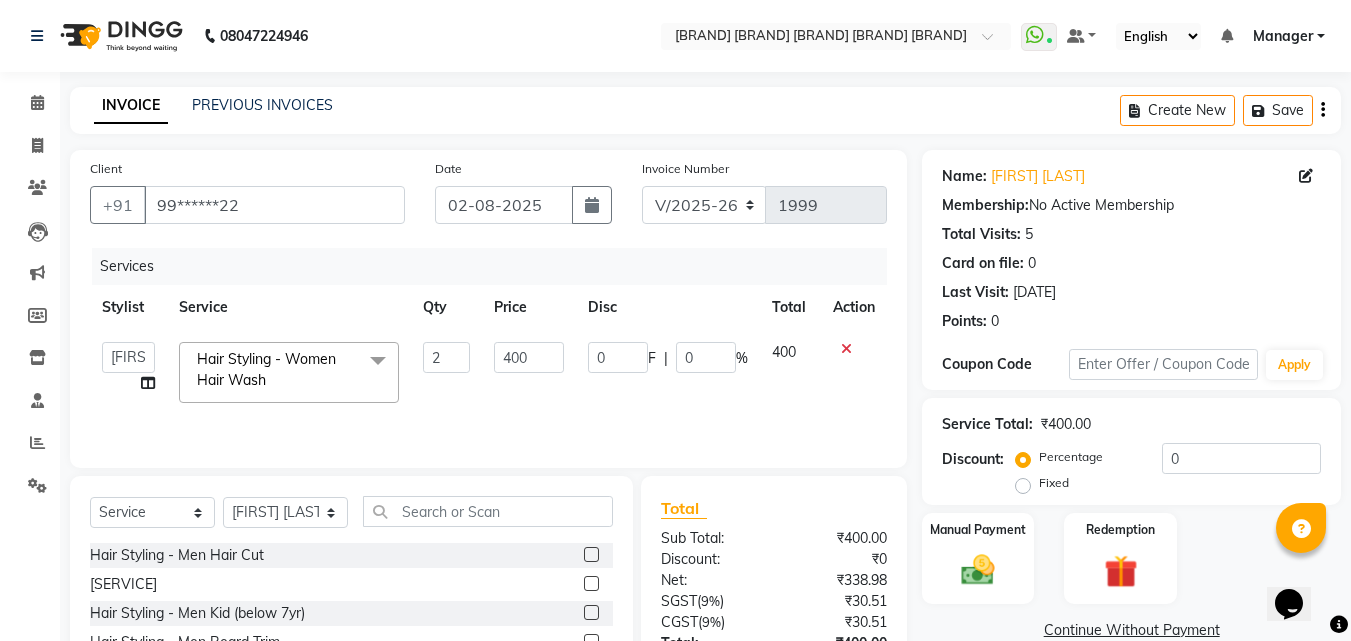 click on "400" 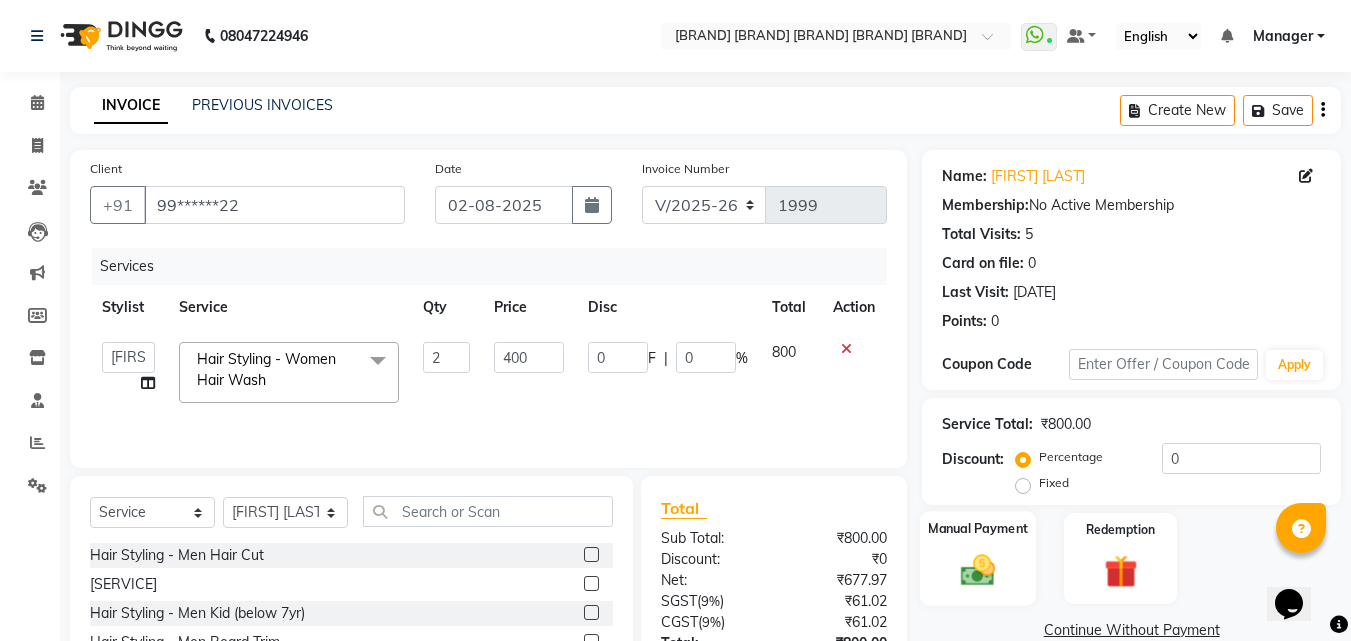 scroll, scrollTop: 160, scrollLeft: 0, axis: vertical 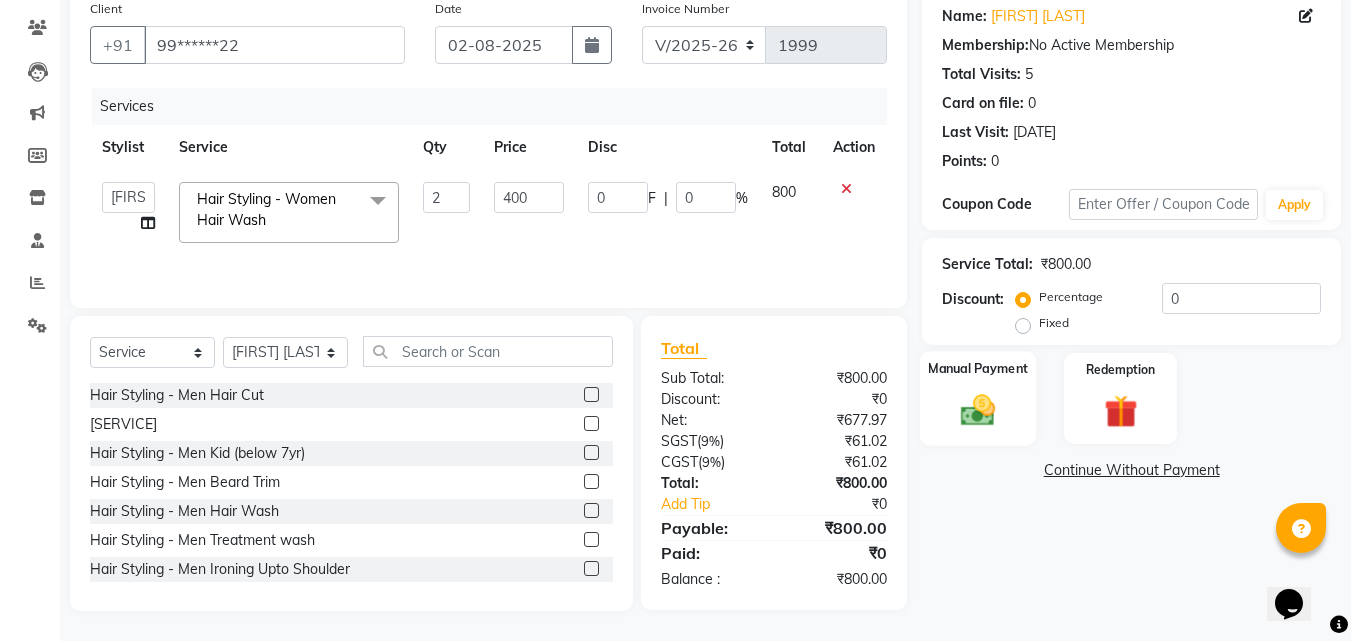 click on "Manual Payment" 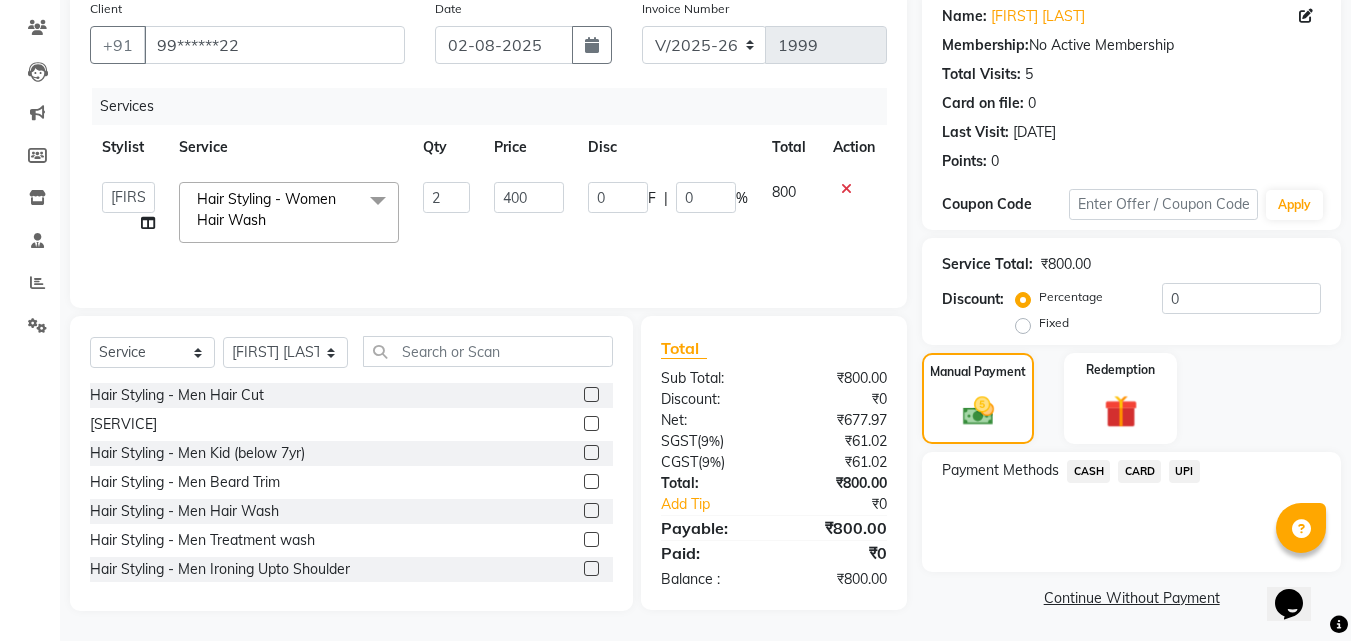 click on "UPI" 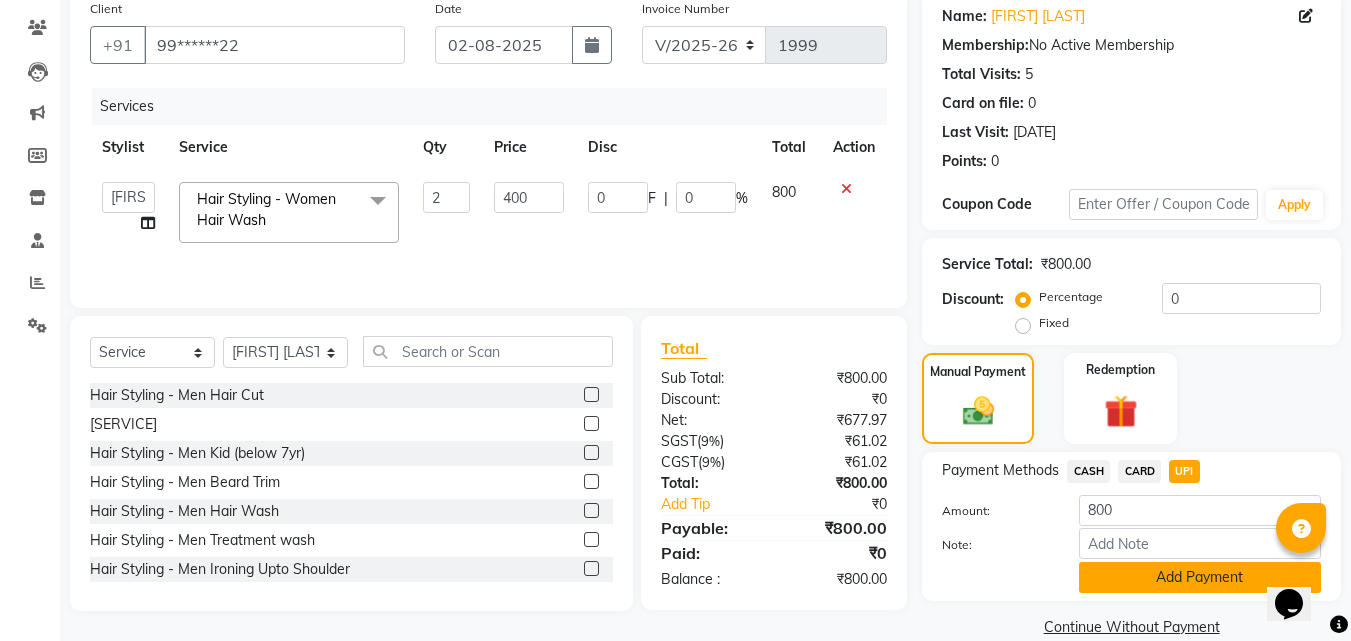 click on "Add Payment" 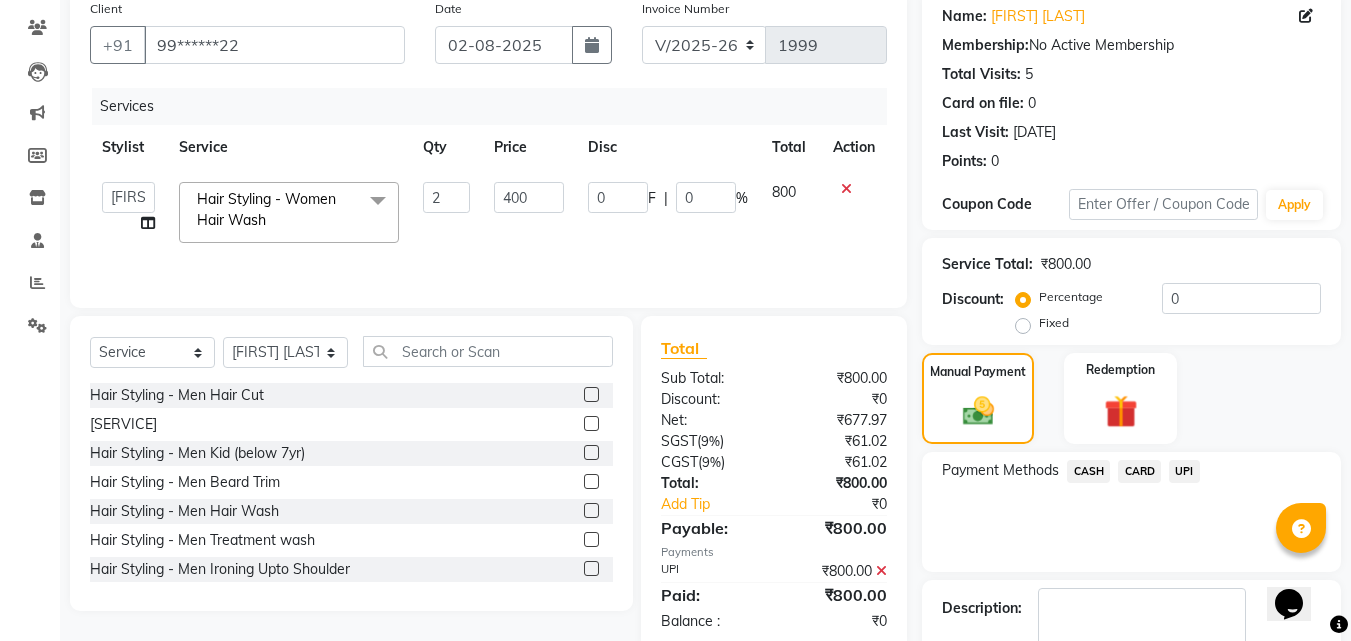 scroll, scrollTop: 275, scrollLeft: 0, axis: vertical 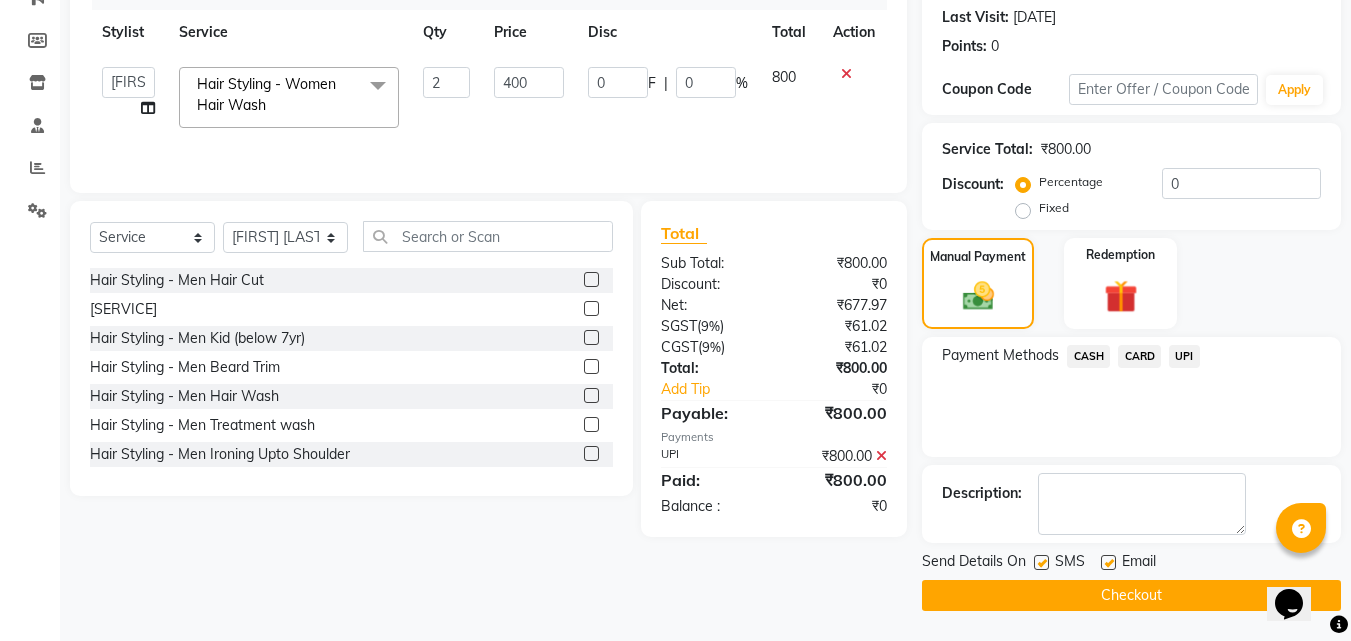 click 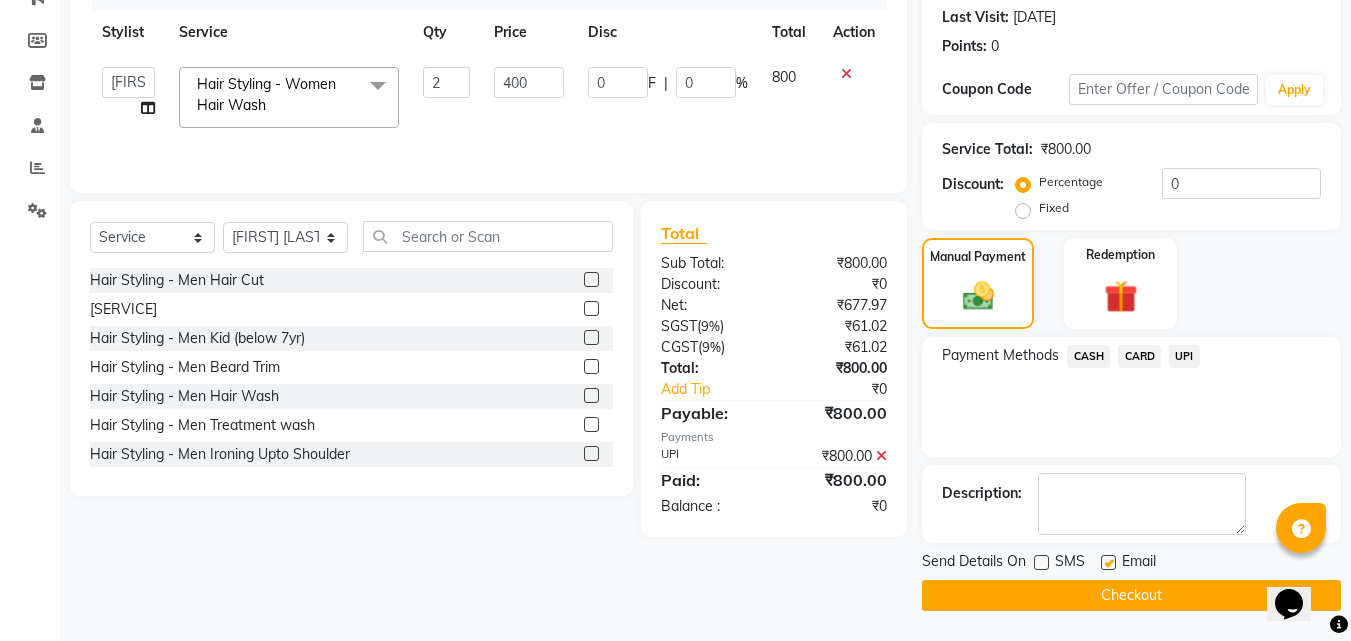 click on "INVOICE PREVIOUS INVOICES Create New Save Client [PHONE] [DATE] Invoice Number [CODE] [CODE] Services Stylist Service Qty Price Disc Total Action [FIRST] [LAST] Manager [FIRST] [LAST] [FIRST] [LAST] [FIRST] [LAST] [FIRST] [LAST] [FIRST] [LAST] [SERVICE] x [SERVICE] [SERVICE] [SERVICE] [SERVICE] [SERVICE] [SERVICE] [SERVICE] [SERVICE] [SERVICE] [SERVICE] [SERVICE] [SERVICE] [SERVICE] [SERVICE] [SERVICE] [SERVICE] [SERVICE] [SERVICE] [SERVICE] [SERVICE] [PRICE]" 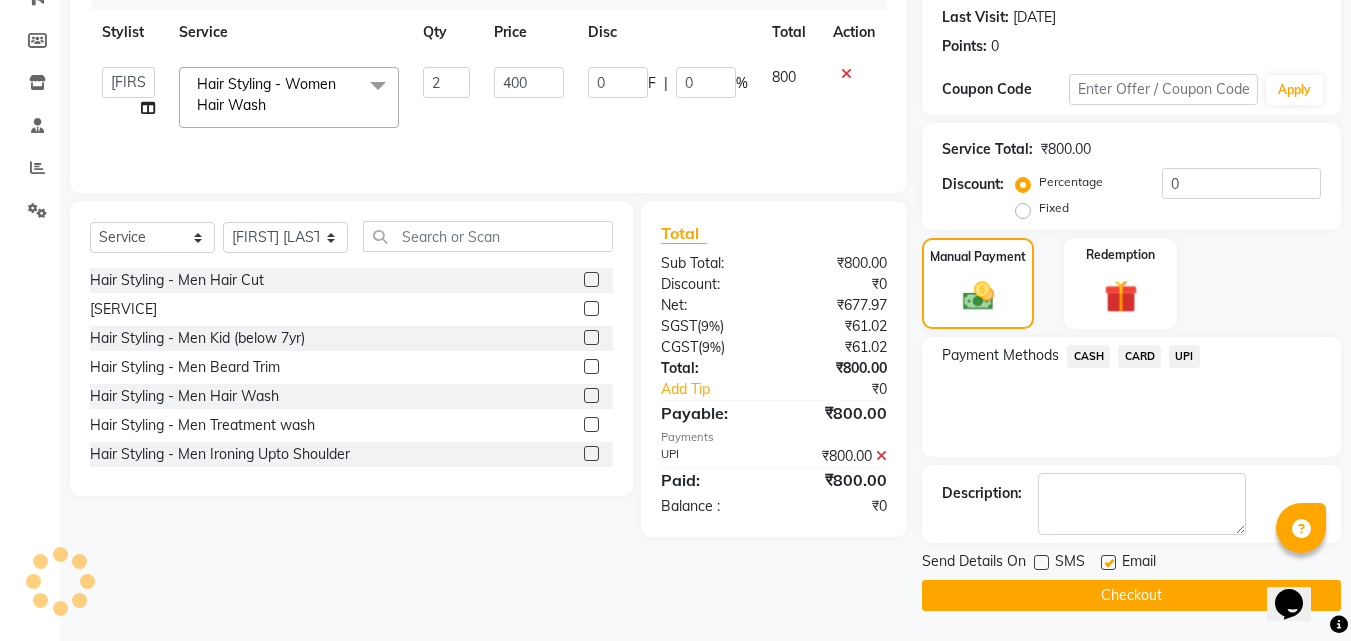 click on "Checkout" 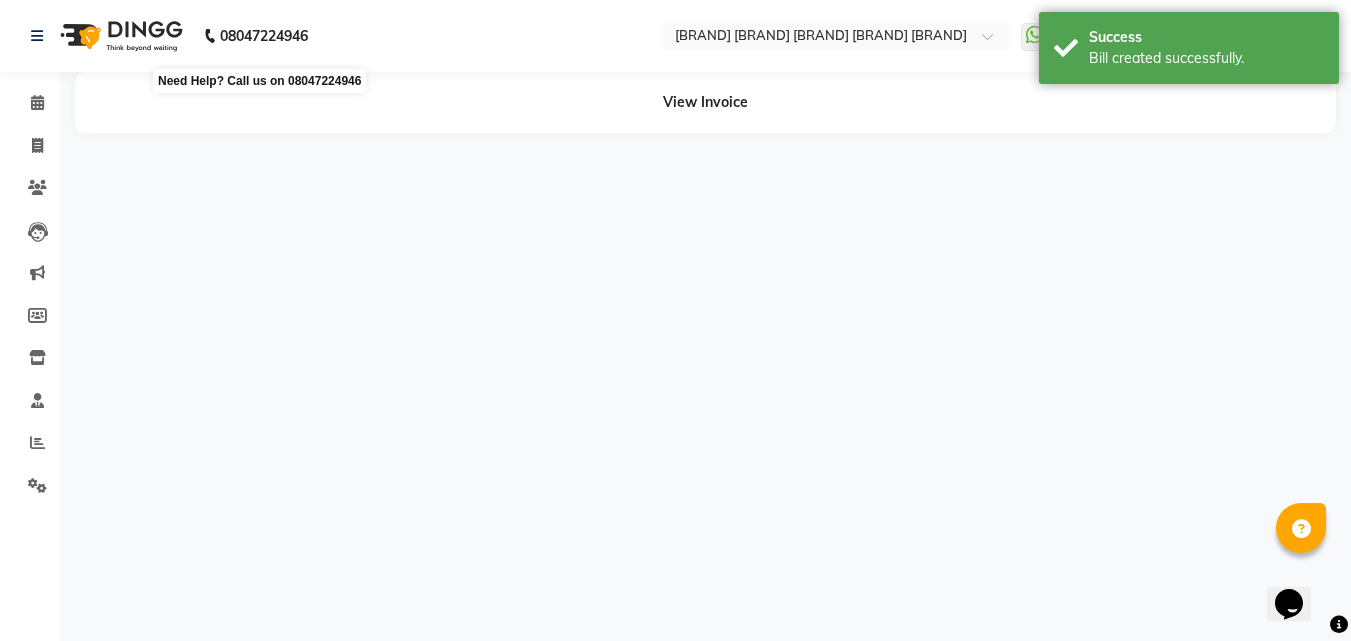 scroll, scrollTop: 0, scrollLeft: 0, axis: both 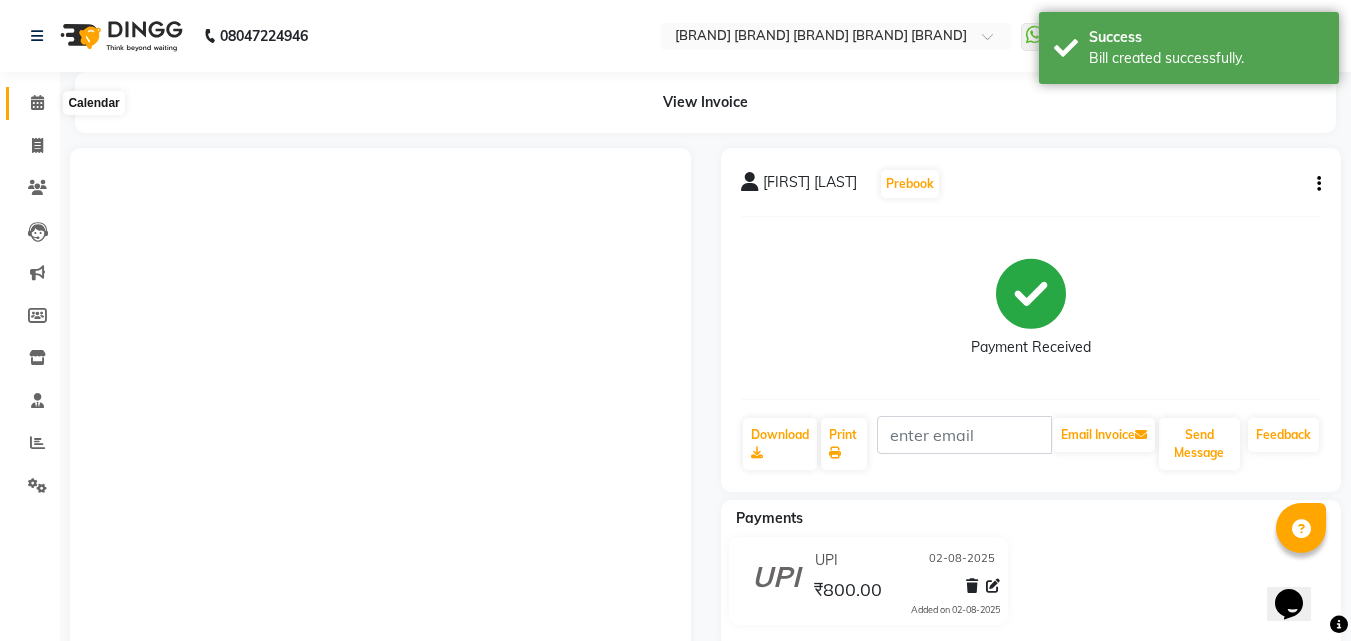 click 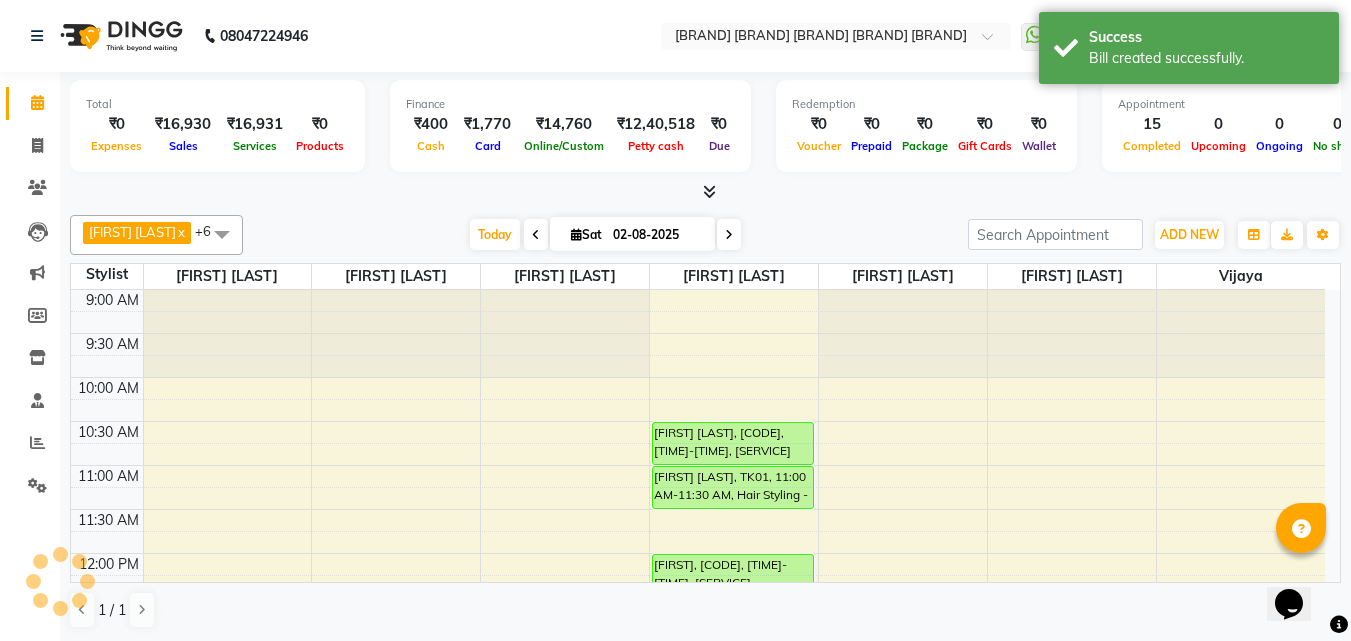 scroll, scrollTop: 793, scrollLeft: 0, axis: vertical 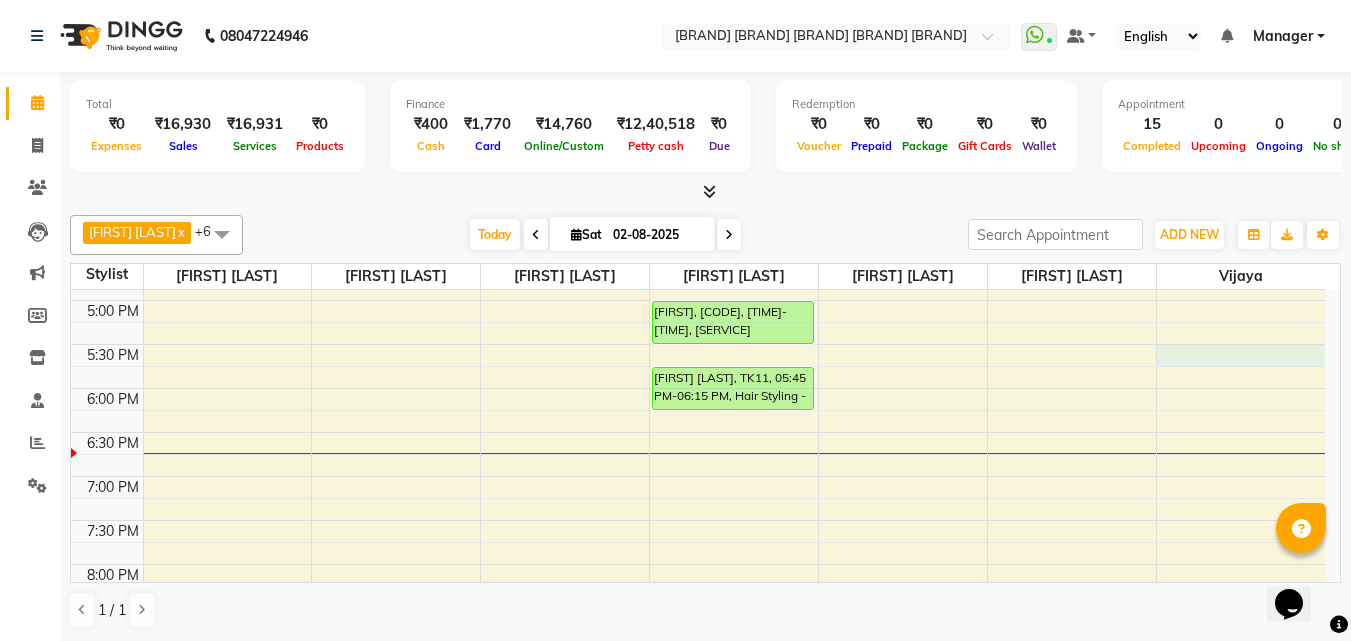 click on "[FIRST] [LAST], TK04, [TIME]-[TIME], Hair Styling - Women Hair Blowdry Up To Shoulder    [FIRST] [LAST], TK04, [TIME]-[TIME], Dandruff tretment    [FIRST] [LAST], TK03, [TIME]-[TIME], Hair Styling - Women Hair Cut    [FIRST] [LAST], TK05, [TIME]-[TIME], Inoa Touch Up    [FIRST] [LAST], TK05, [TIME]-[TIME], Hair Care Treatment - Women Hair Spa    [FIRST], TK06, [TIME]-[TIME], Hair Styling - Women Hair Cut With Wash    [FIRST], TK06, [TIME]-[TIME], Body Bliss Massage - Head Massage- (30 min)    [FIRST] [LAST], TK07, [TIME]-[TIME], Hair Styling - Women Hair Cut    [FIRST] [LAST], TK01, [TIME]-[TIME], Hair Styling - Men Hair Cut    [FIRST] [LAST], TK01, [TIME]-[TIME], Hair Styling - Men Beard Trim" at bounding box center (698, 168) 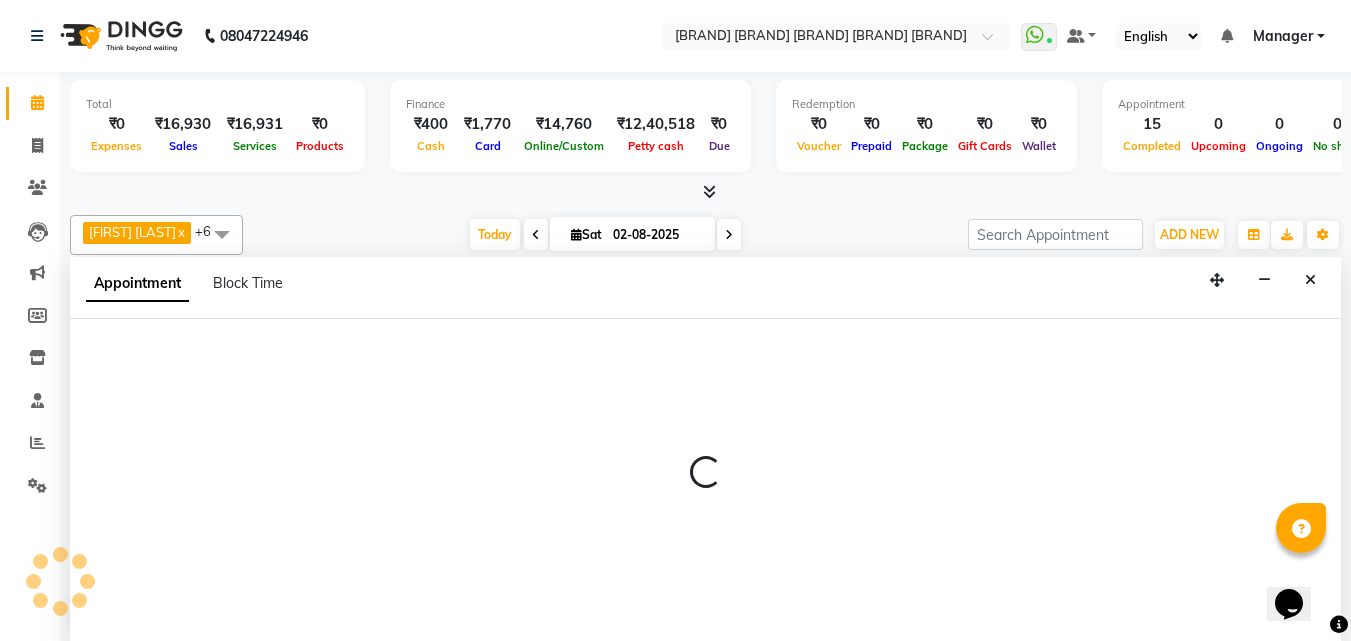 scroll, scrollTop: 1, scrollLeft: 0, axis: vertical 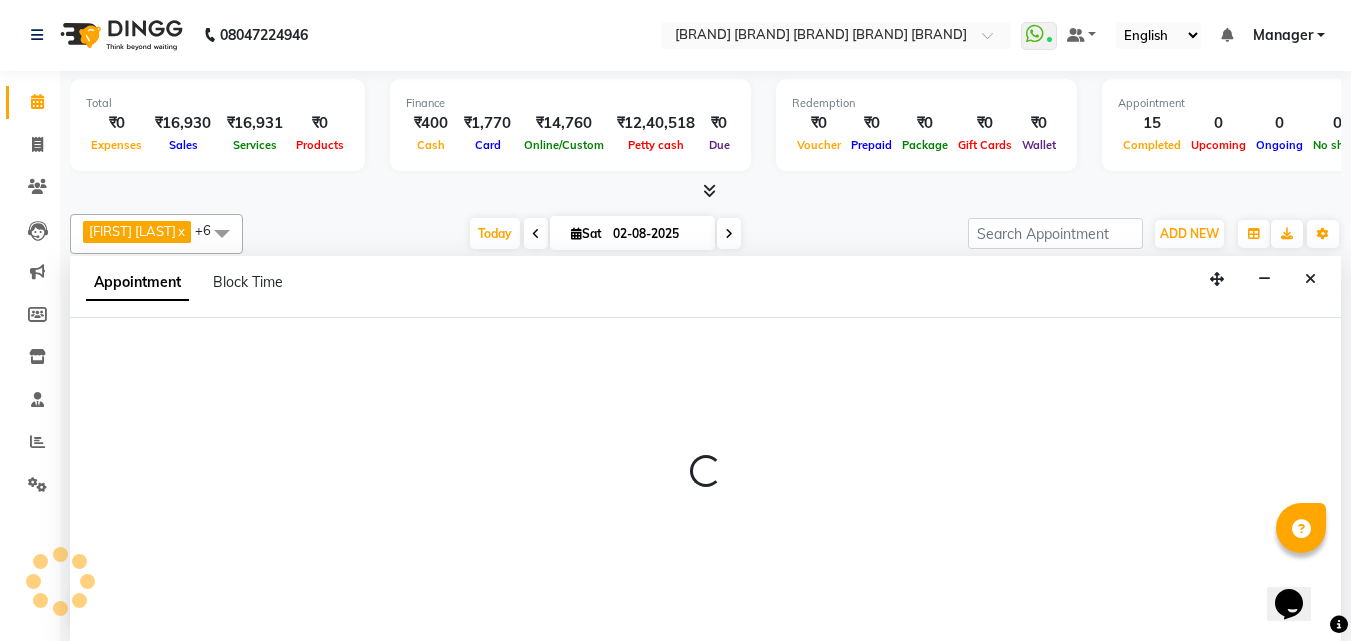select on "[NUMBER]" 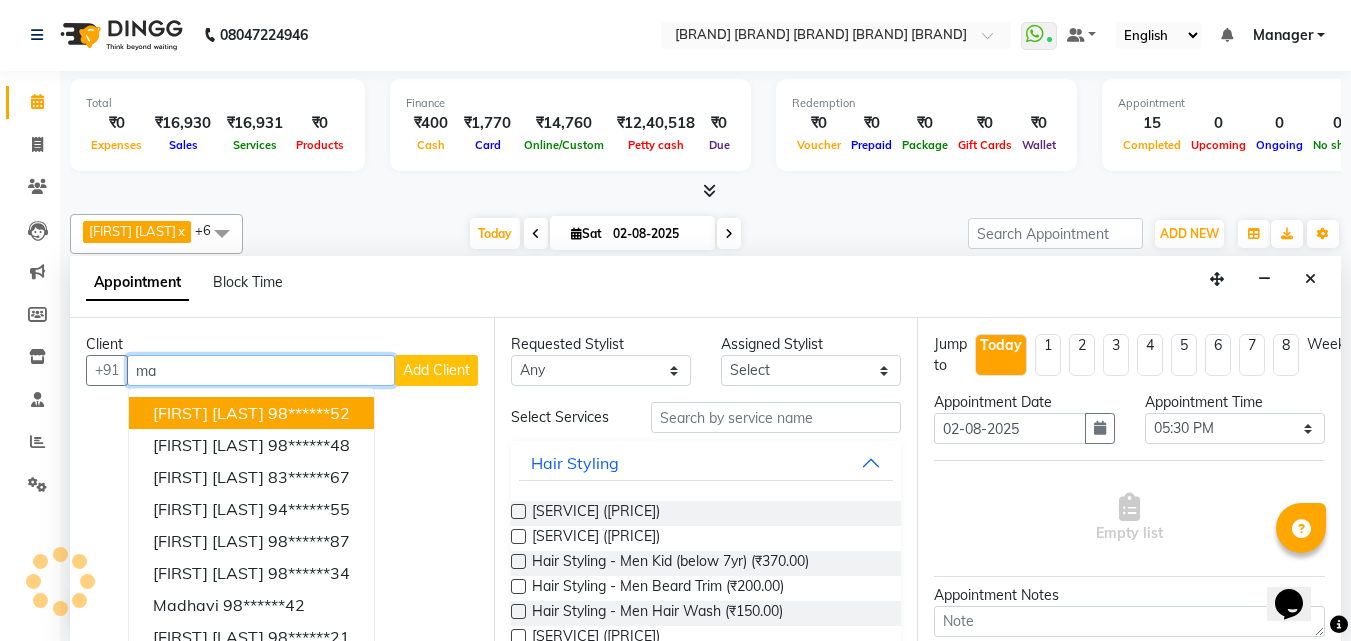 type on "m" 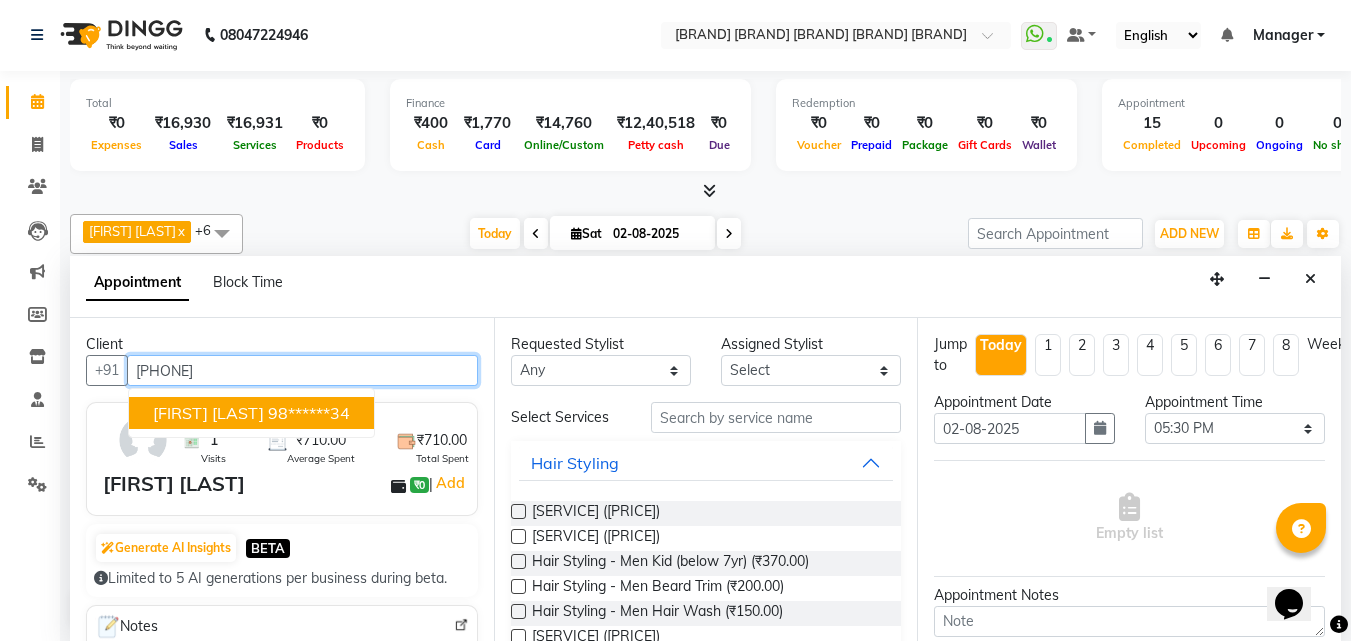 click on "[FIRST] [LAST]" at bounding box center (208, 413) 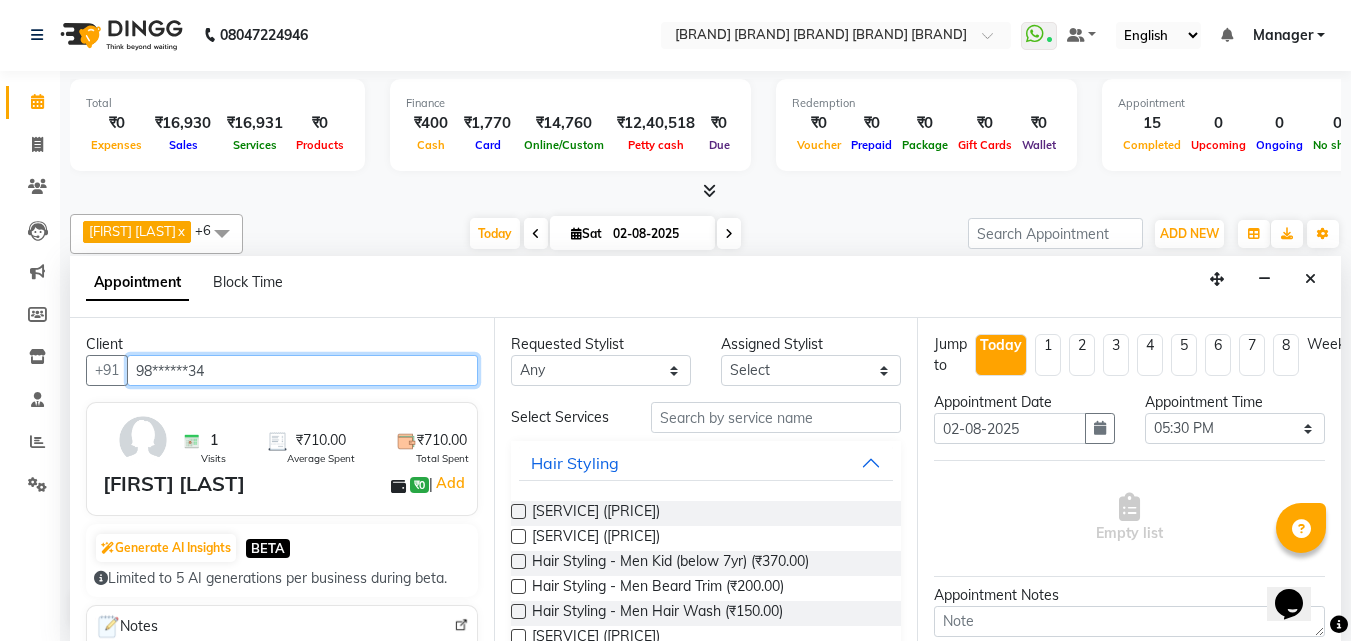 type on "98******34" 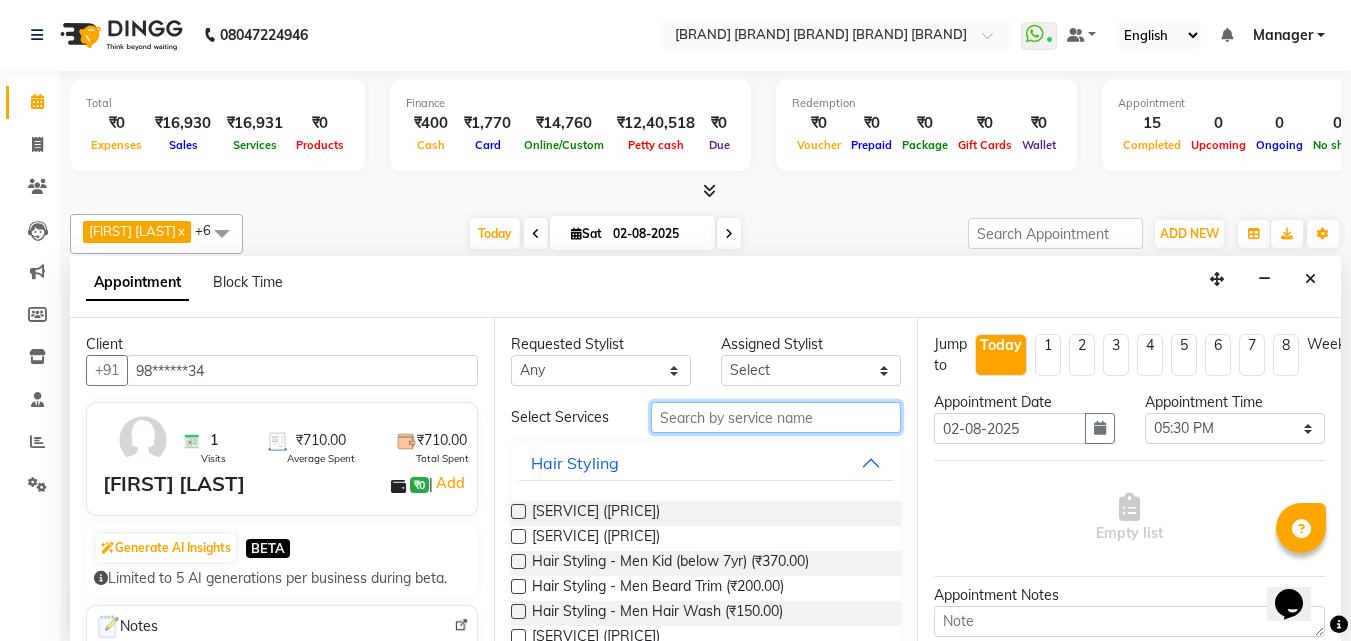 click at bounding box center [776, 417] 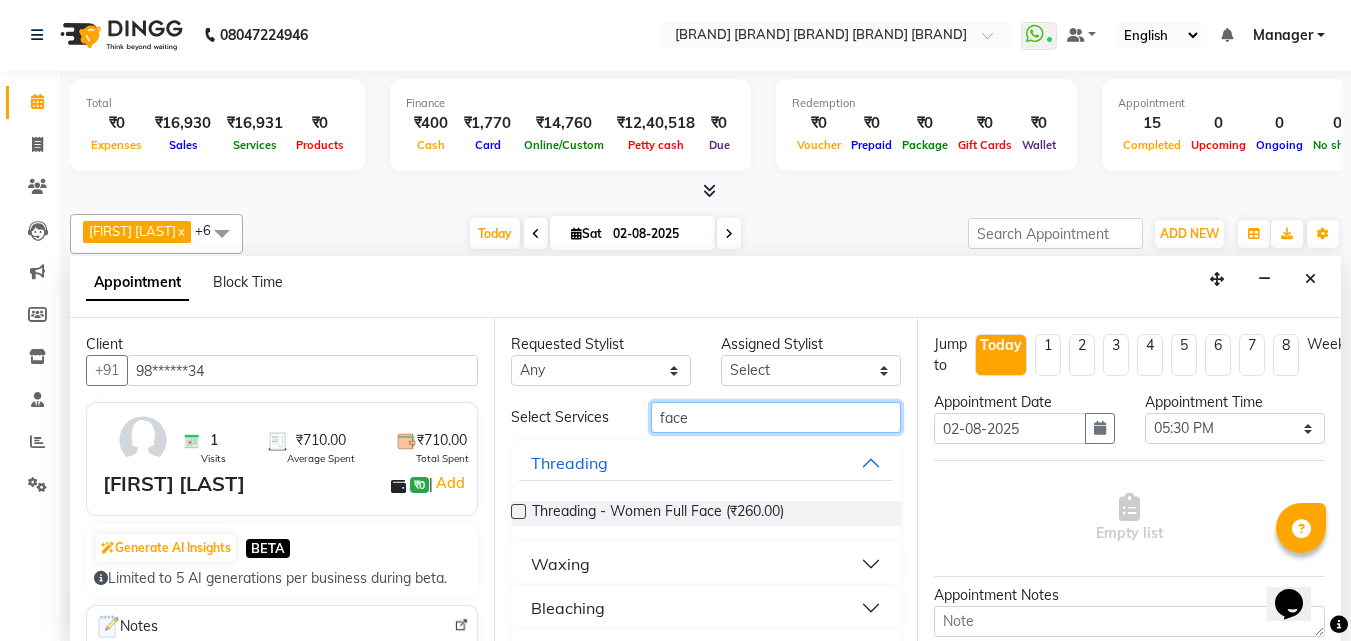 type on "face" 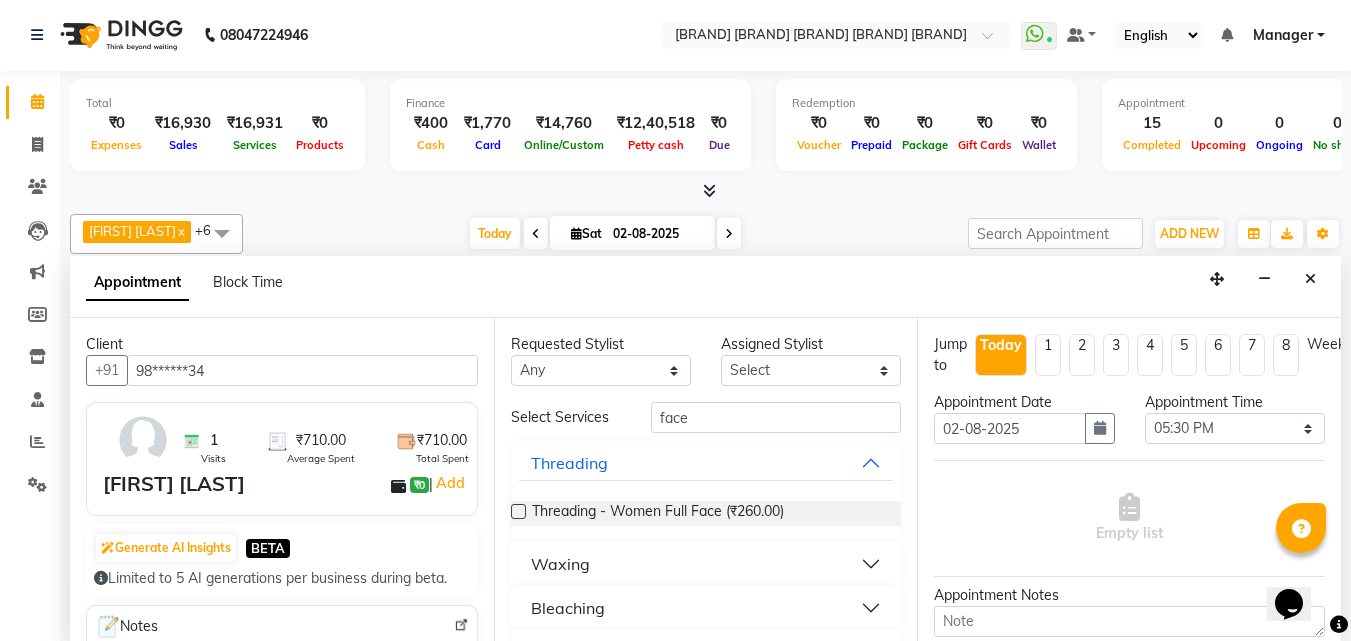 click on "Waxing" at bounding box center [706, 564] 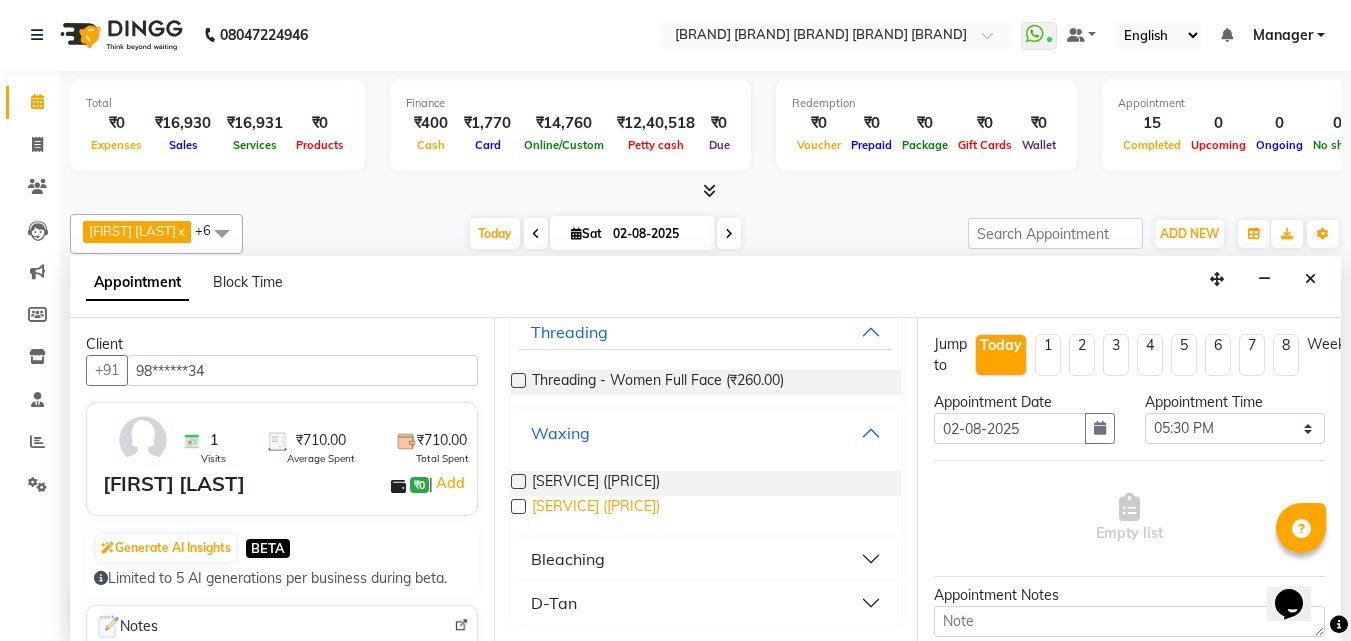 scroll, scrollTop: 163, scrollLeft: 0, axis: vertical 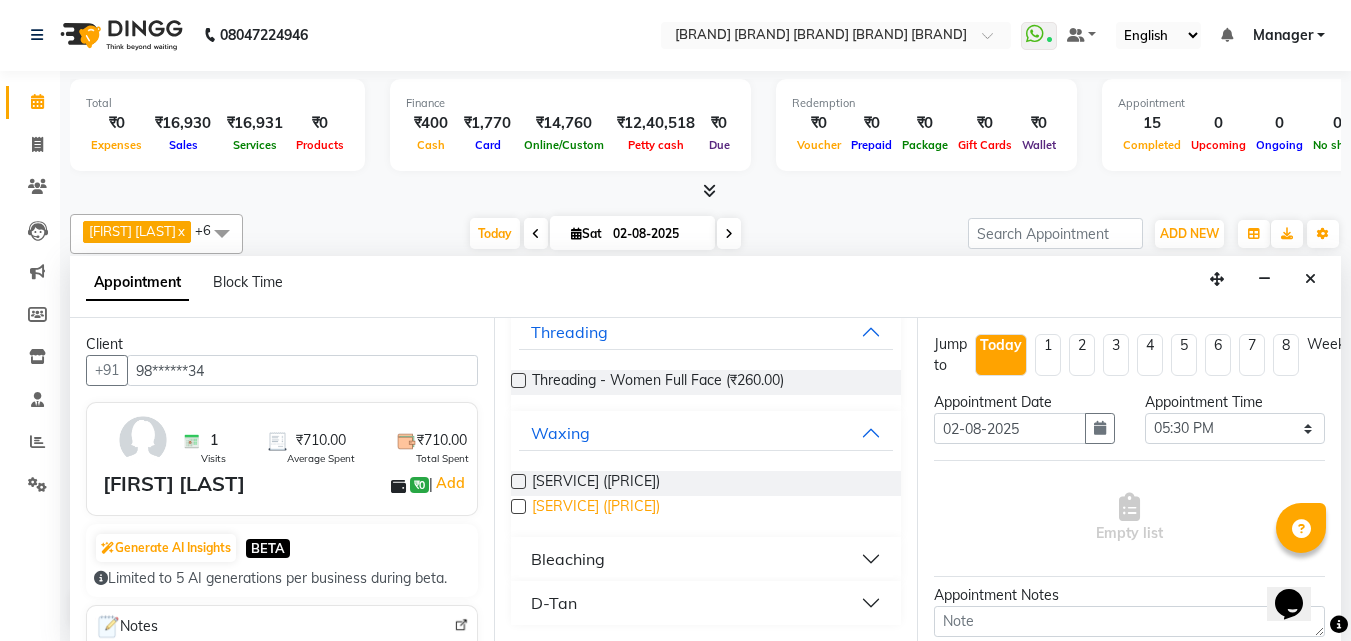 click on "[SERVICE] ([PRICE])" at bounding box center [596, 508] 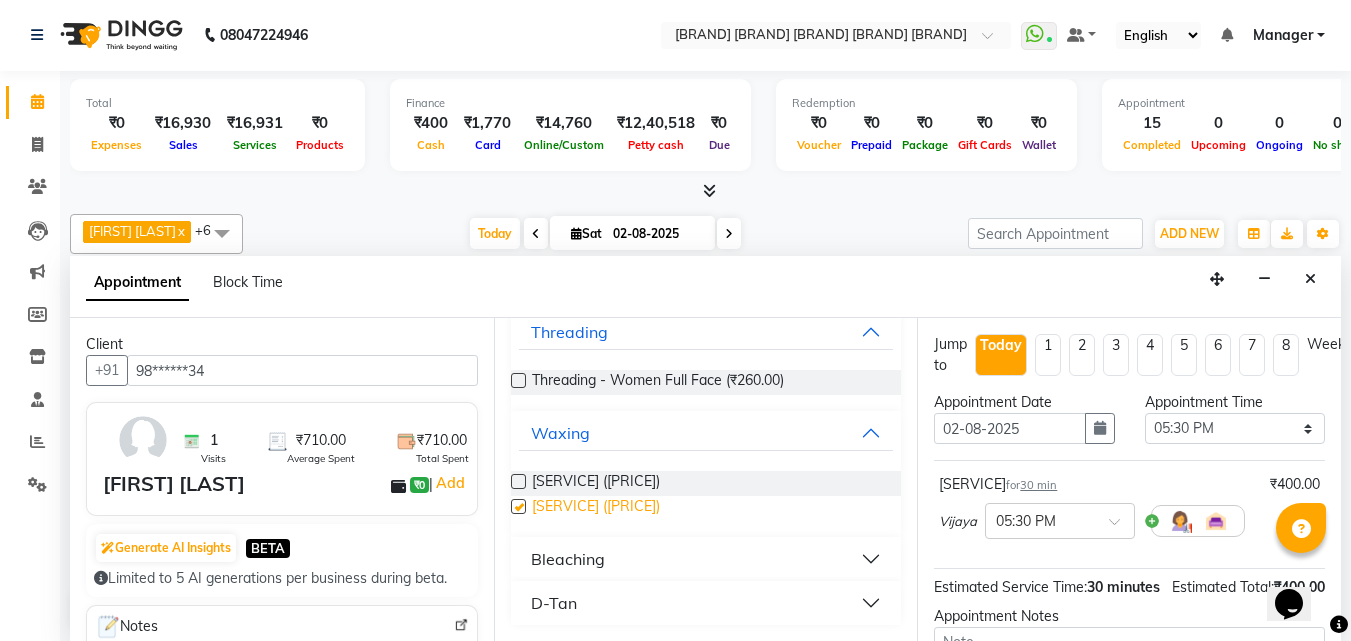 checkbox on "false" 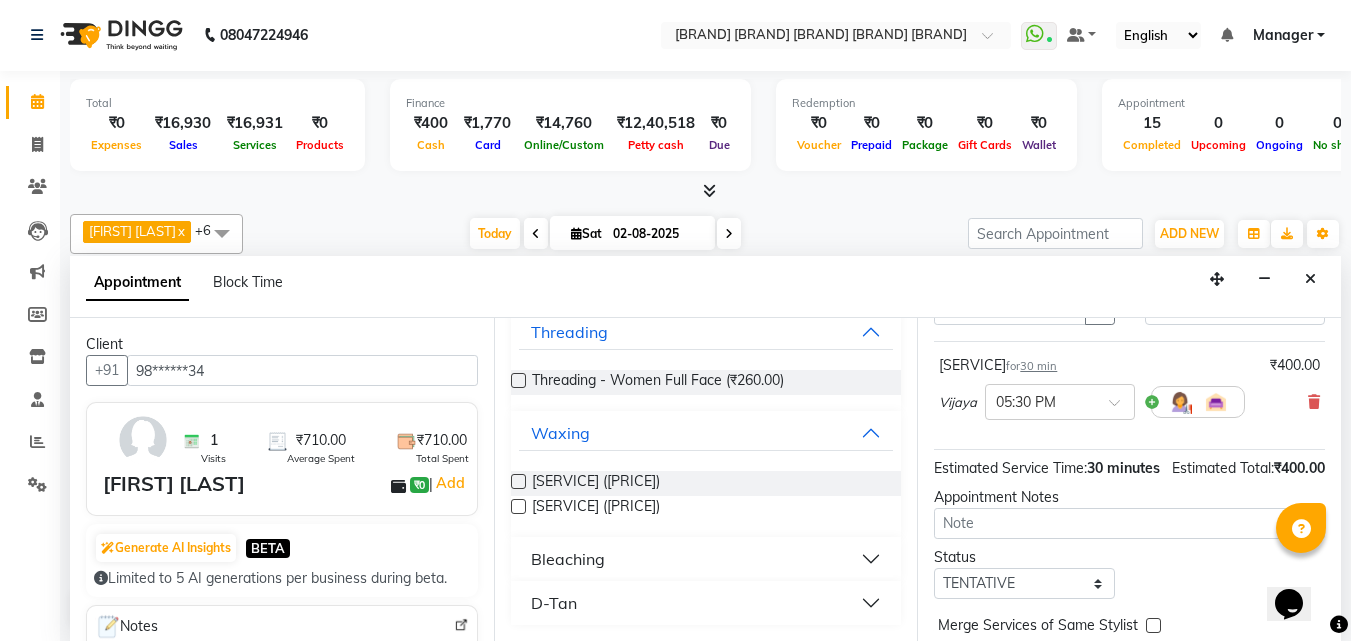 scroll, scrollTop: 260, scrollLeft: 0, axis: vertical 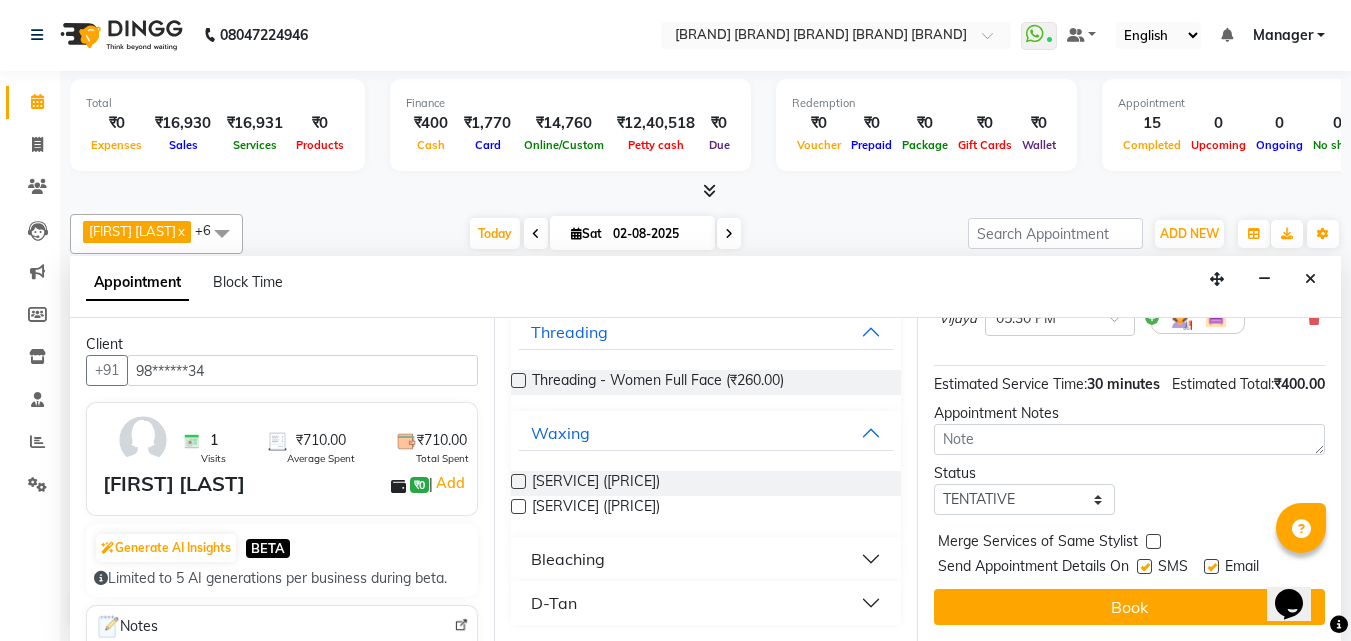 click at bounding box center (1144, 566) 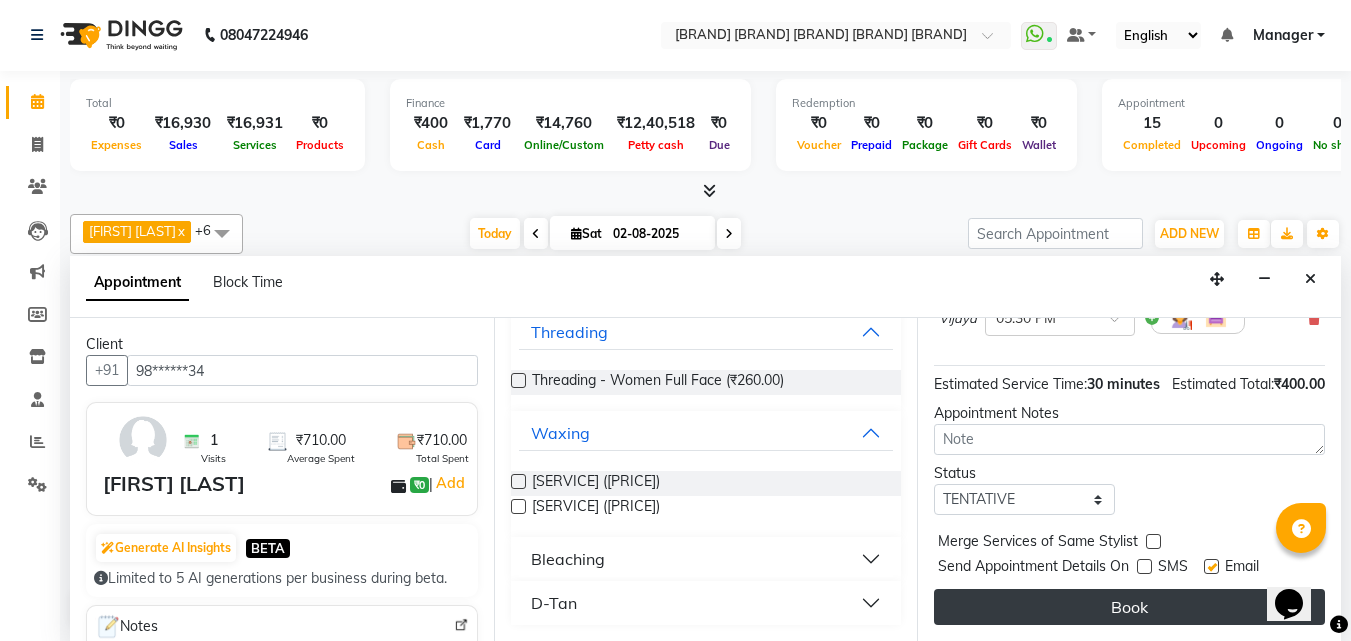 click on "Book" at bounding box center [1129, 607] 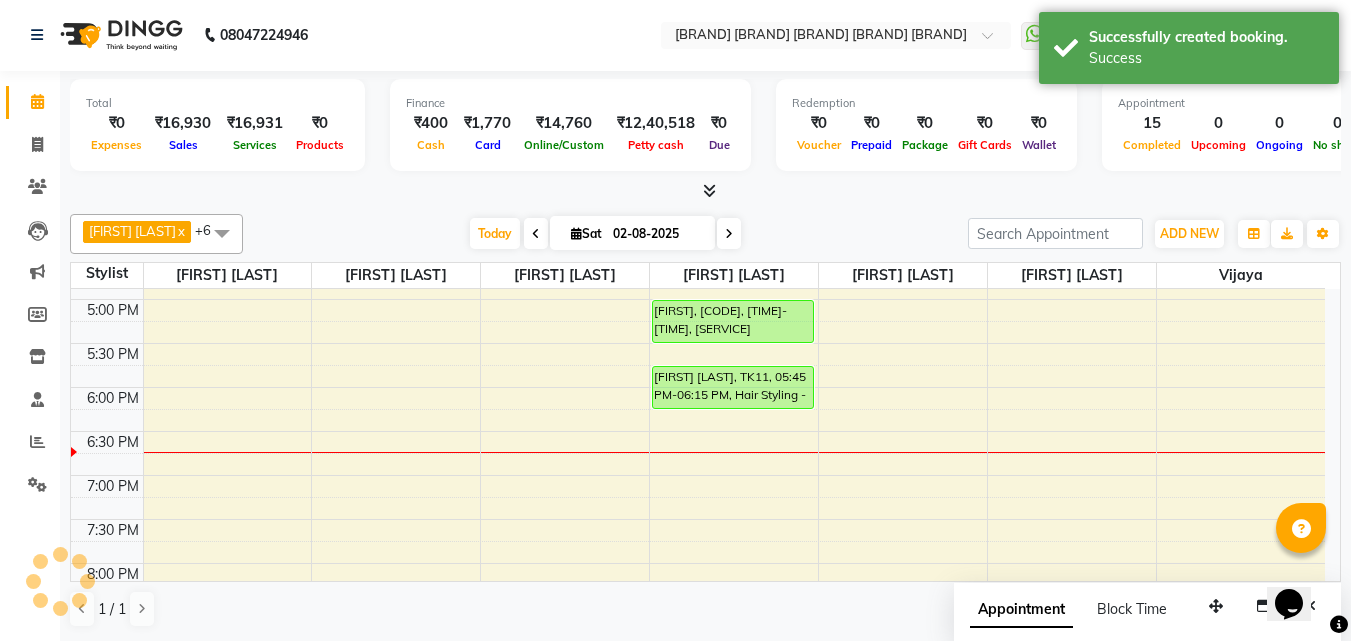 scroll, scrollTop: 0, scrollLeft: 0, axis: both 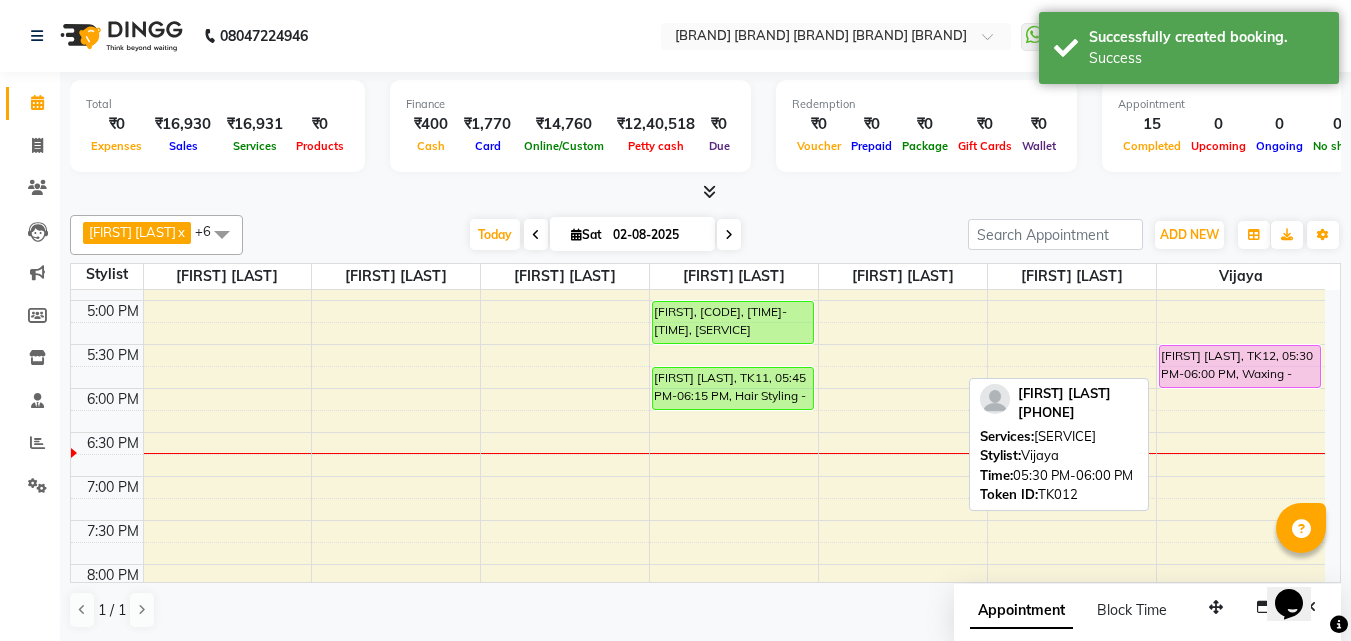 click on "[FIRST] [LAST], TK12, 05:30 PM-06:00 PM, Waxing - WAXING Woman Imported Full Face" at bounding box center (1240, 366) 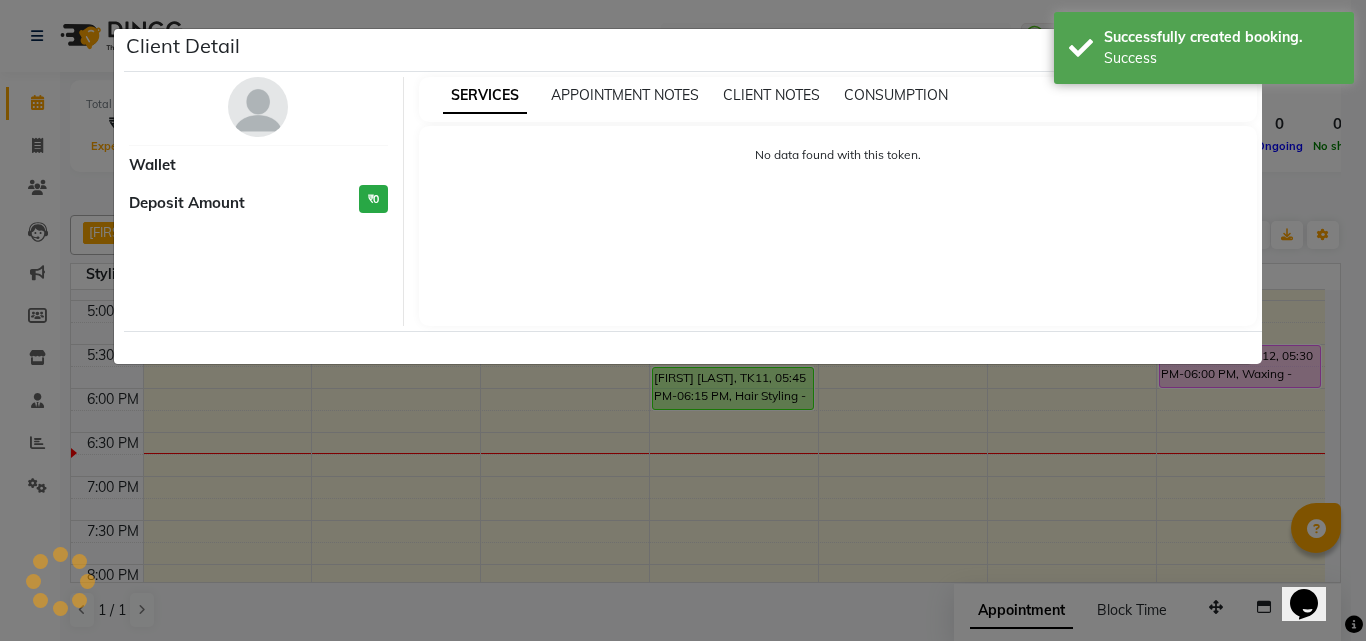 select on "7" 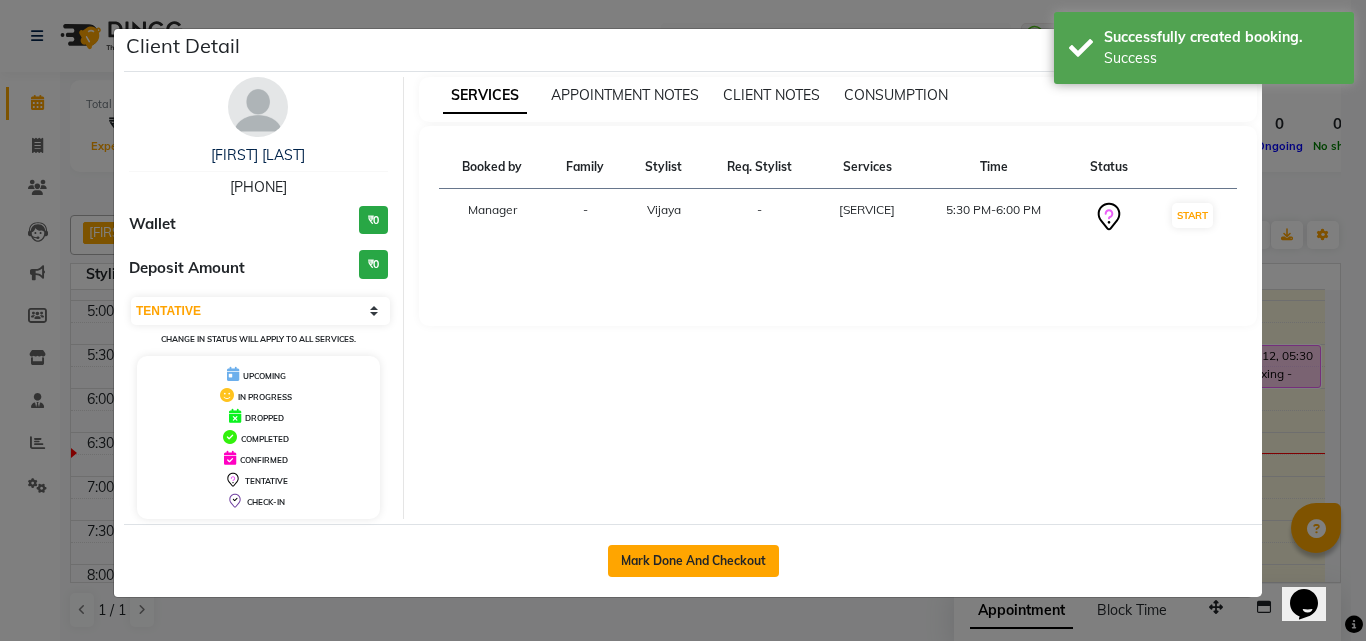 click on "Mark Done And Checkout" 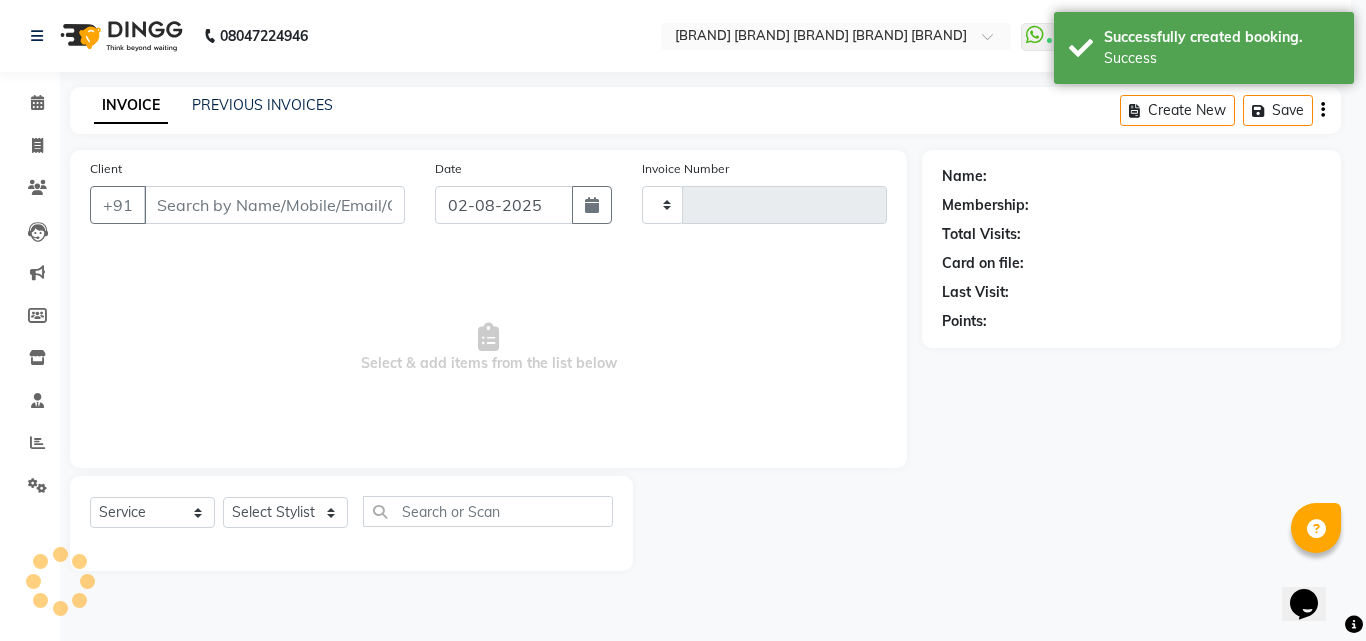 type on "2000" 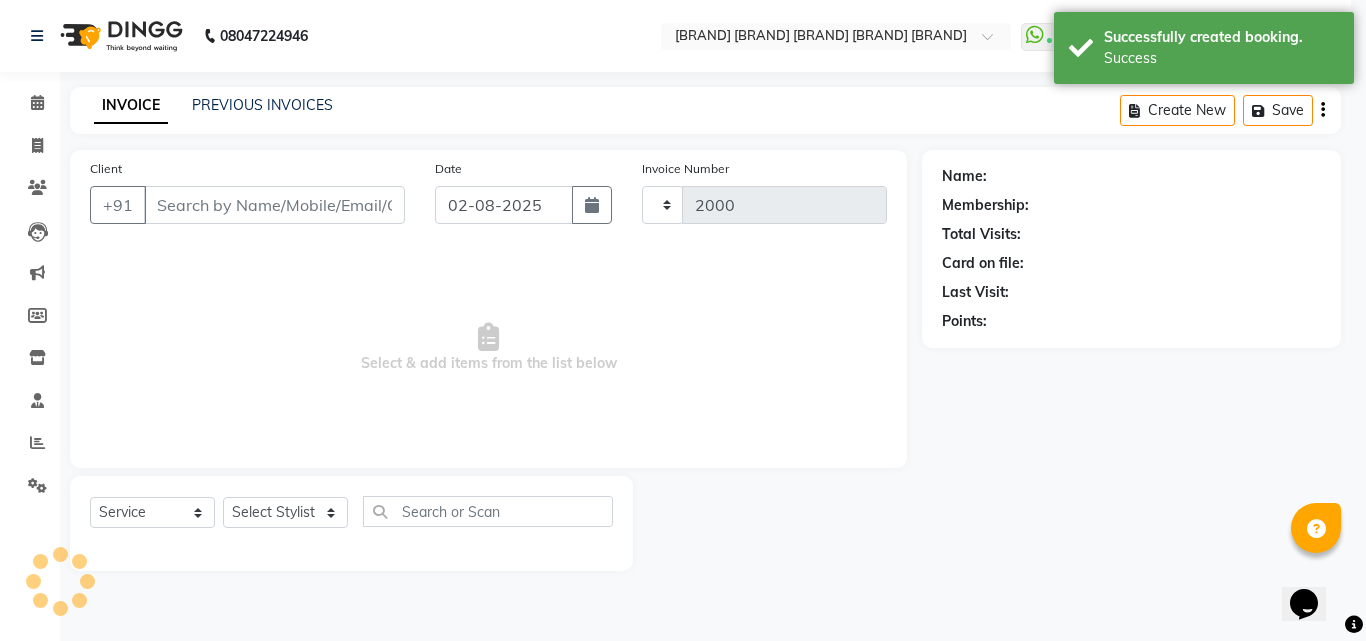select on "6713" 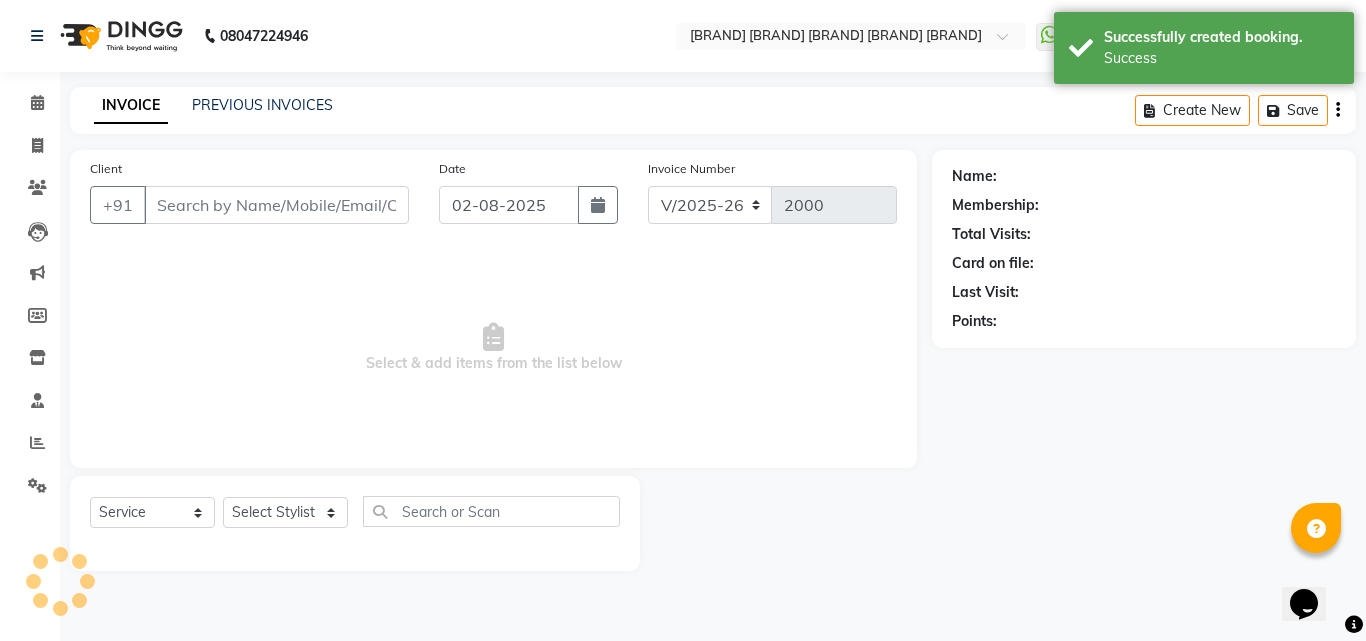 type on "98******34" 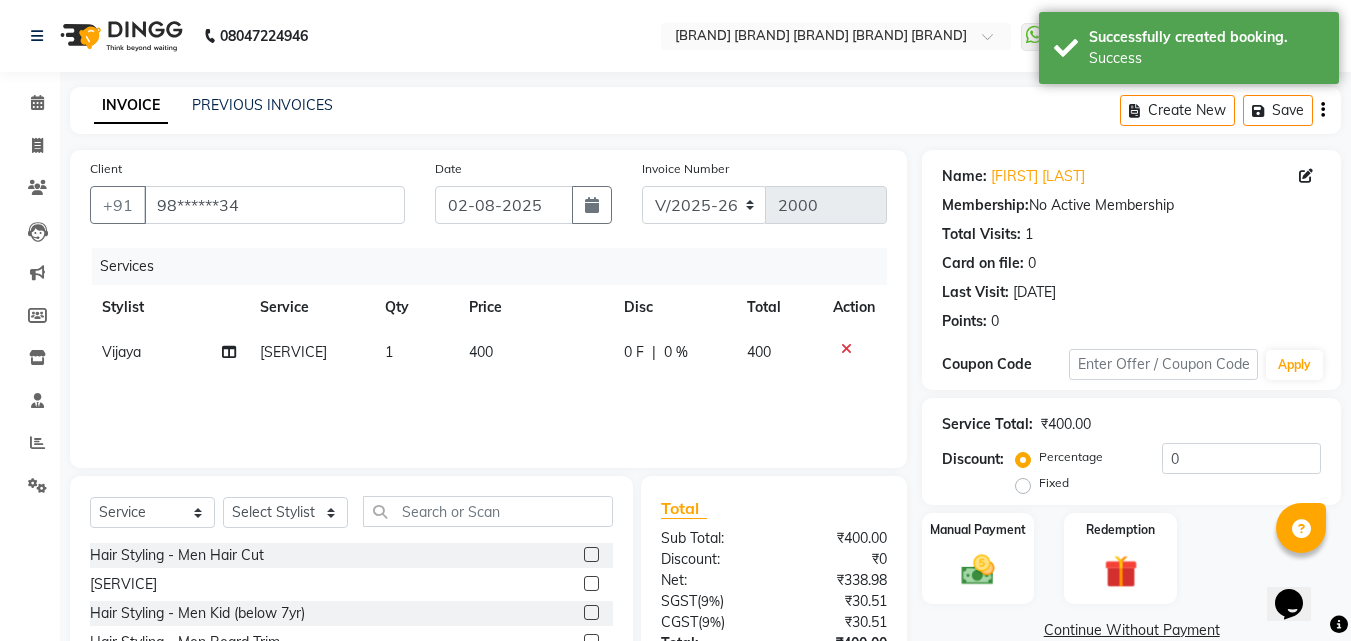 click on "400" 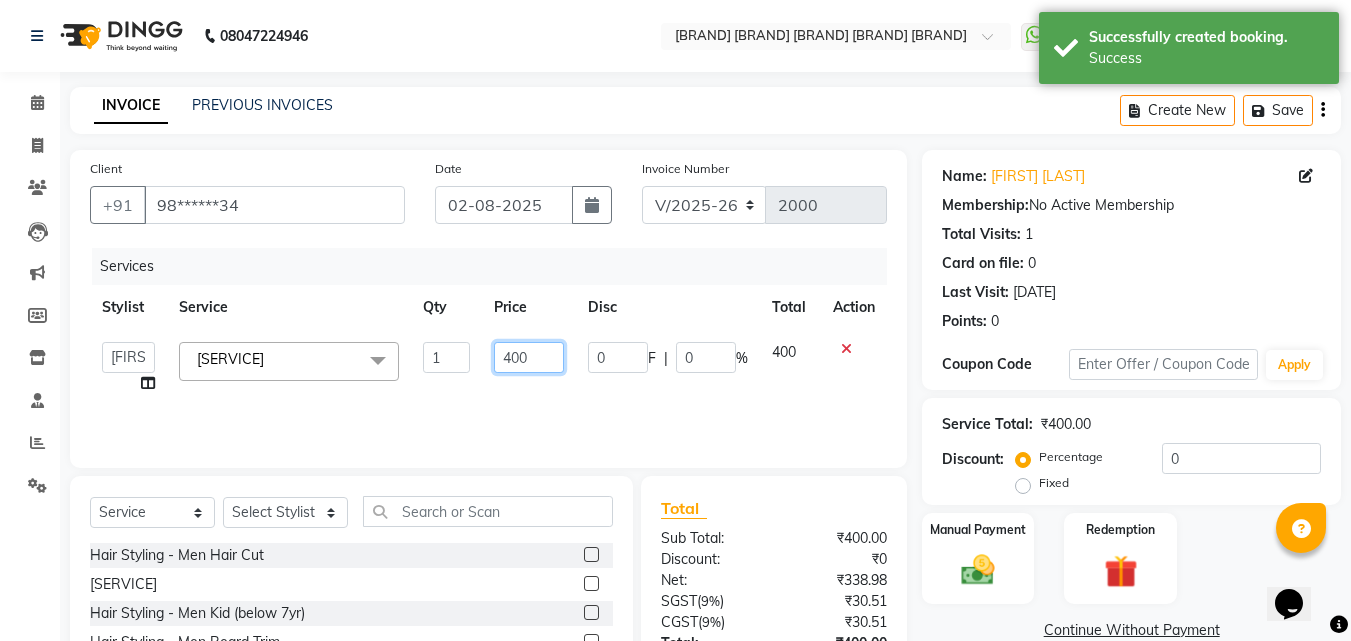 click on "400" 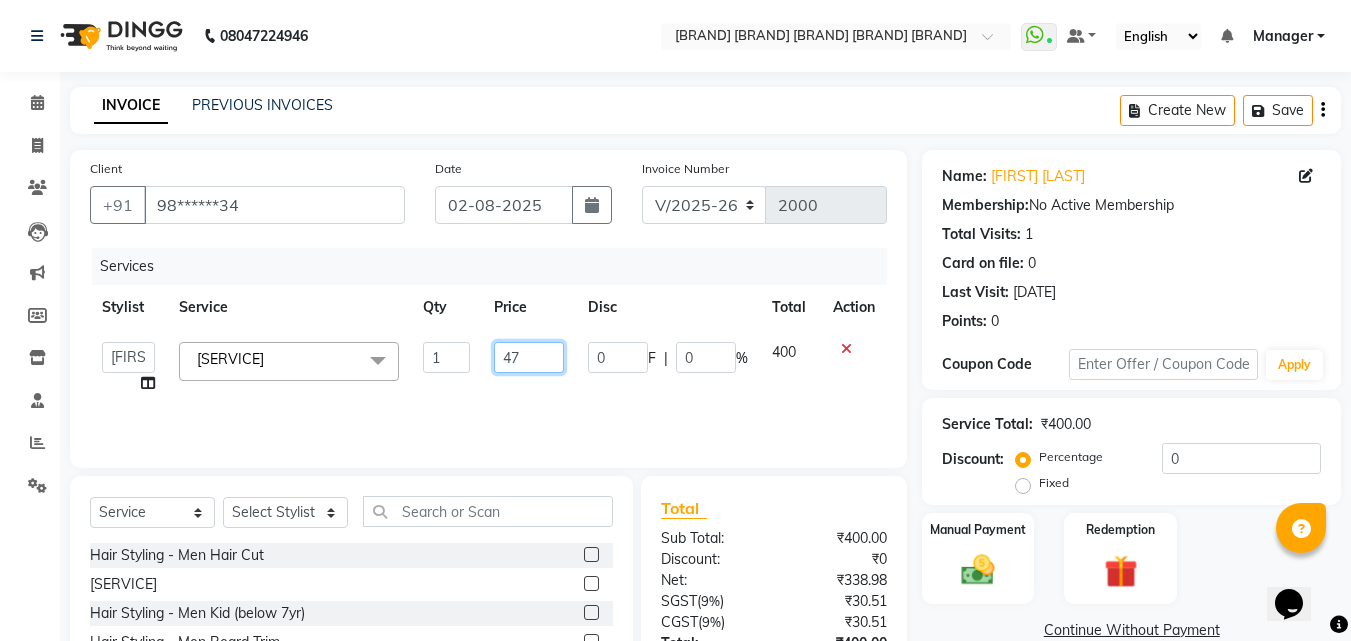 type on "470" 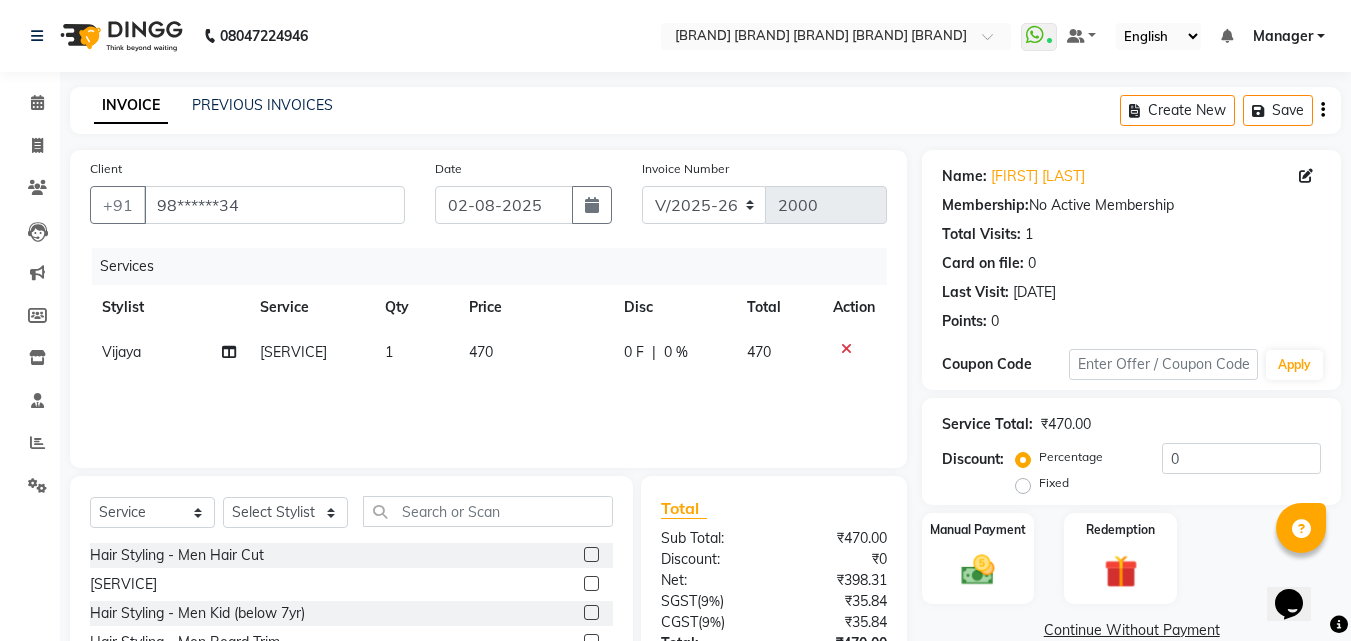 click on "0 F | 0 %" 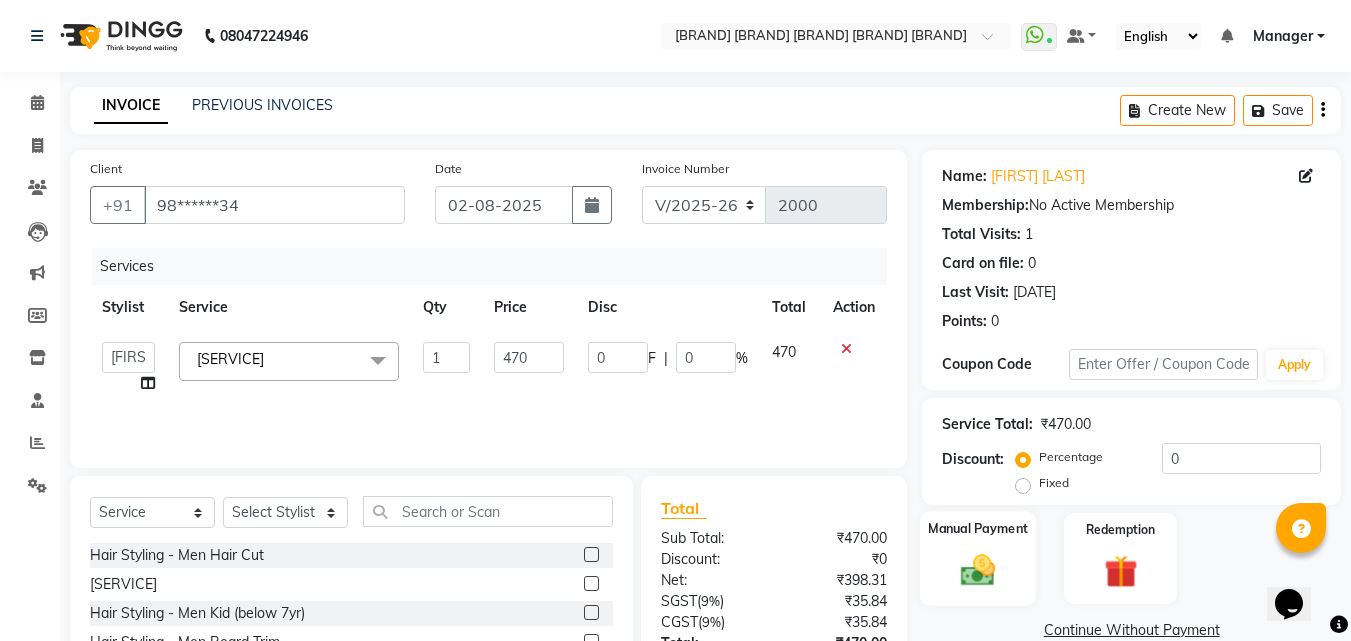 scroll, scrollTop: 179, scrollLeft: 0, axis: vertical 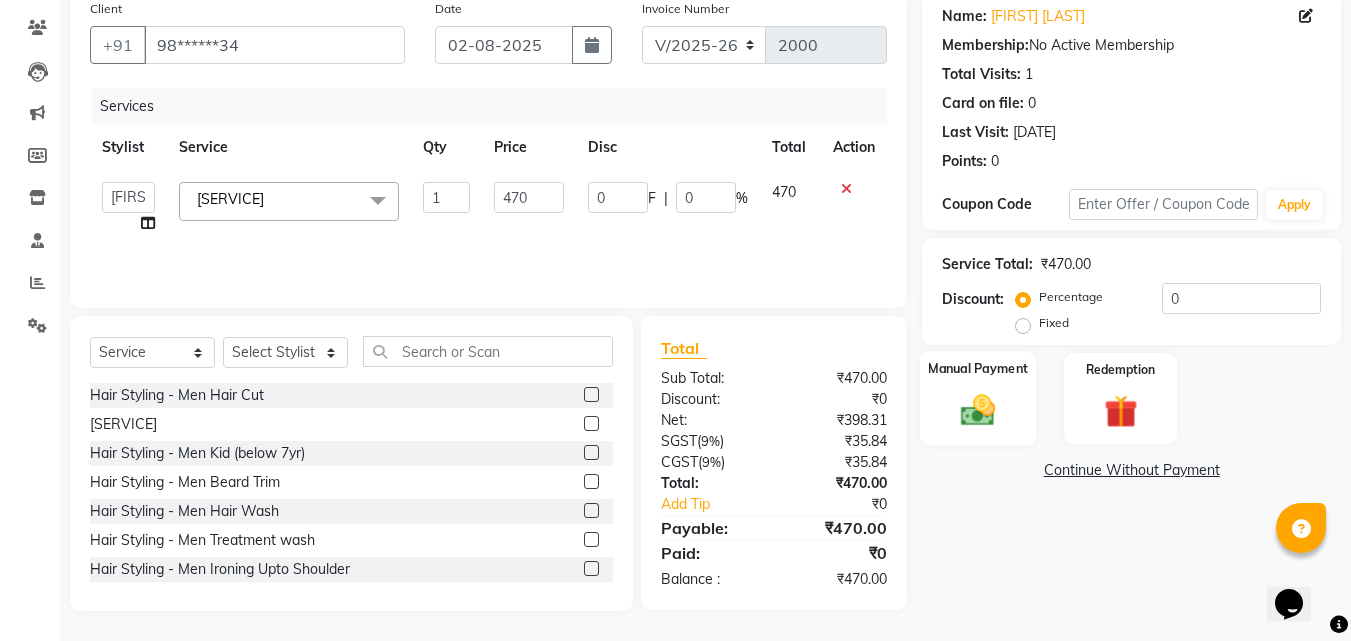 click on "Manual Payment" 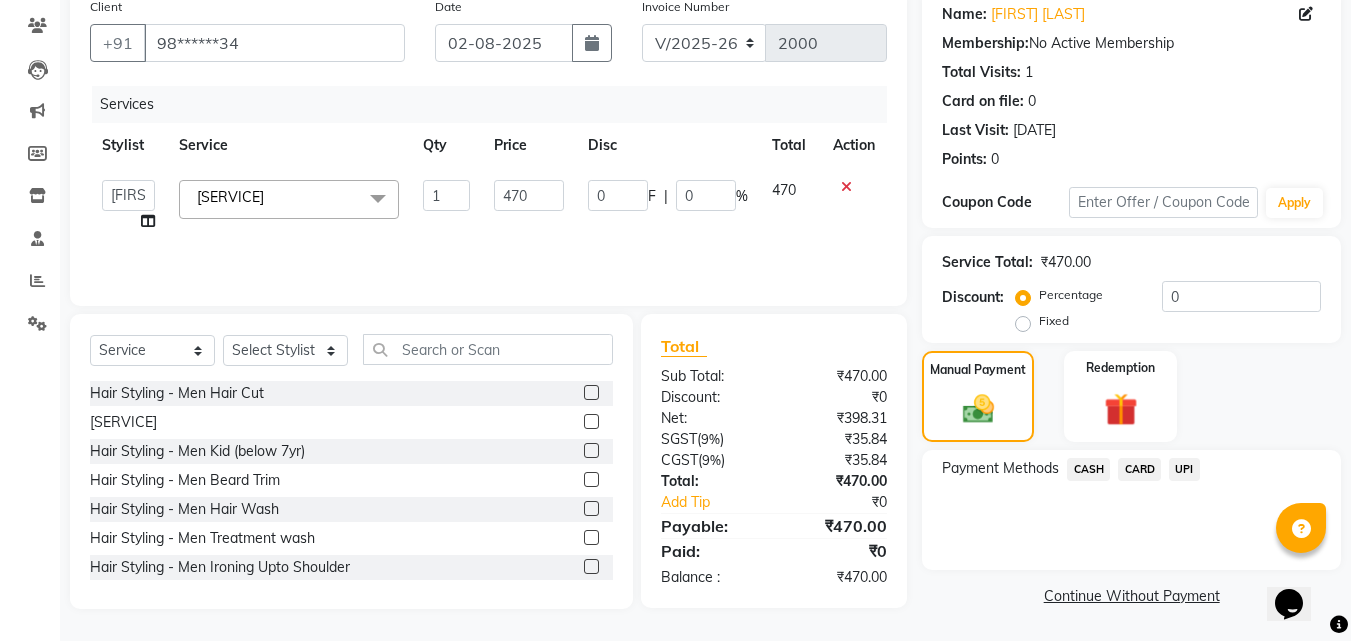 click on "UPI" 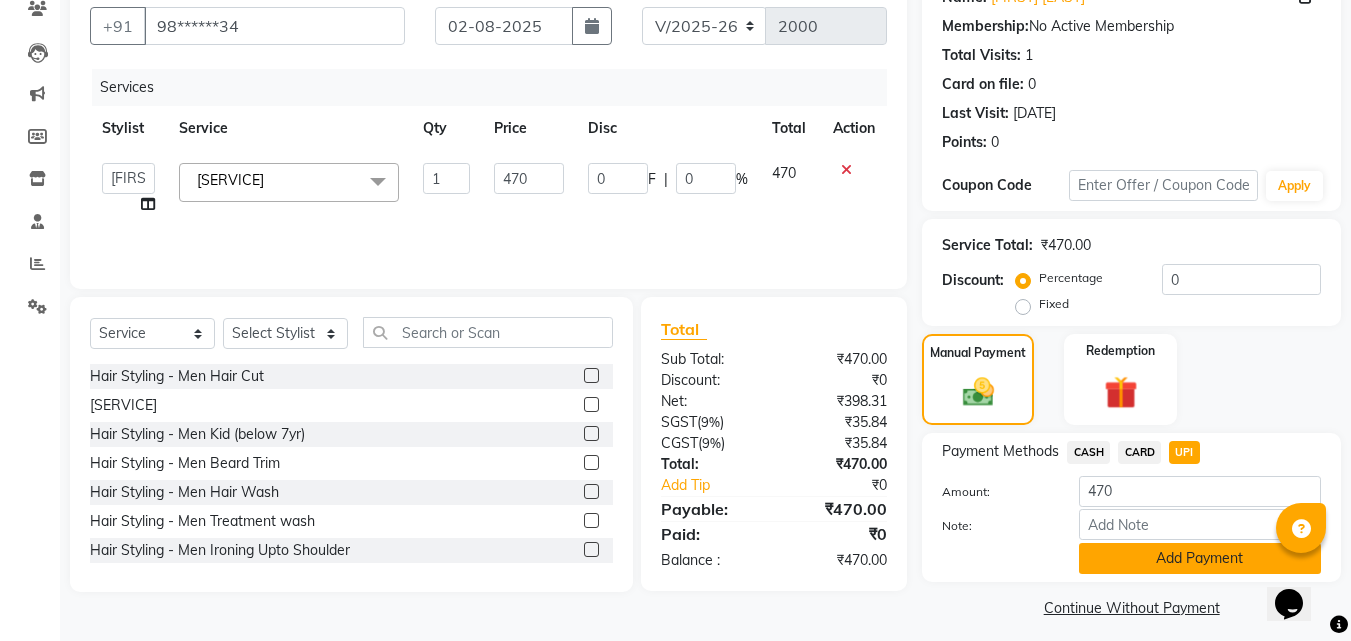 click on "Add Payment" 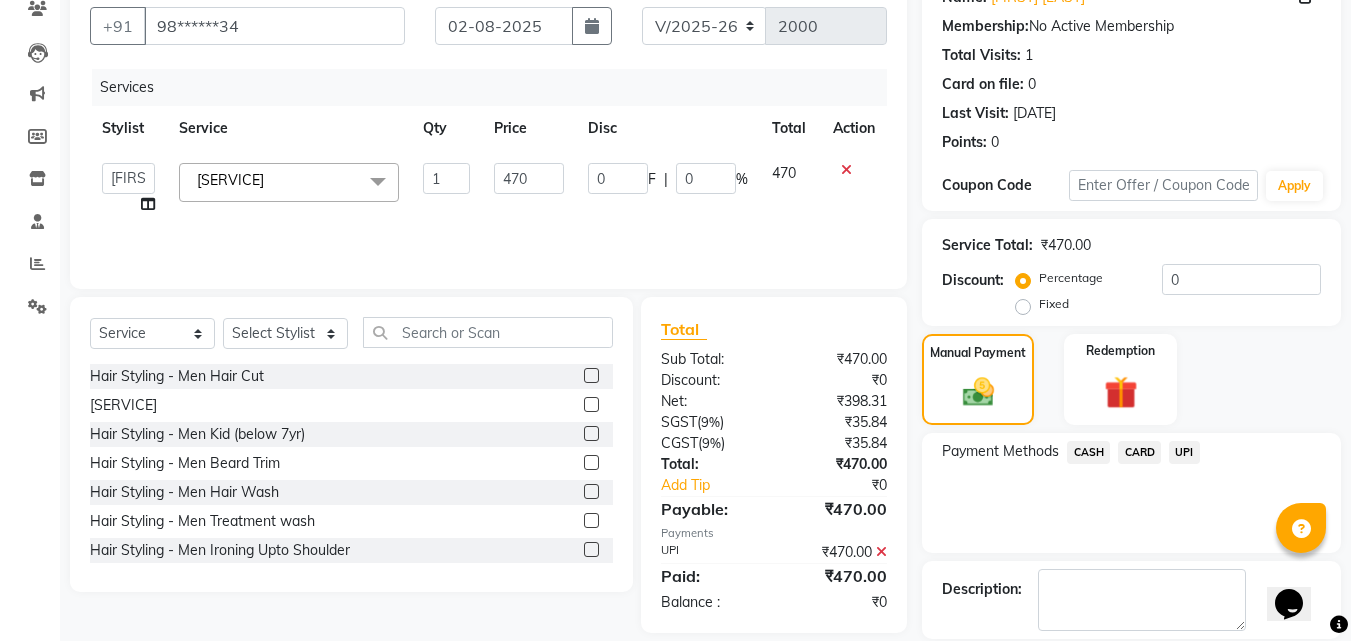 scroll, scrollTop: 275, scrollLeft: 0, axis: vertical 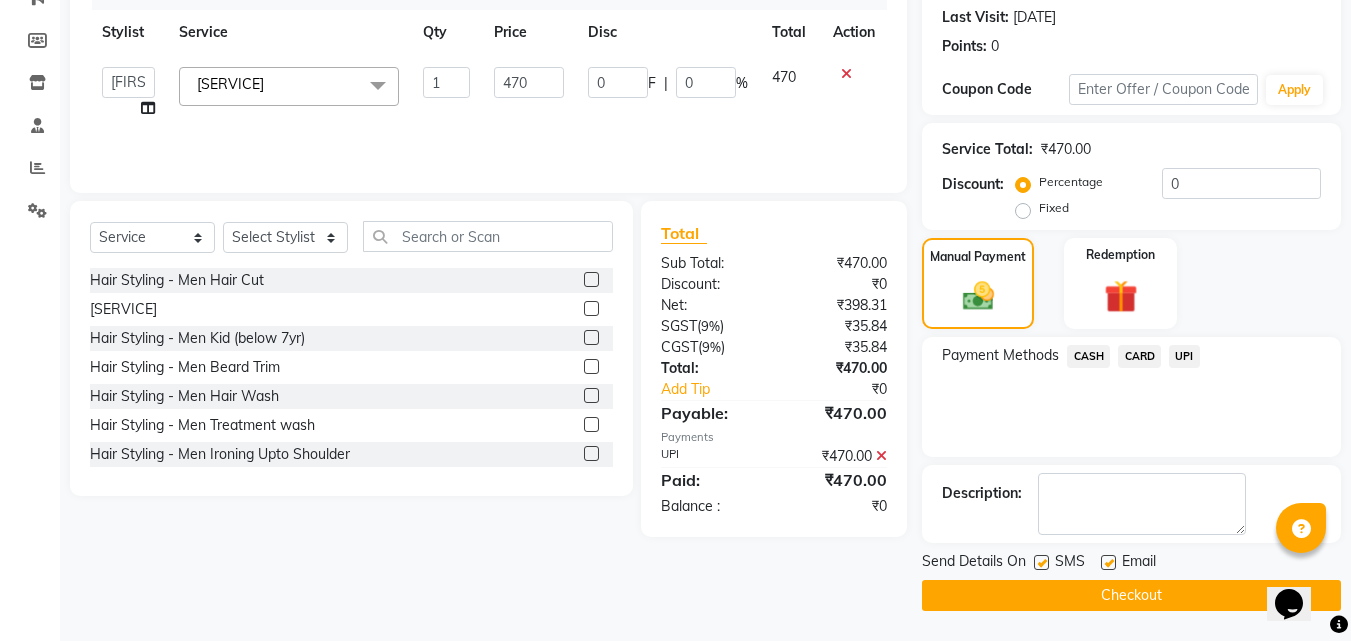 click 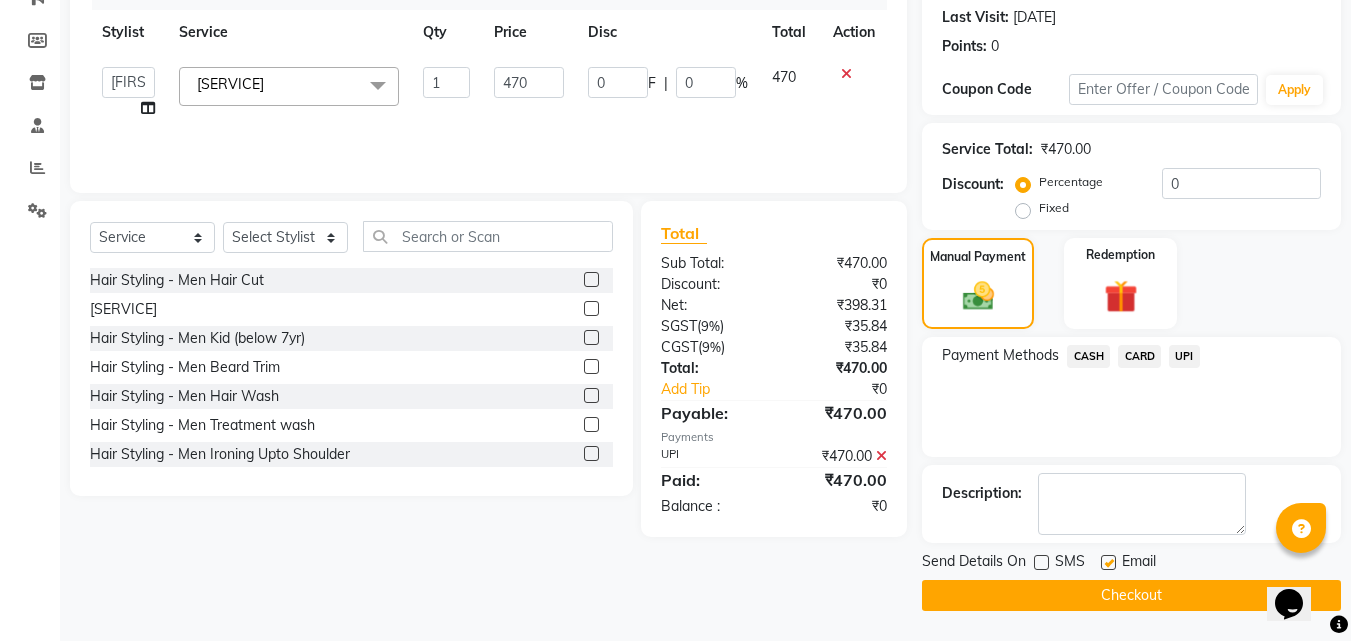 click on "Checkout" 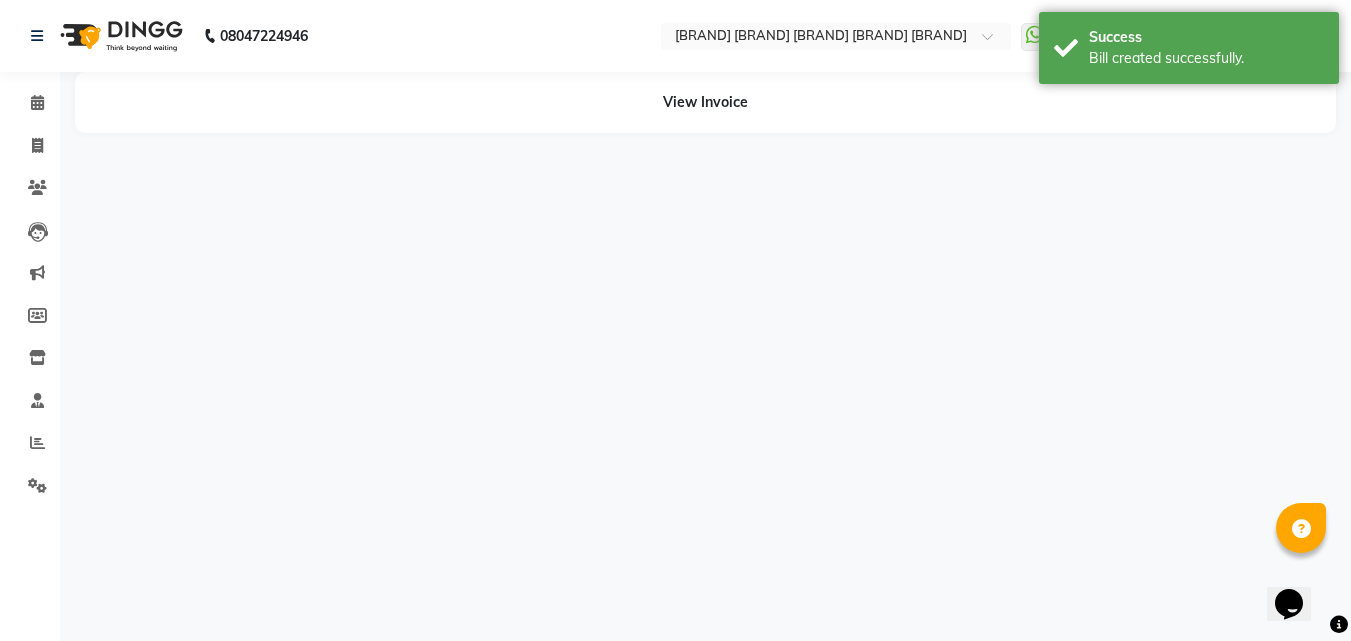 scroll, scrollTop: 0, scrollLeft: 0, axis: both 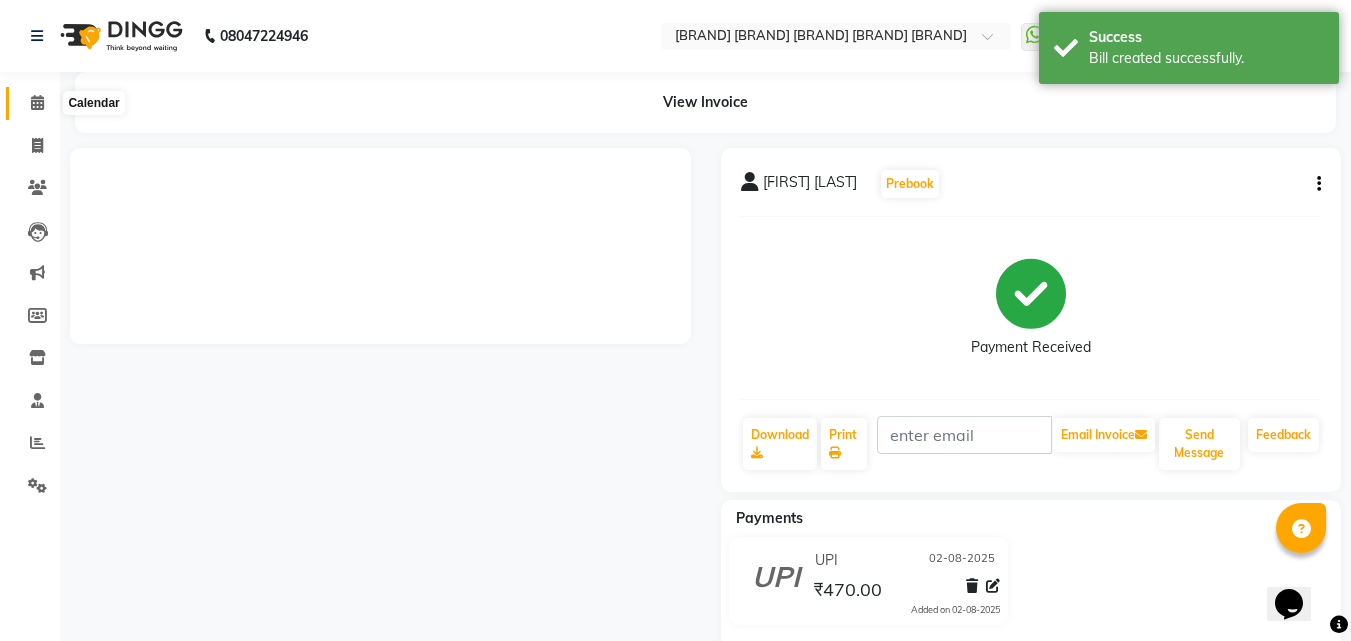 click 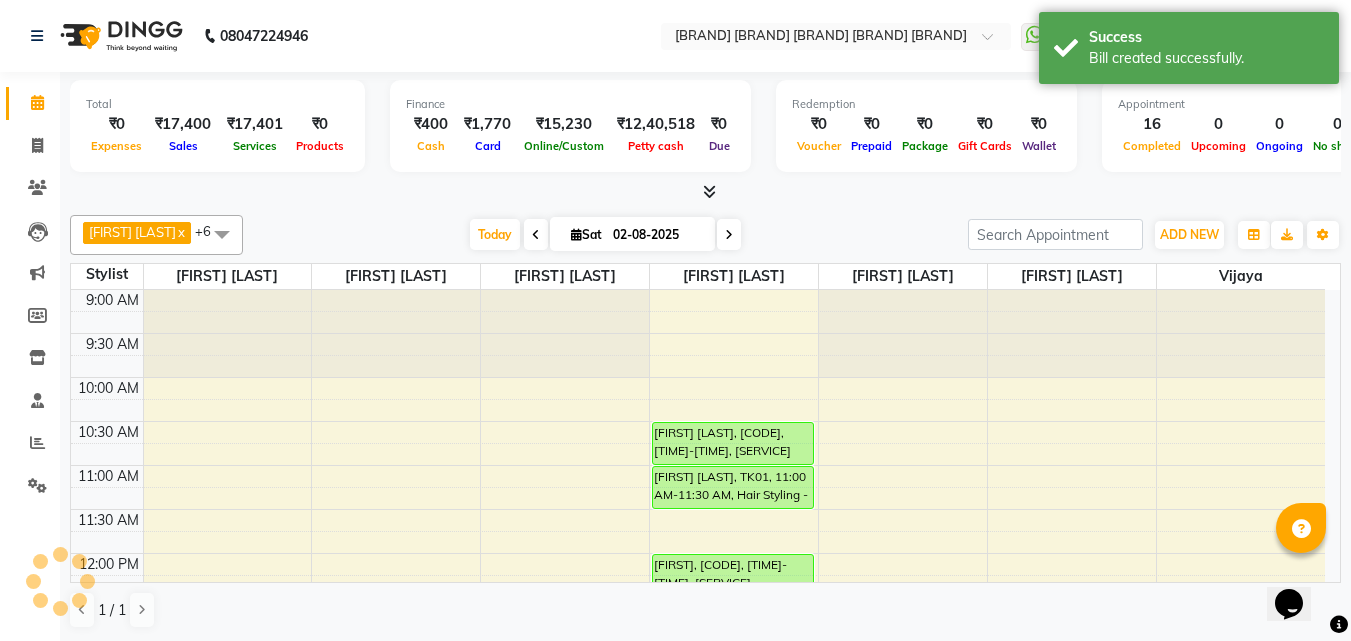 scroll, scrollTop: 793, scrollLeft: 0, axis: vertical 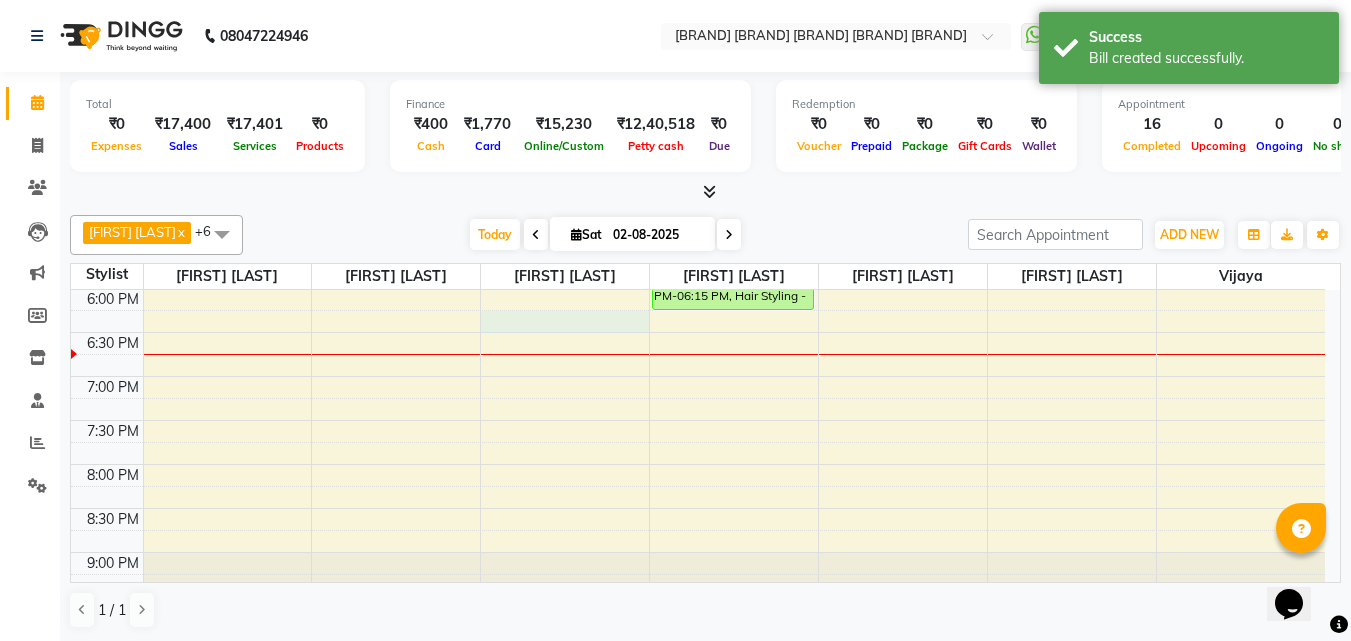 click on "[FIRST] [LAST], TK04, [TIME]-[TIME], Hair Styling - Women Hair Blowdry Up To Shoulder    [FIRST] [LAST], TK04, [TIME]-[TIME], Dandruff tretment    [FIRST] [LAST], TK03, [TIME]-[TIME], Hair Styling - Women Hair Cut    [FIRST] [LAST], TK05, [TIME]-[TIME], Inoa Touch Up    [FIRST] [LAST], TK05, [TIME]-[TIME], Hair Care Treatment - Women Hair Spa    [FIRST], TK06, [TIME]-[TIME], Hair Styling - Women Hair Cut With Wash    [FIRST], TK06, [TIME]-[TIME], Body Bliss Massage - Head Massage- (30 min)    [FIRST] [LAST], TK07, [TIME]-[TIME], Hair Styling - Women Hair Cut    [FIRST] [LAST], TK01, [TIME]-[TIME], Hair Styling - Men Hair Cut    [FIRST] [LAST], TK01, [TIME]-[TIME], Hair Styling - Men Beard Trim" at bounding box center (698, 68) 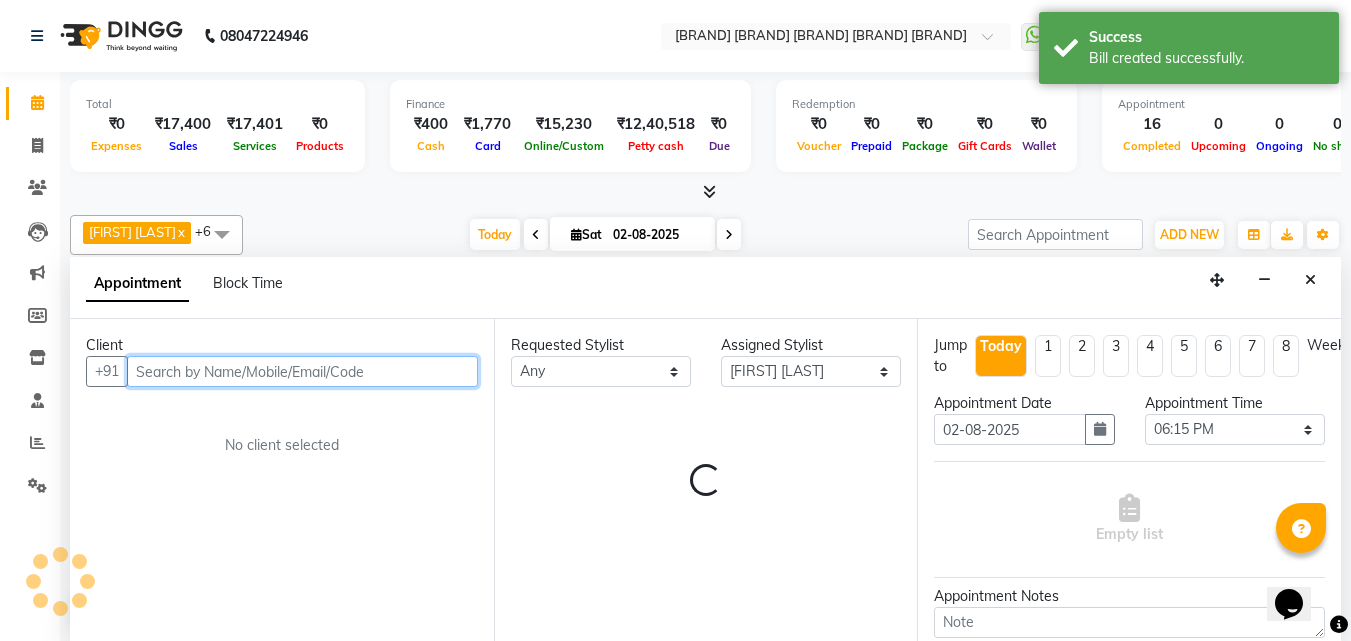 scroll, scrollTop: 1, scrollLeft: 0, axis: vertical 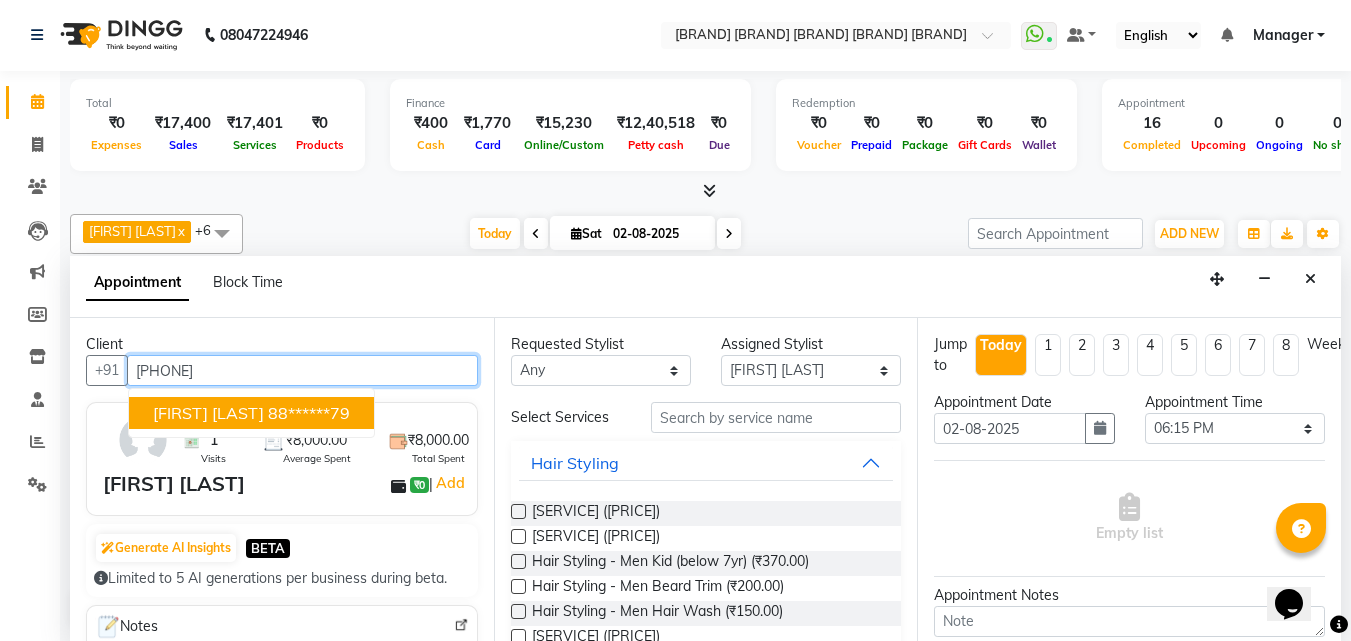 click on "[FIRST] [LAST]" at bounding box center (208, 413) 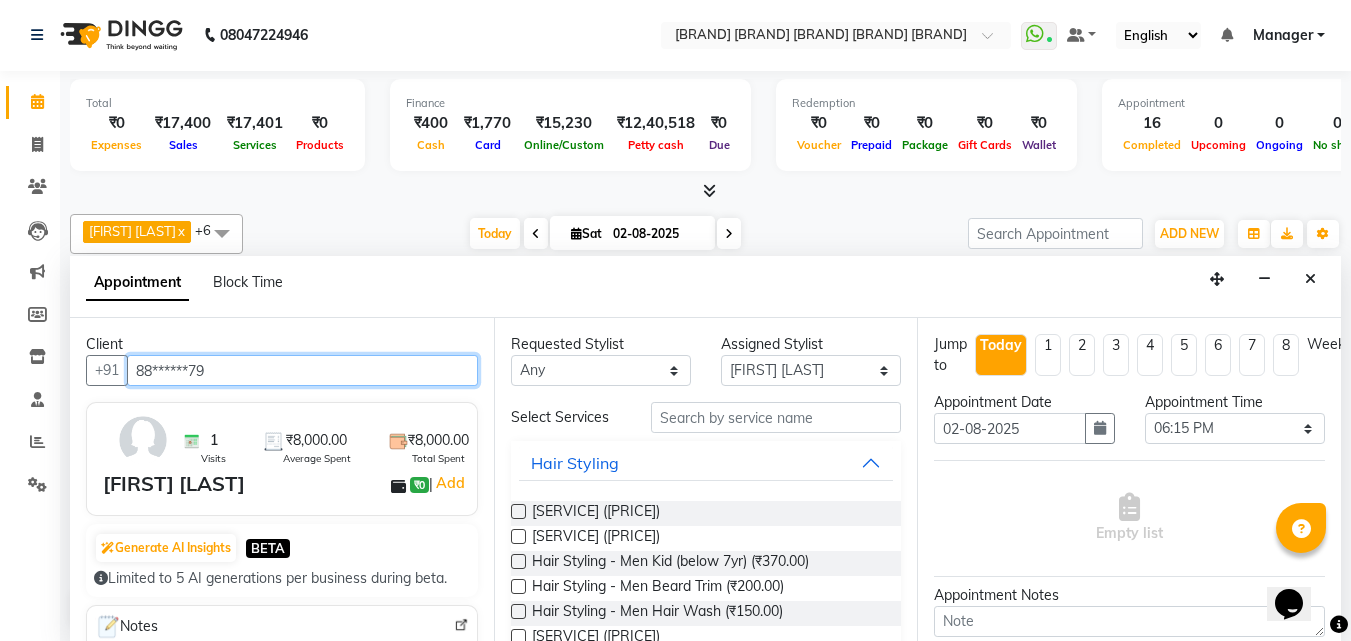 type on "88******79" 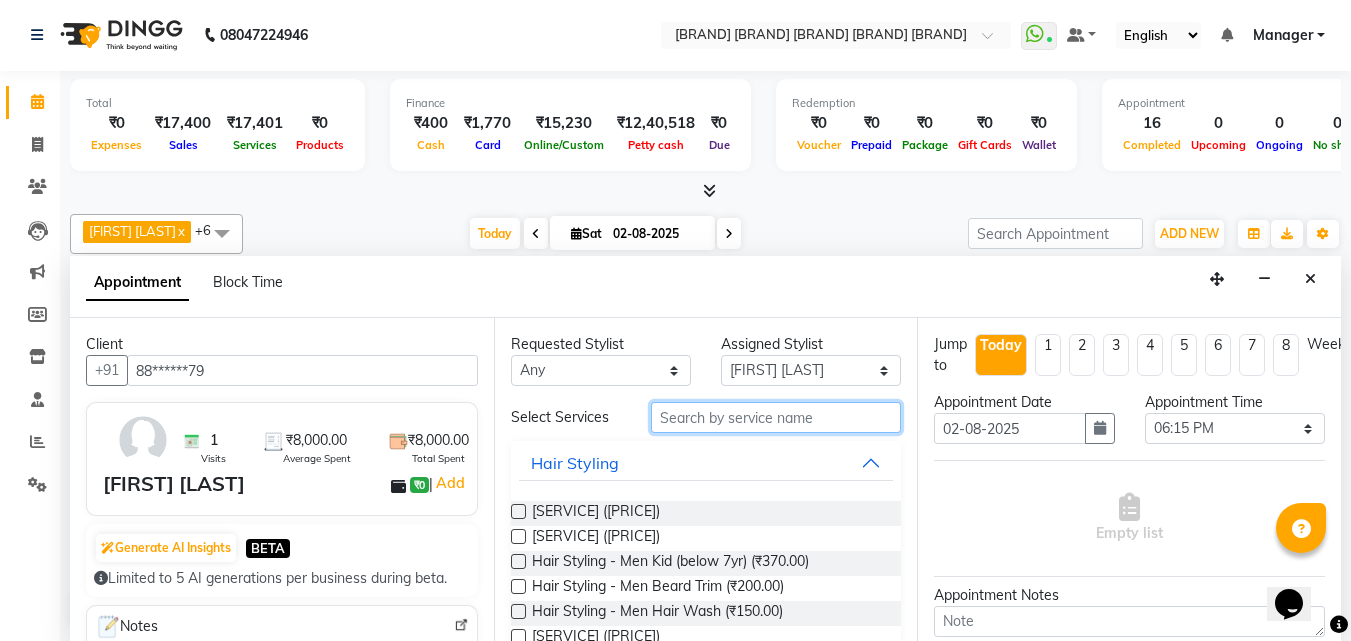 click at bounding box center (776, 417) 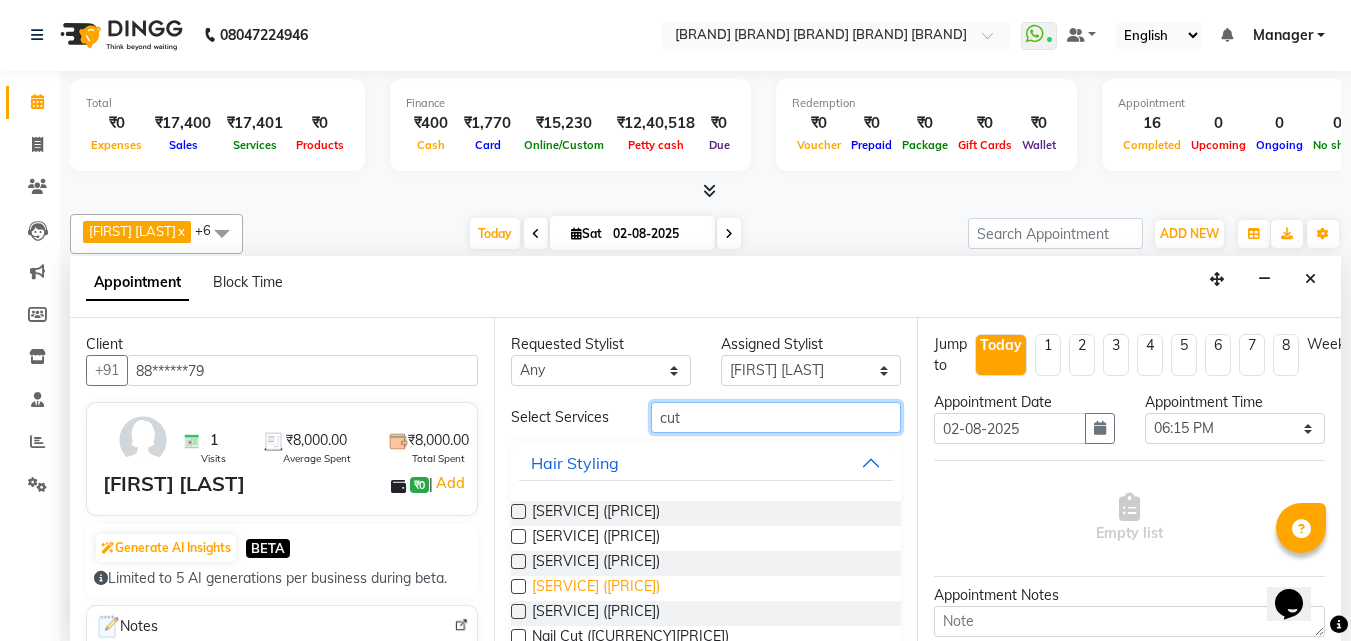 type on "cut" 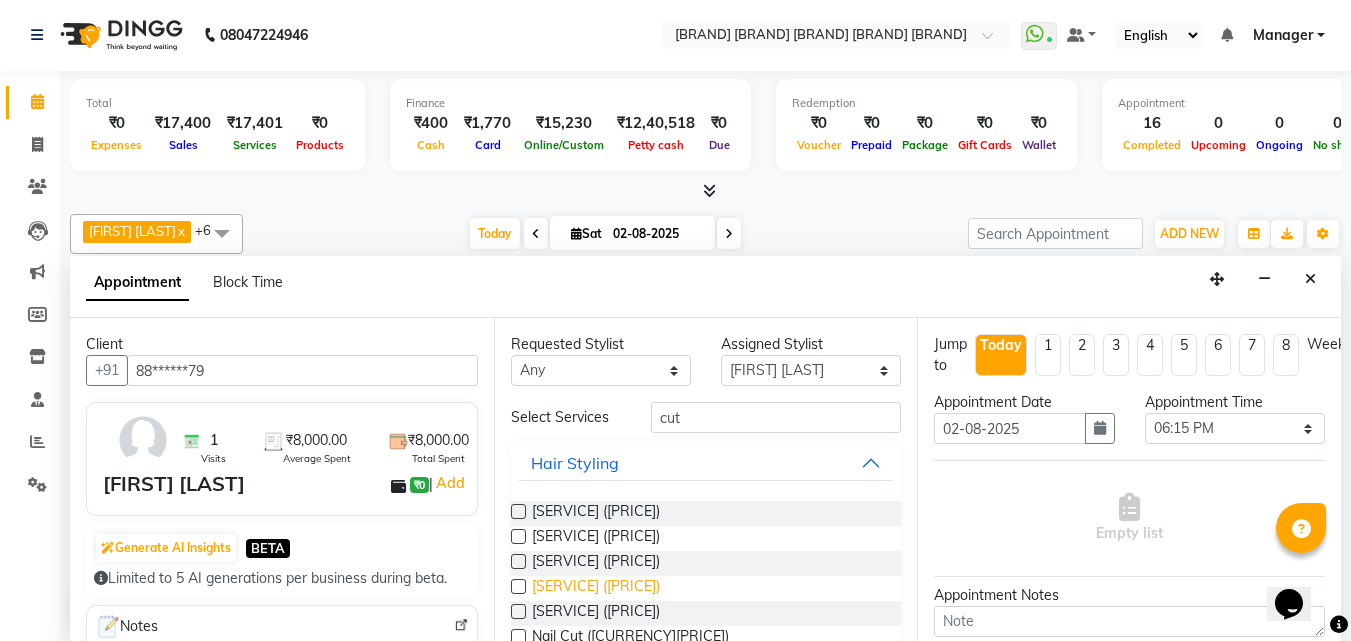 click on "[SERVICE] ([PRICE])" at bounding box center (596, 588) 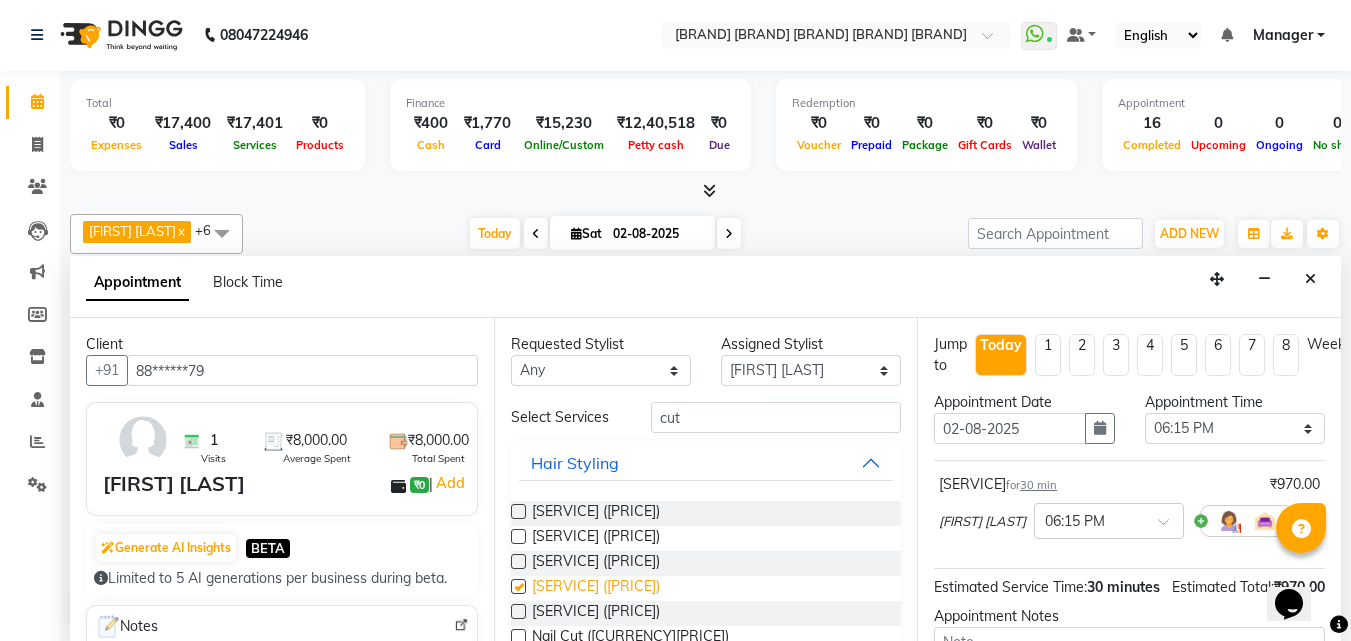 checkbox on "false" 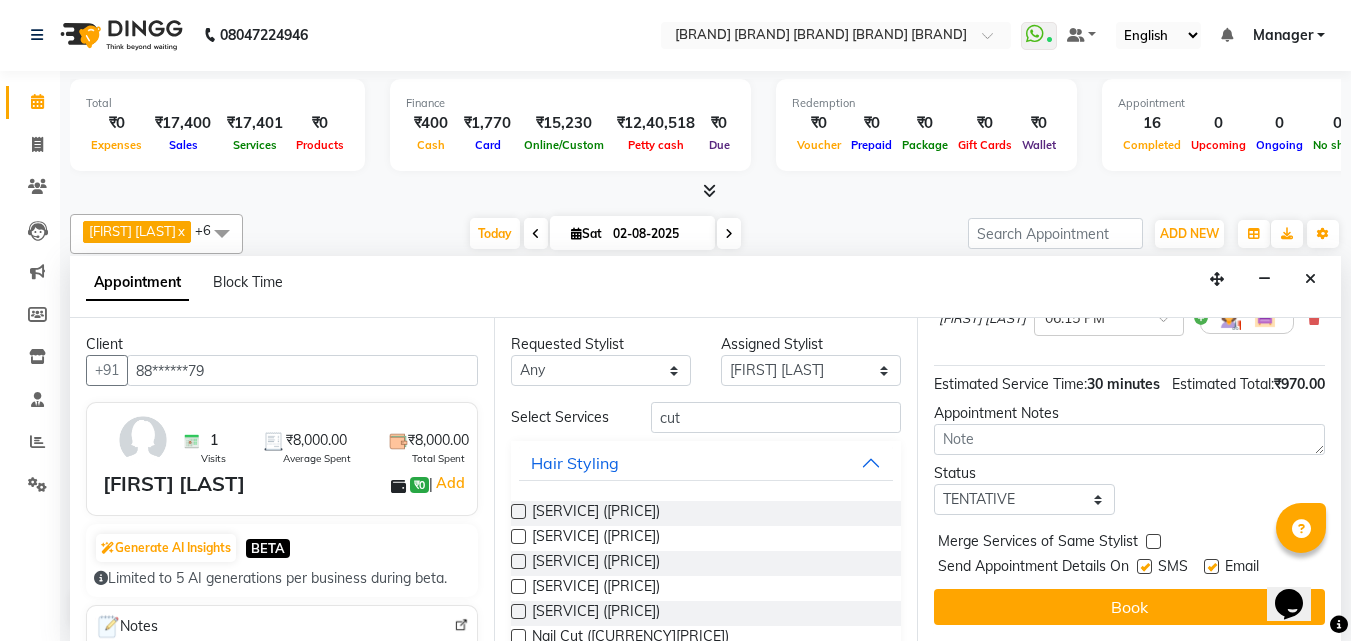 scroll, scrollTop: 263, scrollLeft: 0, axis: vertical 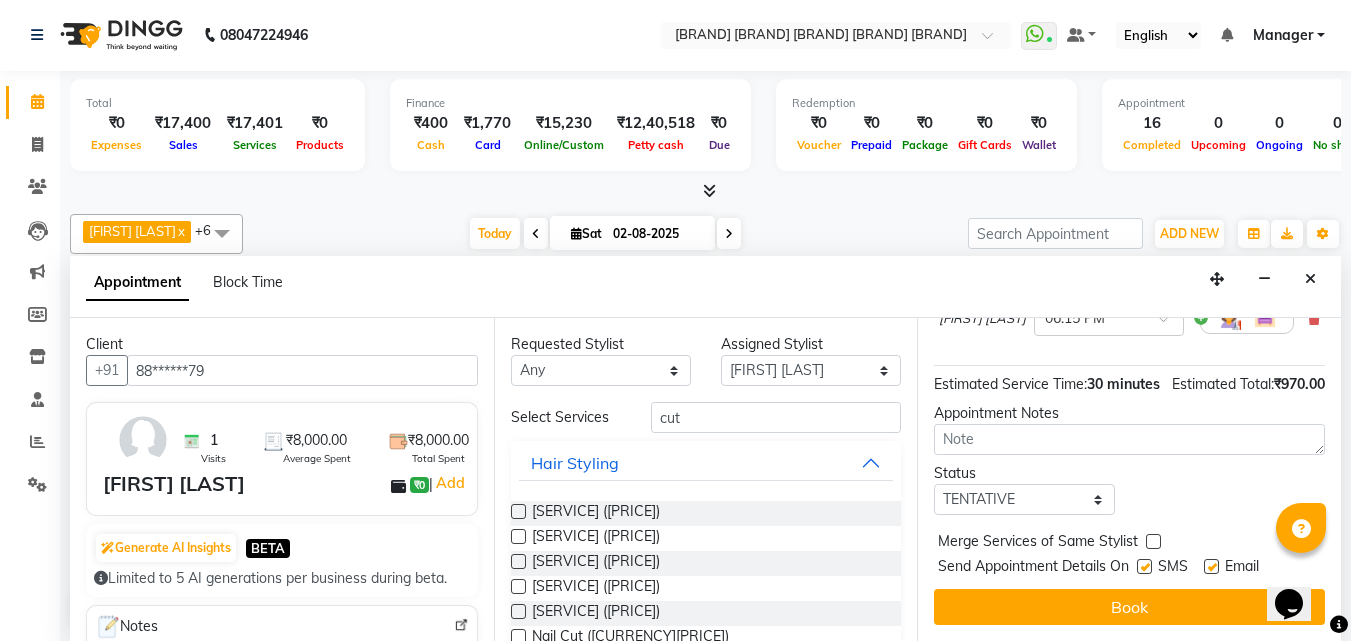 click at bounding box center [1144, 566] 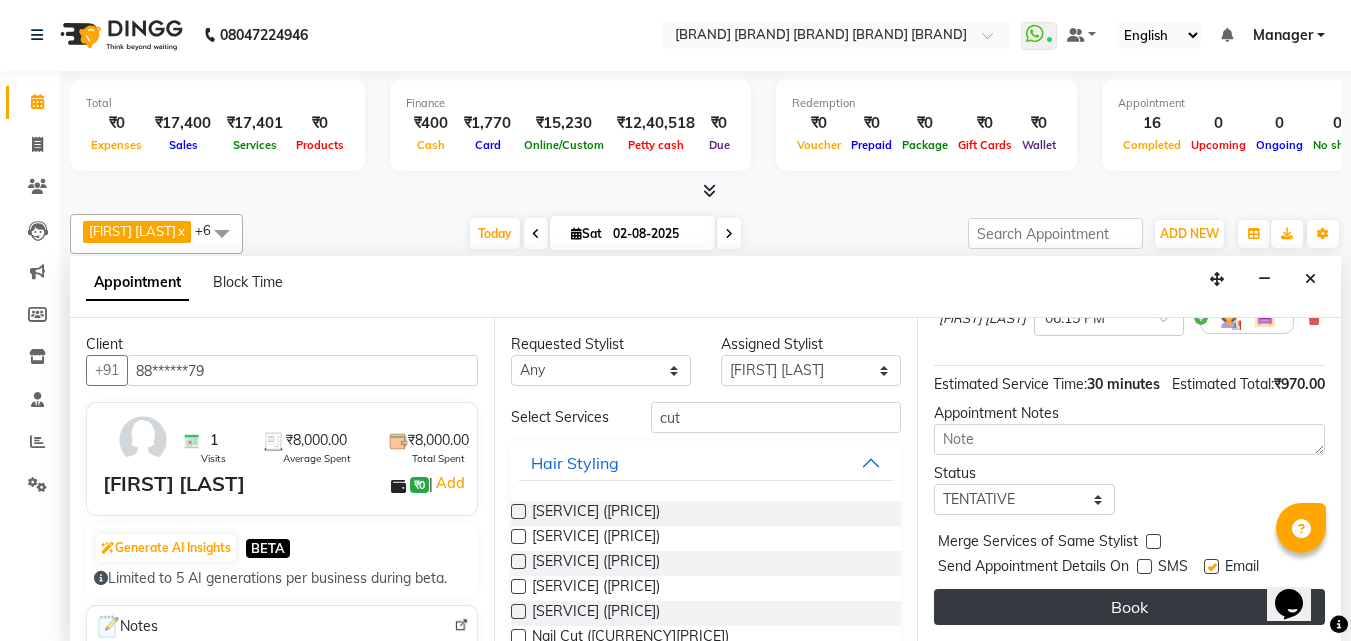 click on "Book" at bounding box center (1129, 607) 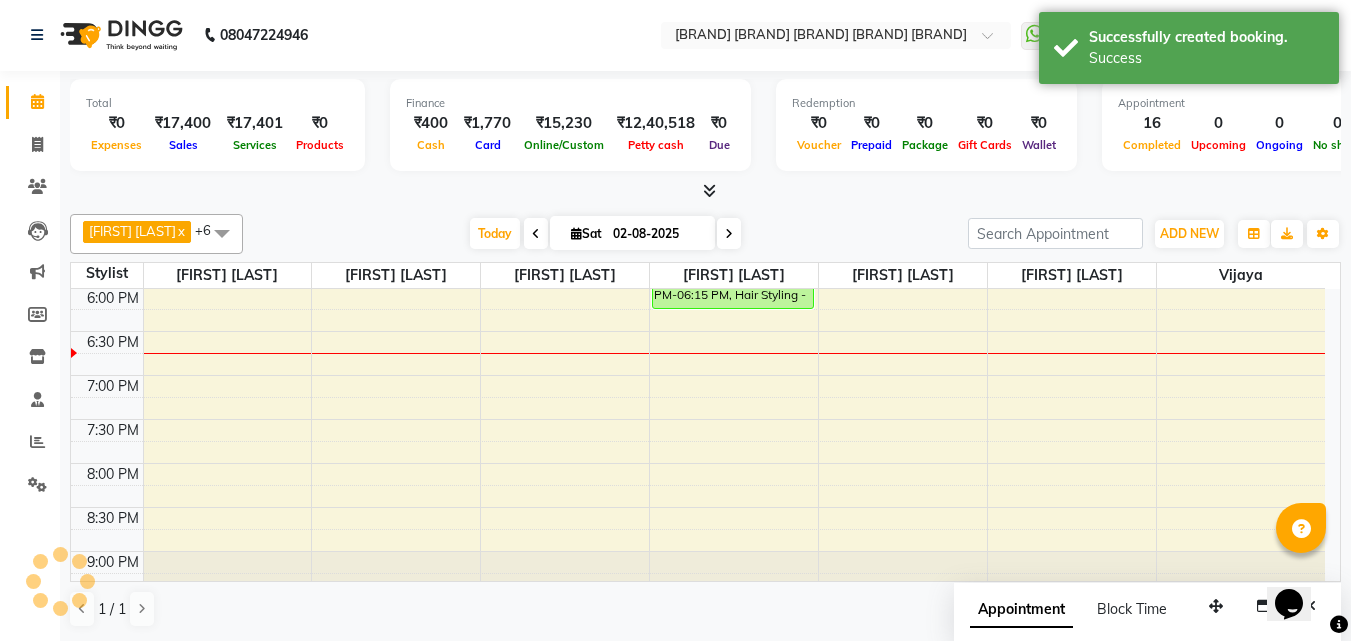 scroll, scrollTop: 0, scrollLeft: 0, axis: both 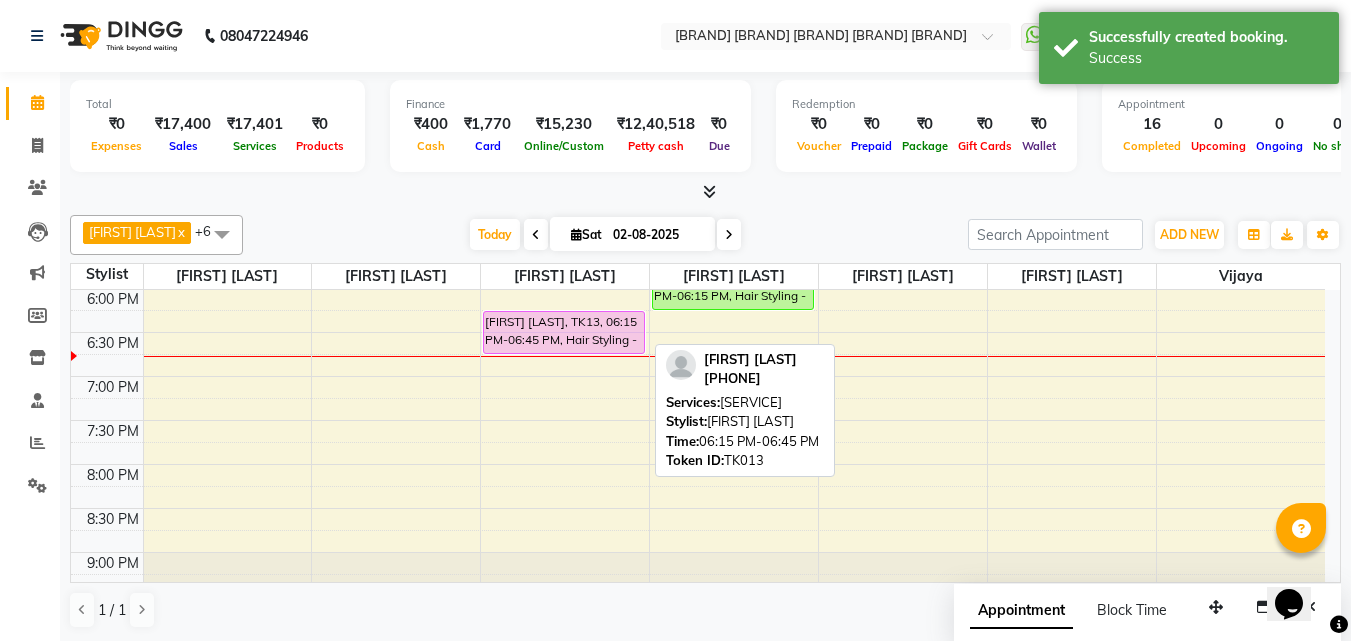 click on "[FIRST] [LAST], TK13, 06:15 PM-06:45 PM, Hair Styling - Women Hair Cut With Wash" at bounding box center [564, 332] 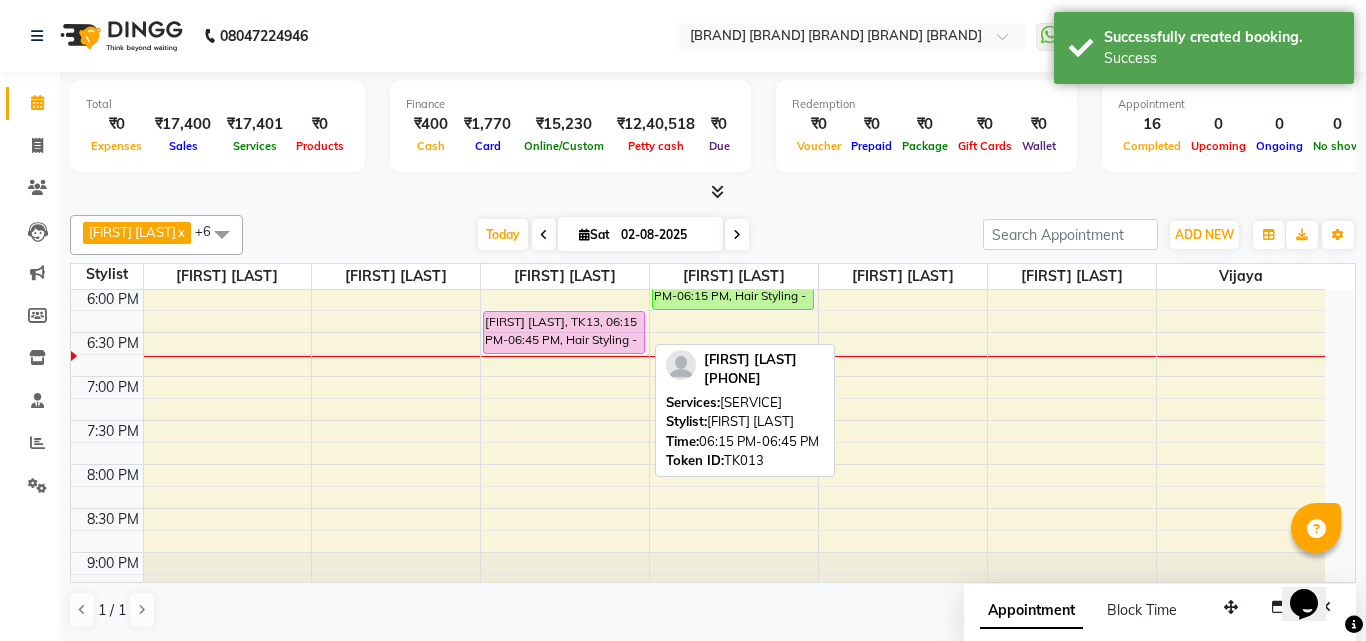 select on "7" 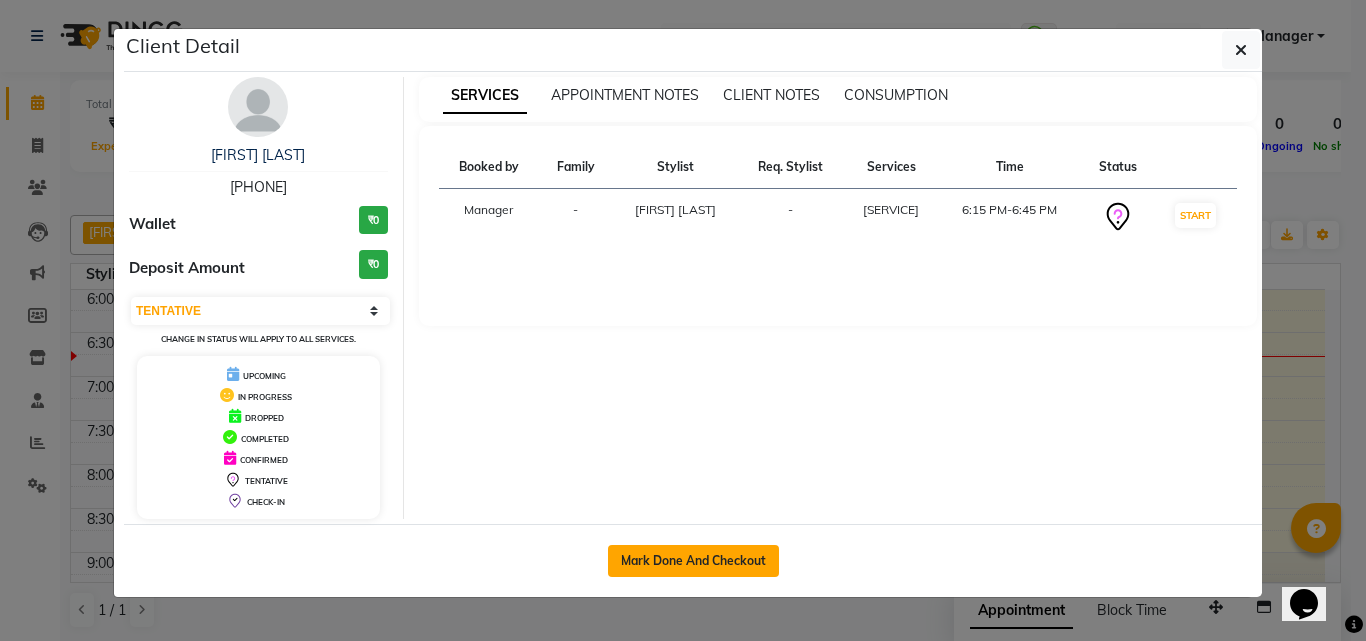click on "Mark Done And Checkout" 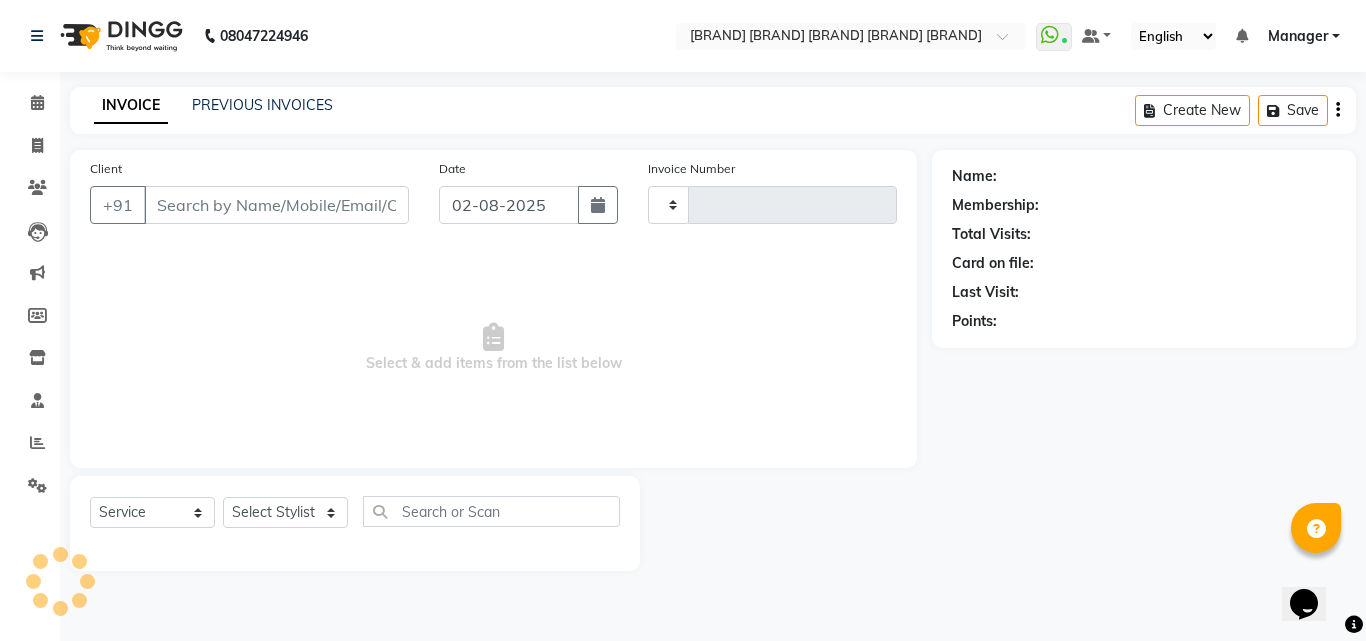 type on "88******79" 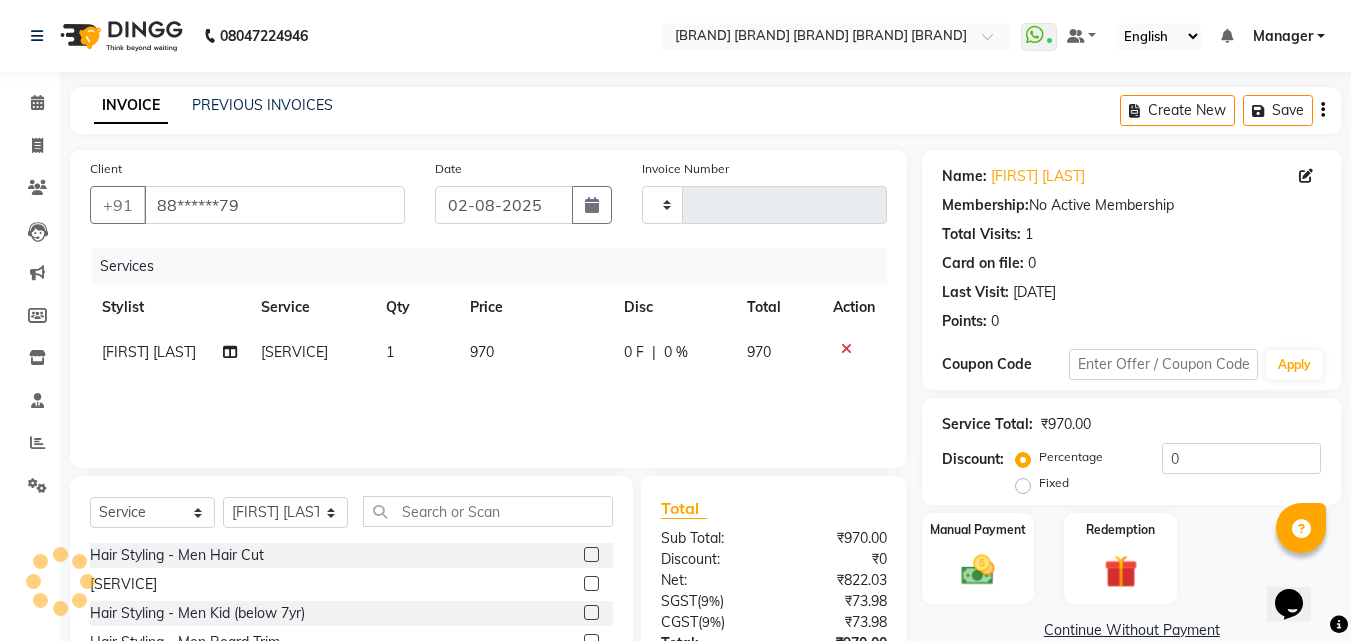type on "2001" 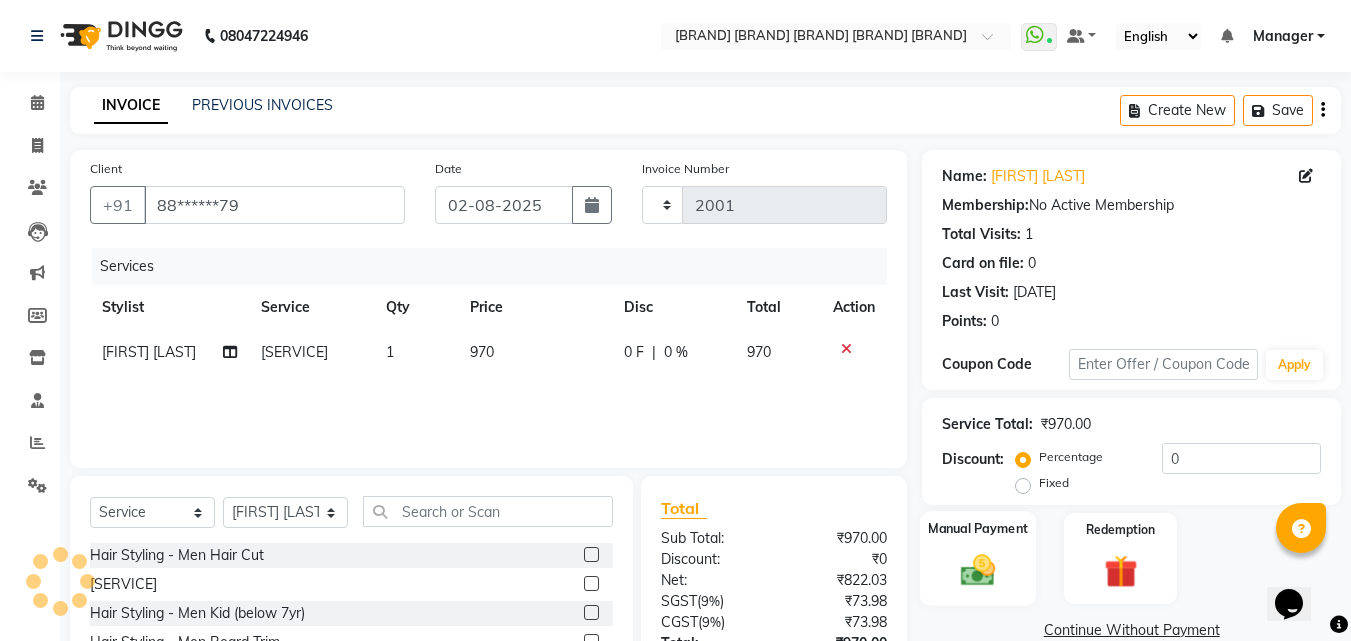 select on "6713" 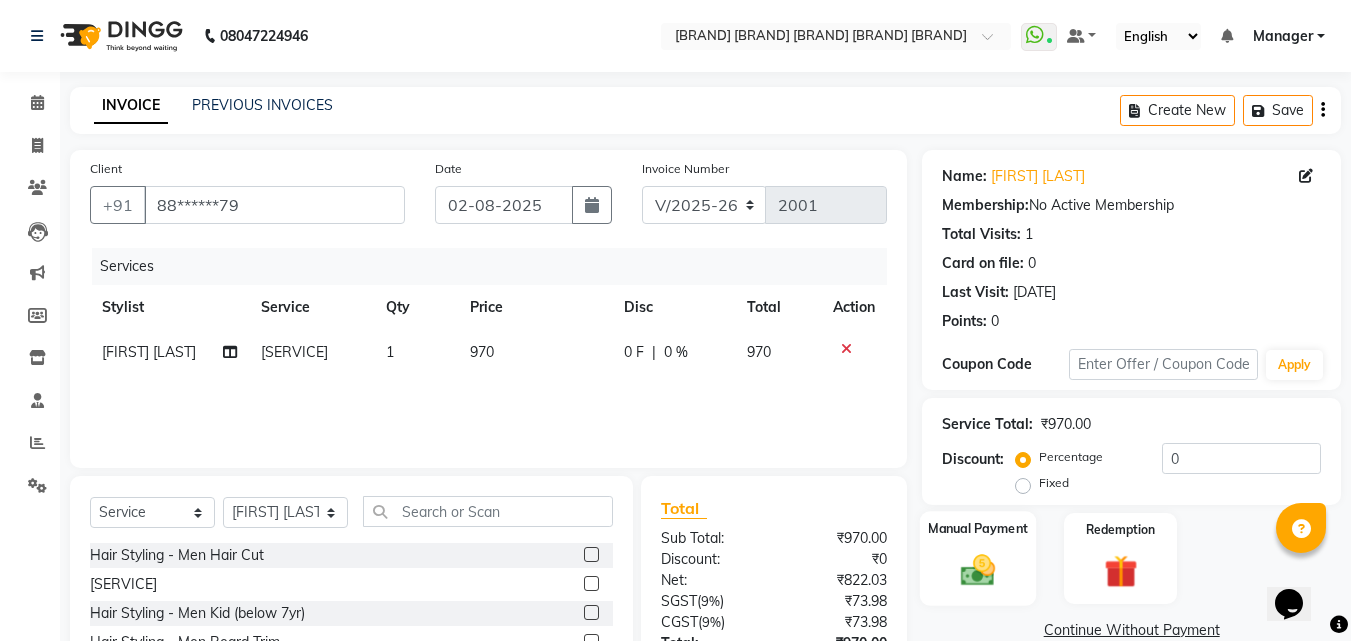 click 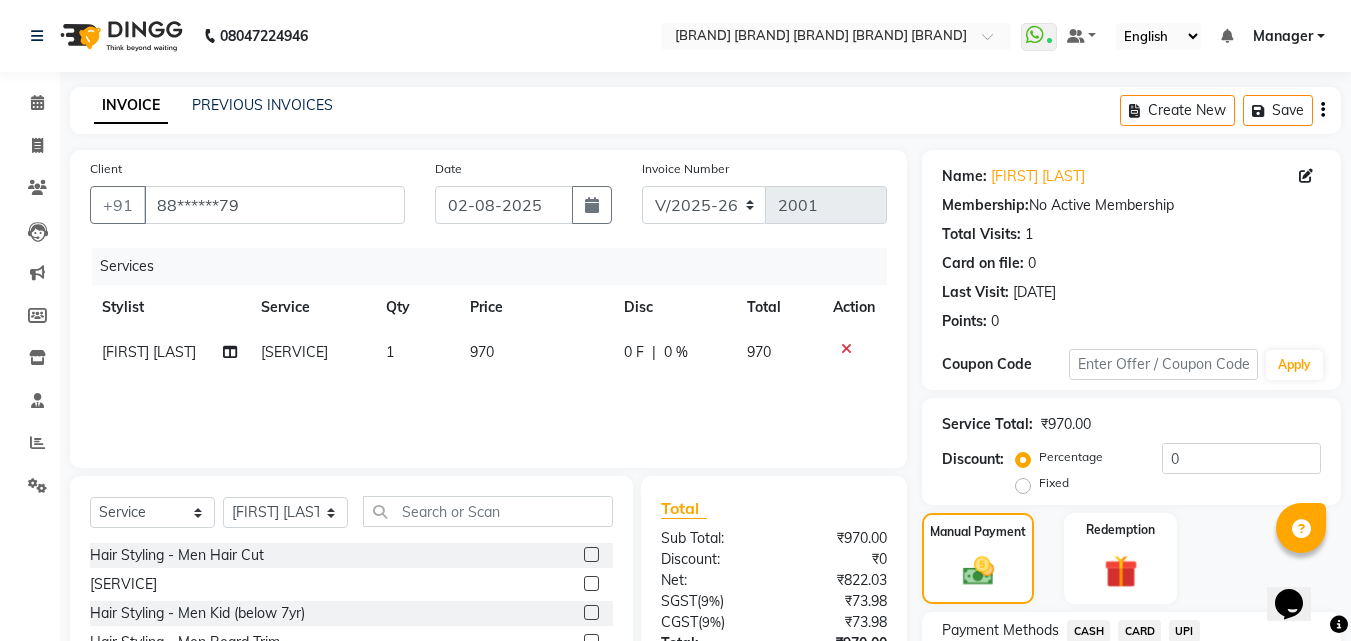 scroll, scrollTop: 162, scrollLeft: 0, axis: vertical 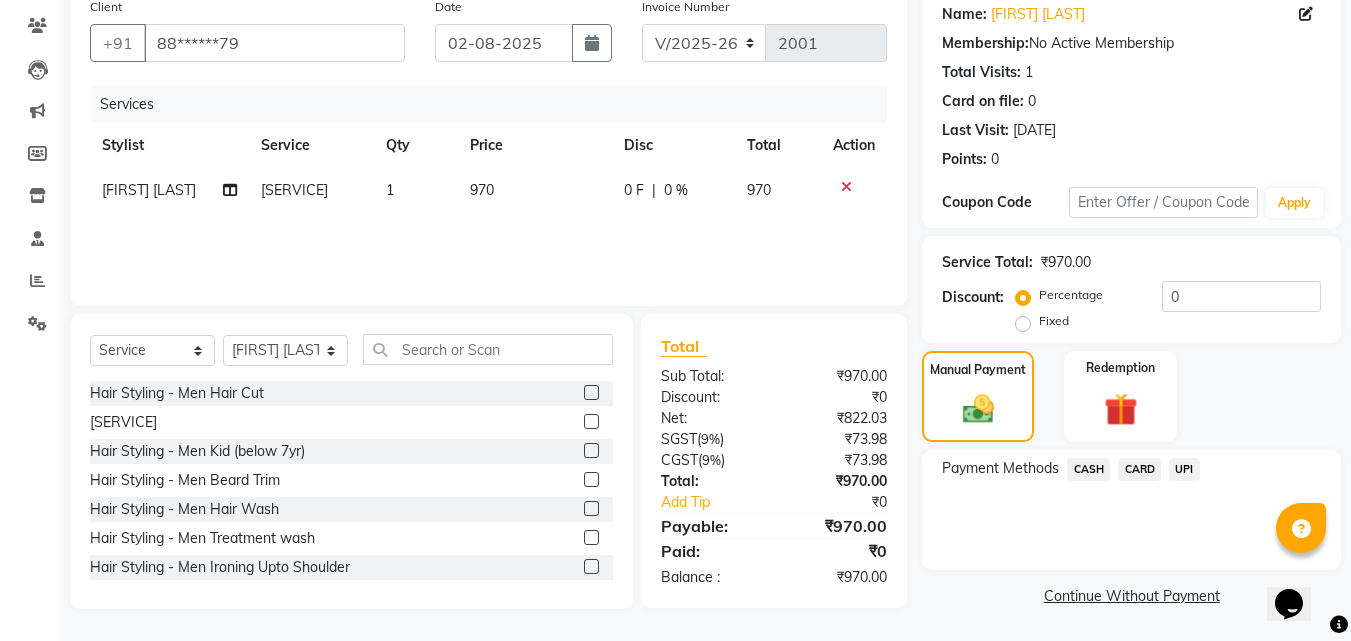 click on "UPI" 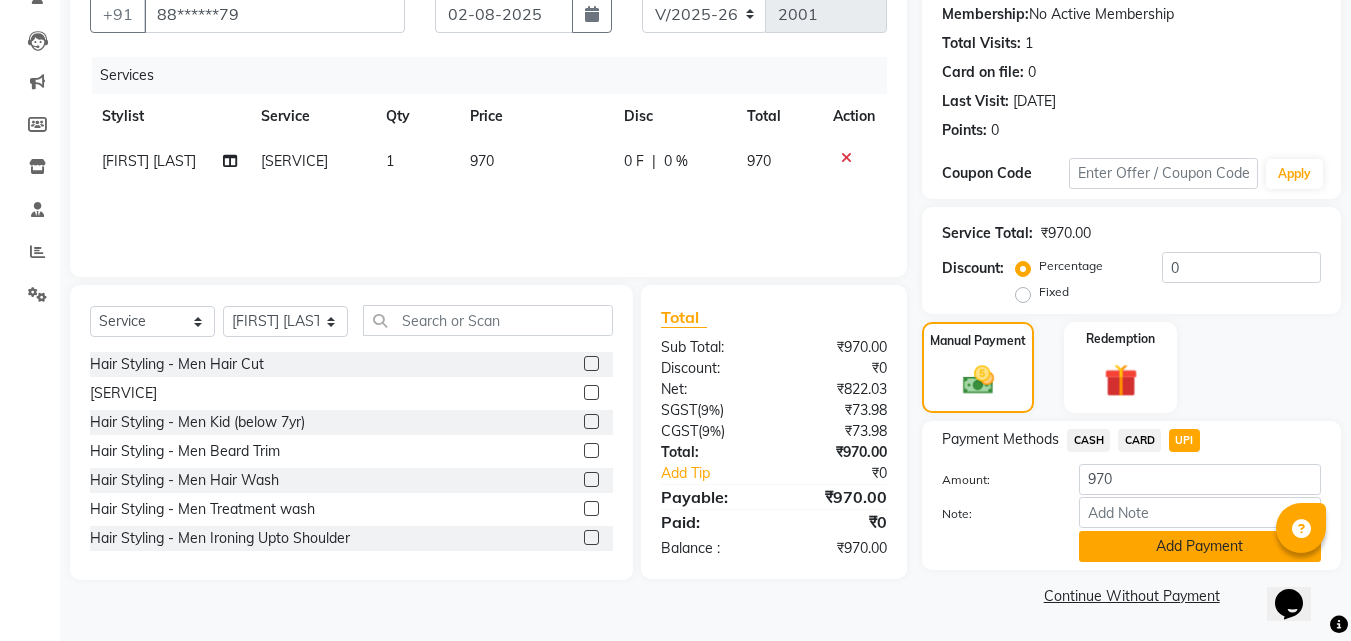 click on "Add Payment" 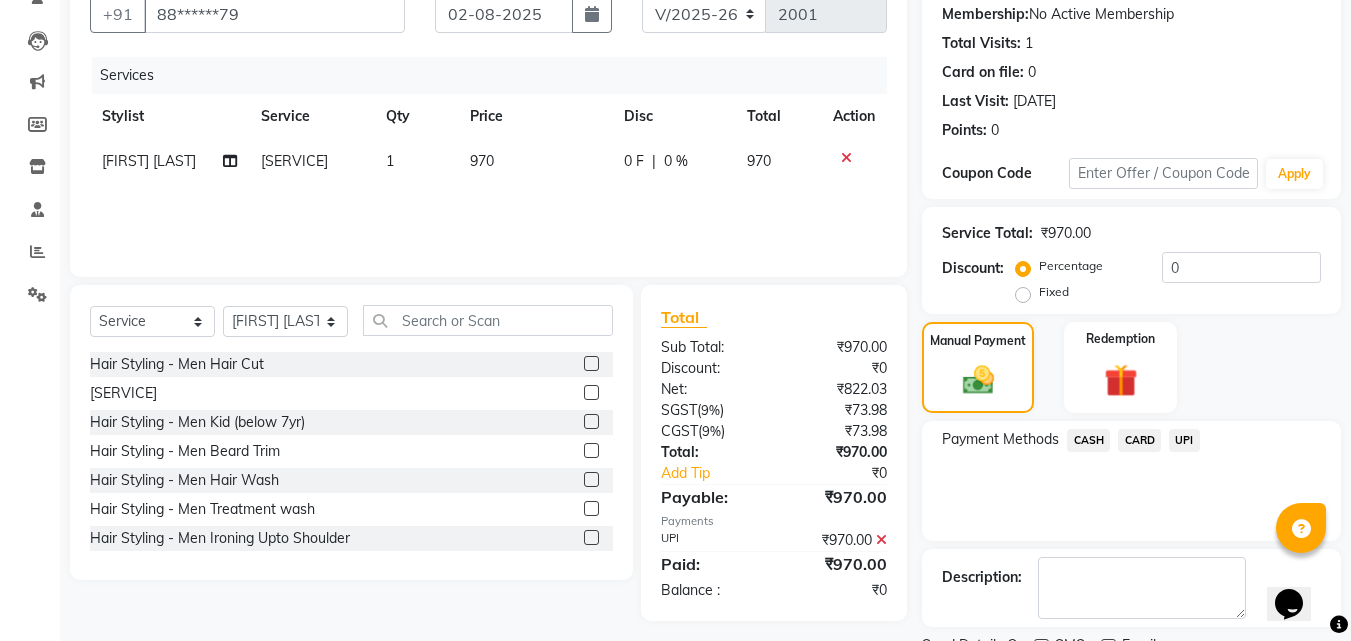 scroll, scrollTop: 275, scrollLeft: 0, axis: vertical 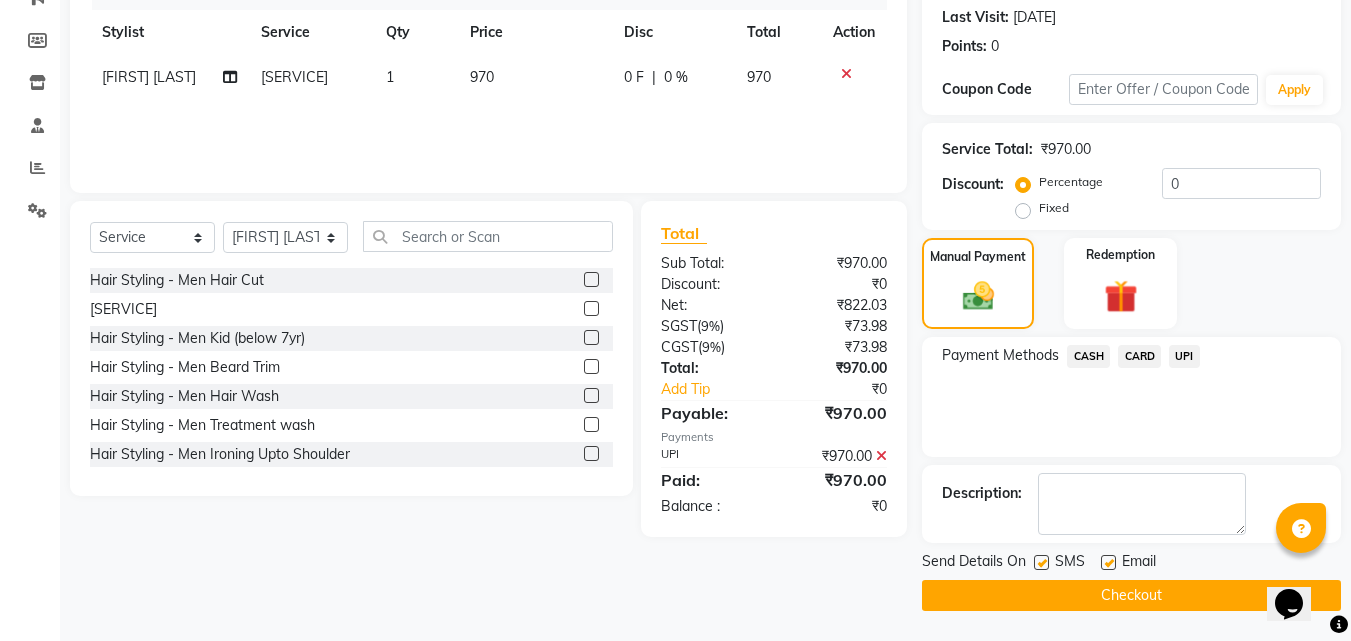 click 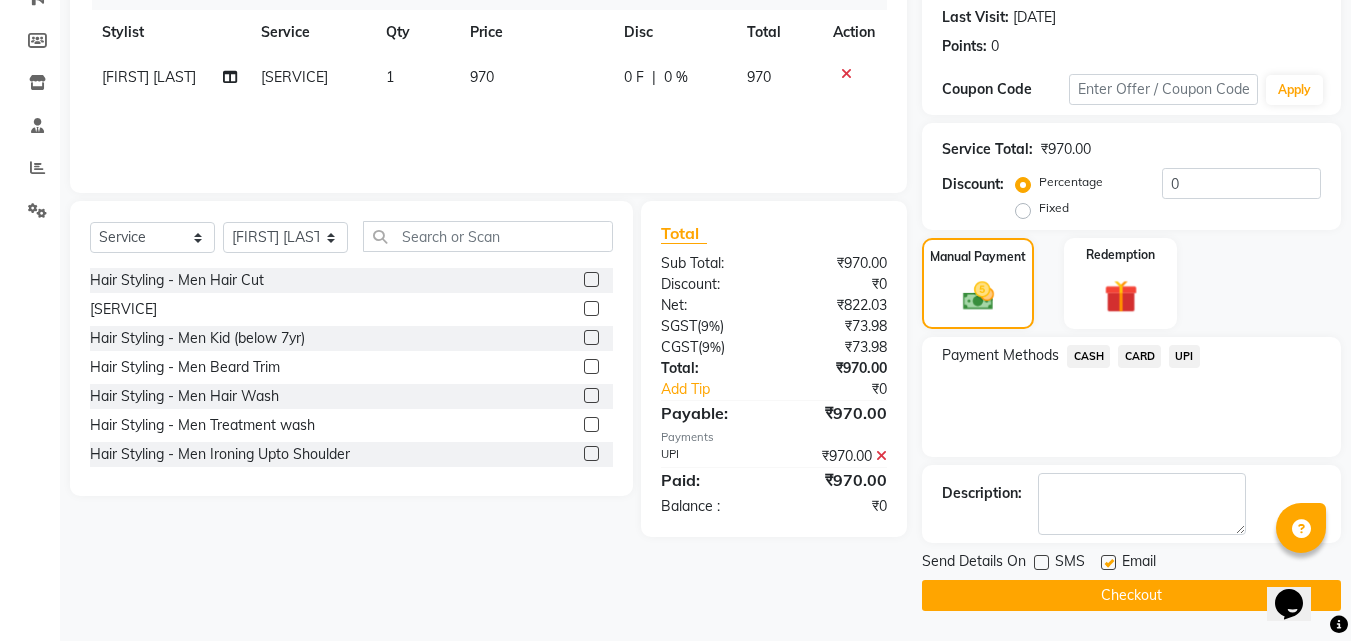 click on "Checkout" 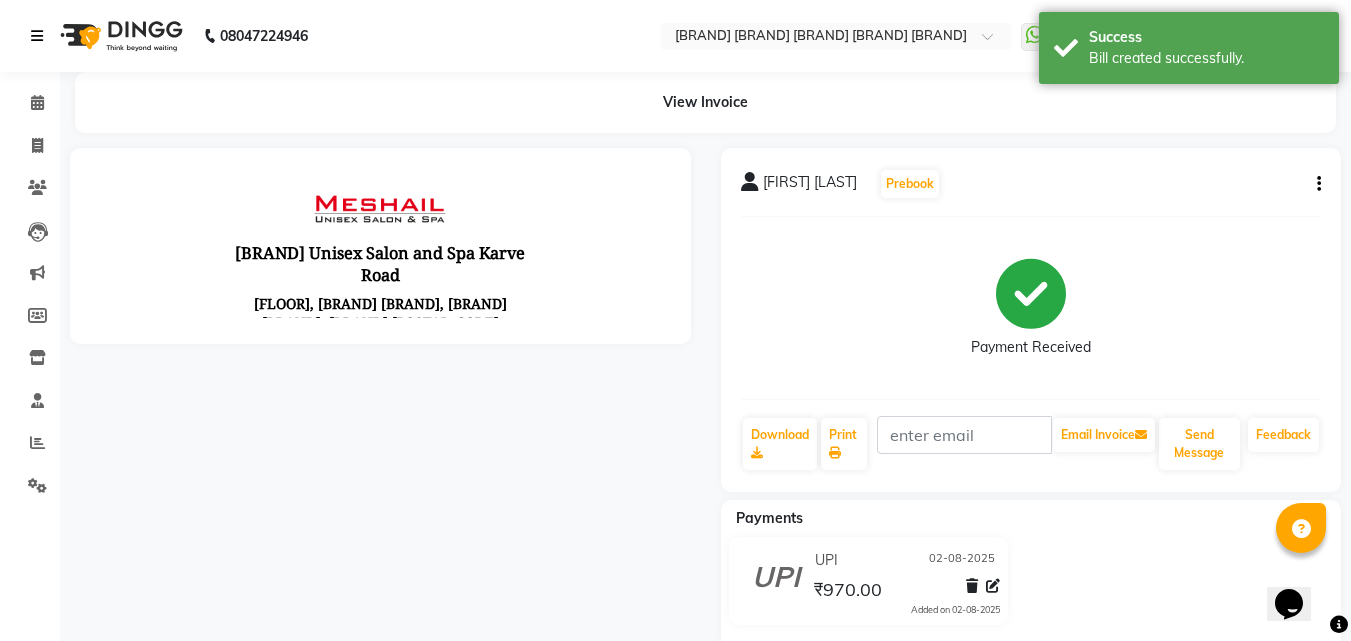 scroll, scrollTop: 0, scrollLeft: 0, axis: both 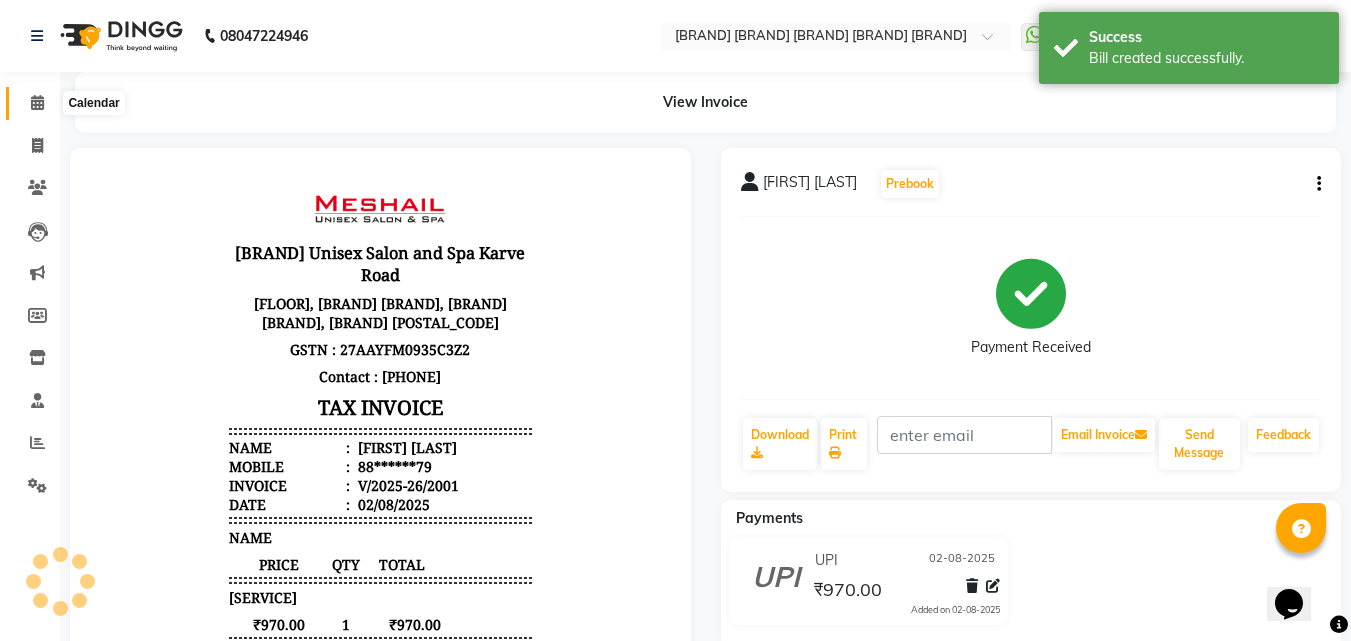 click 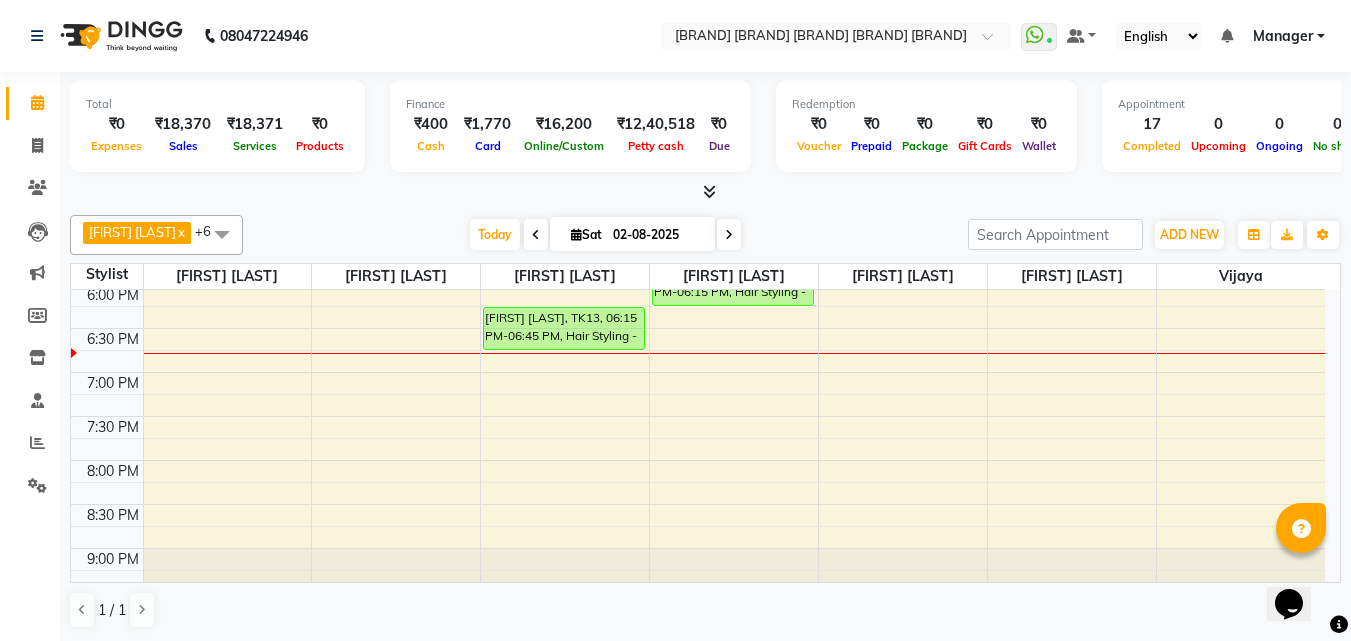 scroll, scrollTop: 800, scrollLeft: 0, axis: vertical 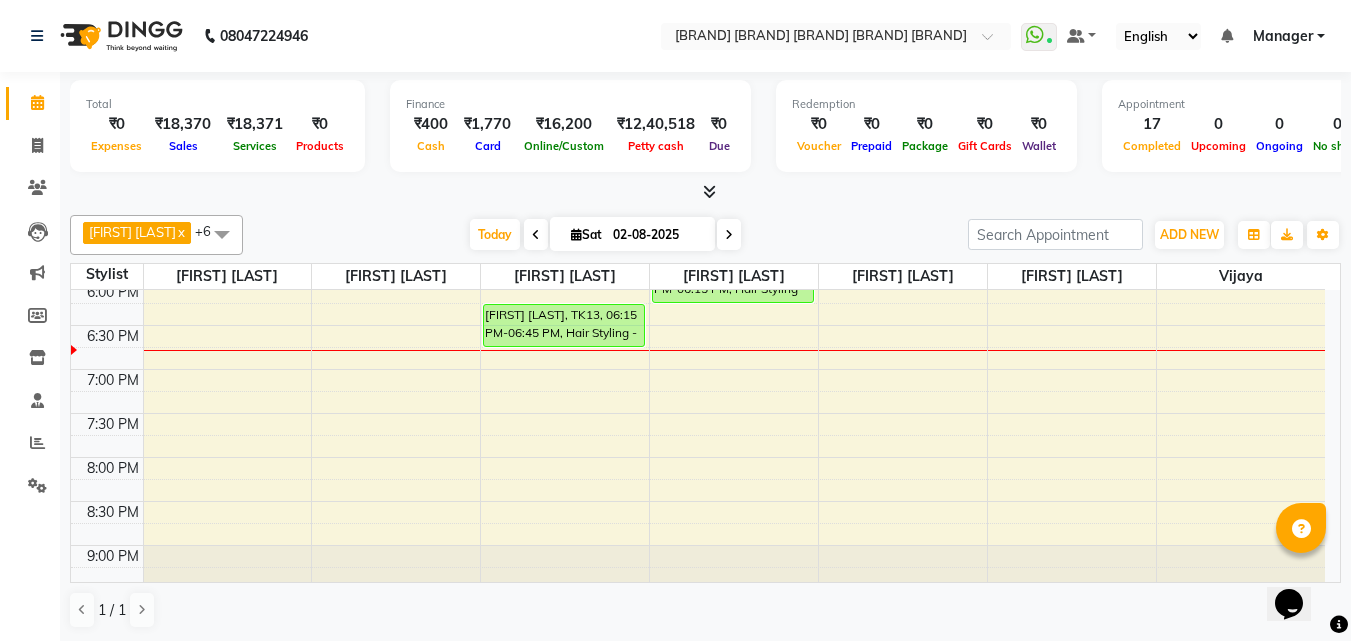 click on "[TIME] [TIME] [TIME] [TIME] [TIME] [TIME] [TIME] [TIME] [TIME] [TIME] [TIME] [TIME] [TIME] [TIME] [TIME] [TIME] [TIME] [TIME] [TIME] [TIME] [TIME] [TIME] [TIME] [TIME] [TIME] [TIME] [FIRST] [LAST], [CODE], [TIME]-[TIME], [SERVICE] [FIRST] [LAST], [CODE], [TIME]-[TIME], [SERVICE] [FIRST] [LAST], [CODE], [TIME]-[TIME], [SERVICE] [FIRST] [LAST], [CODE], [TIME]-[TIME], [SERVICE]" at bounding box center (698, 61) 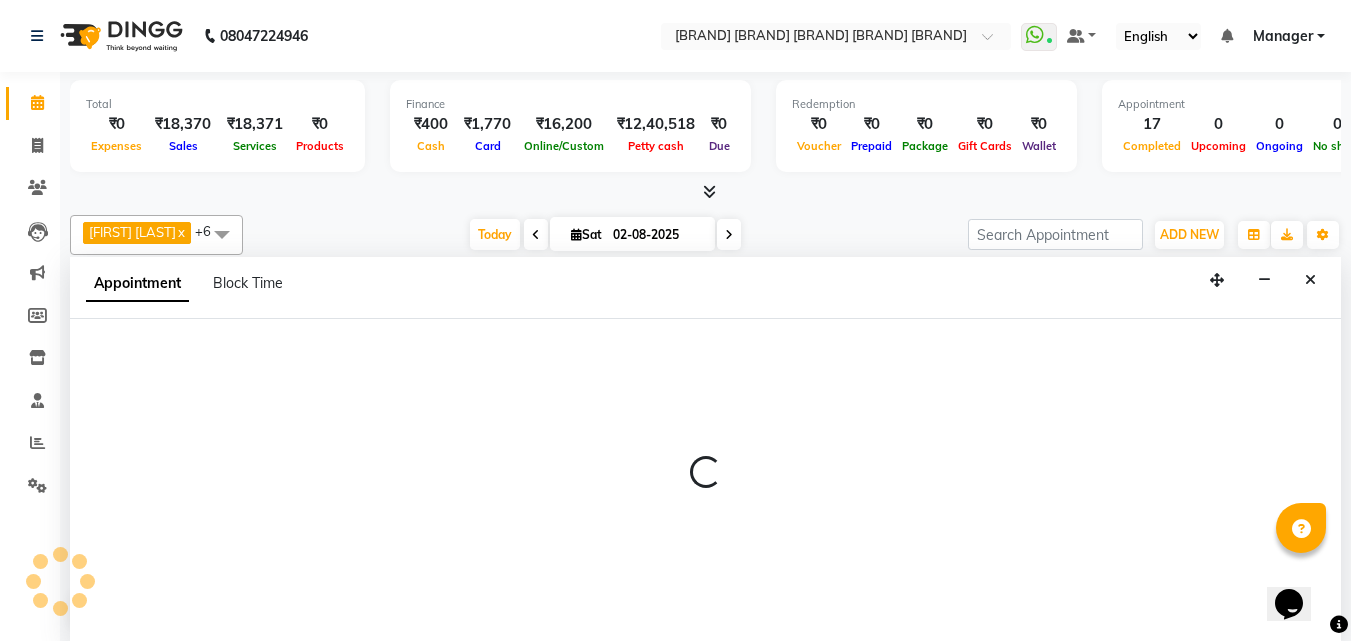scroll, scrollTop: 1, scrollLeft: 0, axis: vertical 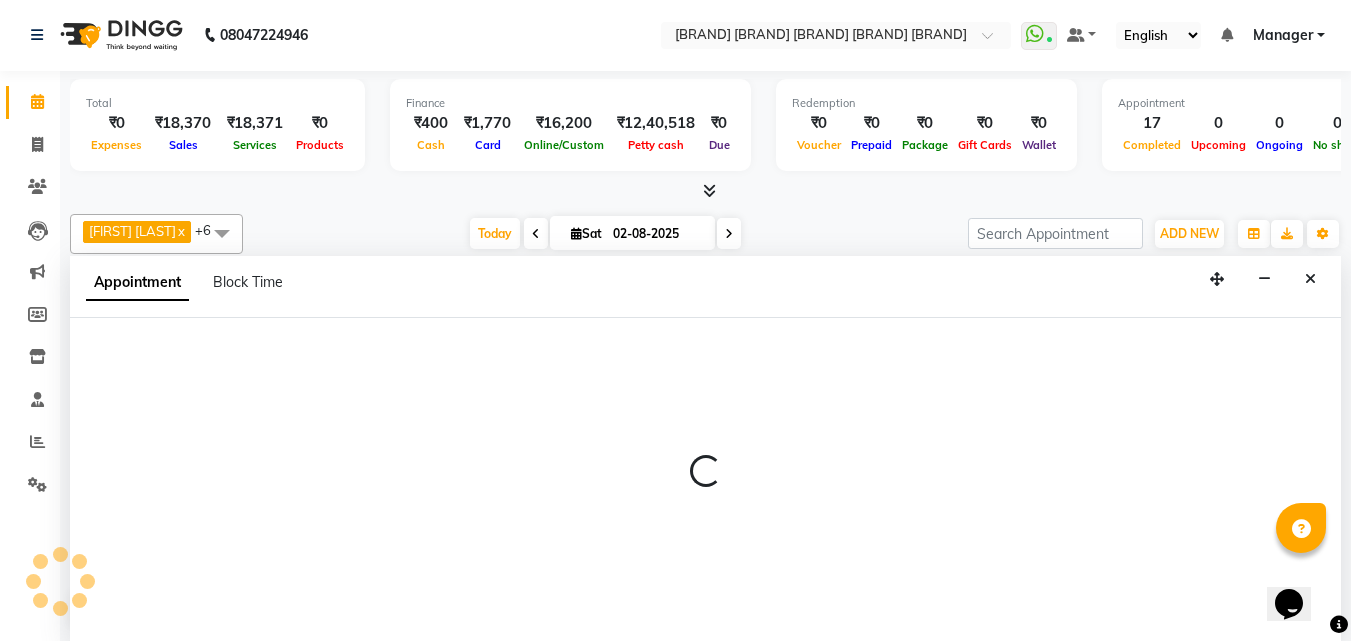 select on "[NUMBER]" 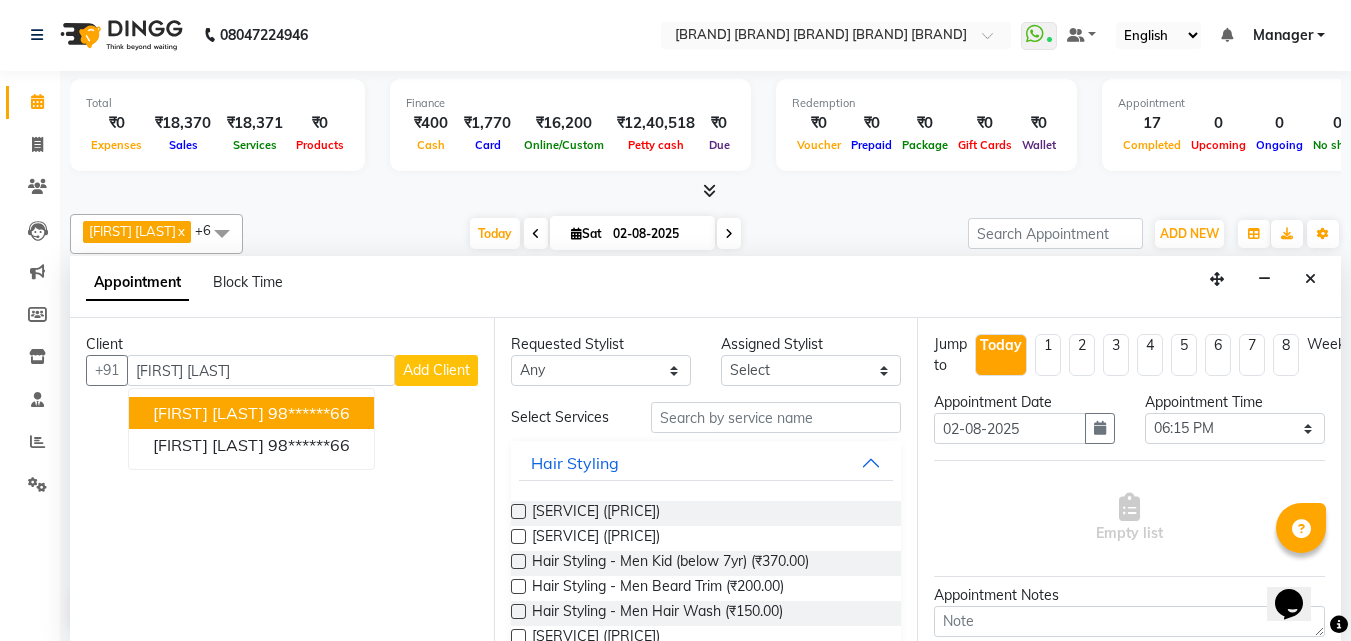 click on "98******66" at bounding box center (309, 413) 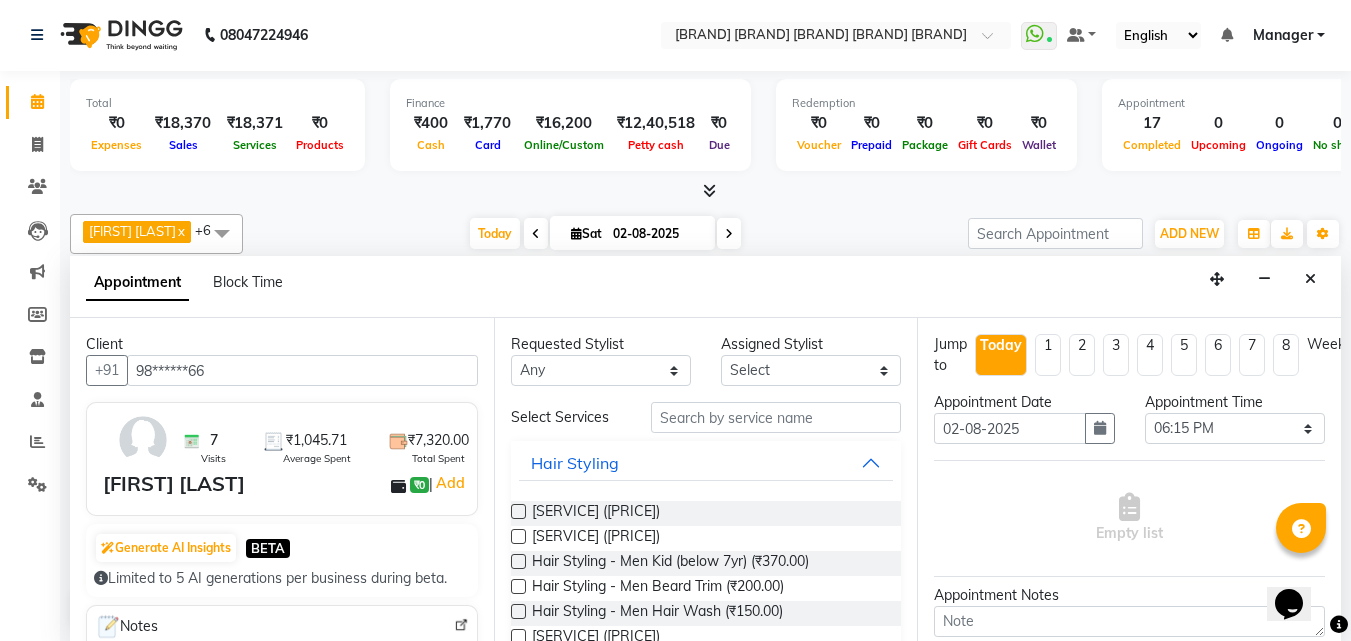 type on "98******66" 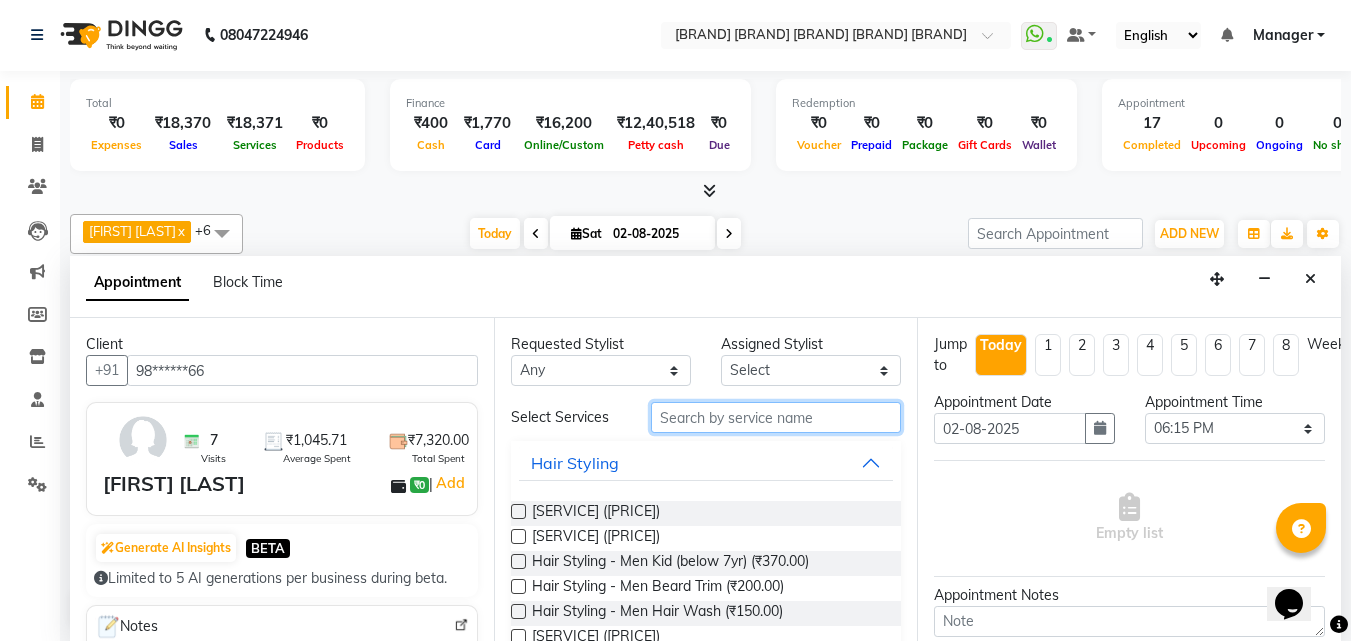 click at bounding box center (776, 417) 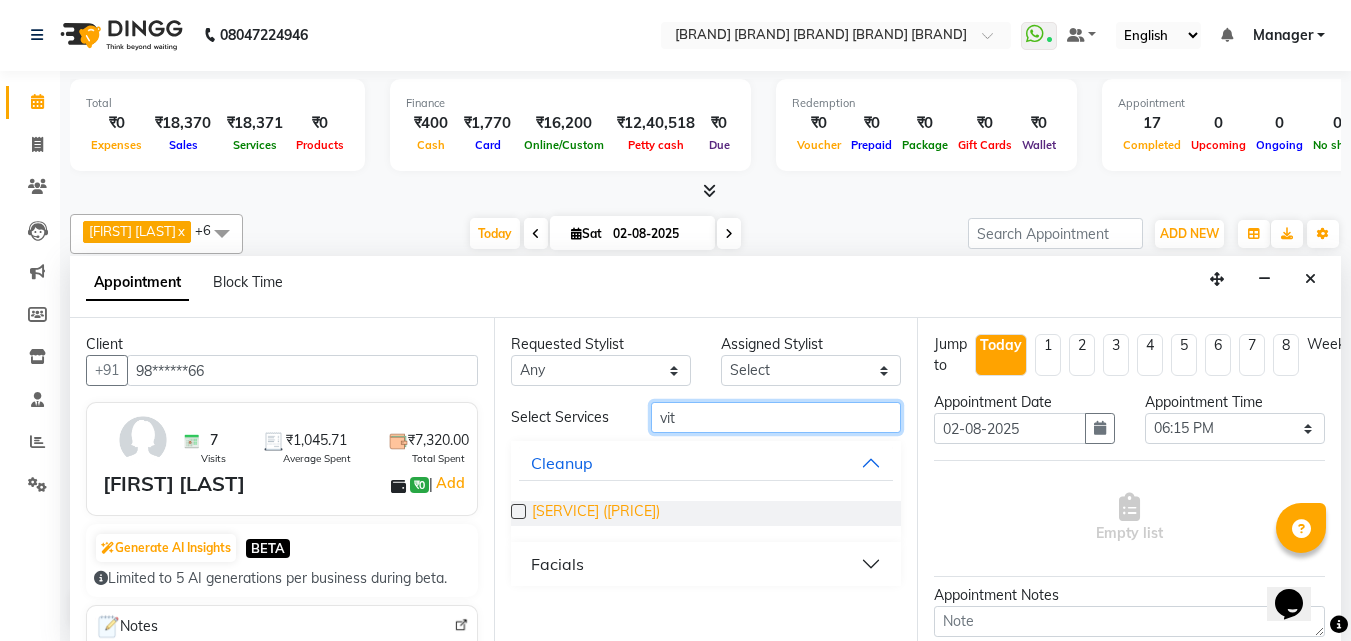 type on "vit" 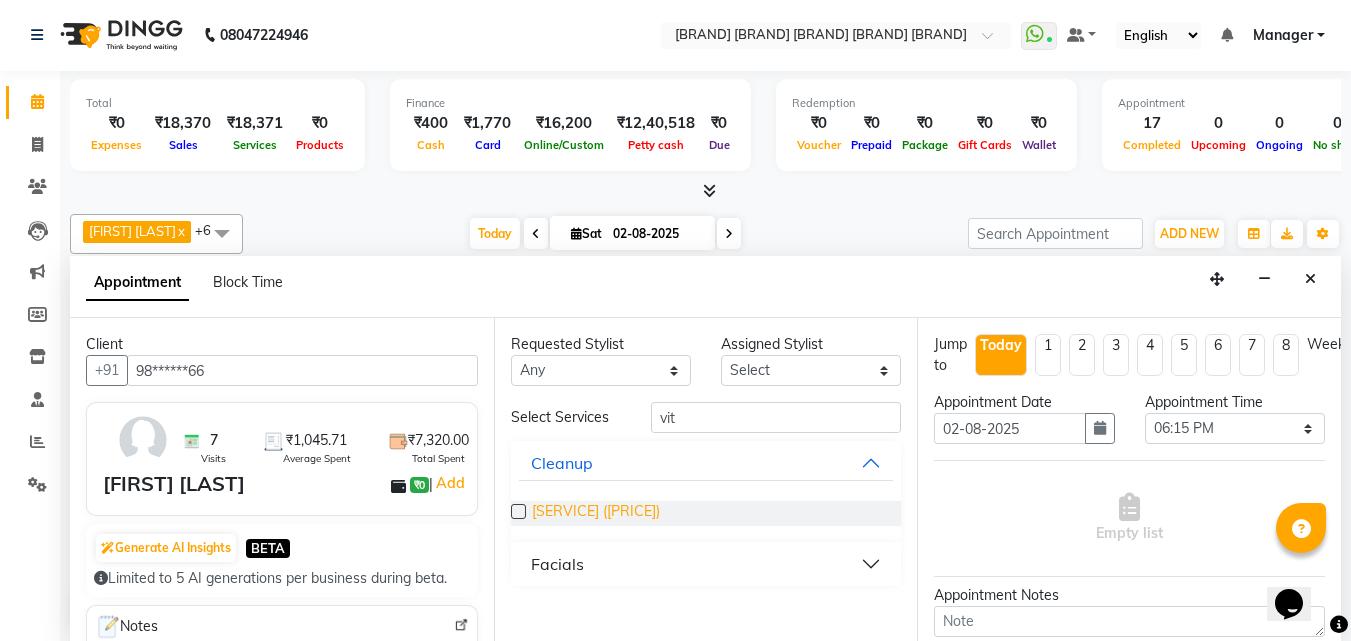 click on "[SERVICE] ([PRICE])" at bounding box center [596, 513] 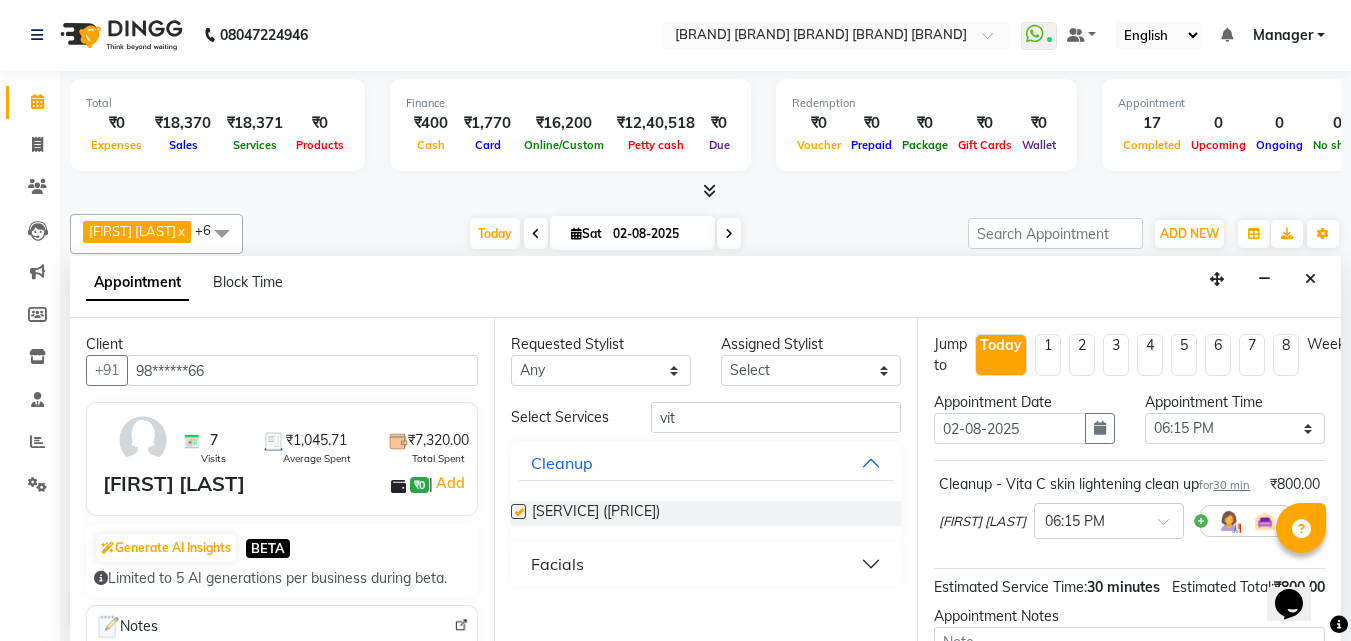 checkbox on "false" 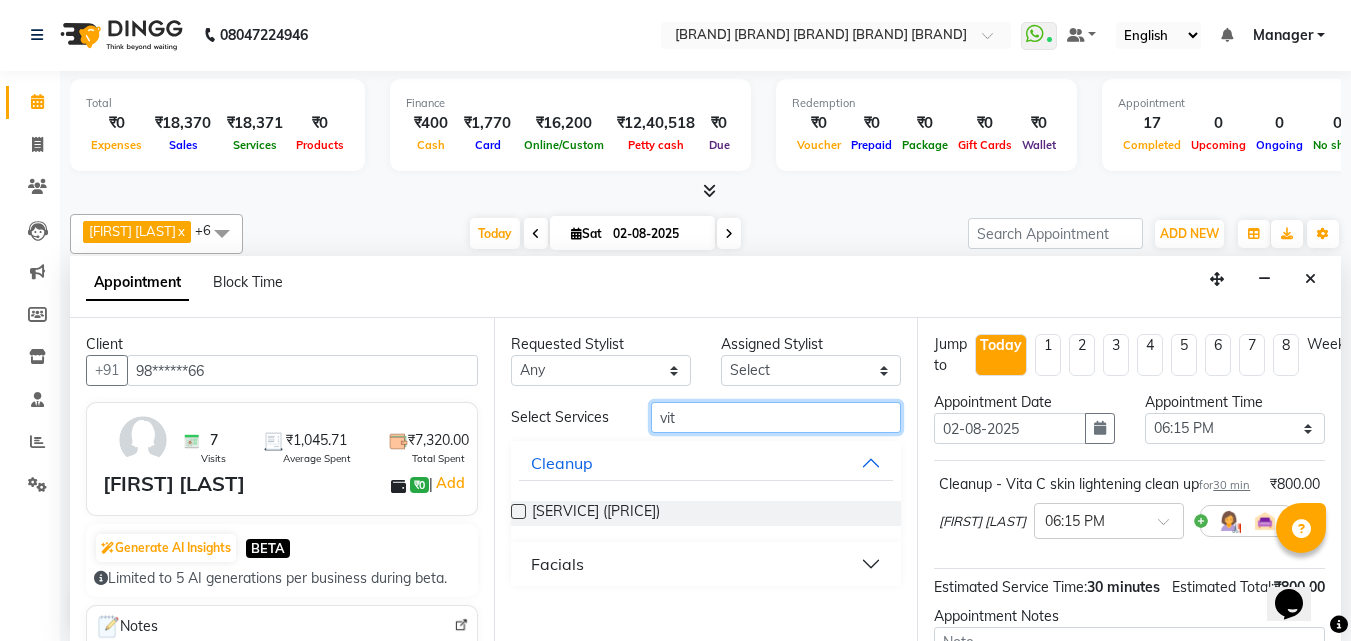 click on "vit" at bounding box center (776, 417) 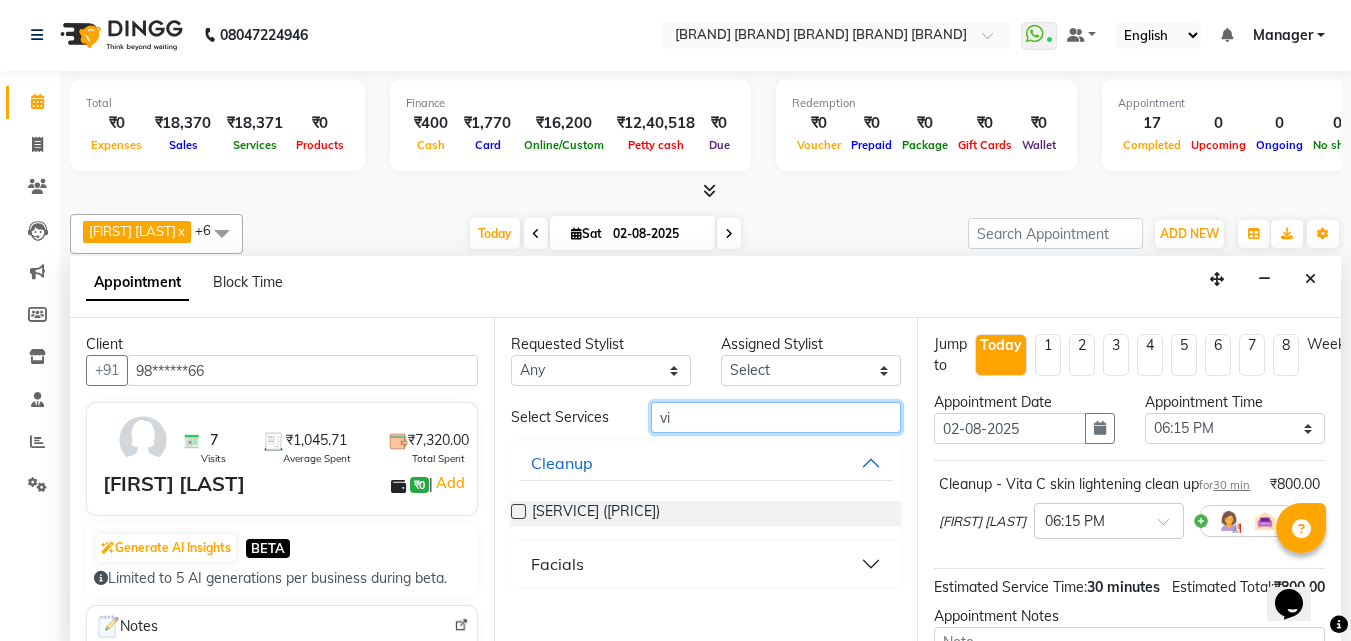 type on "v" 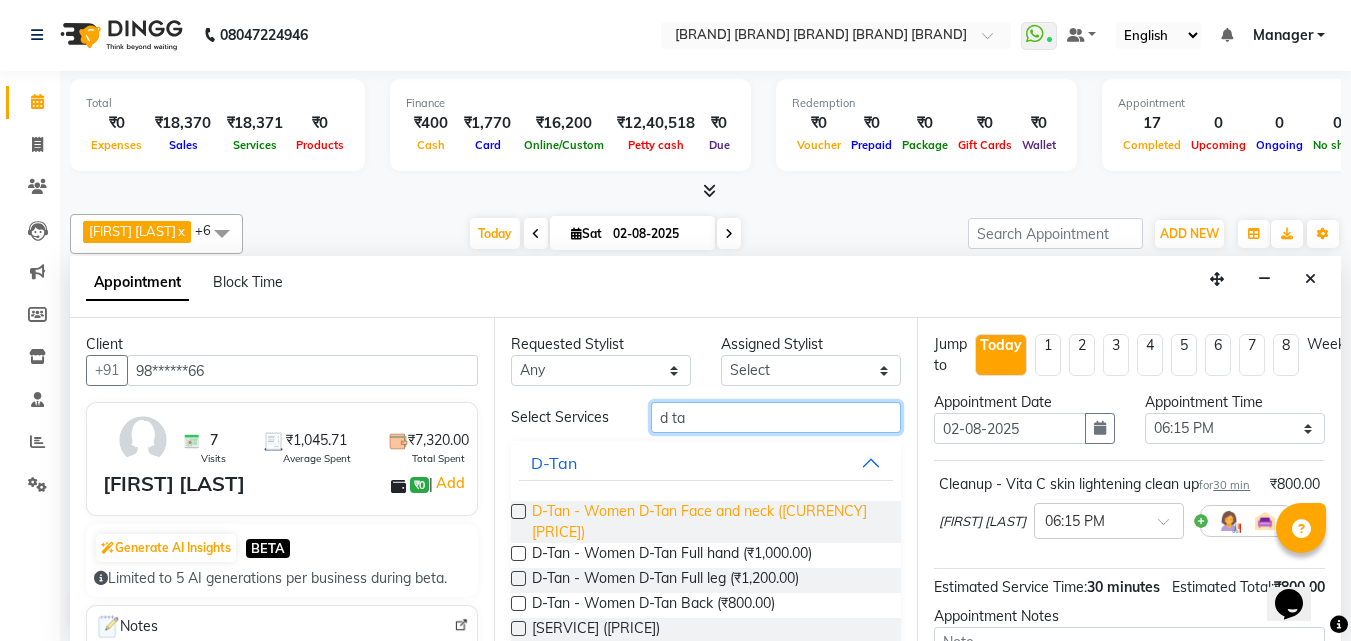 type on "d ta" 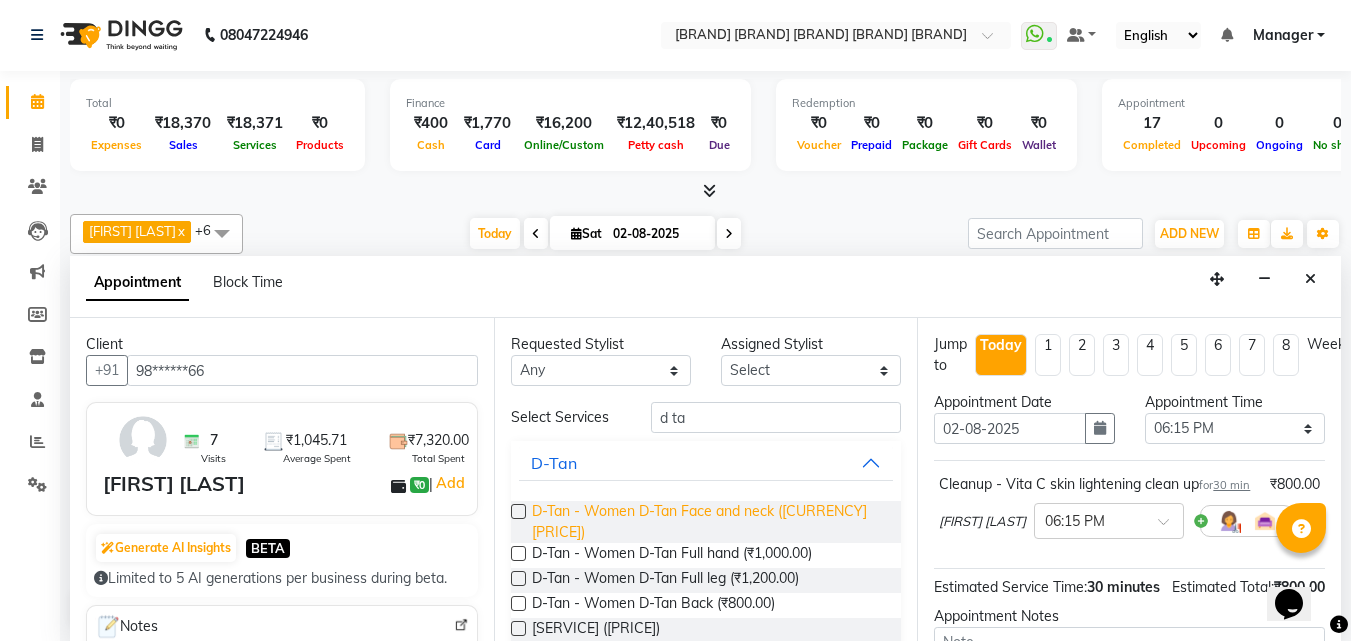 click on "D-Tan - Women D-Tan Face and neck ([CURRENCY][PRICE])" at bounding box center (709, 522) 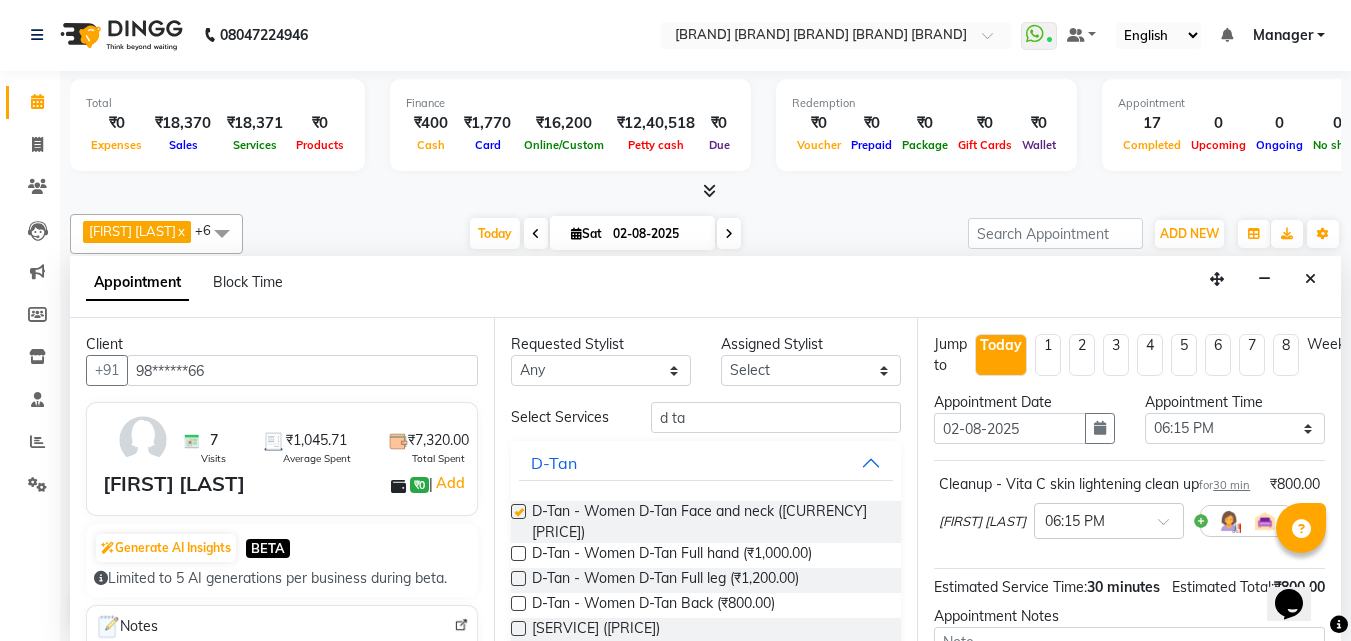 checkbox on "false" 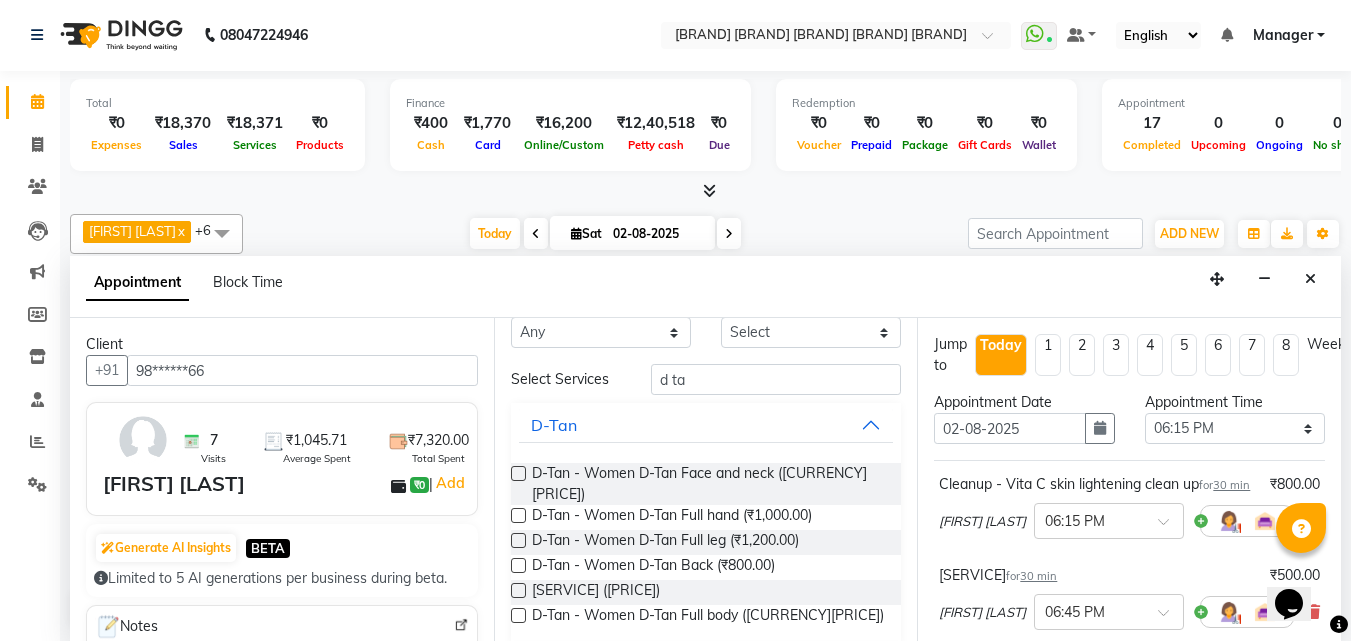 scroll, scrollTop: 0, scrollLeft: 0, axis: both 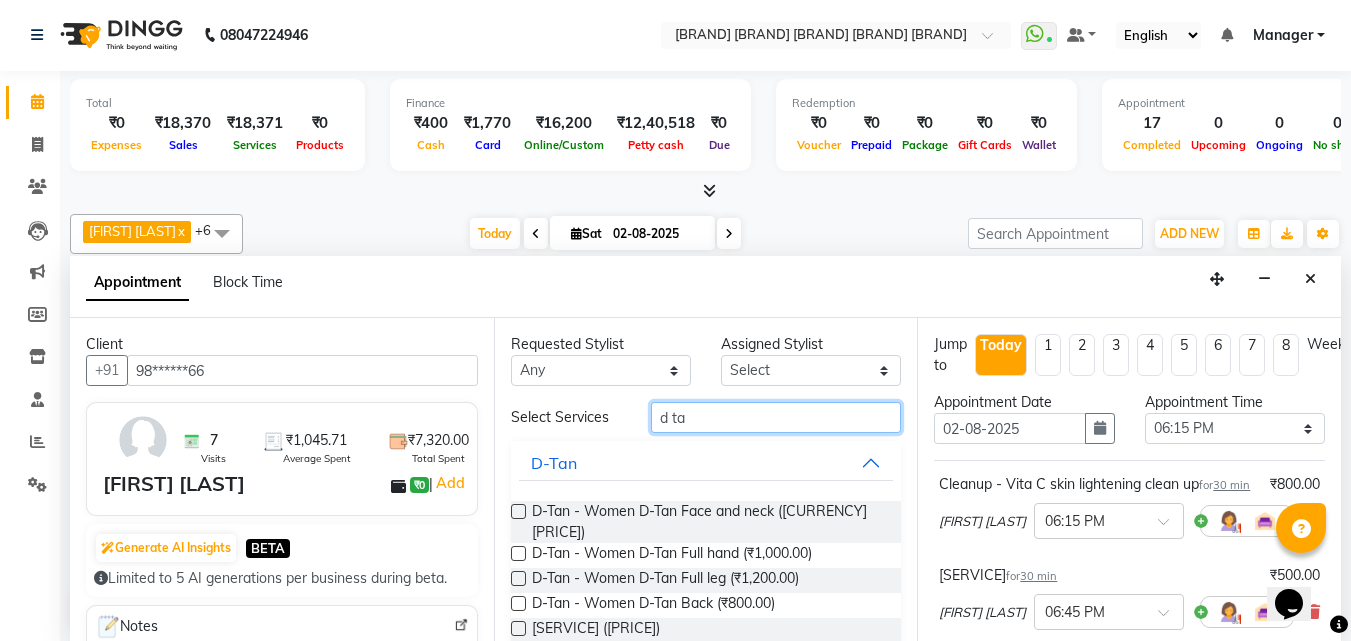 click on "d ta" at bounding box center (776, 417) 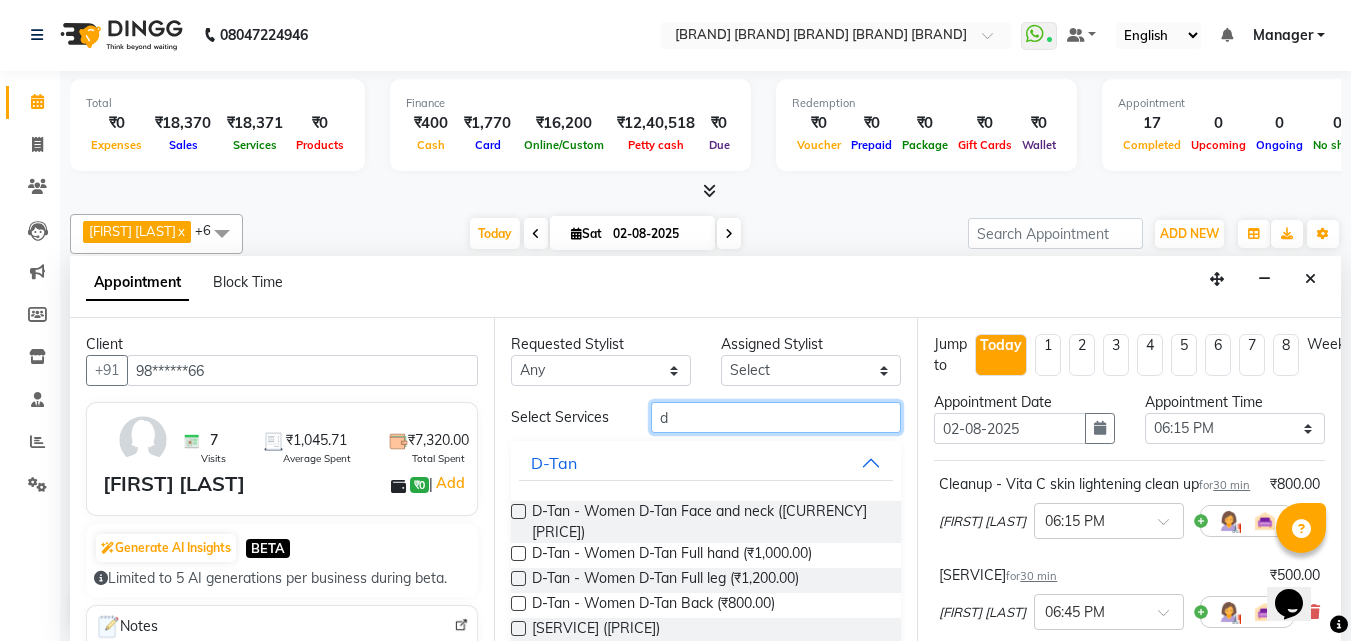 type on "d" 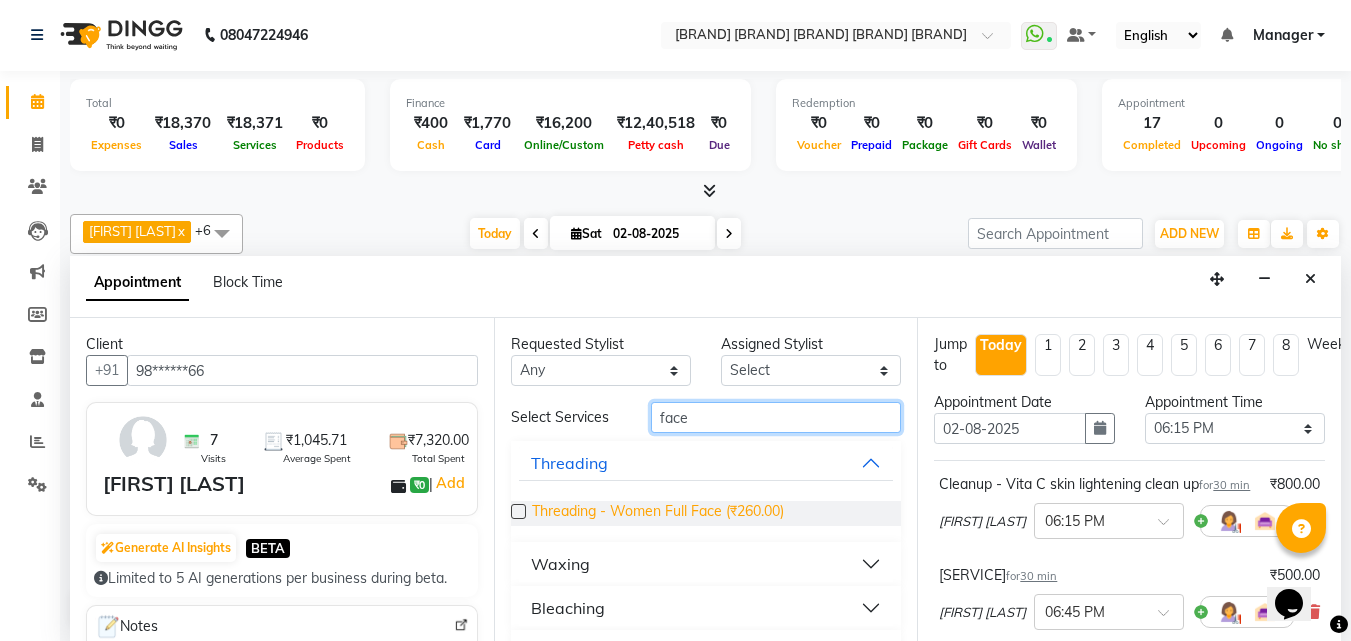 type on "face" 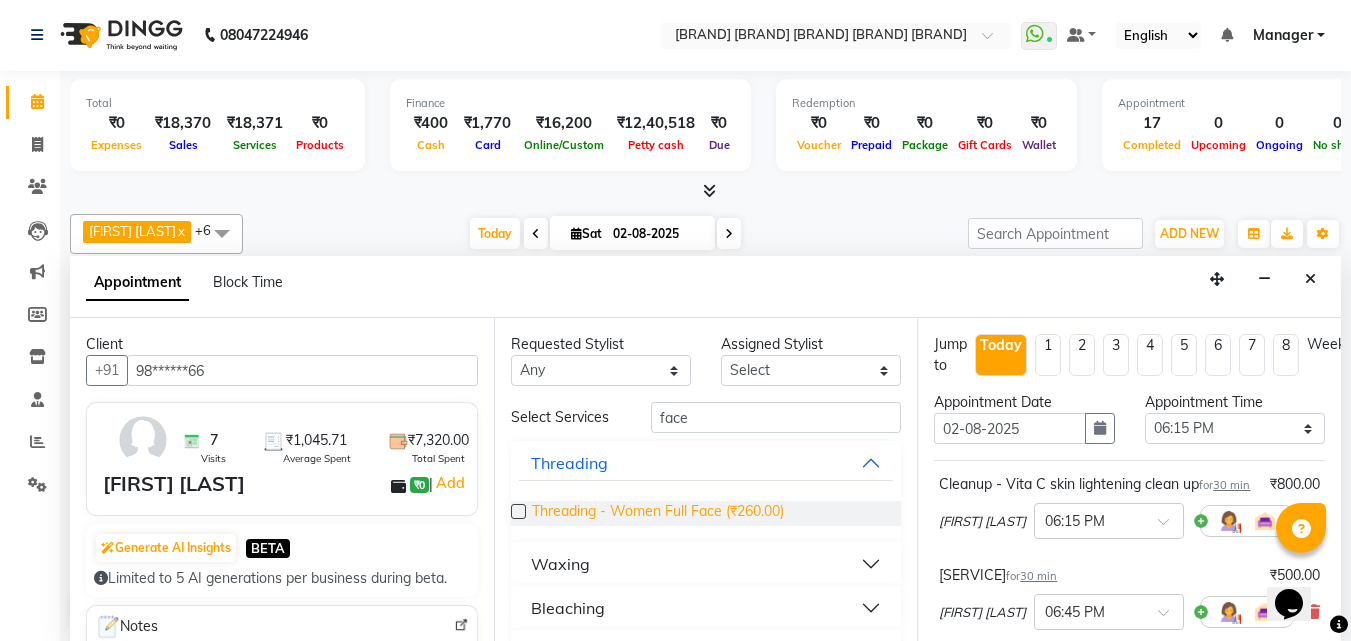 click on "Threading - Women Full Face (₹260.00)" at bounding box center [658, 513] 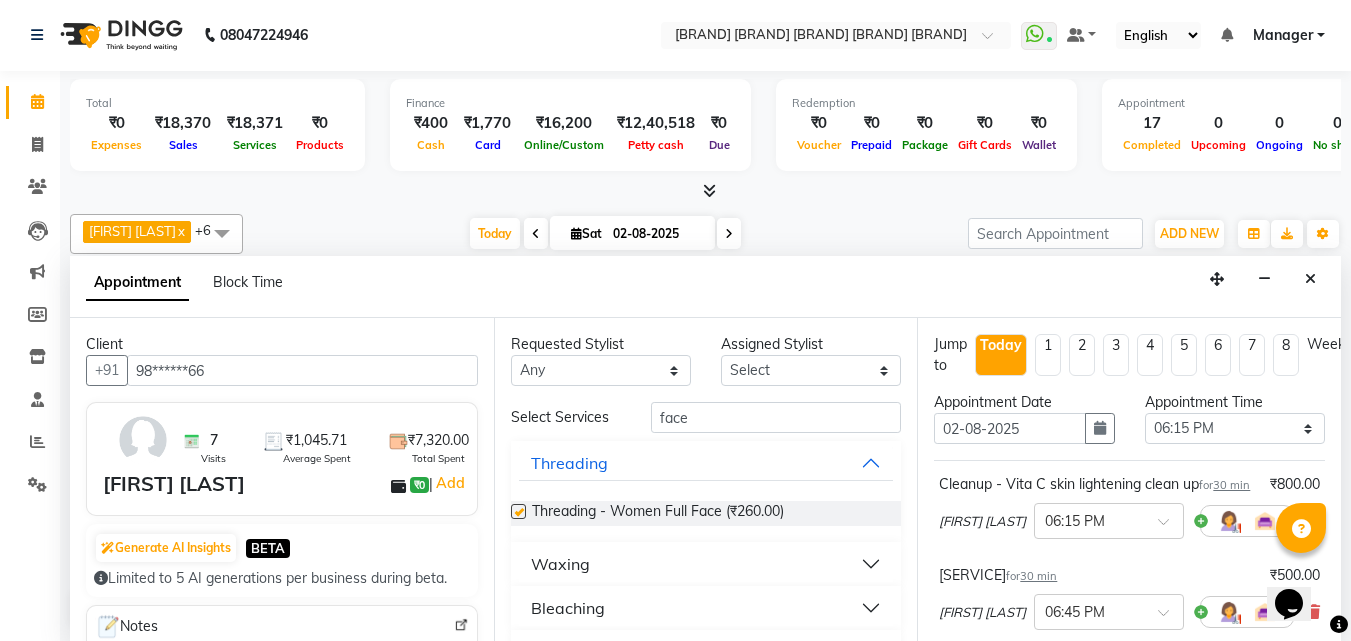 checkbox on "false" 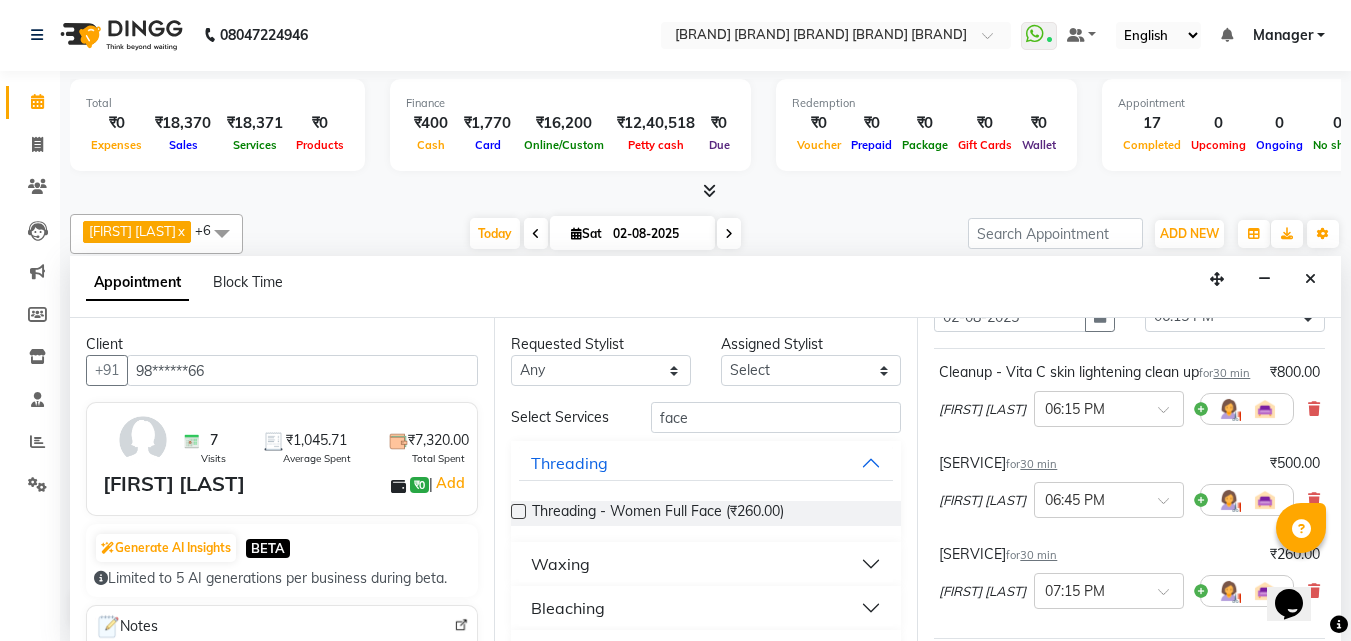 scroll, scrollTop: 451, scrollLeft: 0, axis: vertical 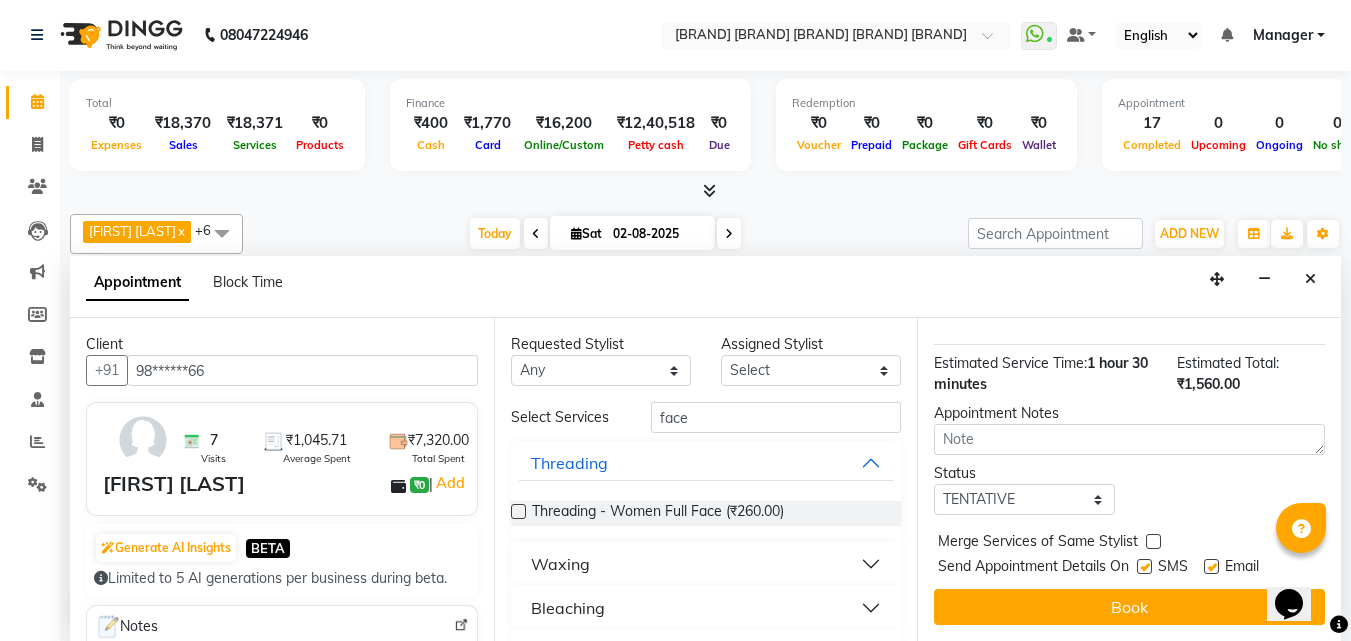 click at bounding box center [1144, 566] 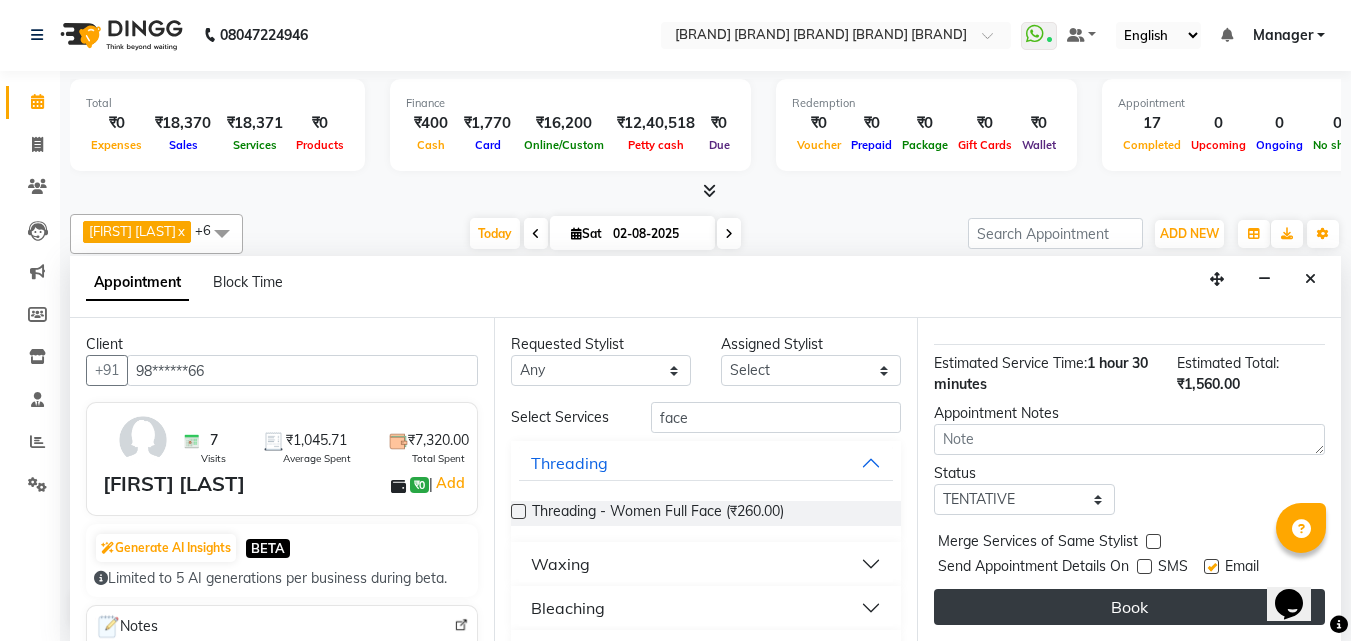 click on "Book" at bounding box center (1129, 607) 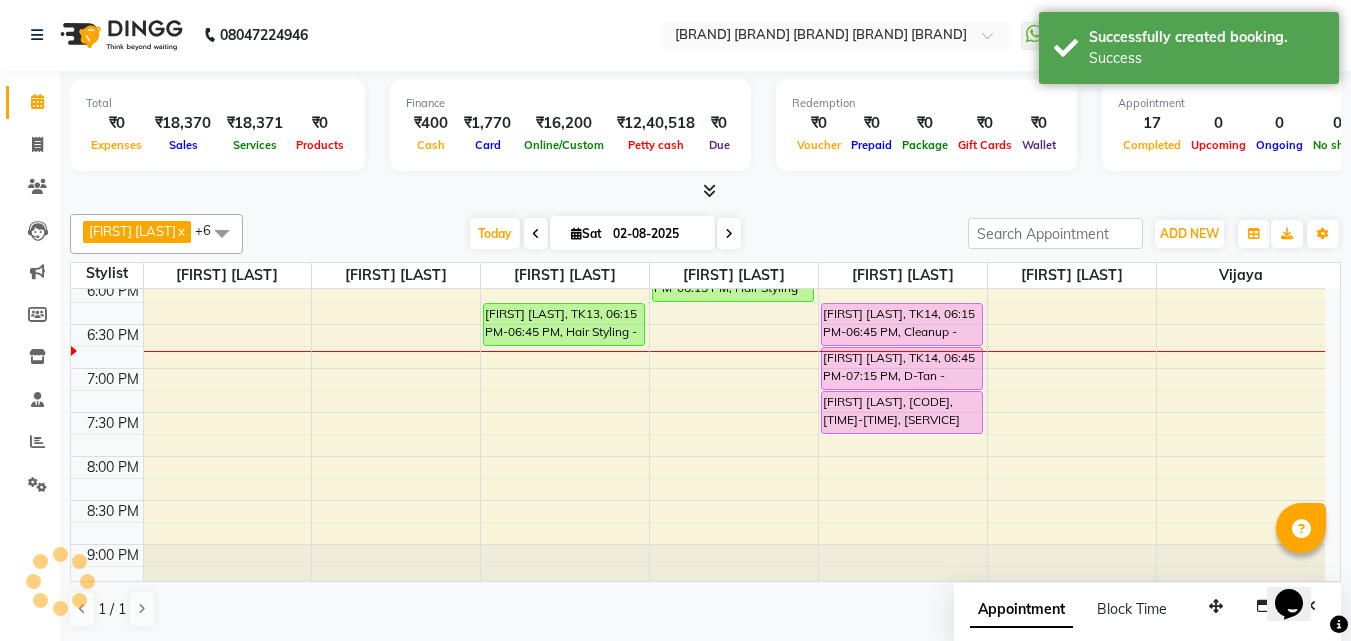 scroll, scrollTop: 0, scrollLeft: 0, axis: both 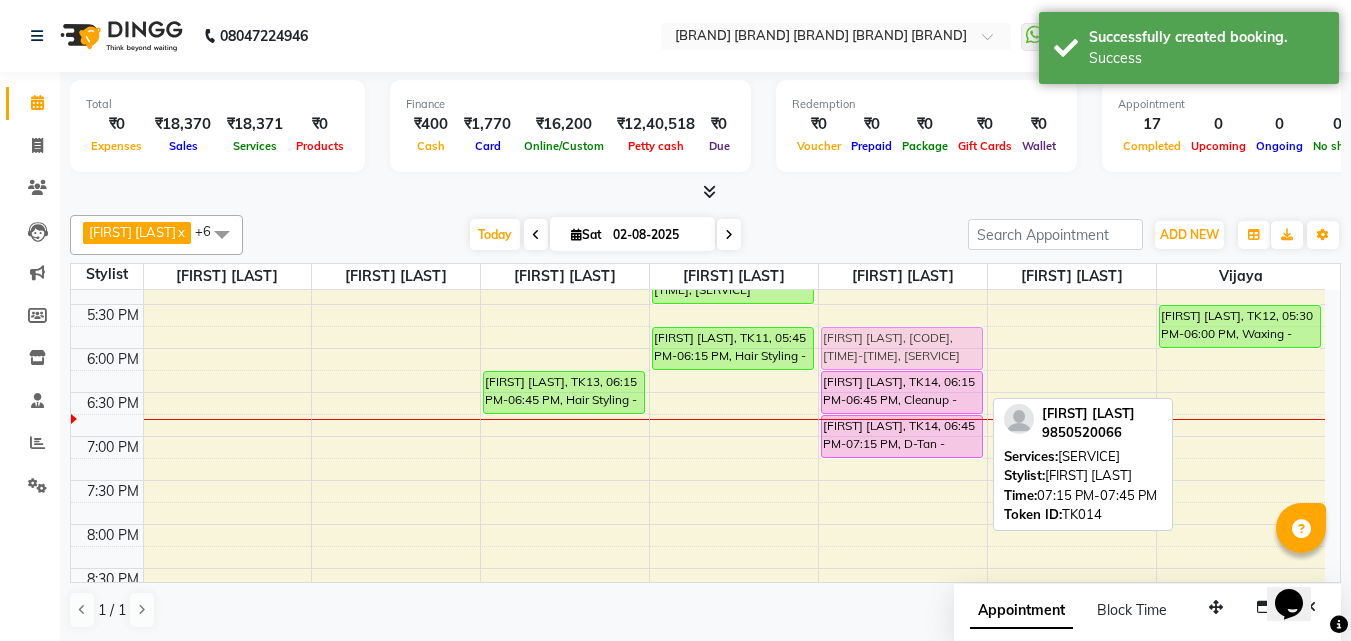 drag, startPoint x: 898, startPoint y: 424, endPoint x: 874, endPoint y: 368, distance: 60.926186 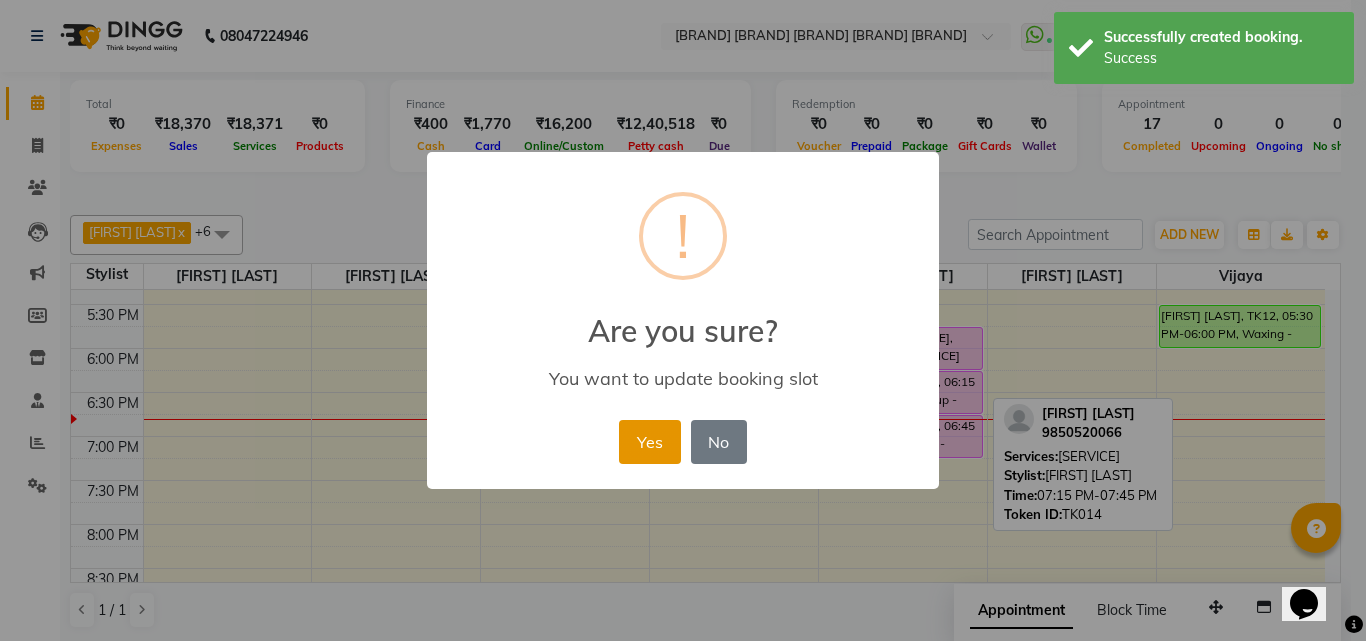click on "Yes" at bounding box center [649, 442] 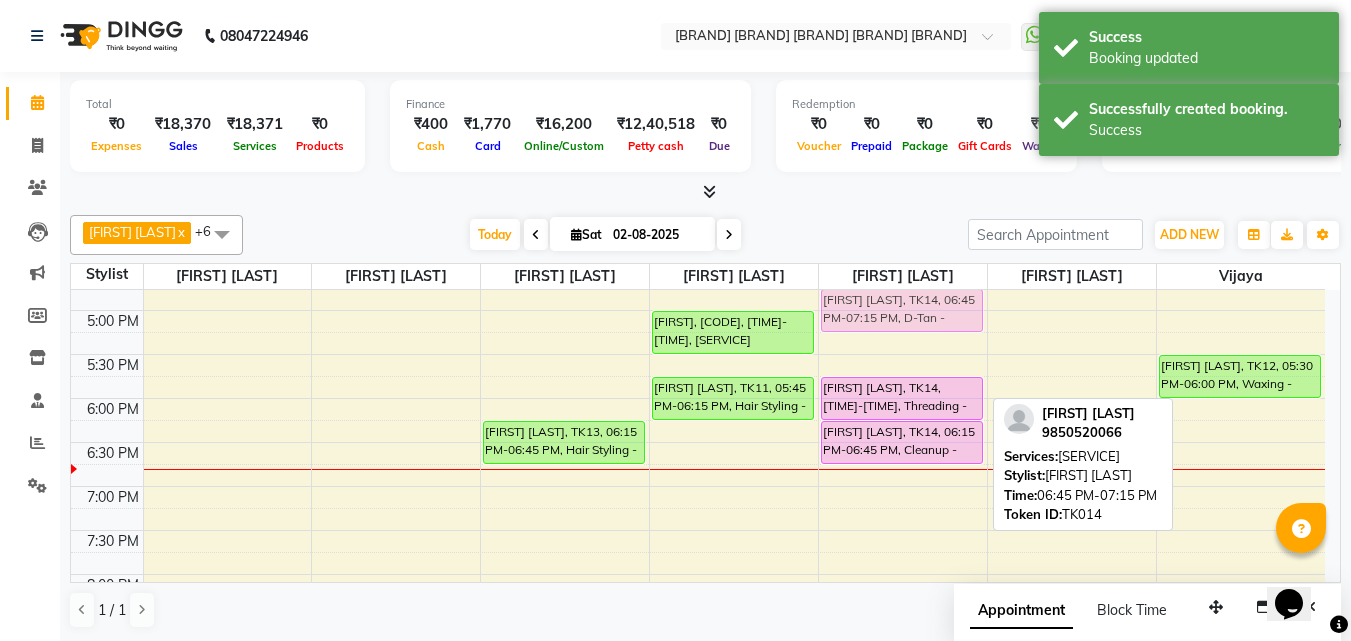 scroll, scrollTop: 666, scrollLeft: 0, axis: vertical 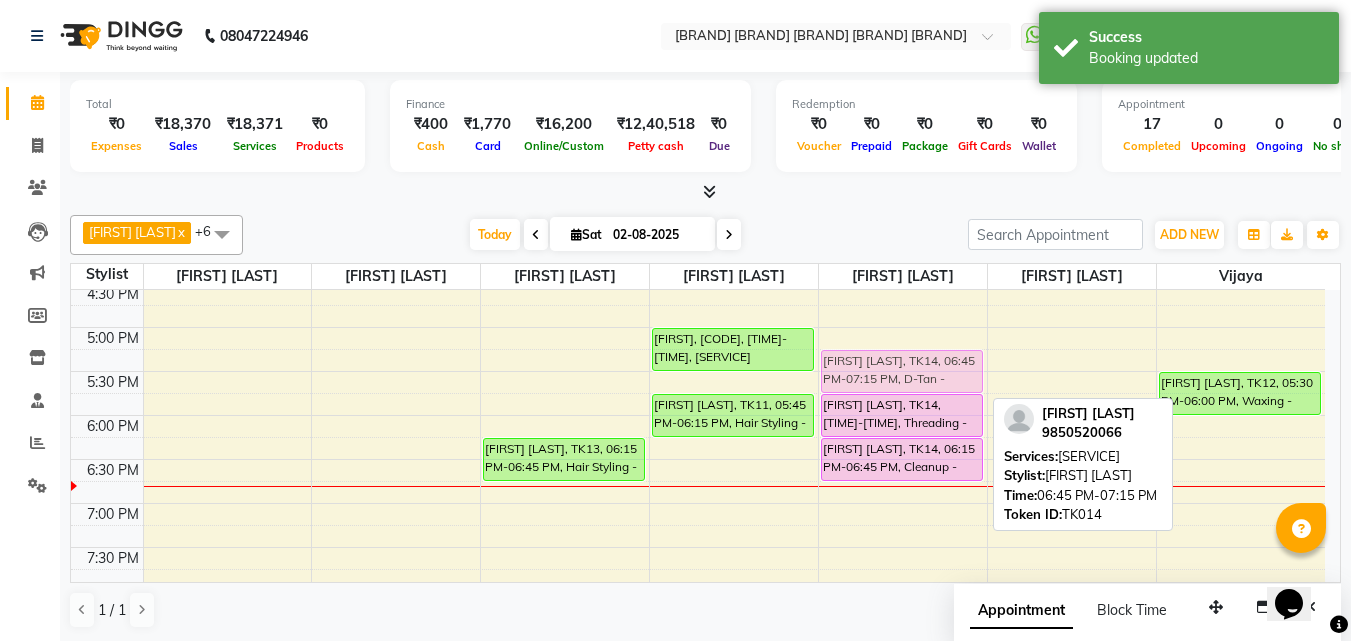 drag, startPoint x: 955, startPoint y: 430, endPoint x: 930, endPoint y: 360, distance: 74.330345 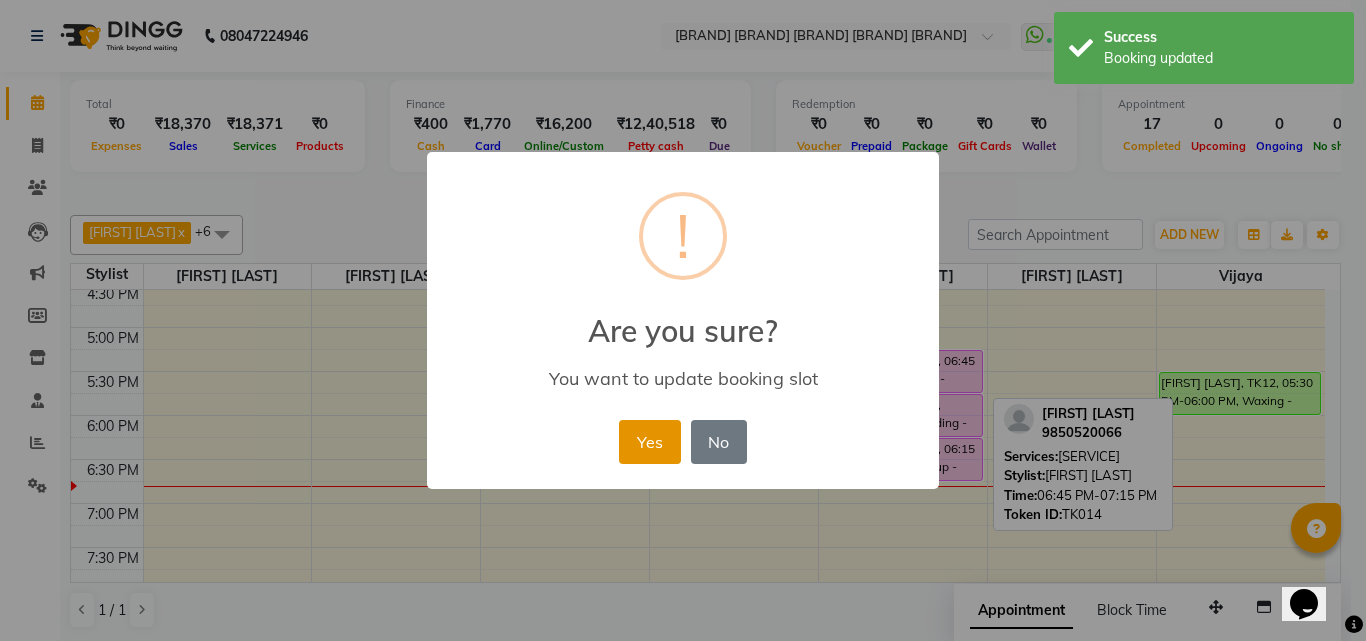 click on "Yes" at bounding box center (649, 442) 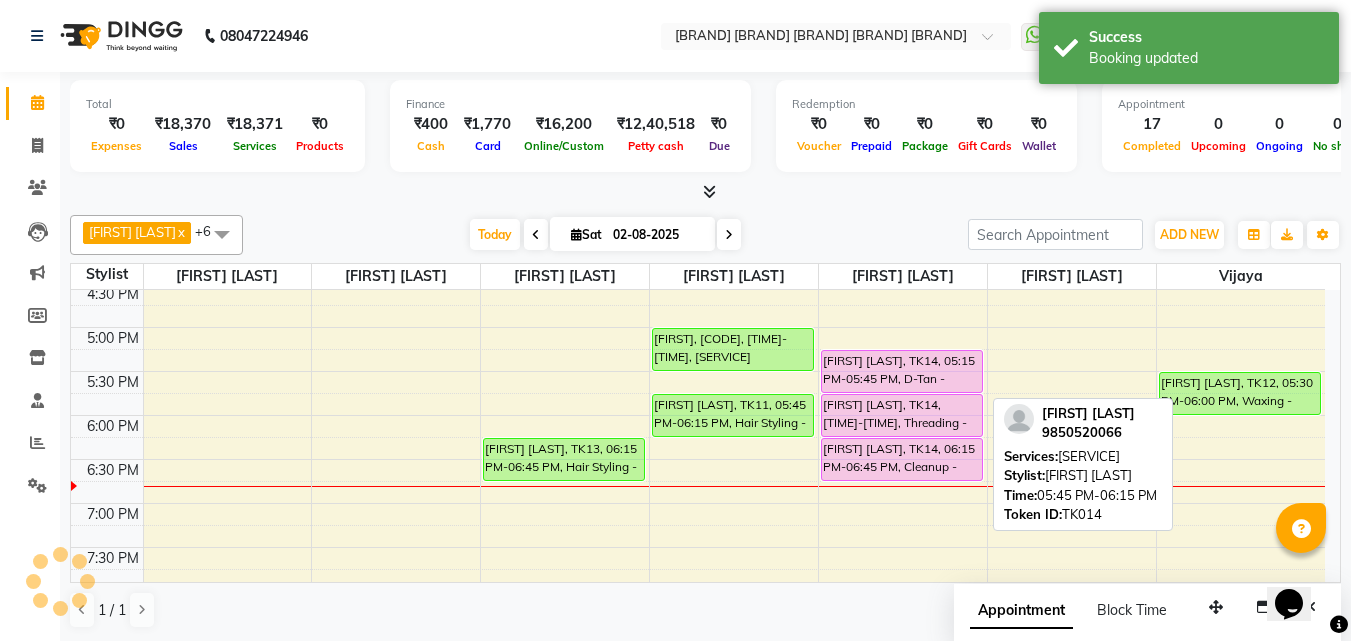 click on "[FIRST] [LAST], TK14, [TIME]-[TIME], Threading - Women Full Face" at bounding box center [902, 415] 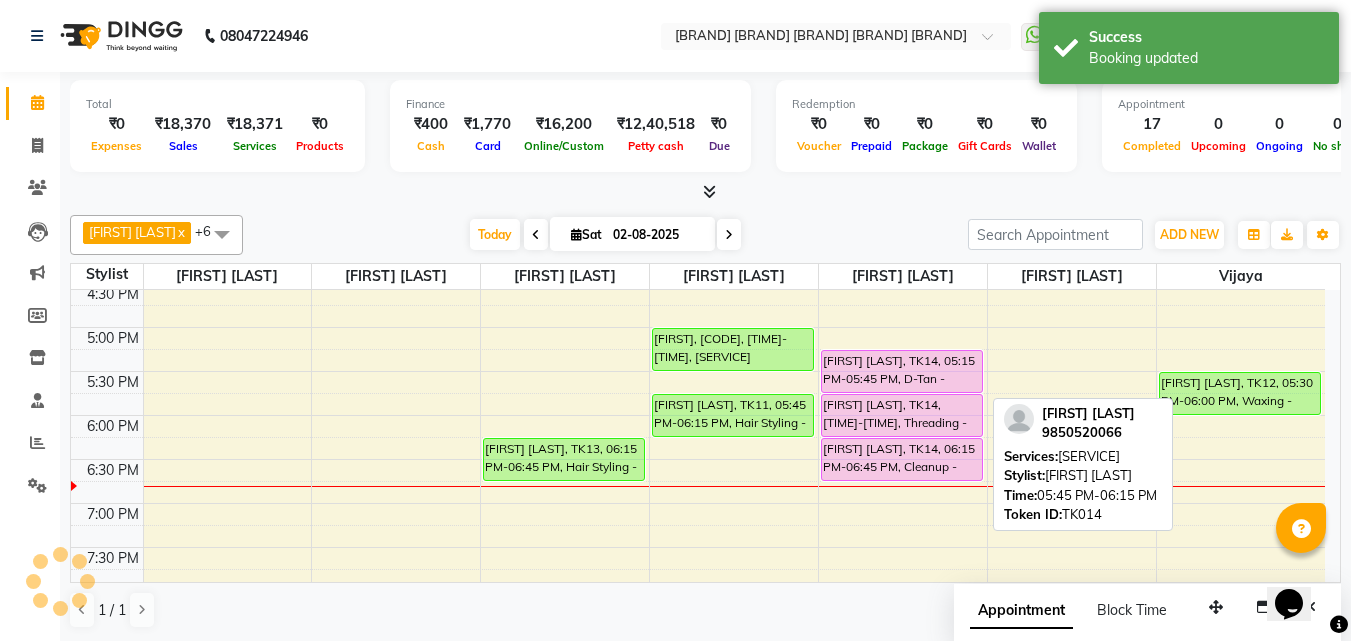 click on "[FIRST] [LAST], TK14, [TIME]-[TIME], Threading - Women Full Face" at bounding box center [902, 415] 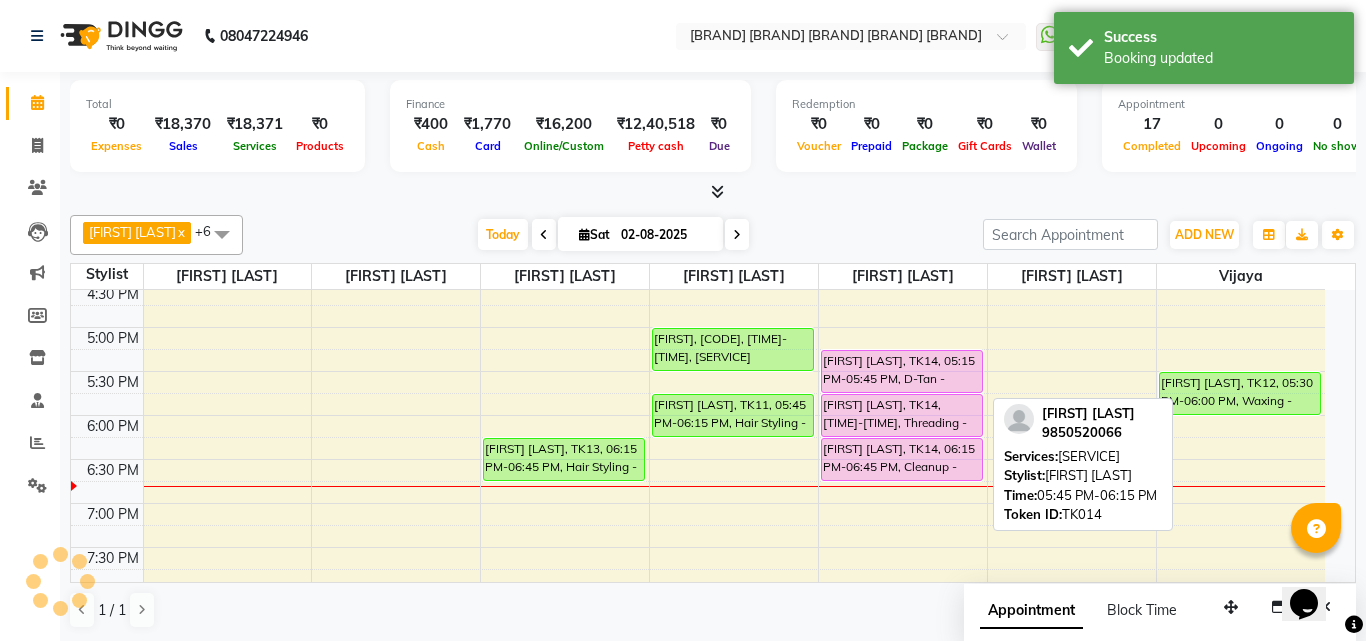 select on "7" 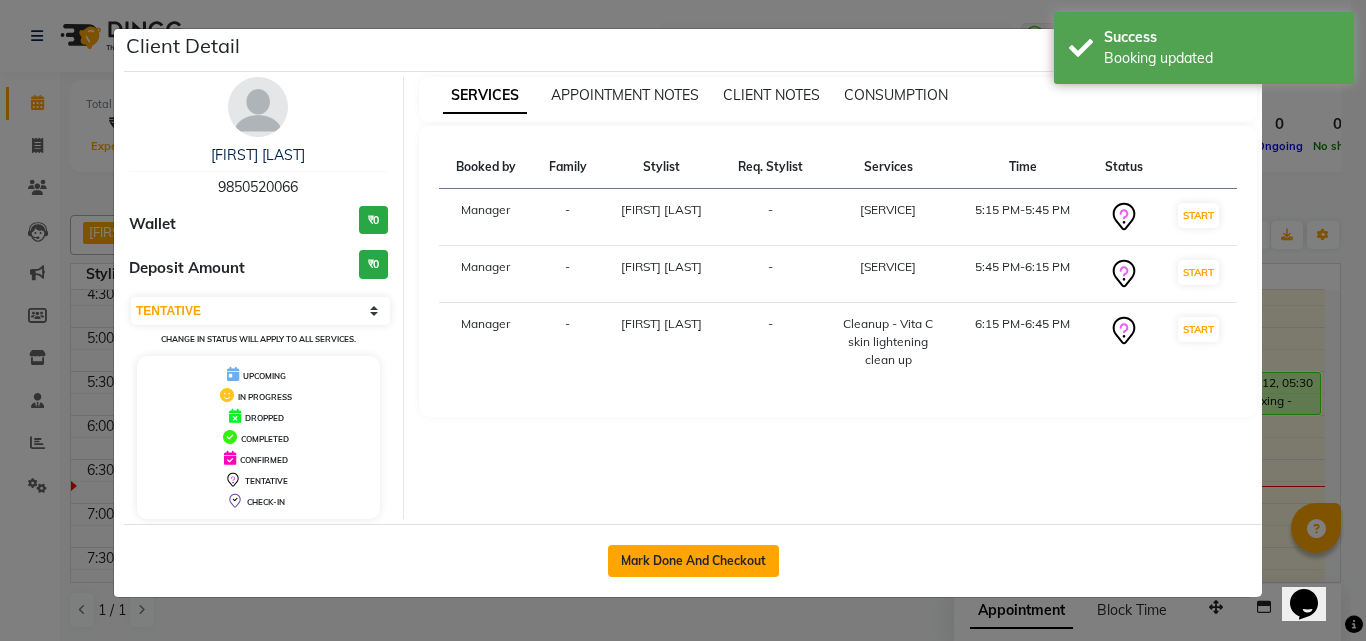 click on "Mark Done And Checkout" 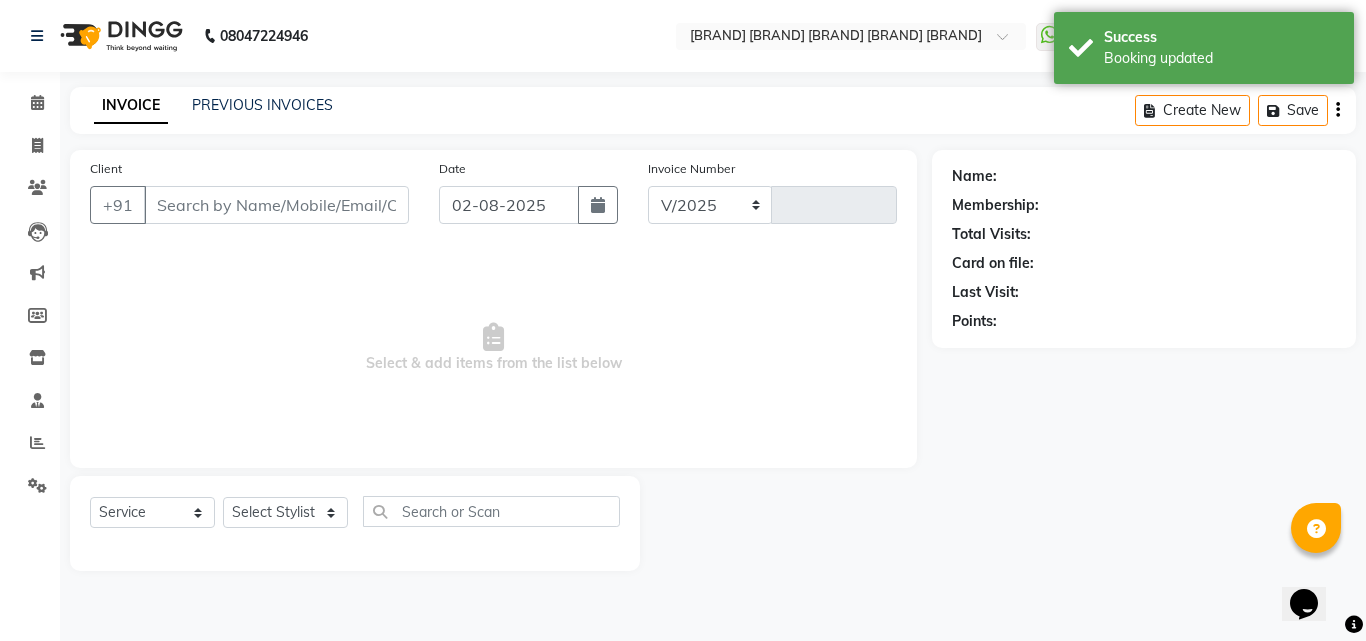 select on "6713" 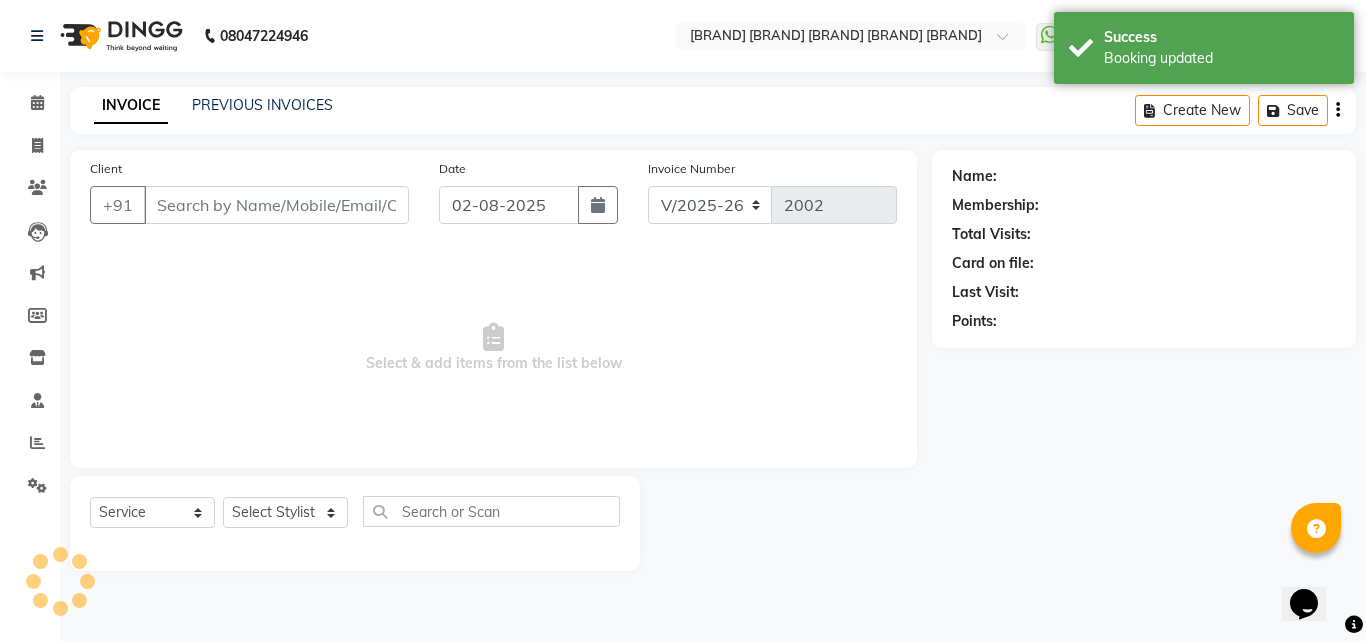 type on "98******66" 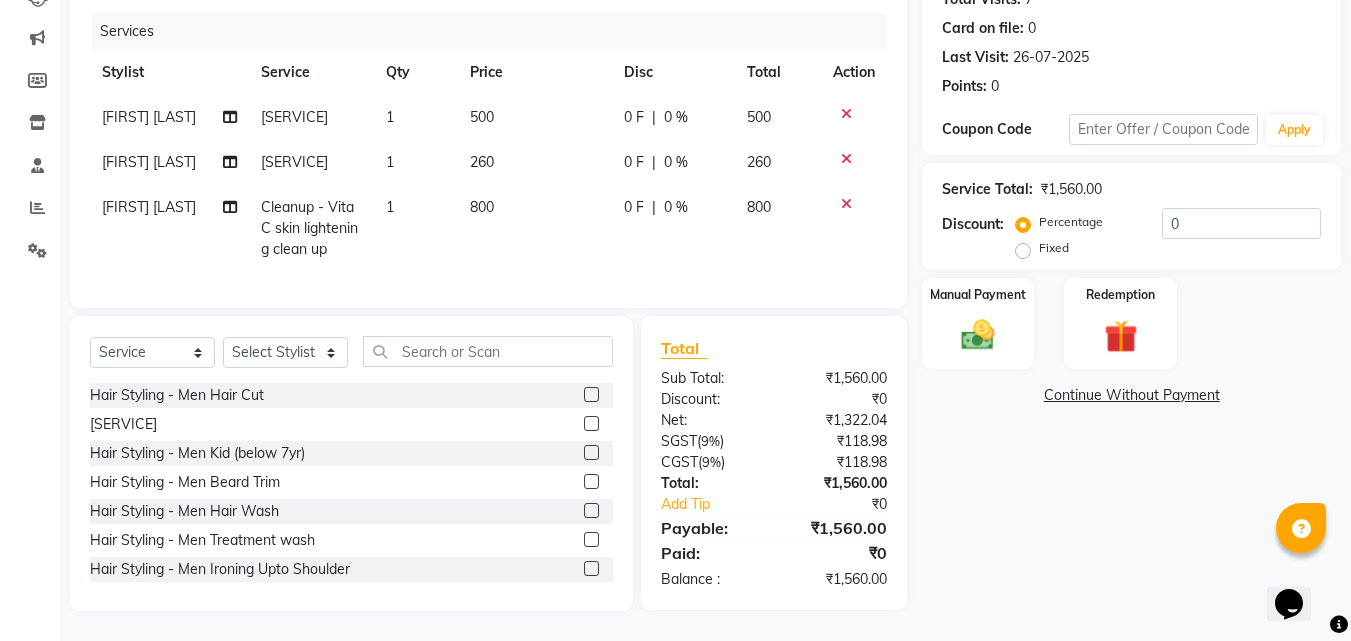 scroll, scrollTop: 113, scrollLeft: 0, axis: vertical 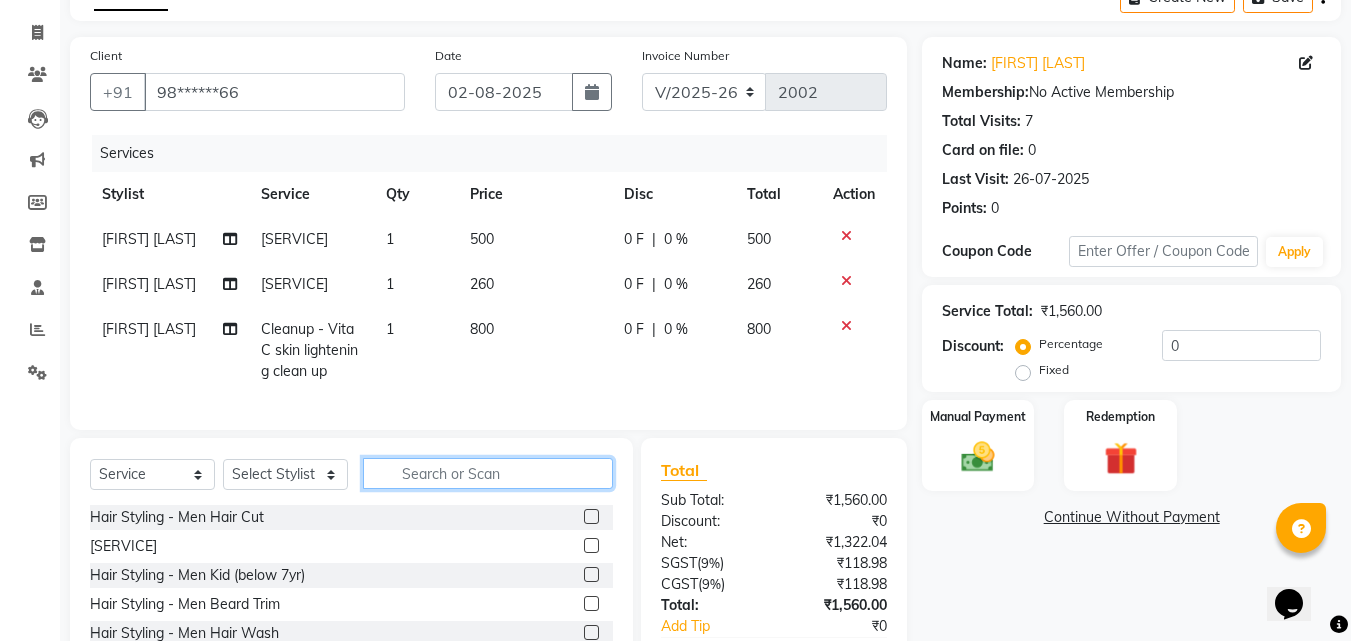 click 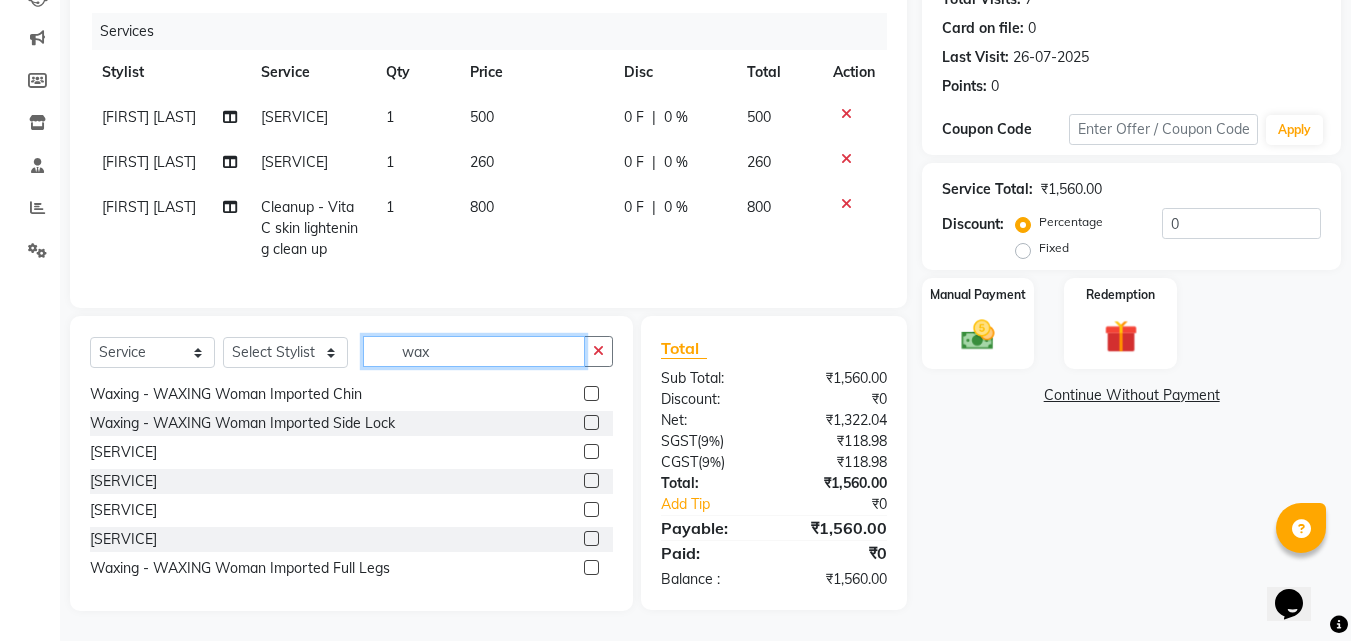 scroll, scrollTop: 1250, scrollLeft: 0, axis: vertical 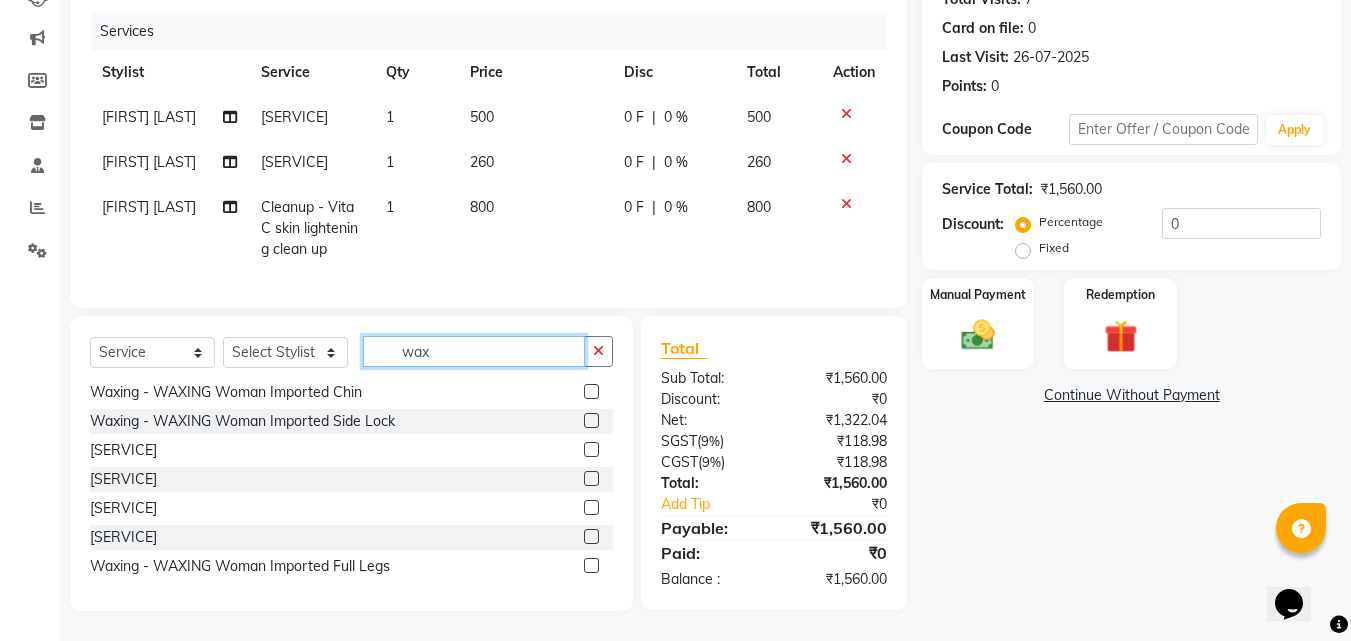 type on "wax" 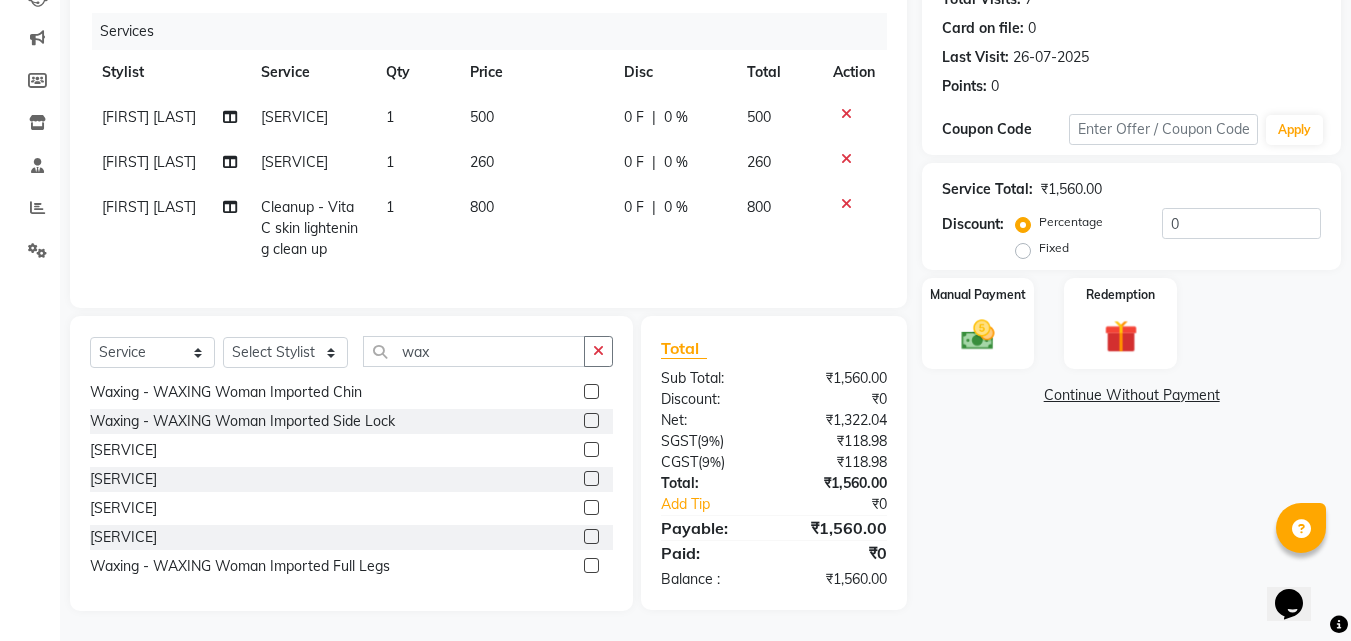 click 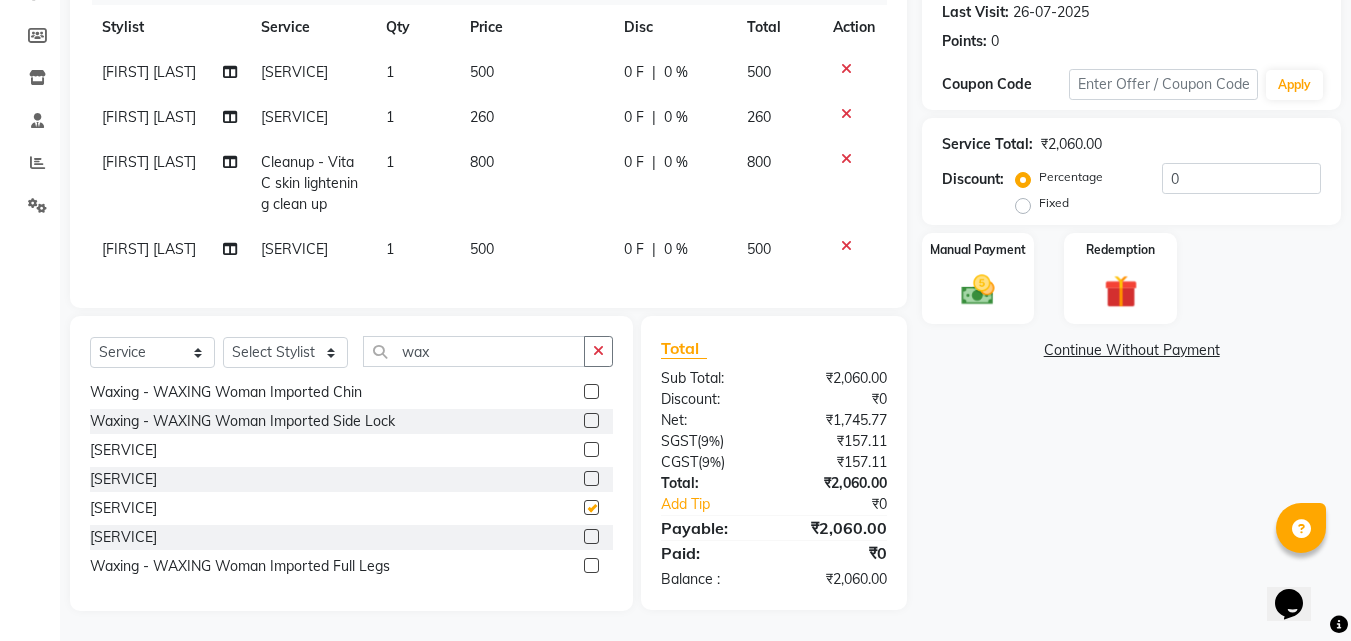 checkbox on "false" 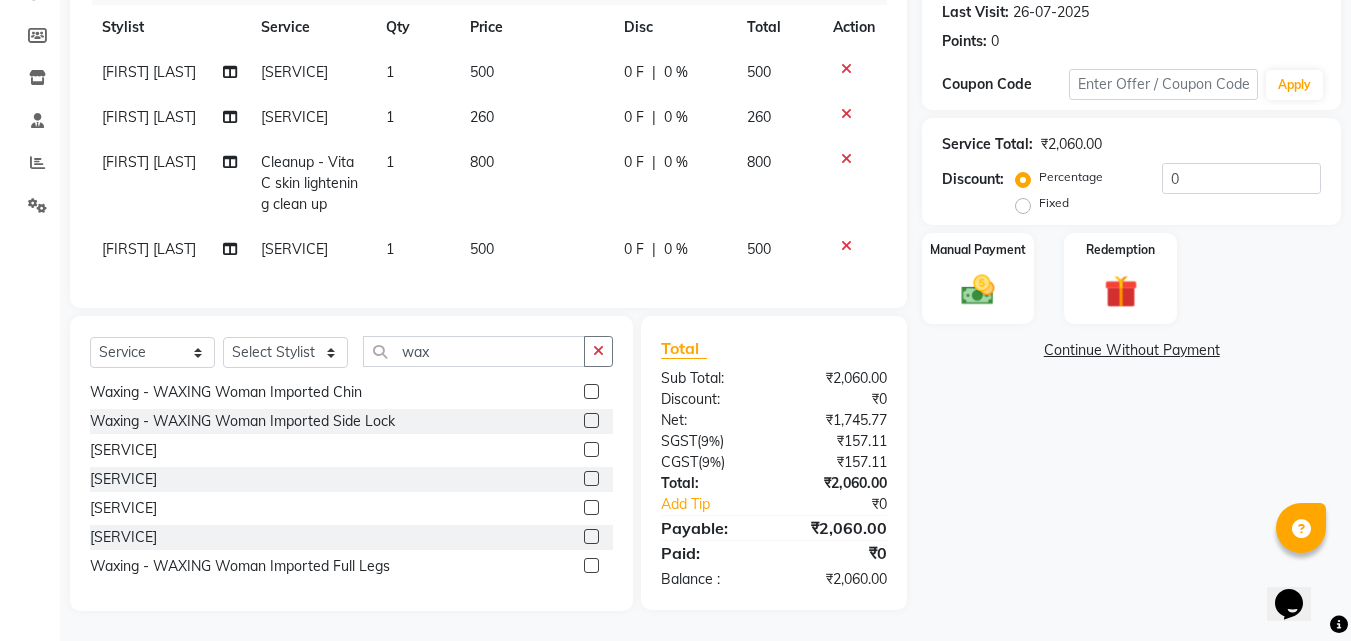 click on "500" 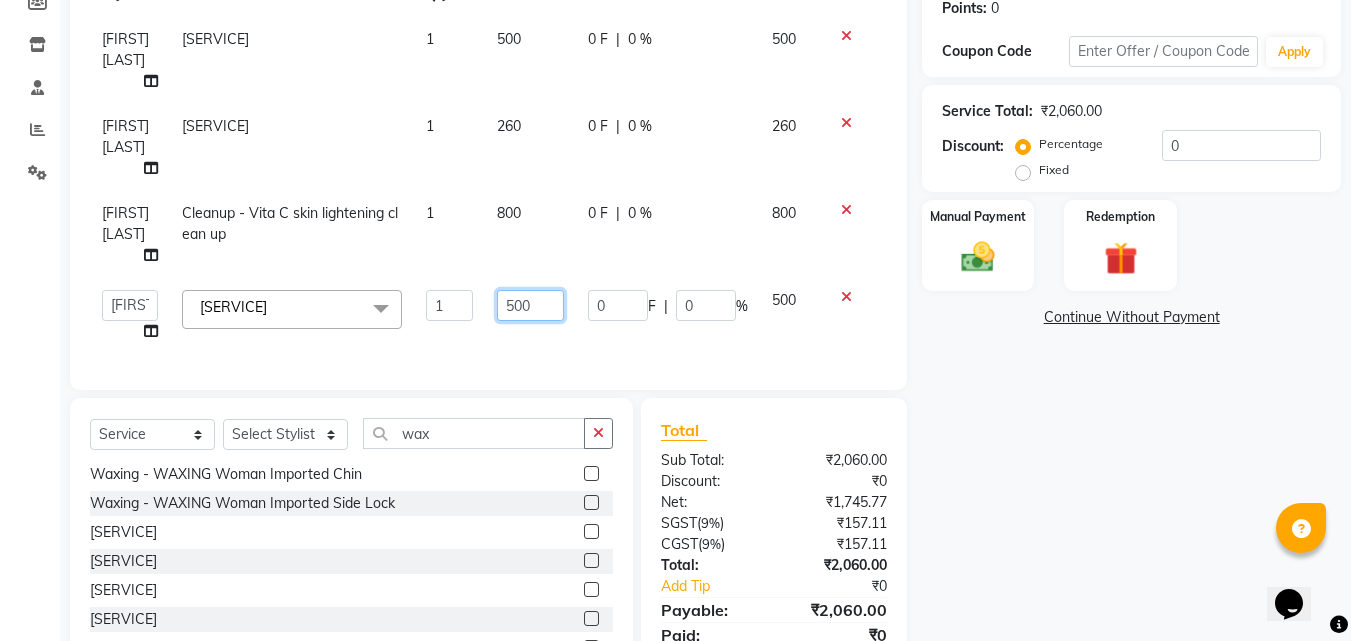 click on "500" 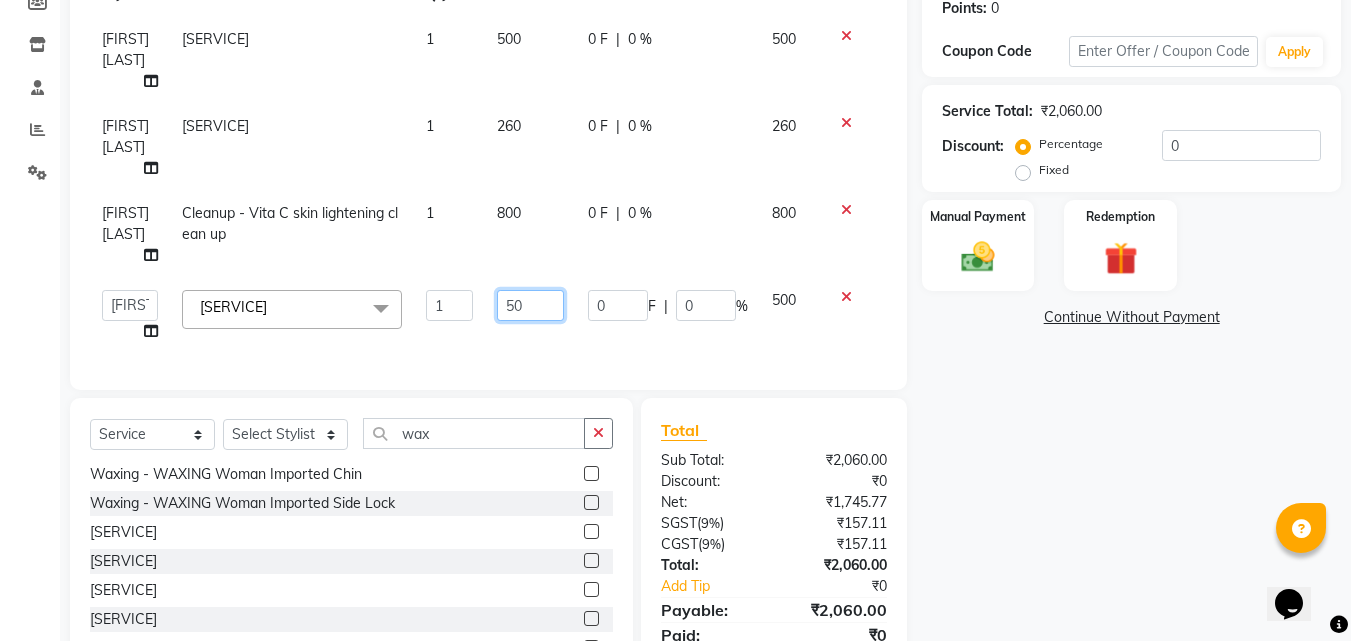 type on "5" 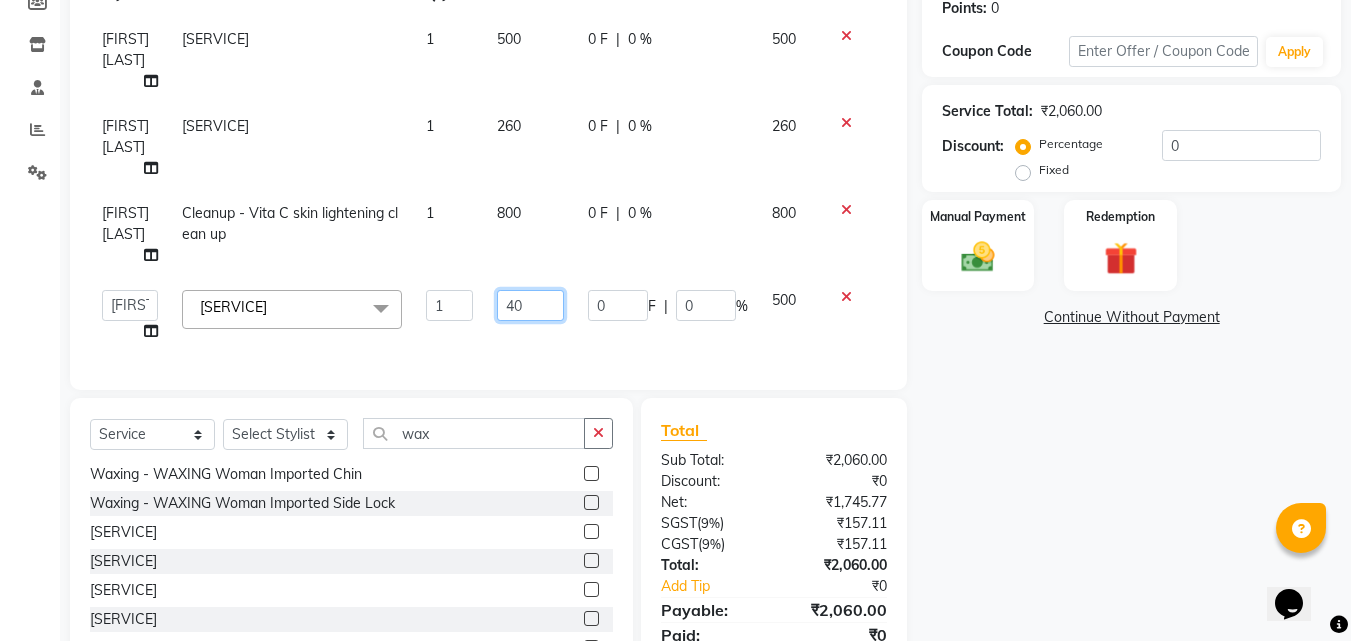 type on "400" 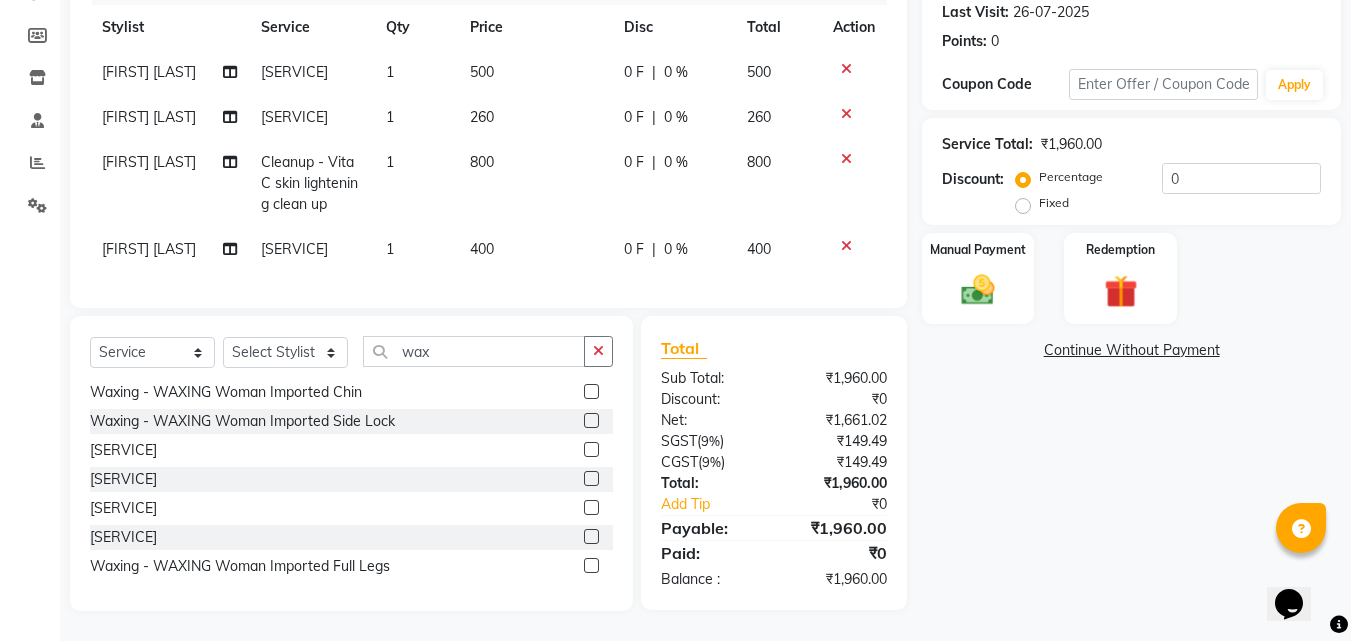 click on "0 F | 0 %" 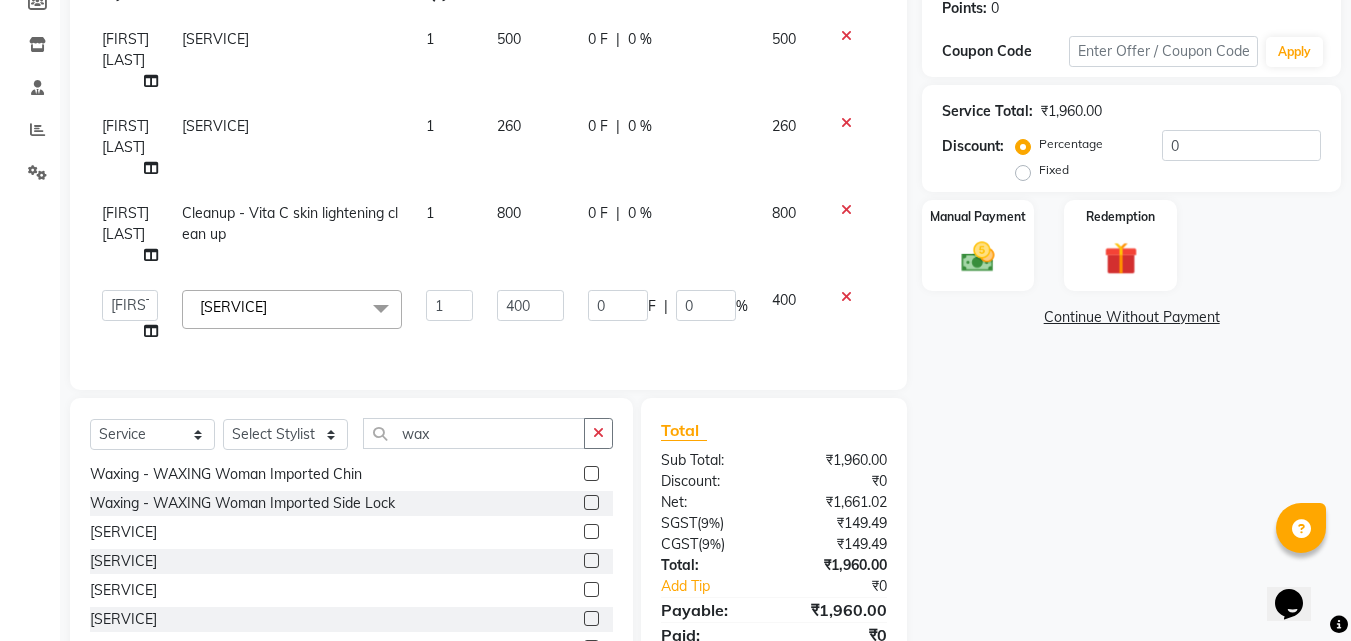click on "260" 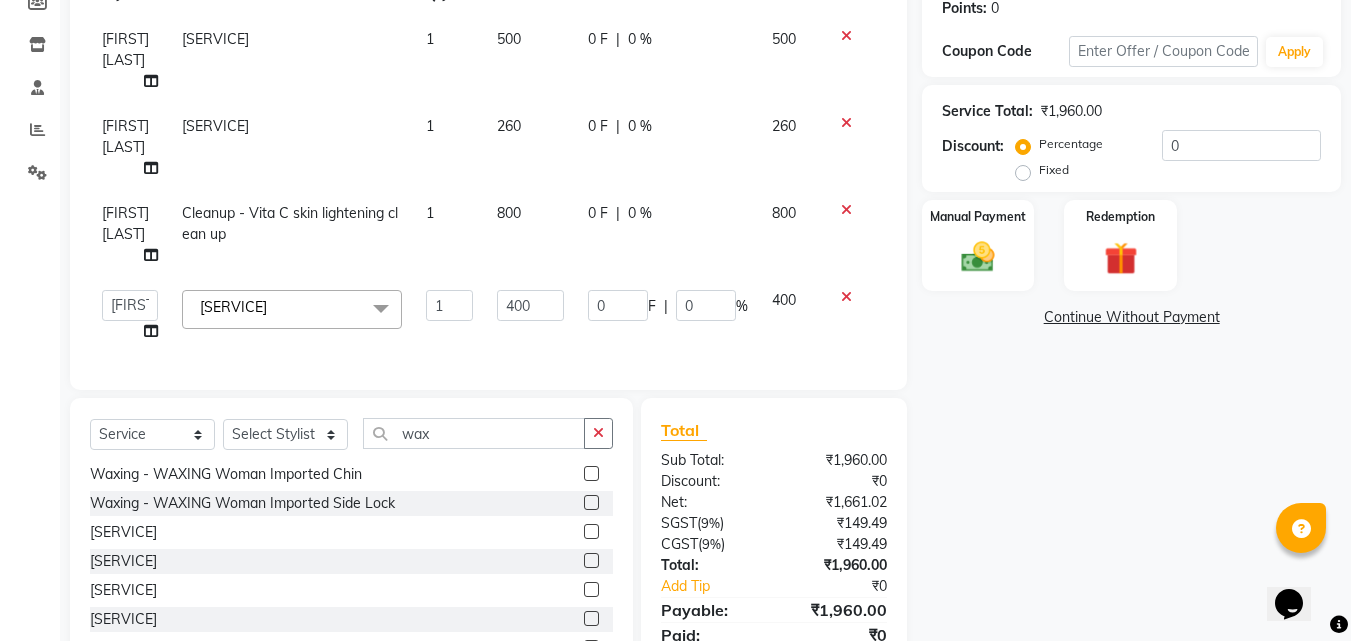 select on "[NUMBER]" 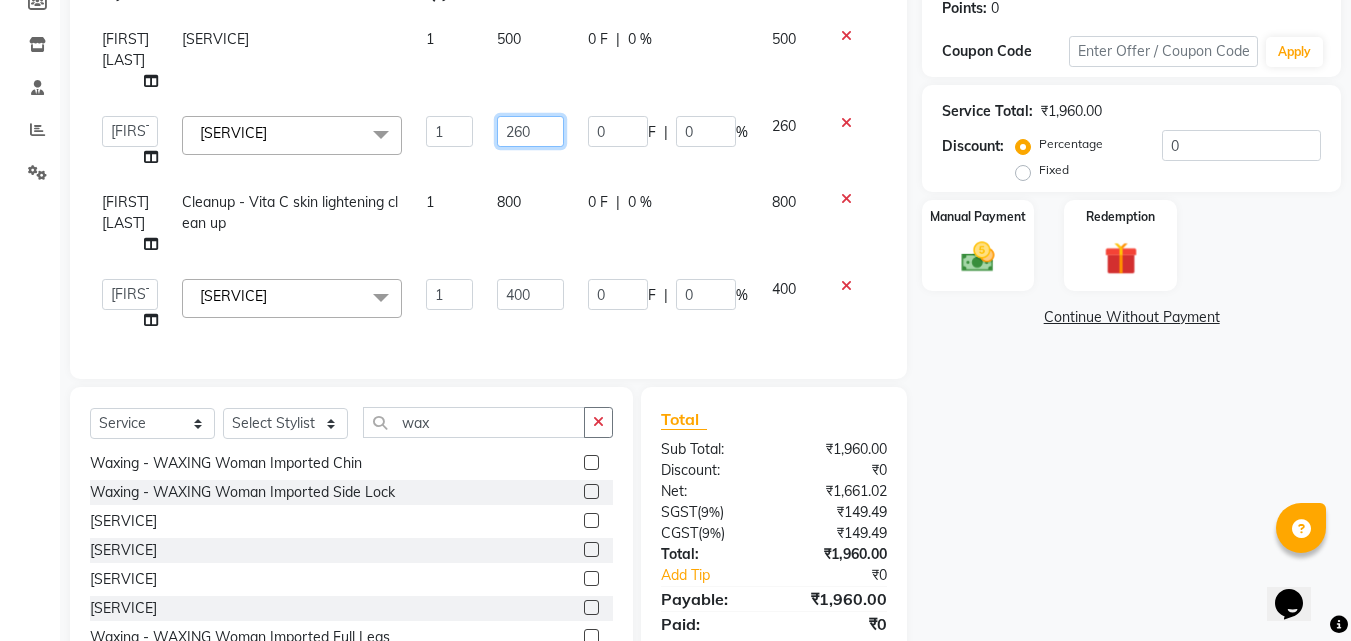 click on "260" 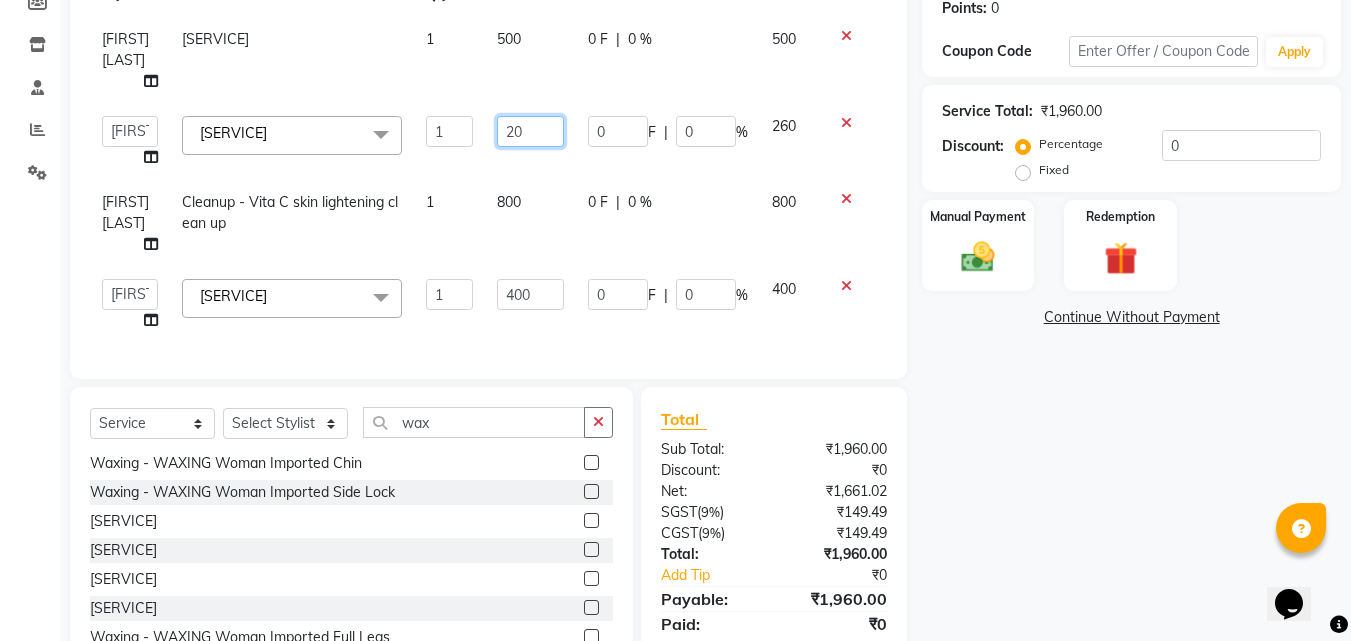 type on "250" 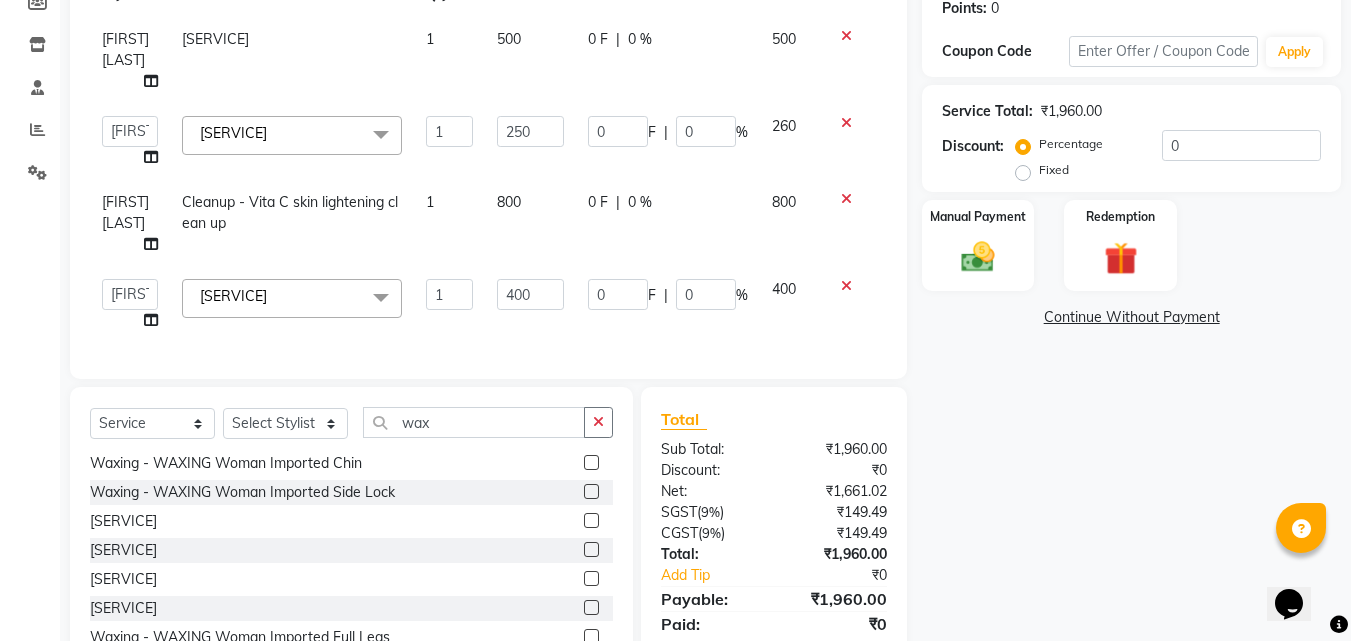 click on "250" 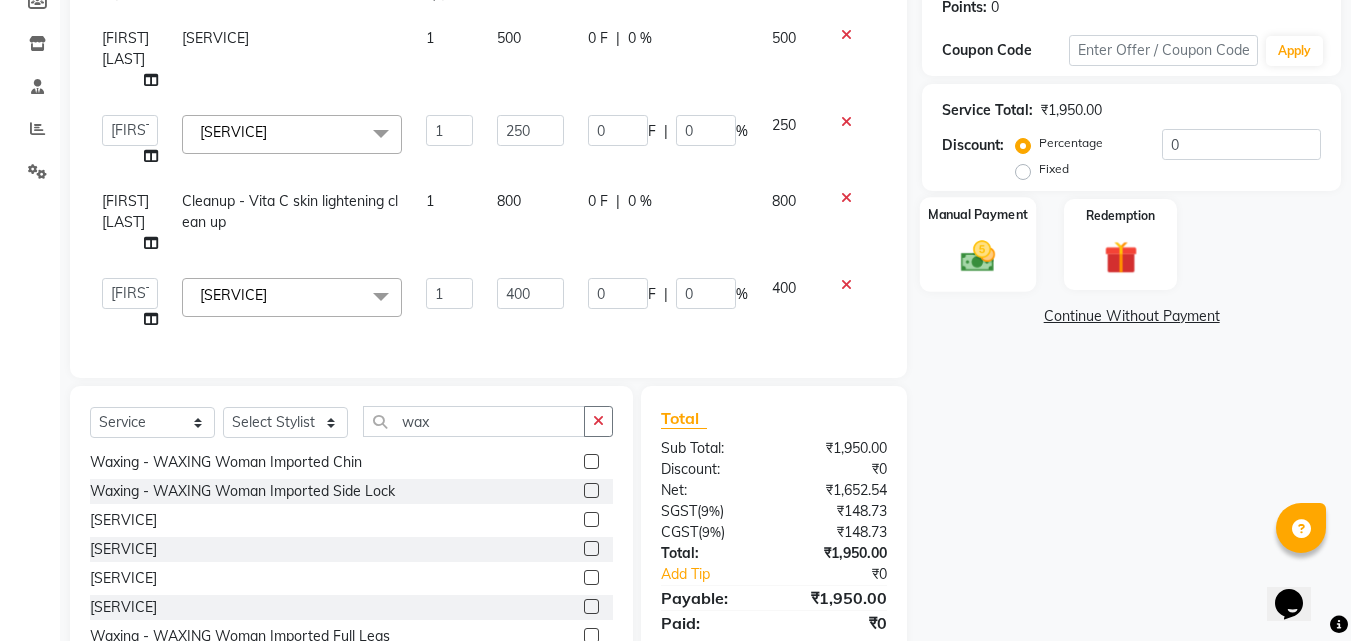 scroll, scrollTop: 438, scrollLeft: 0, axis: vertical 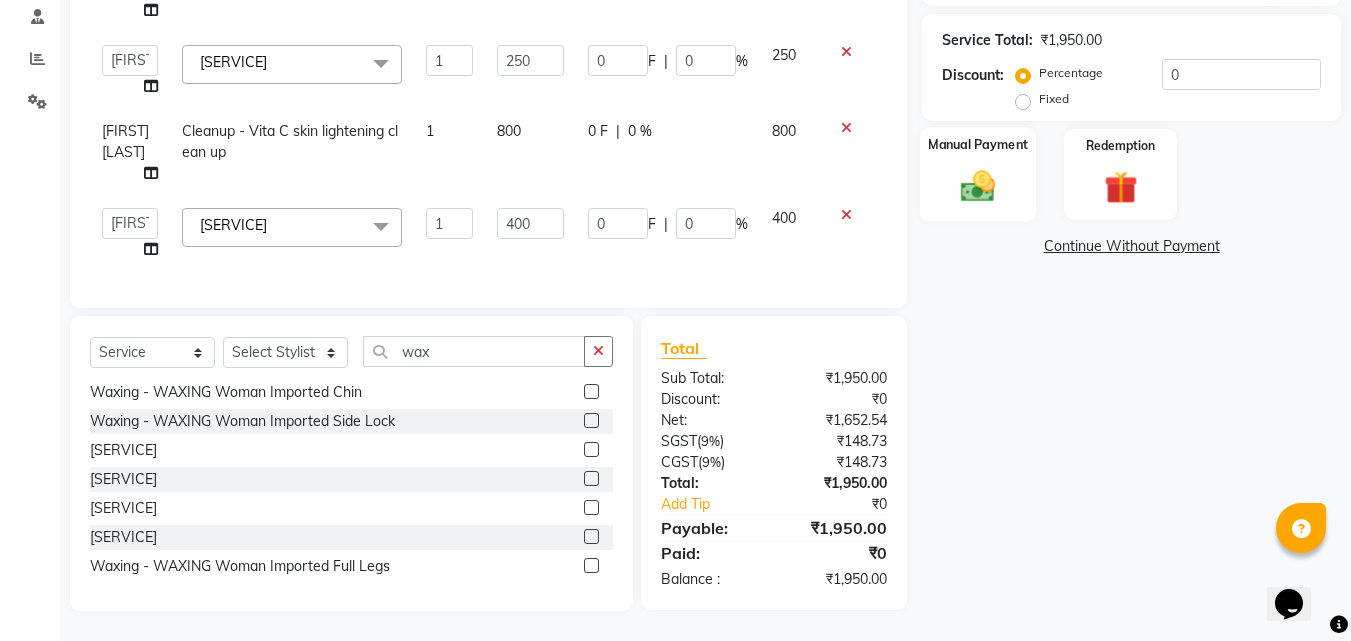 click 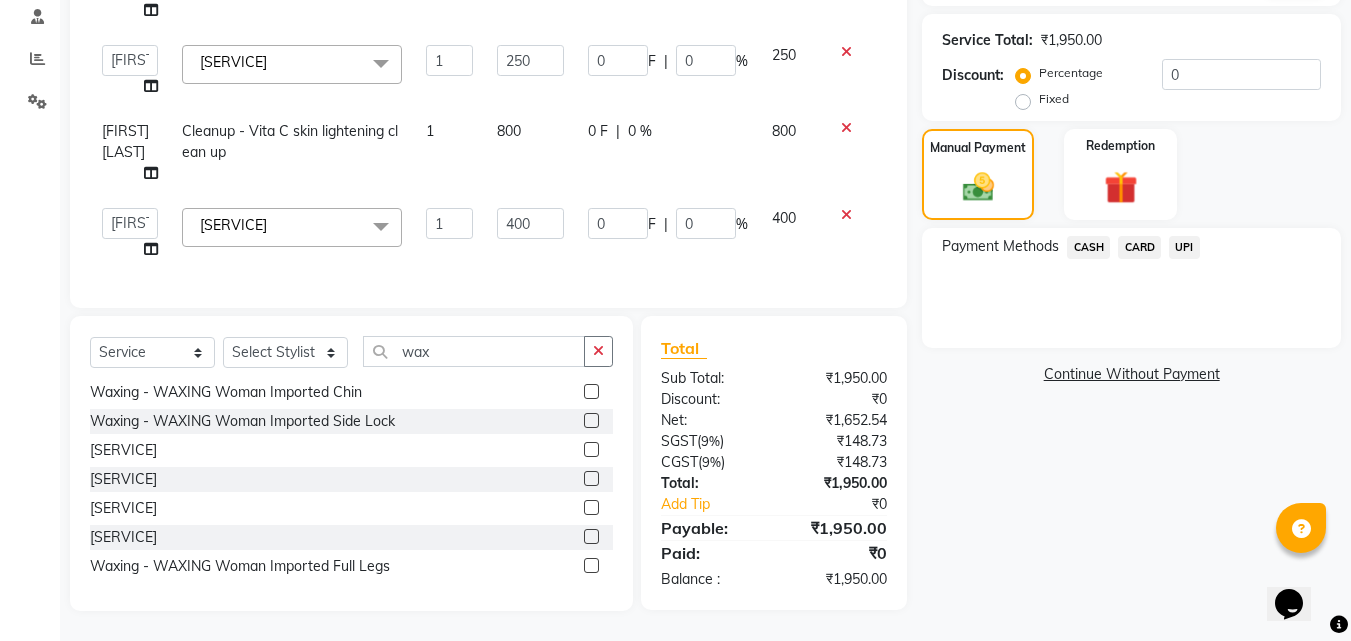 click on "UPI" 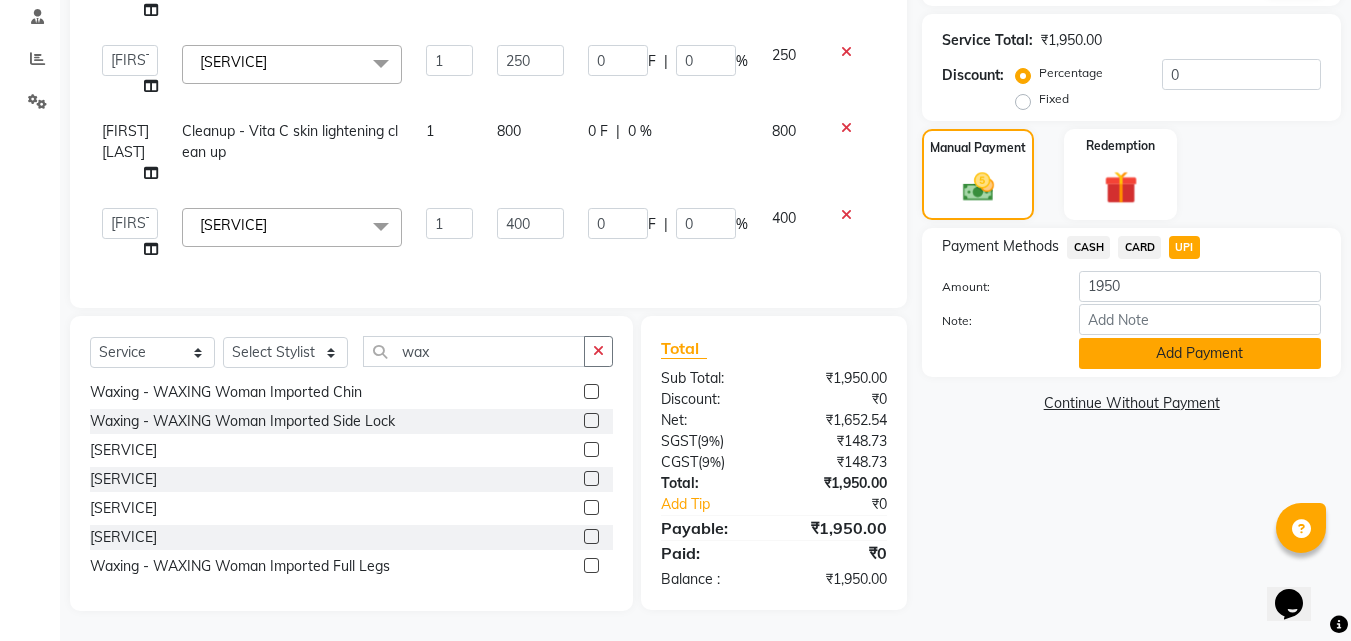 click on "Add Payment" 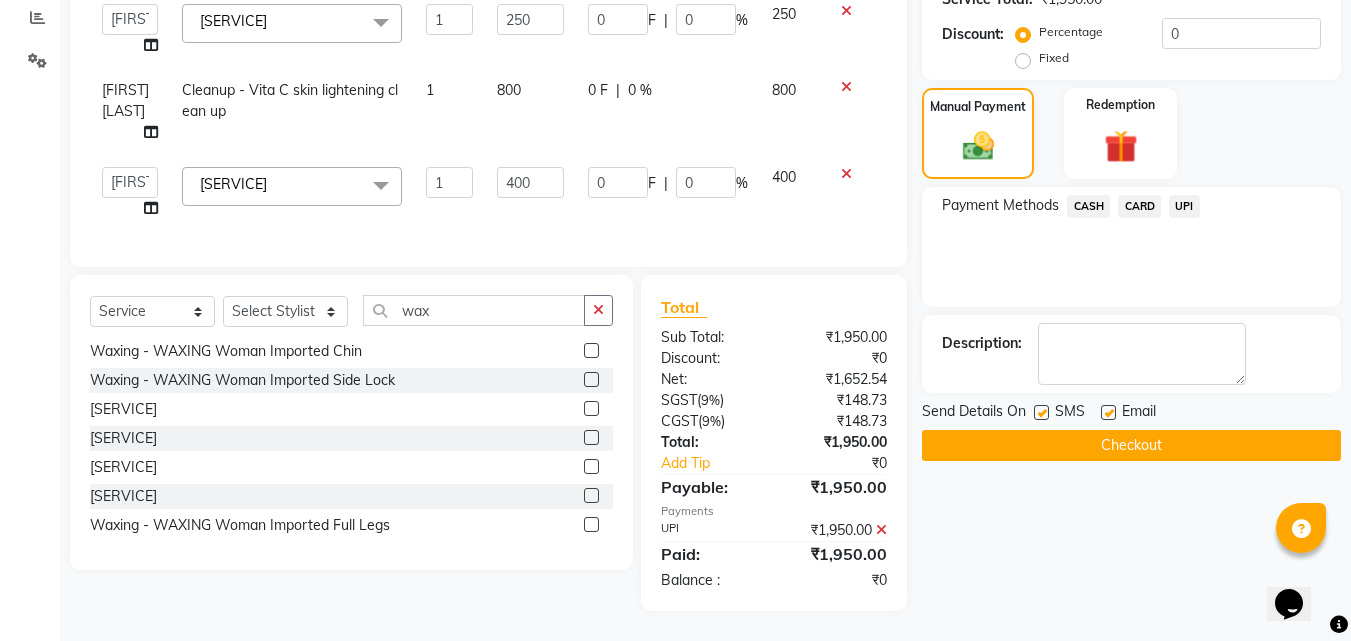 scroll, scrollTop: 479, scrollLeft: 0, axis: vertical 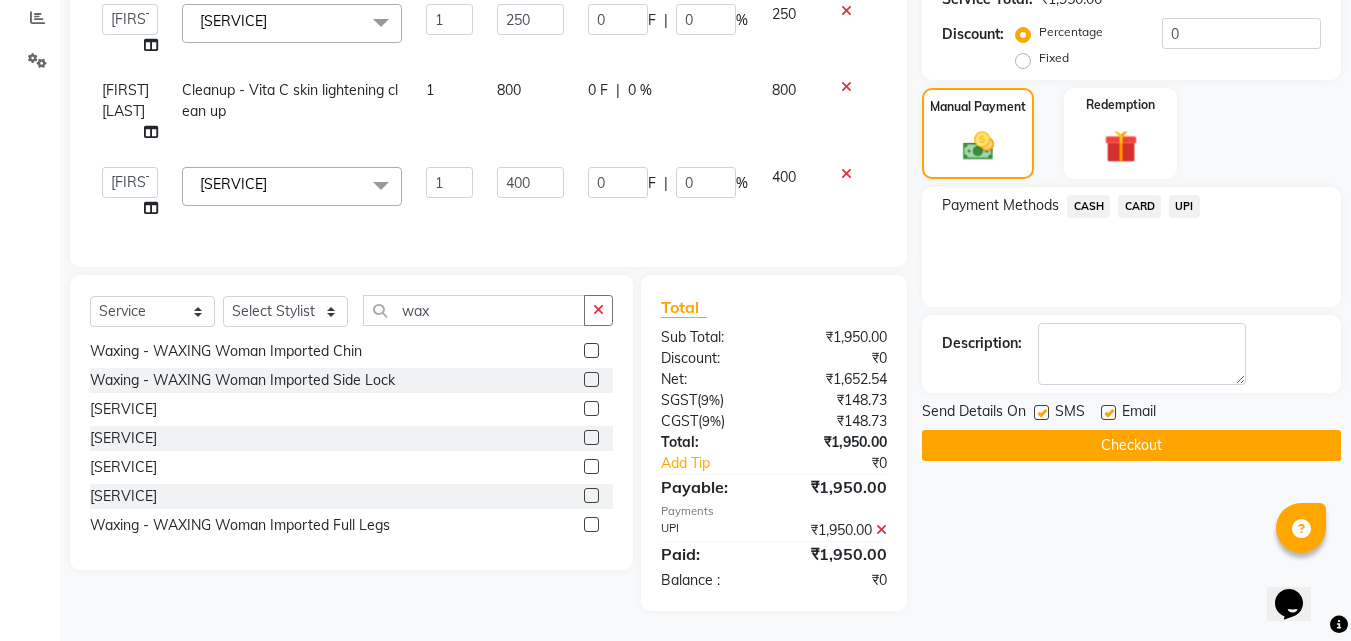 click 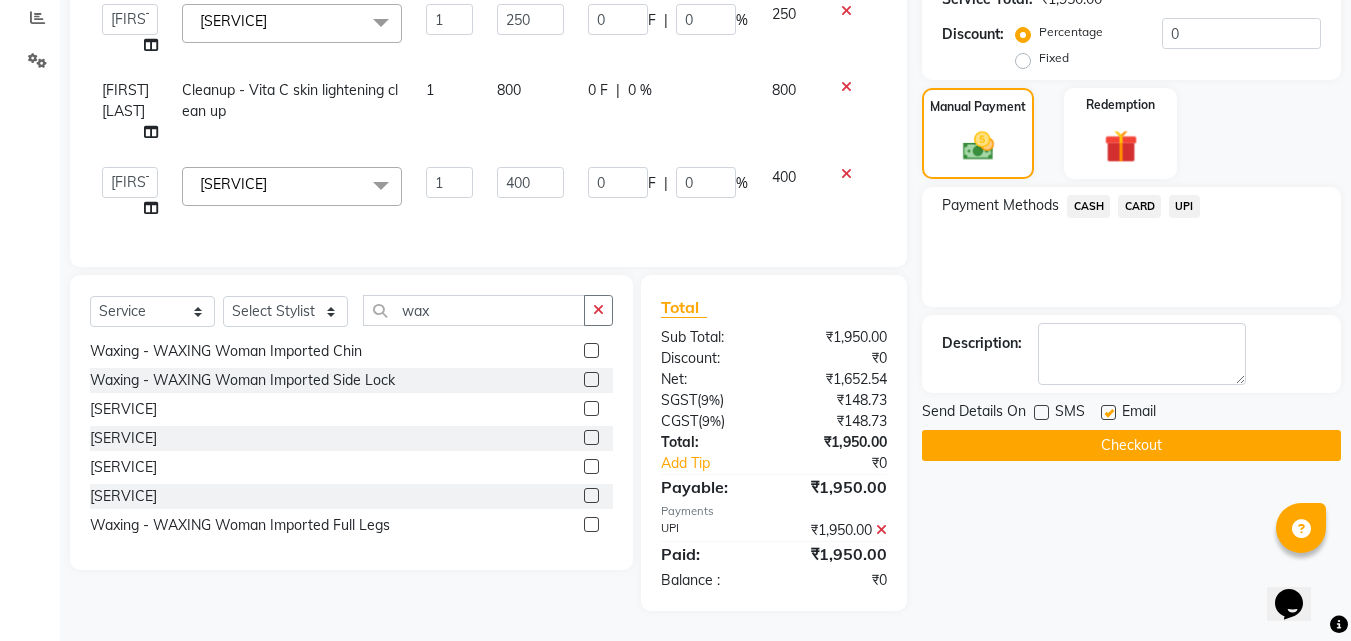 click on "Checkout" 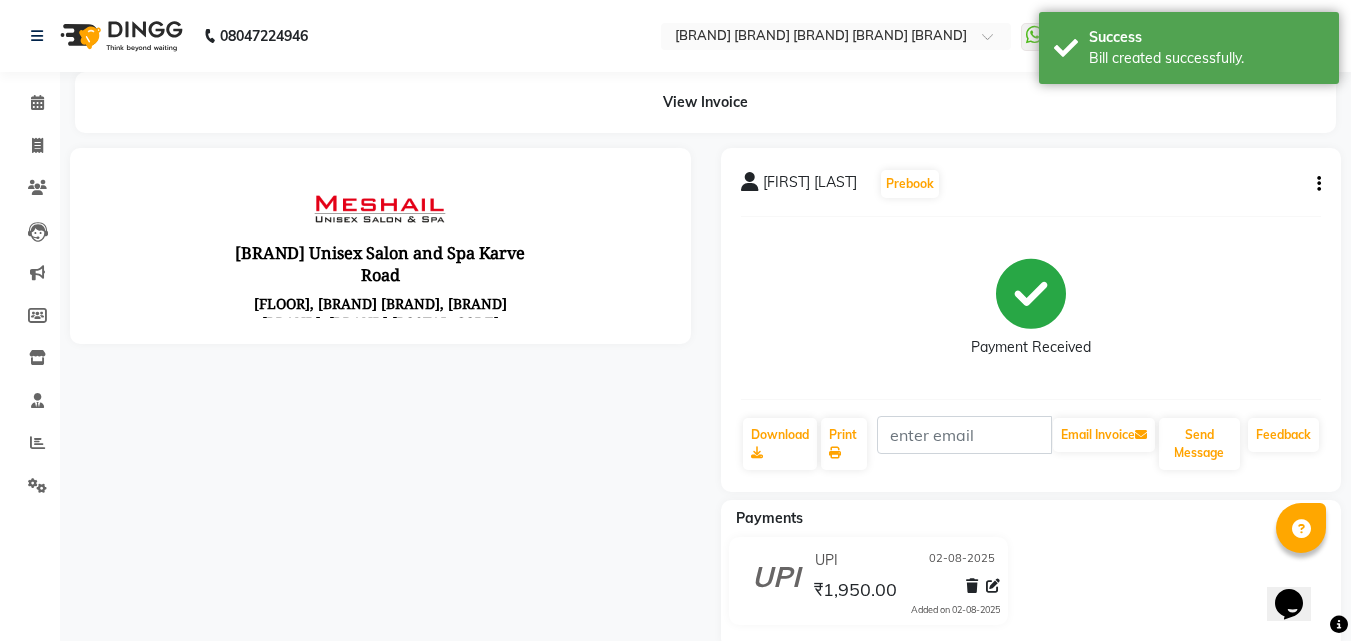 scroll, scrollTop: 0, scrollLeft: 0, axis: both 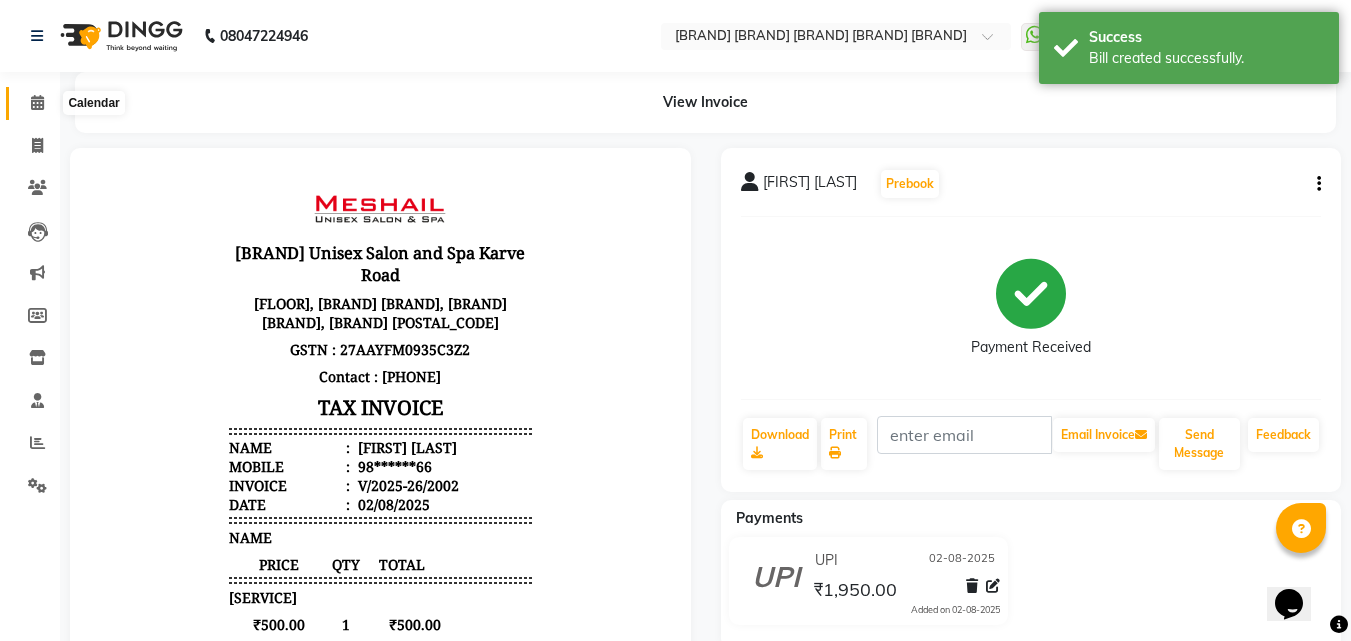 click 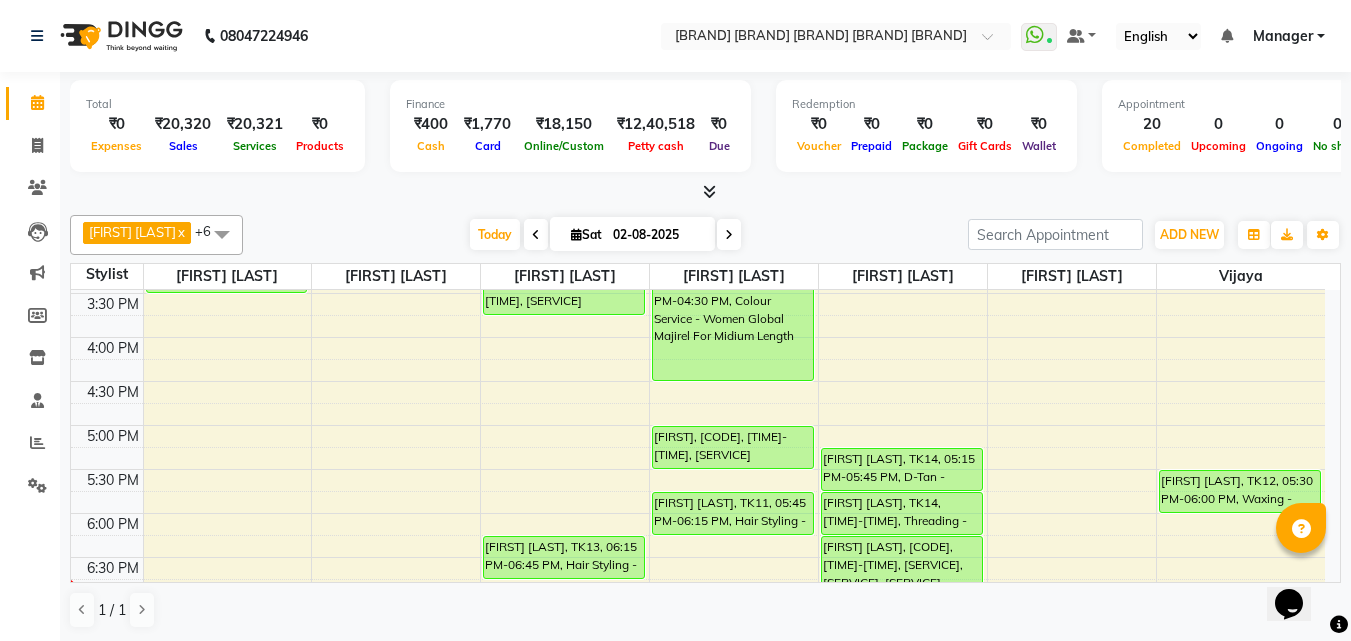 scroll, scrollTop: 551, scrollLeft: 0, axis: vertical 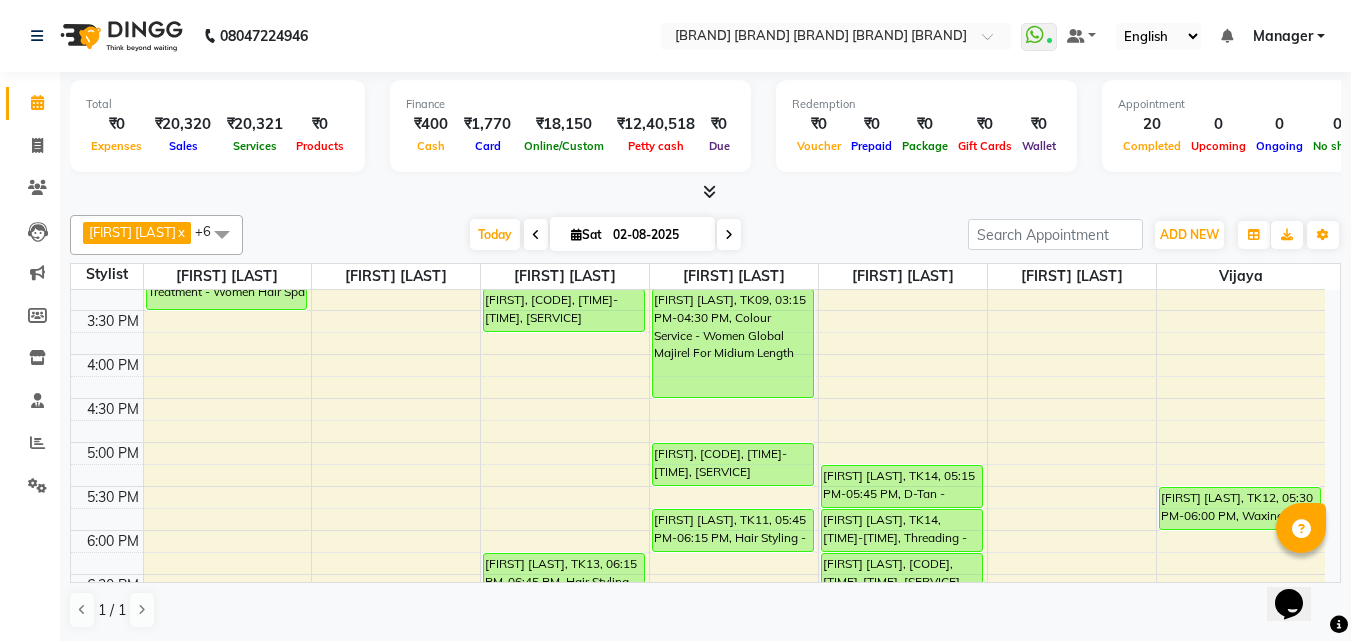 click on "[TIME] [TIME] [TIME] [TIME] [TIME] [TIME] [TIME] [TIME] [TIME] [TIME] [TIME] [TIME] [TIME] [TIME] [TIME] [TIME] [TIME] [TIME] [TIME] [TIME] [TIME] [TIME] [TIME] [TIME] [TIME] [TIME] [FIRST] [LAST], [CODE], [TIME]-[TIME], [SERVICE] [FIRST] [LAST], [CODE], [TIME]-[TIME], [SERVICE] [FIRST] [LAST], [CODE], [TIME]-[TIME], [SERVICE] [FIRST] [LAST], [CODE], [TIME]-[TIME], [SERVICE]" at bounding box center (698, 310) 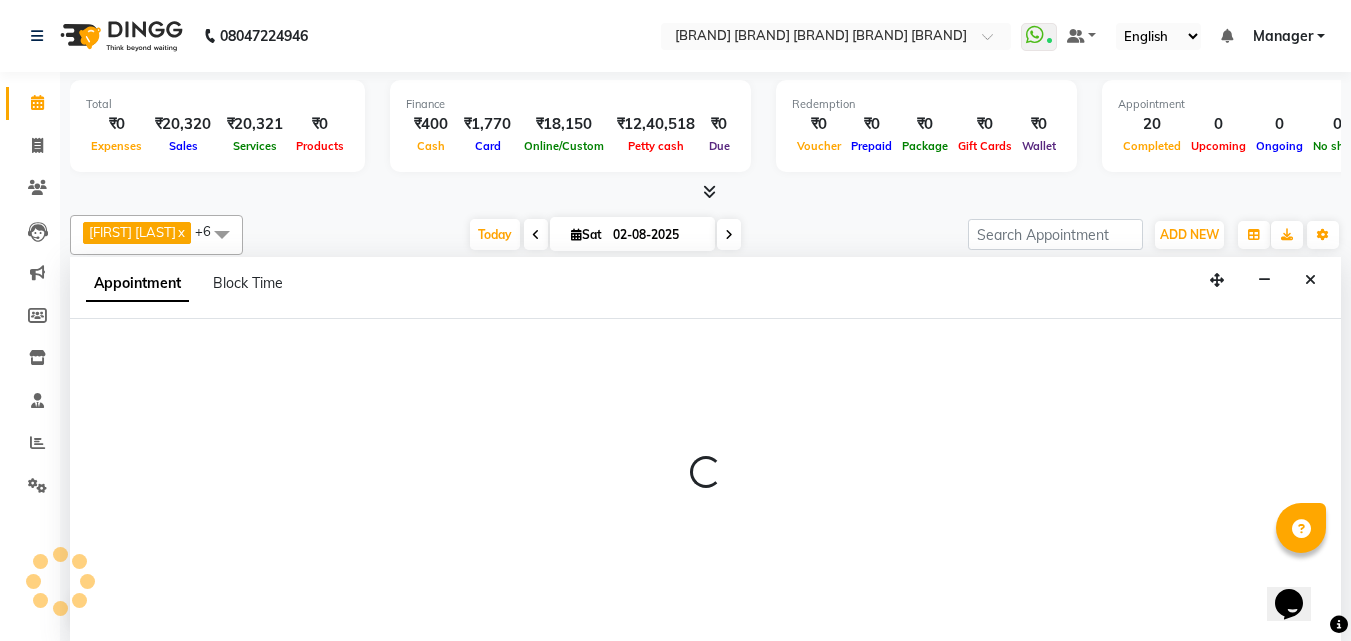 select on "[NUMBER]" 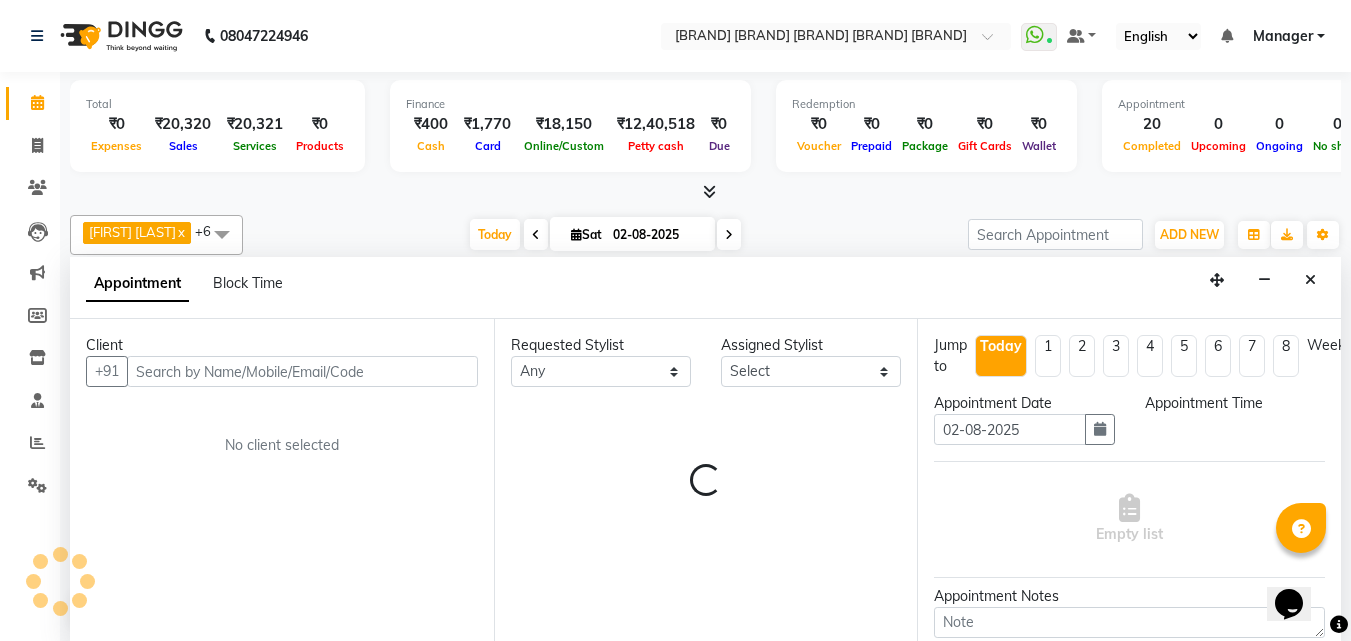 scroll, scrollTop: 1, scrollLeft: 0, axis: vertical 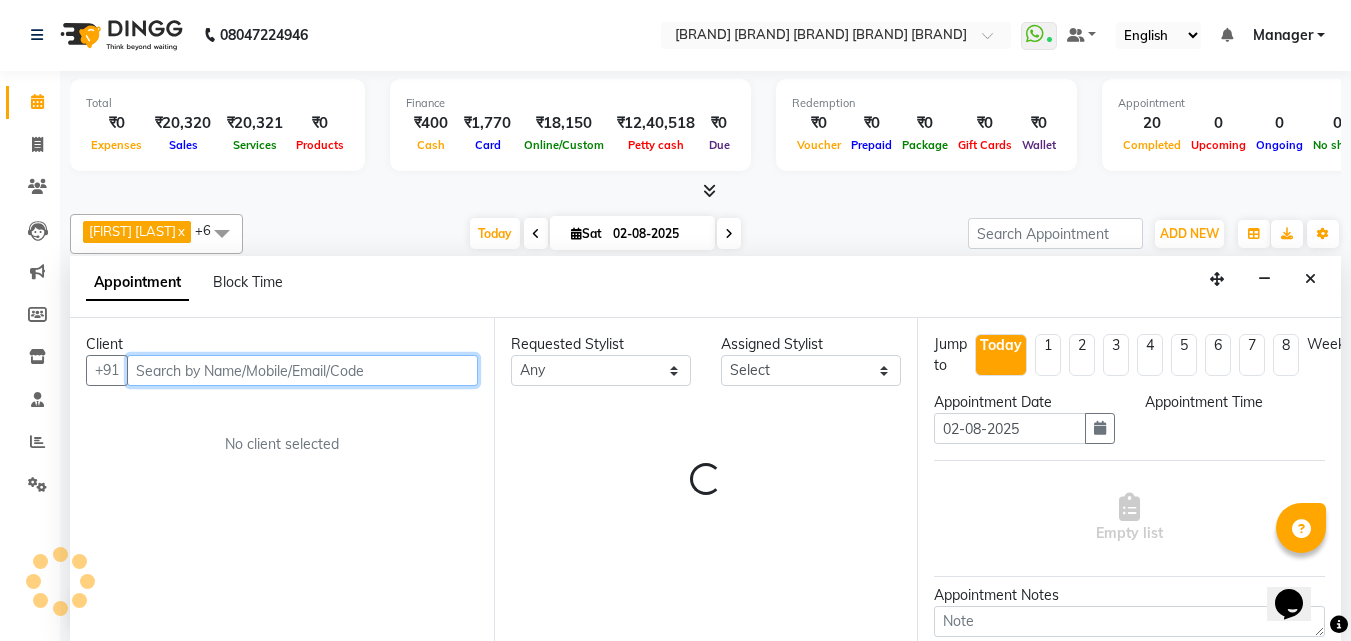 select on "1005" 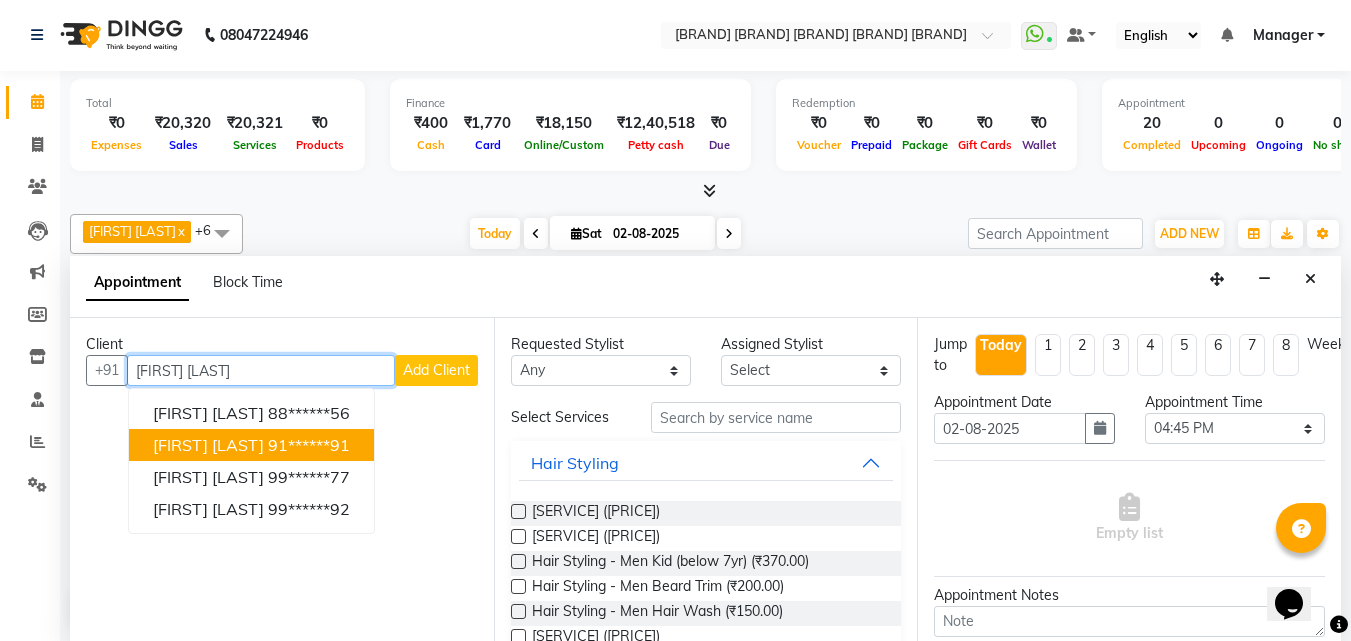 click on "91******91" at bounding box center (309, 445) 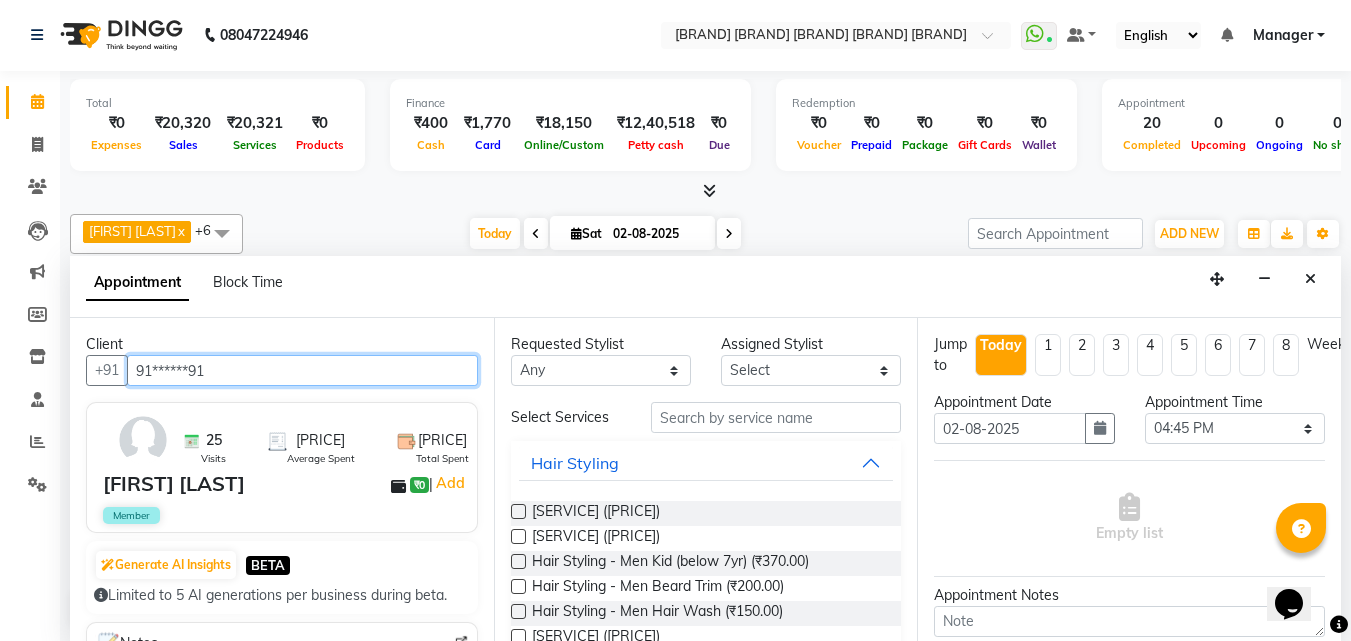 type on "91******91" 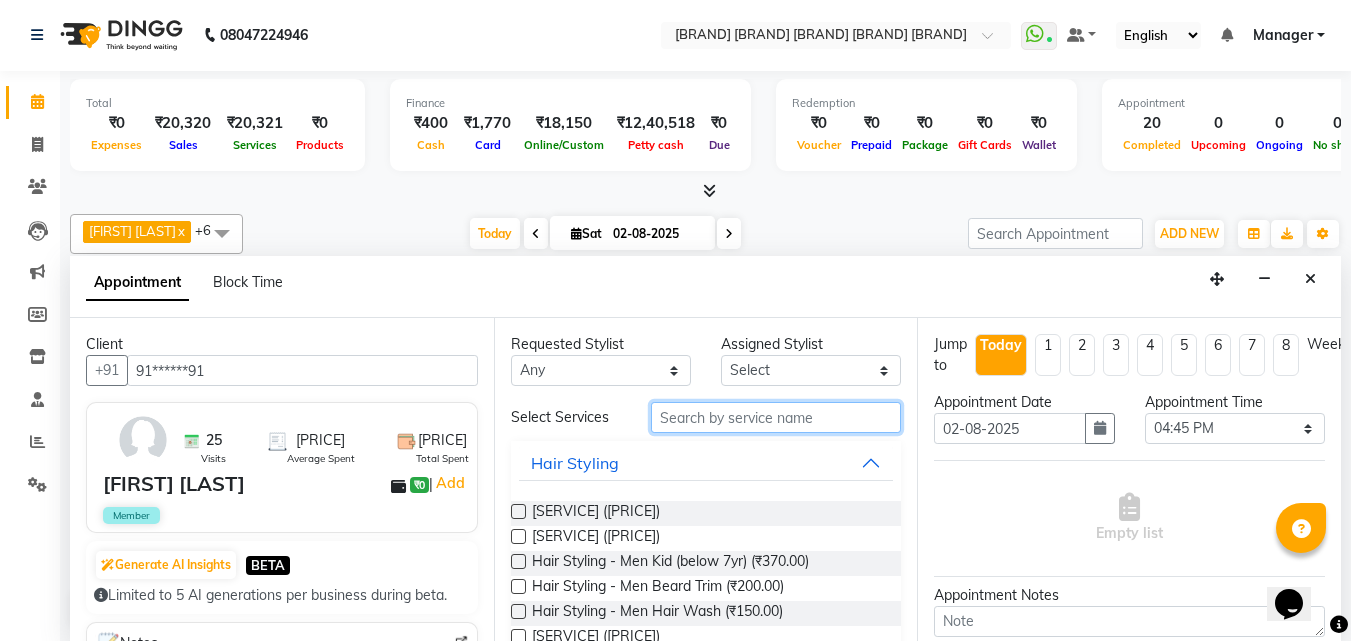 click at bounding box center (776, 417) 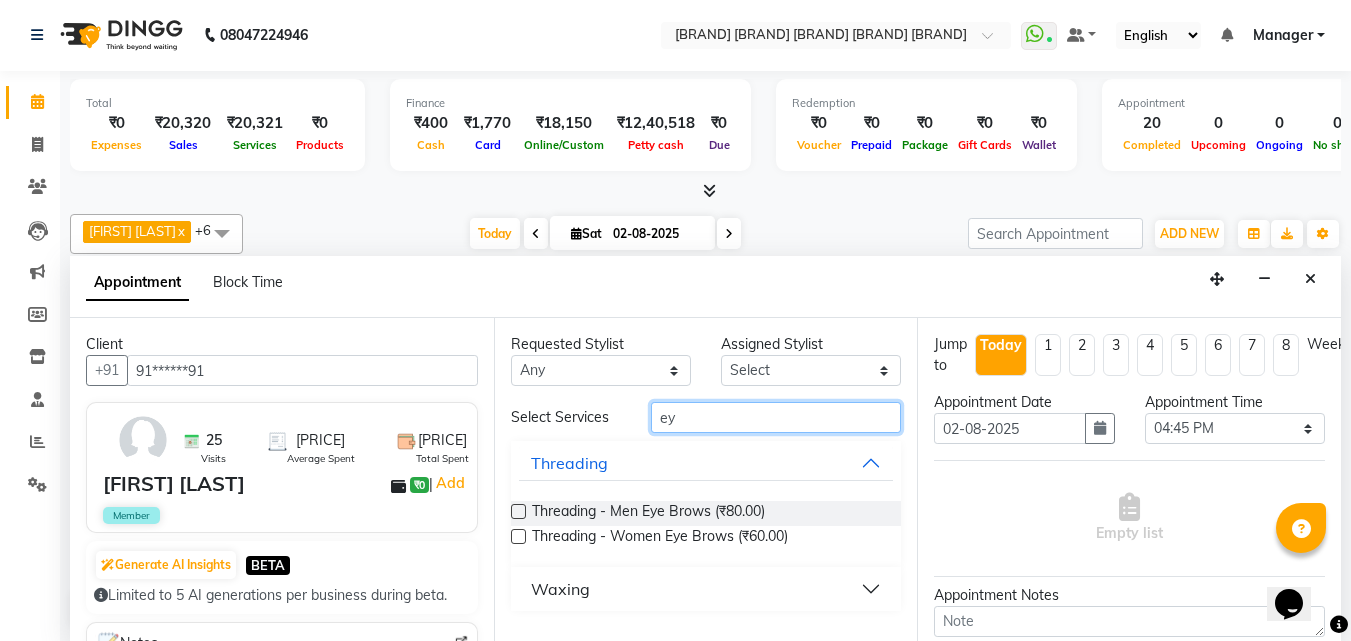type on "ey" 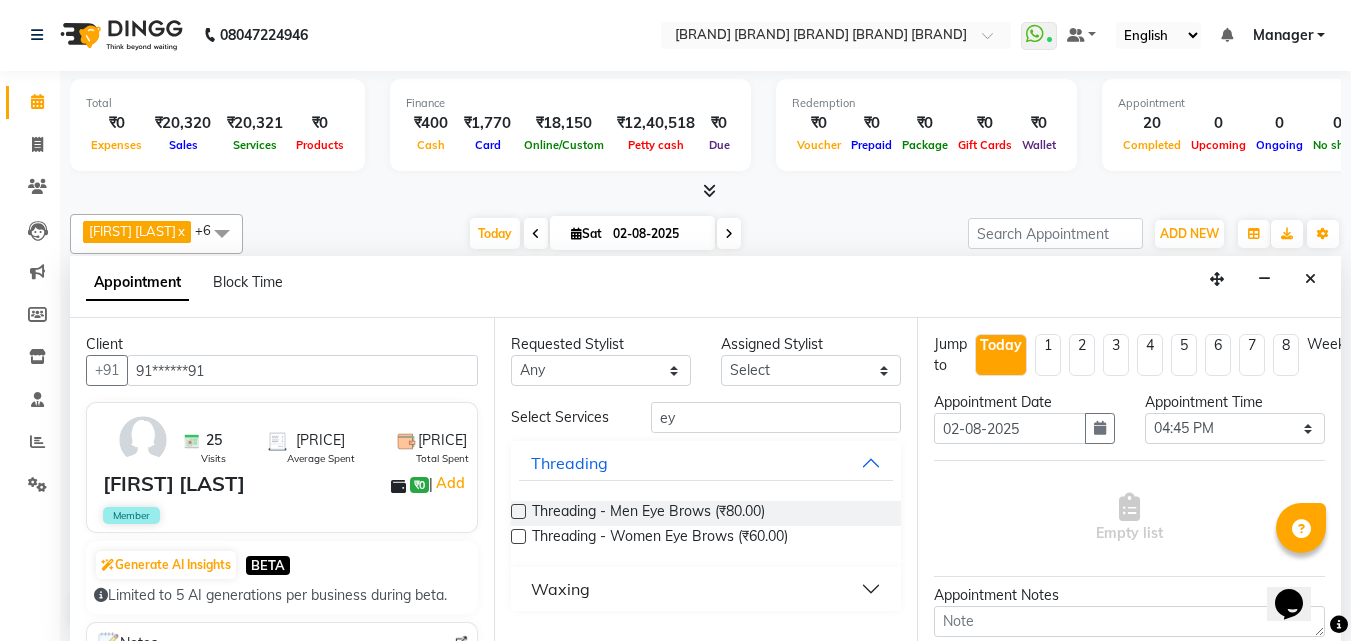 click on "Waxing" at bounding box center (706, 589) 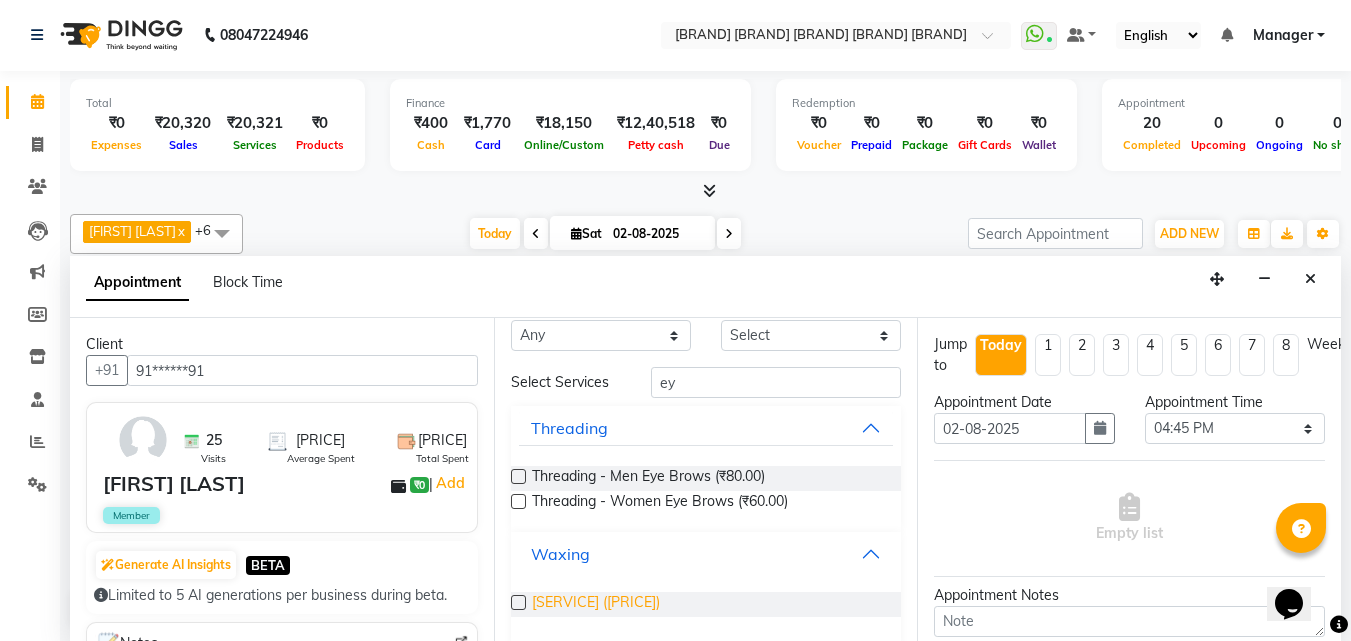 scroll, scrollTop: 58, scrollLeft: 0, axis: vertical 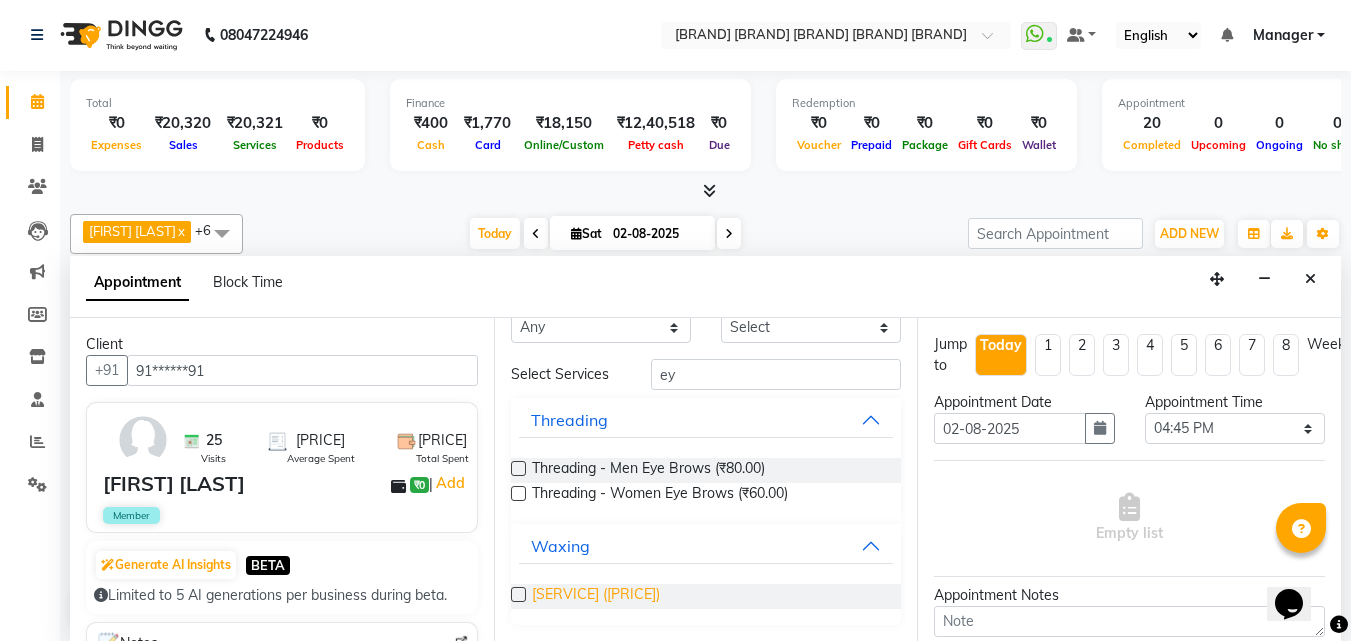 click on "[SERVICE] ([PRICE])" at bounding box center (596, 596) 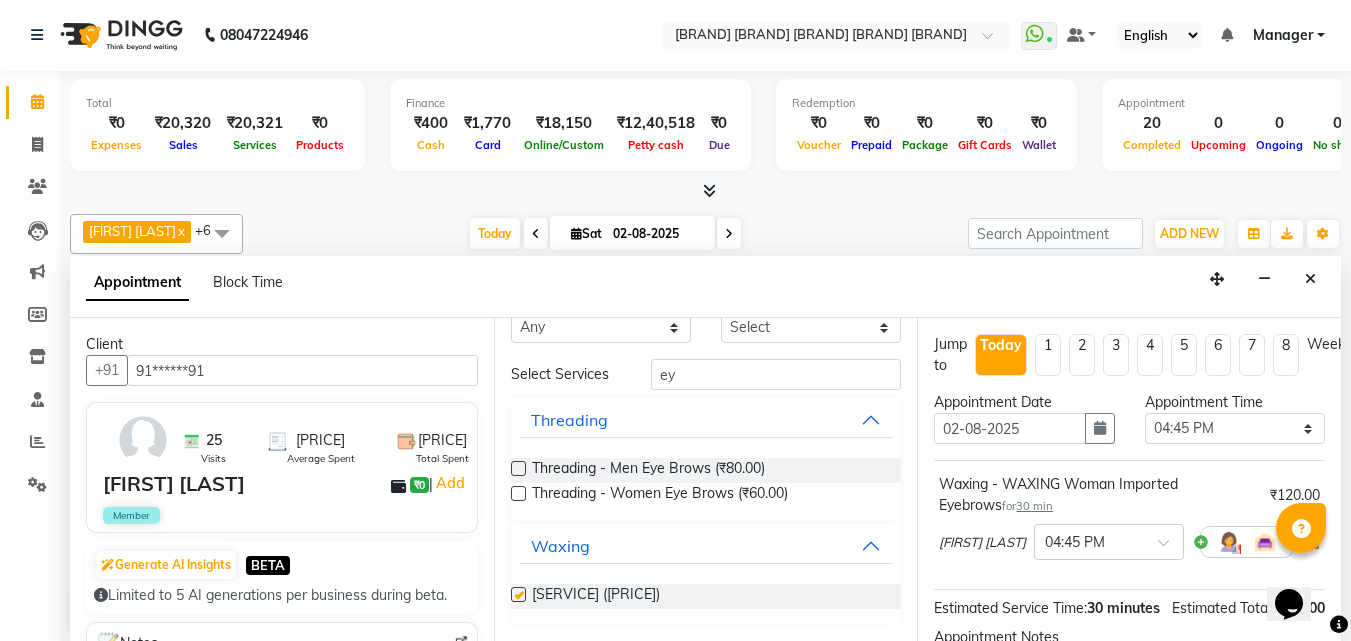 checkbox on "false" 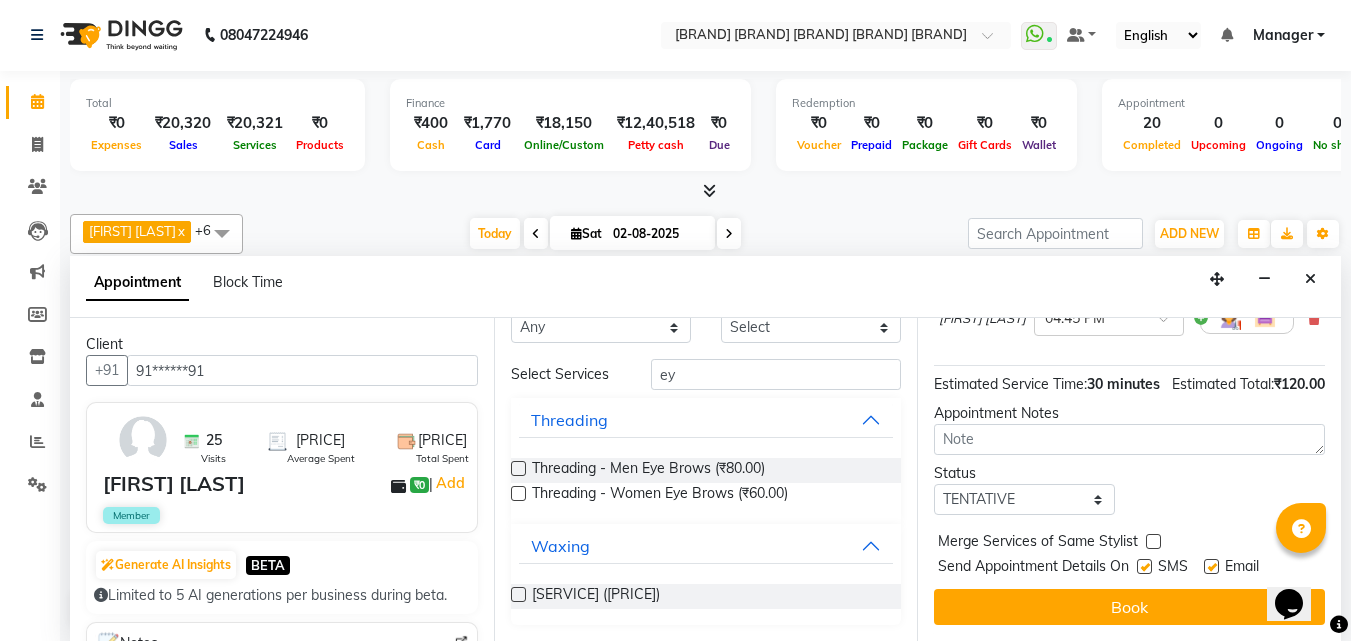 scroll, scrollTop: 263, scrollLeft: 0, axis: vertical 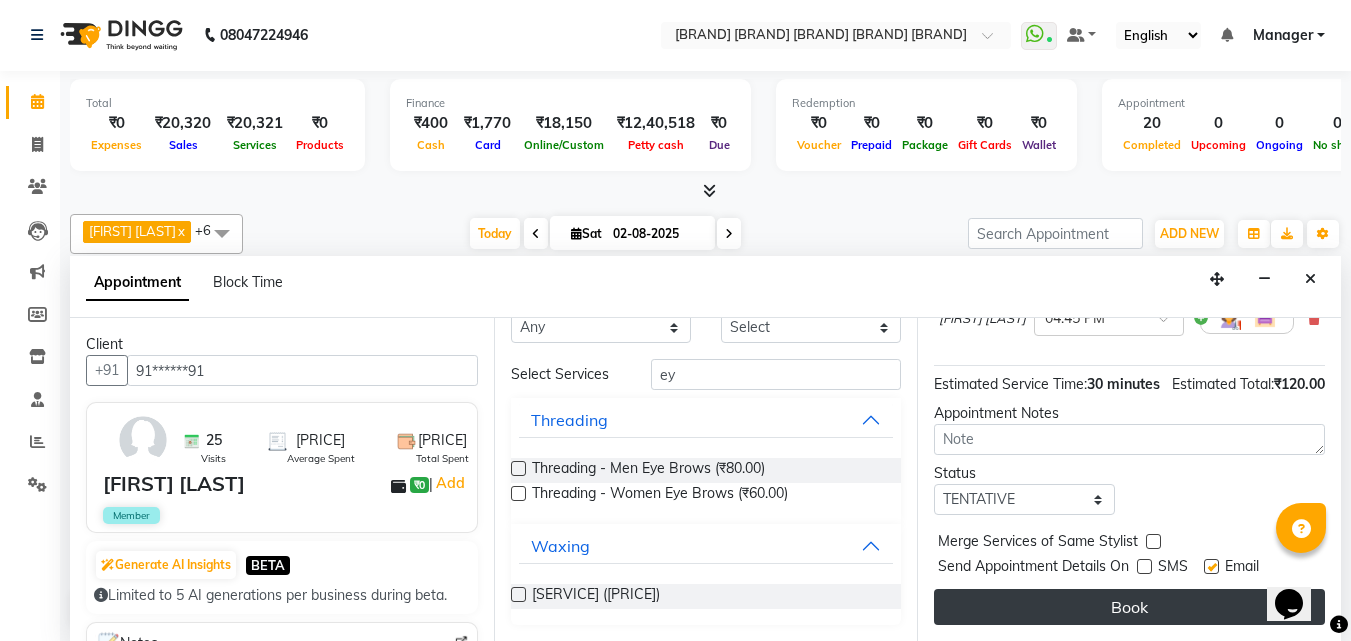 click on "Book" at bounding box center (1129, 607) 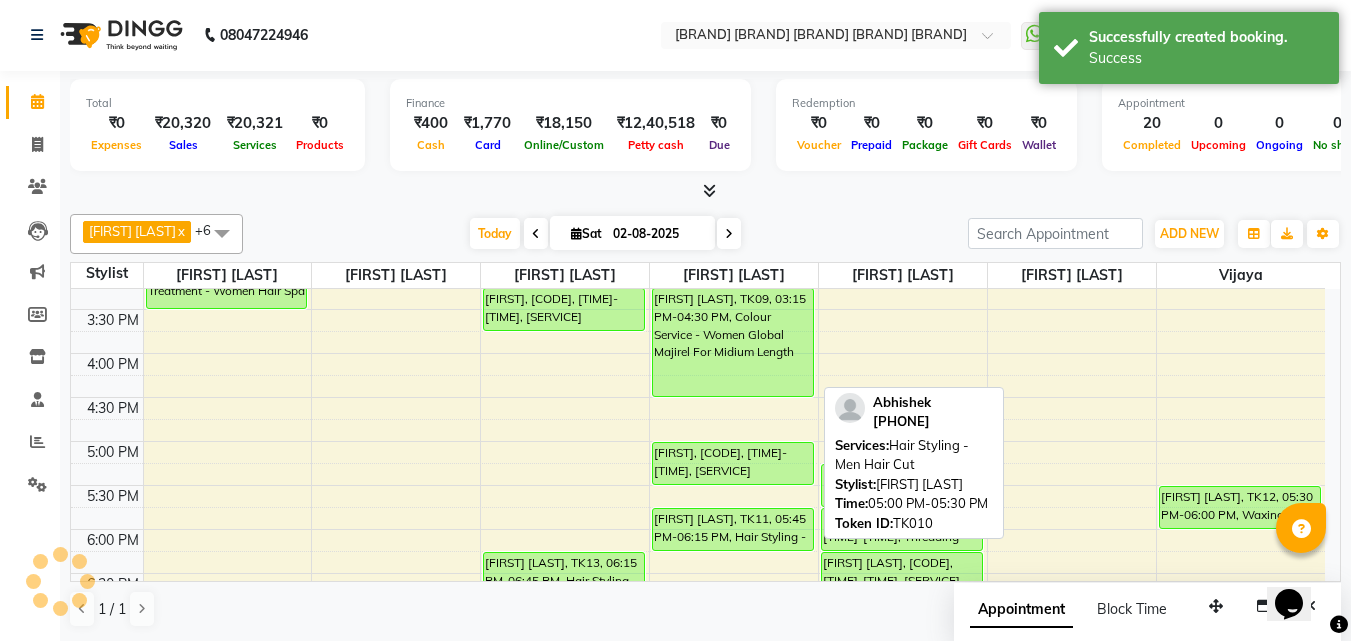 scroll, scrollTop: 0, scrollLeft: 0, axis: both 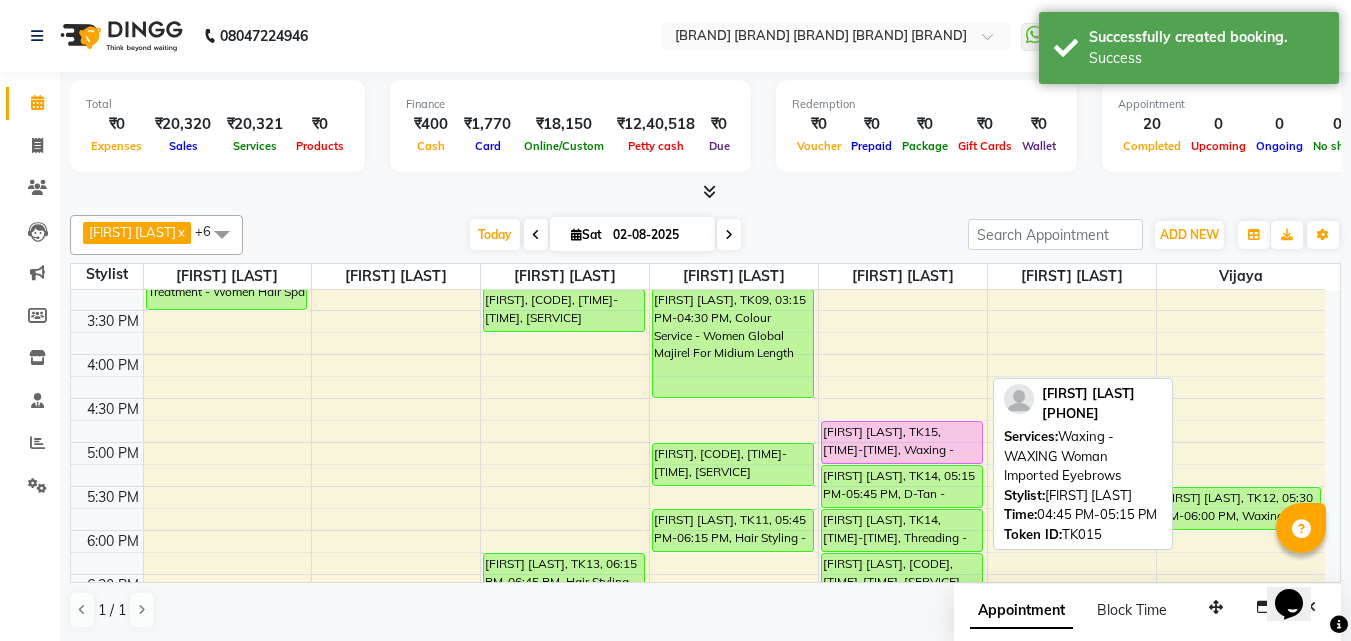 click on "[FIRST] [LAST], TK15, [TIME]-[TIME], Waxing - WAXING Woman Imported Eyebrows" at bounding box center (902, 442) 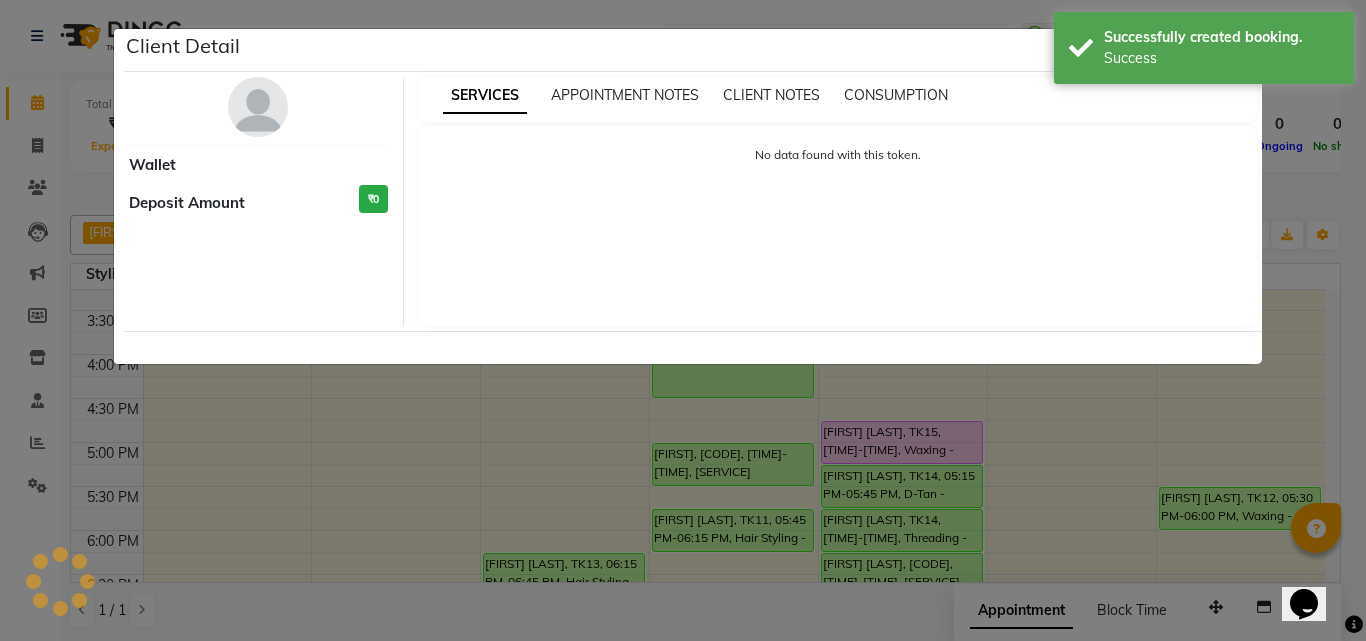 select on "7" 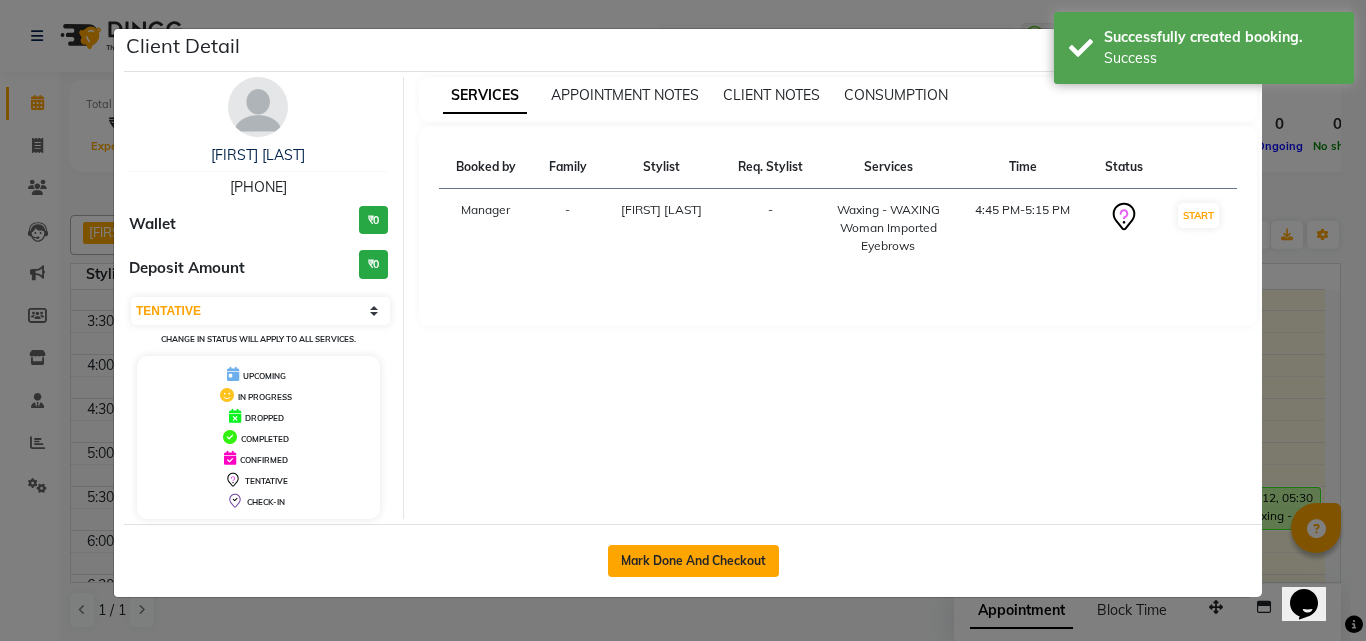 click on "Mark Done And Checkout" 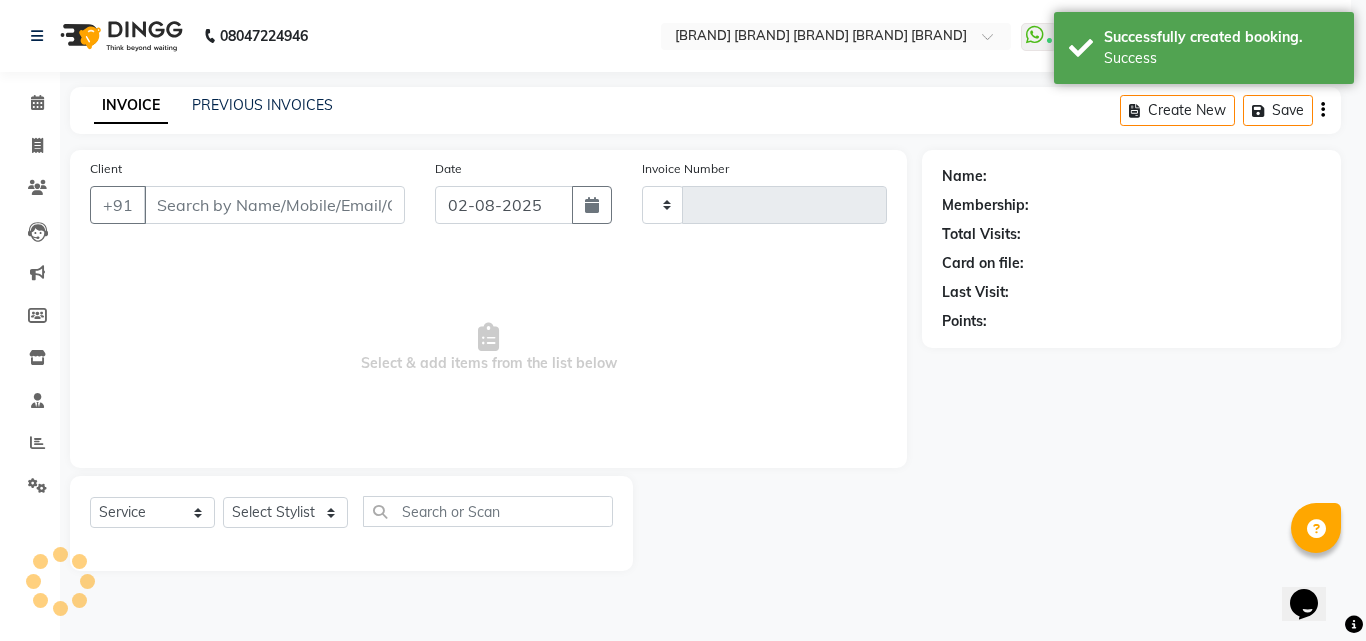 type on "2003" 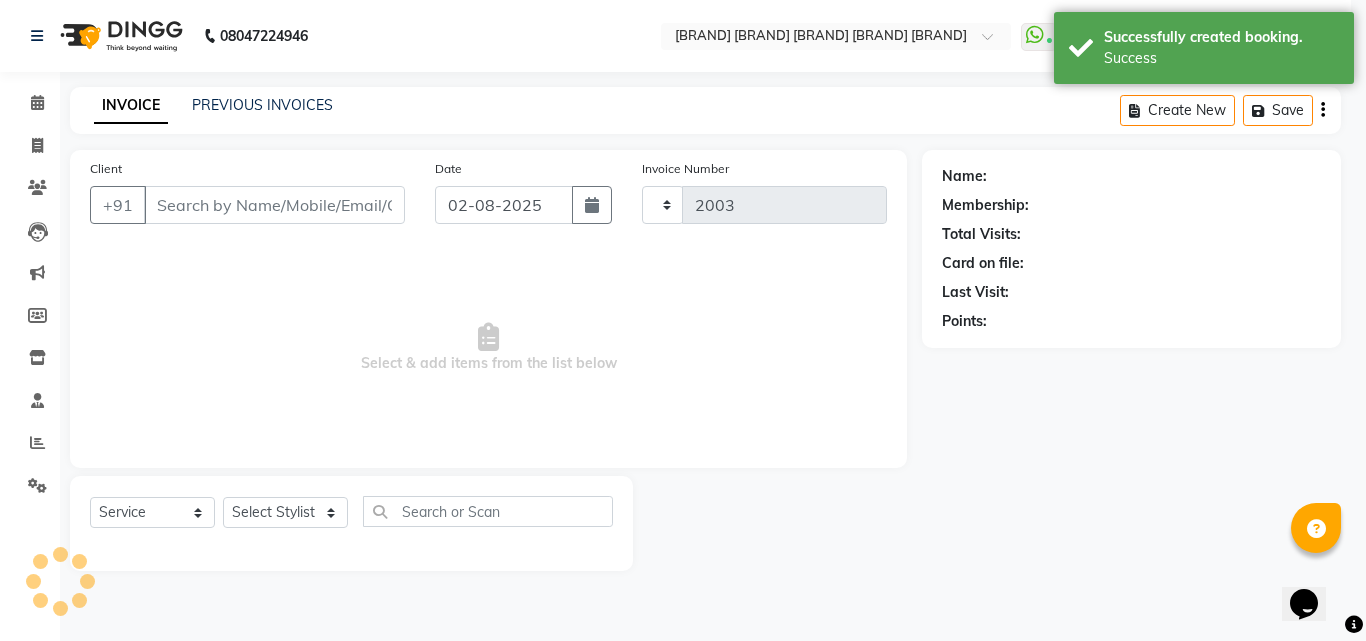 select on "6713" 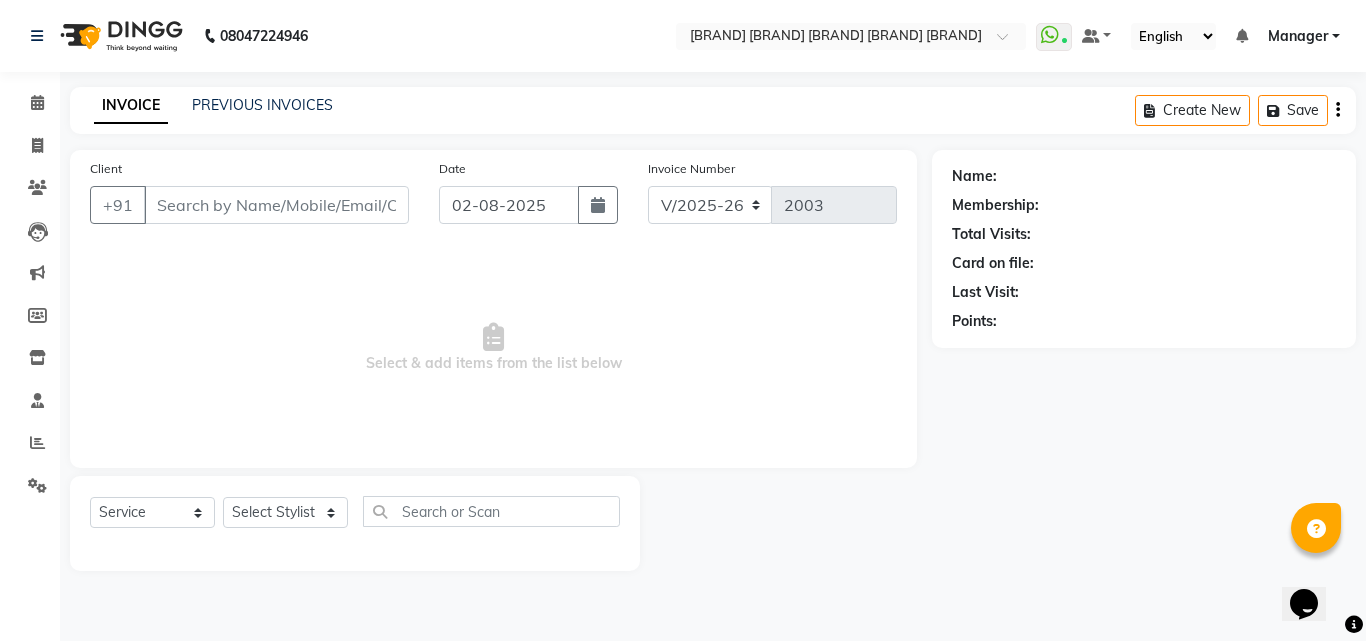 type on "91******91" 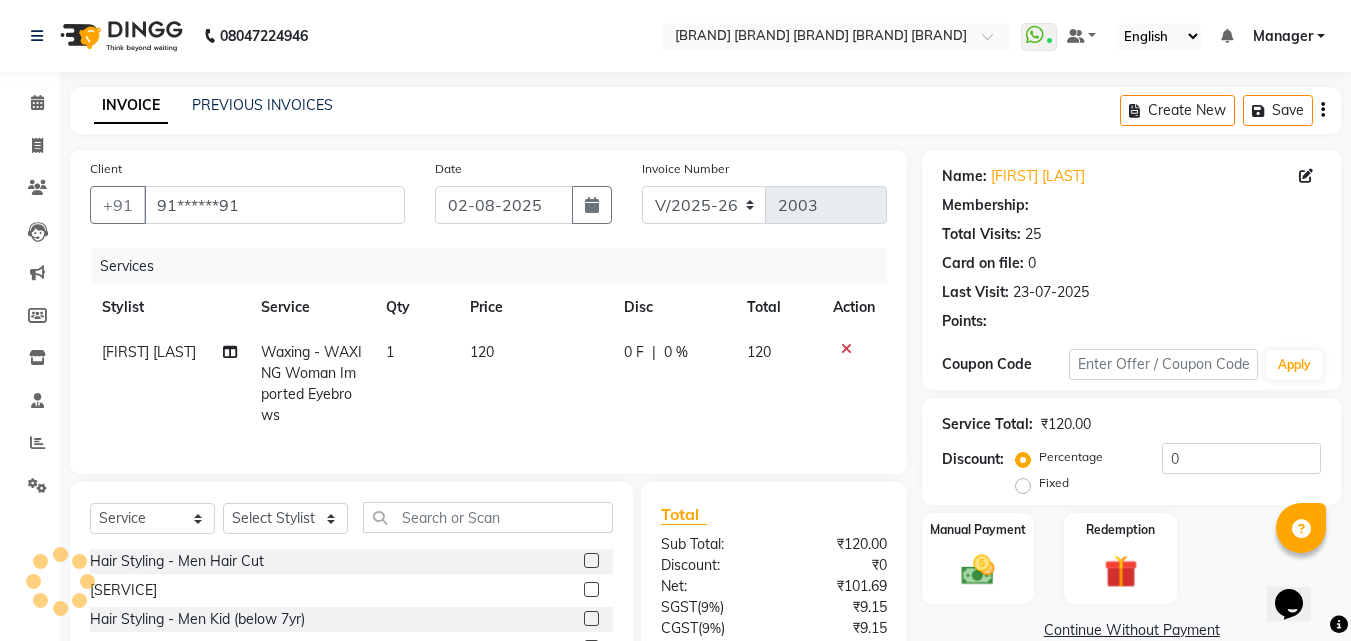 select on "1: Object" 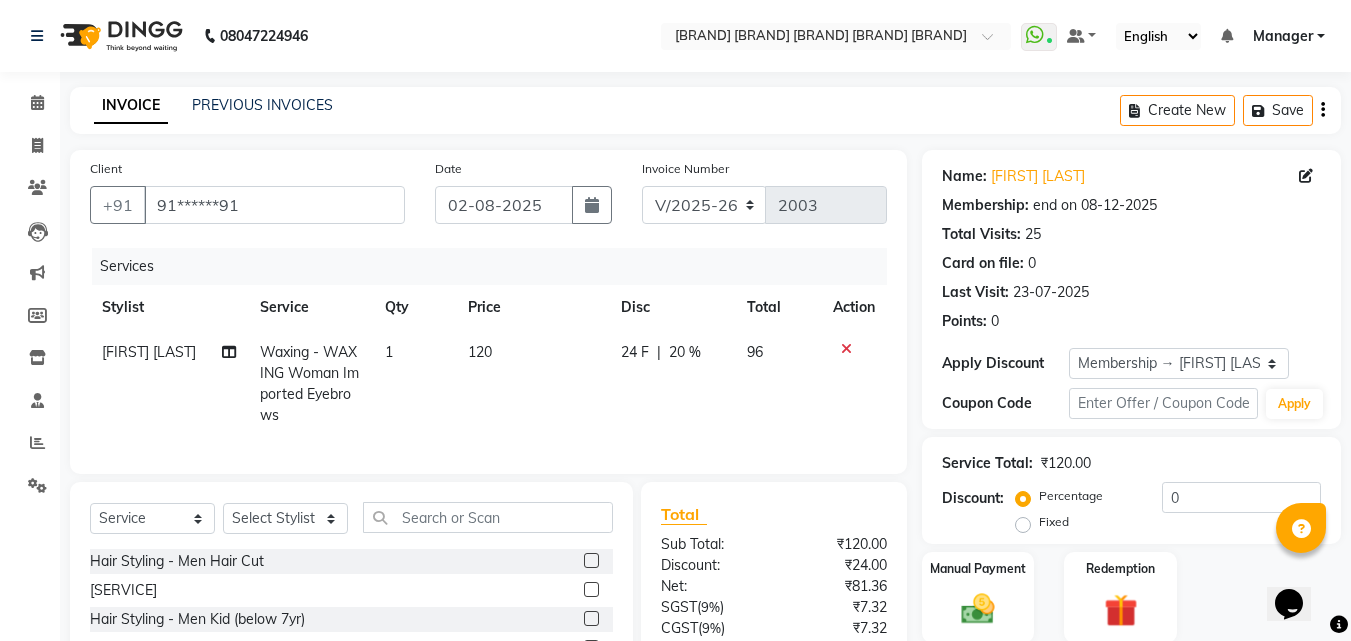 type on "20" 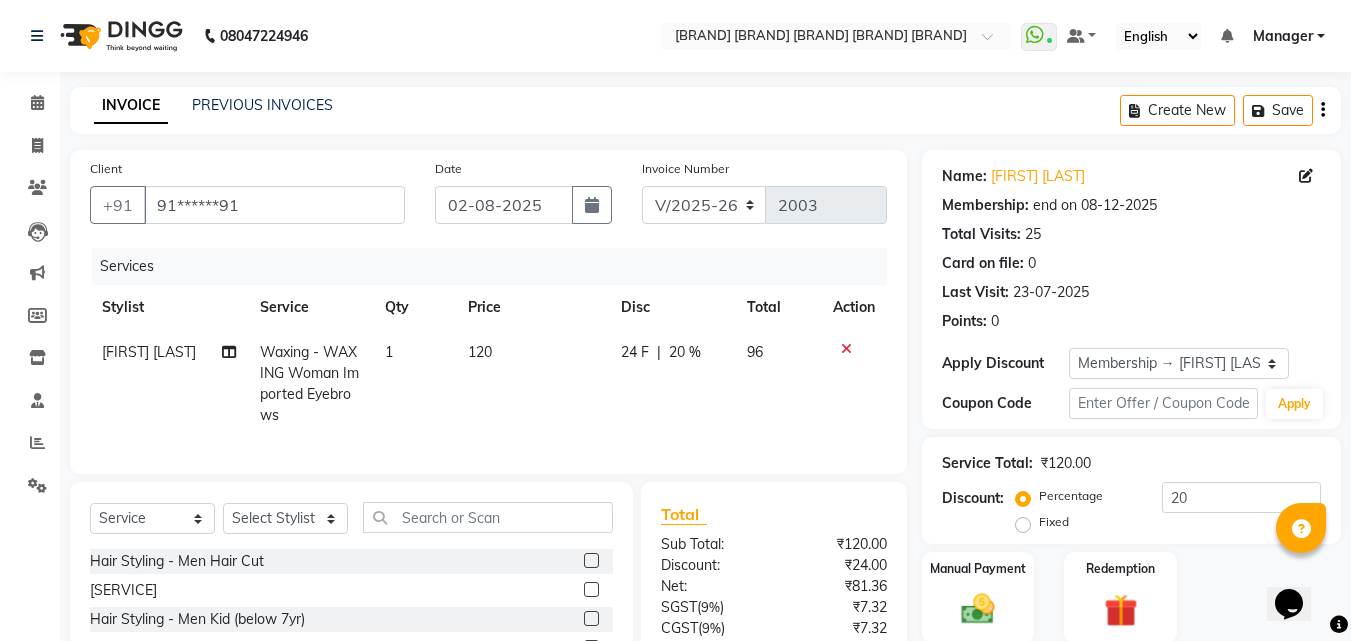 scroll, scrollTop: 181, scrollLeft: 0, axis: vertical 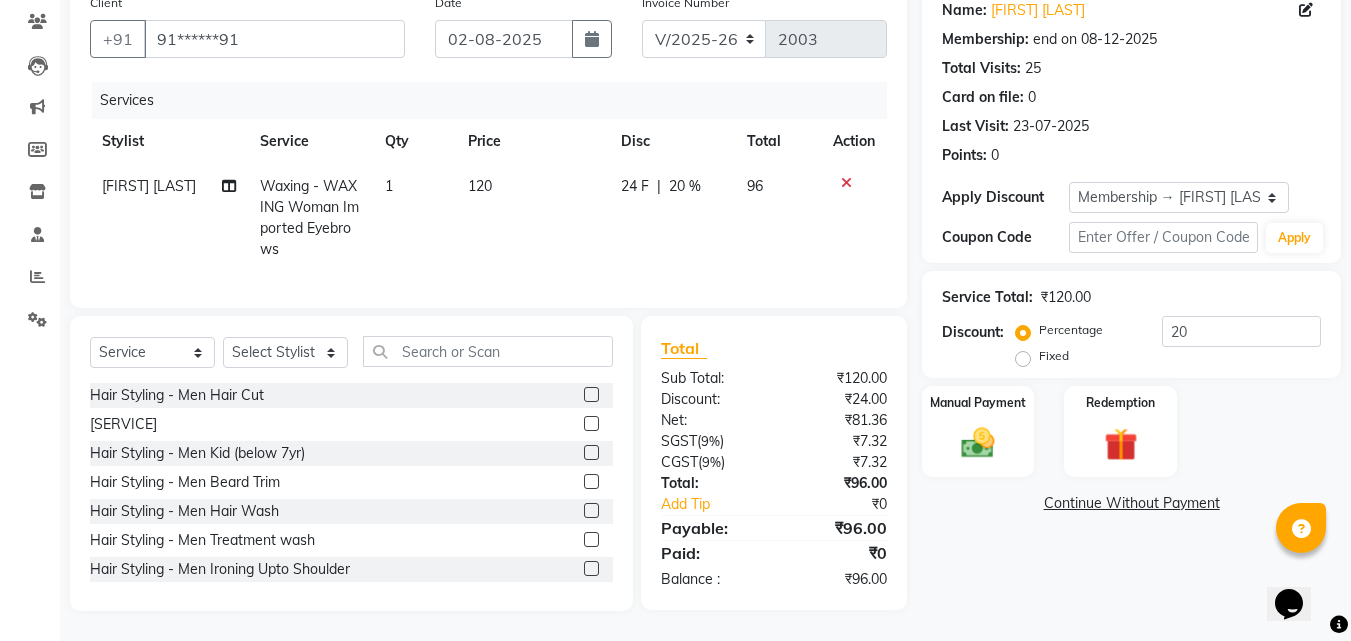 click on "[AGE] F | 20 %" 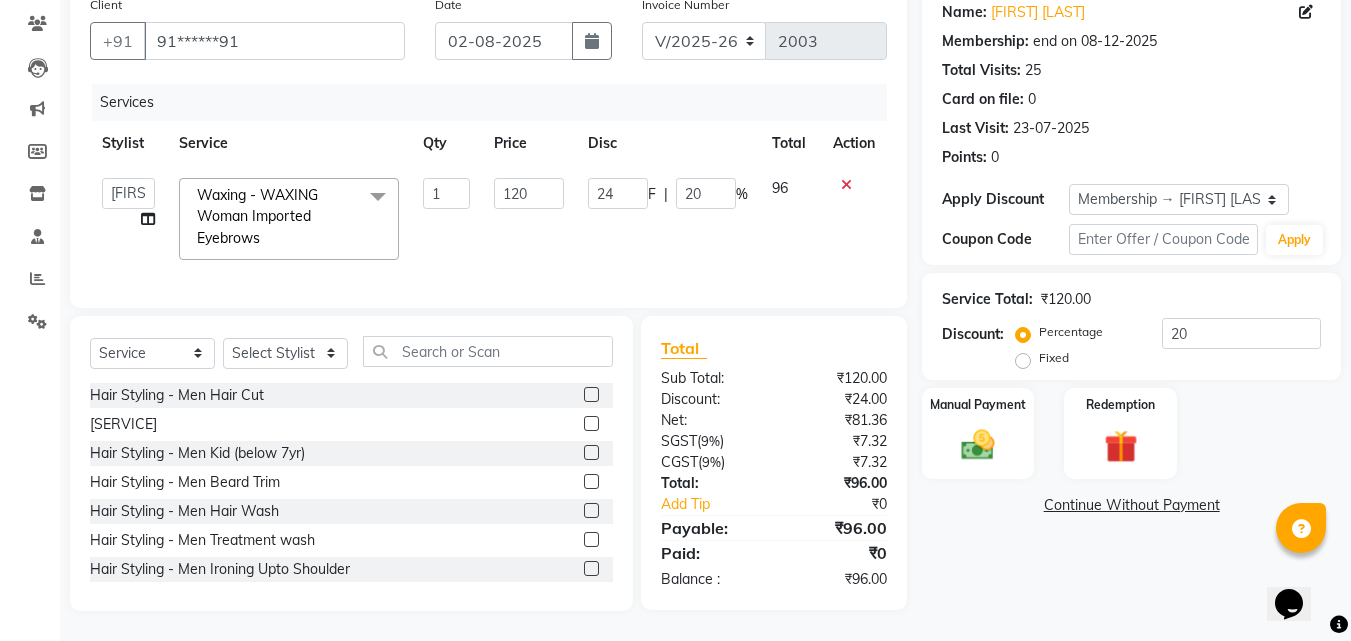 scroll, scrollTop: 179, scrollLeft: 0, axis: vertical 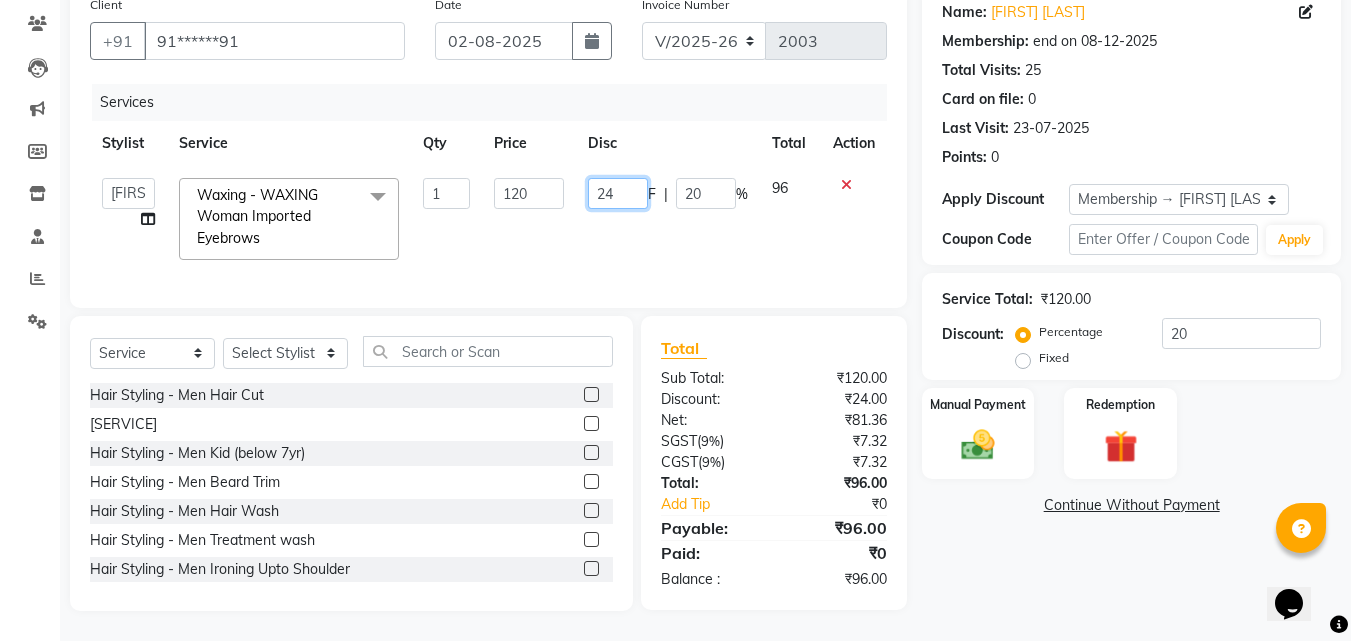 click on "24" 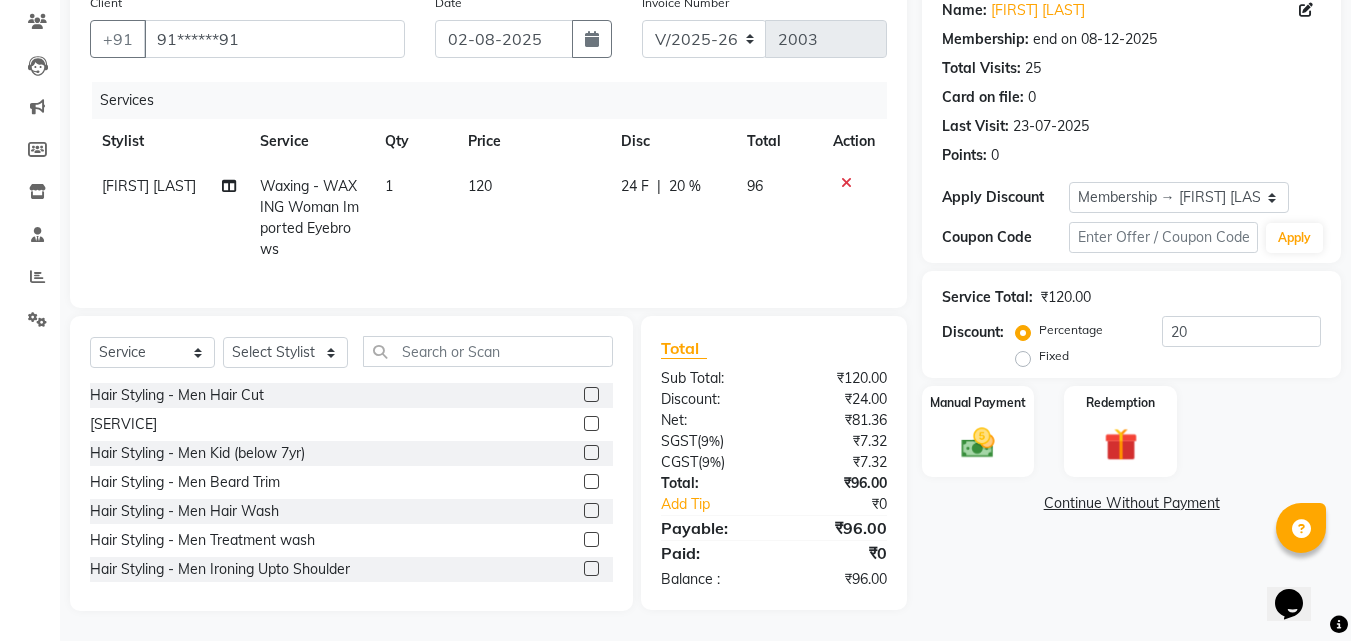 click on "120" 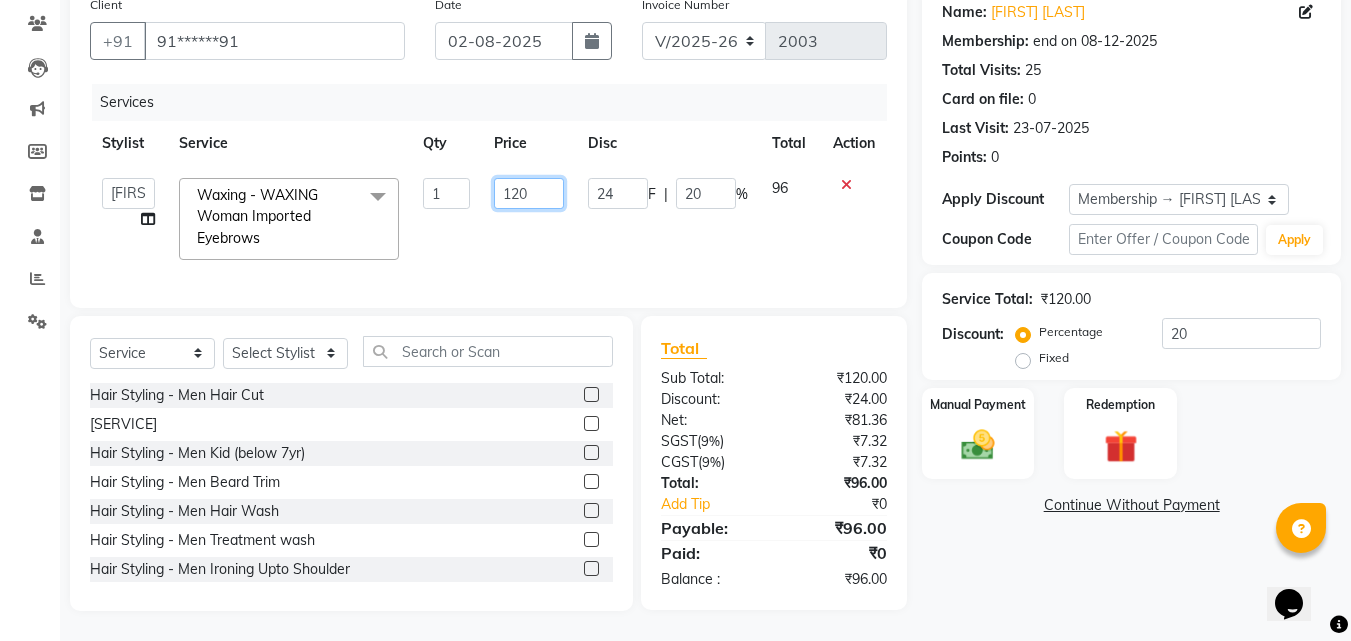 click on "120" 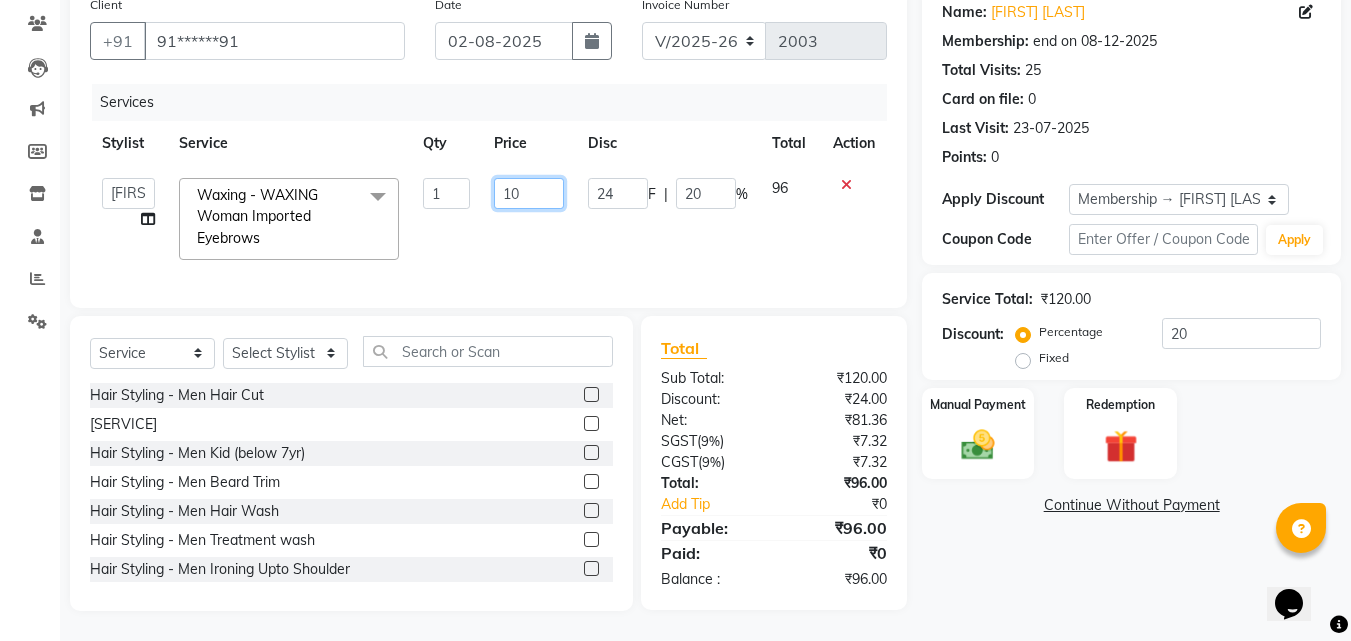 type on "150" 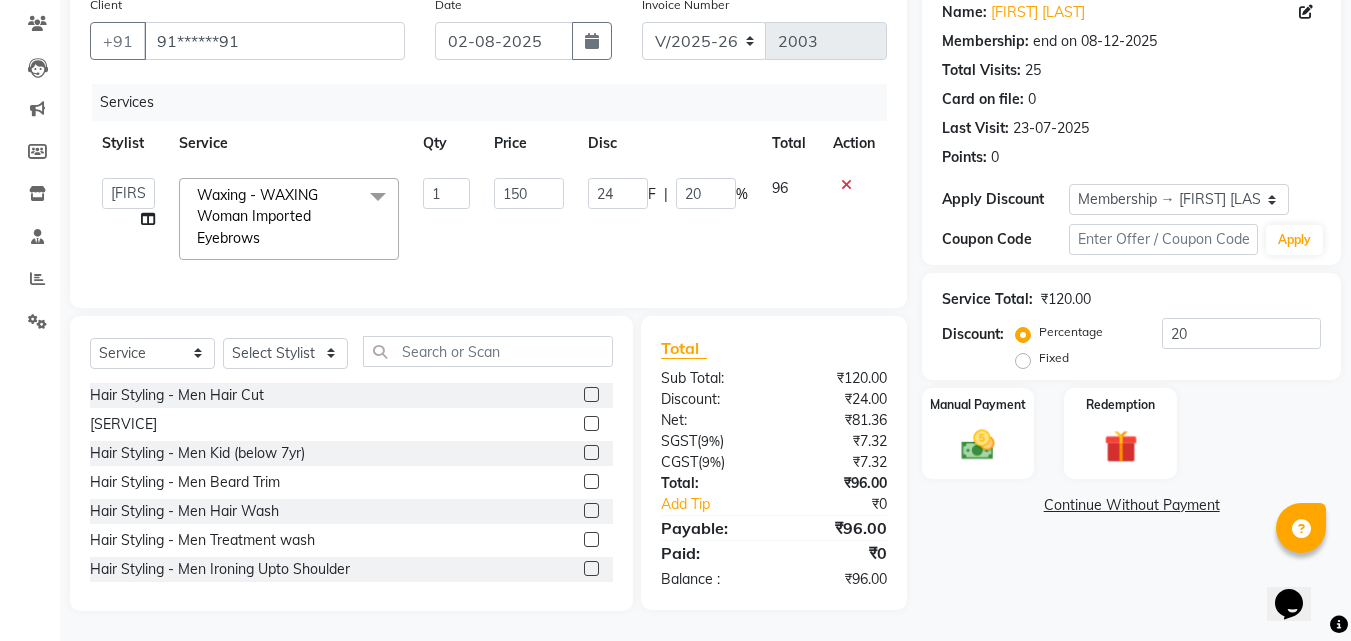 click on "150" 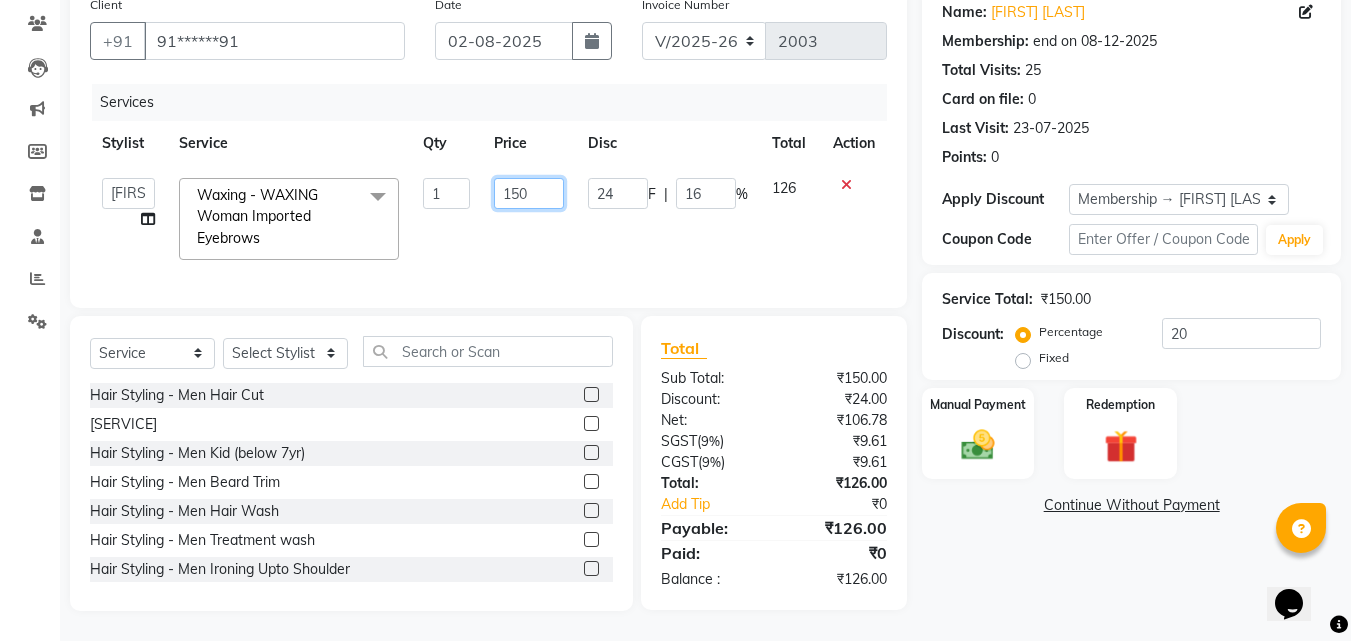 click on "150" 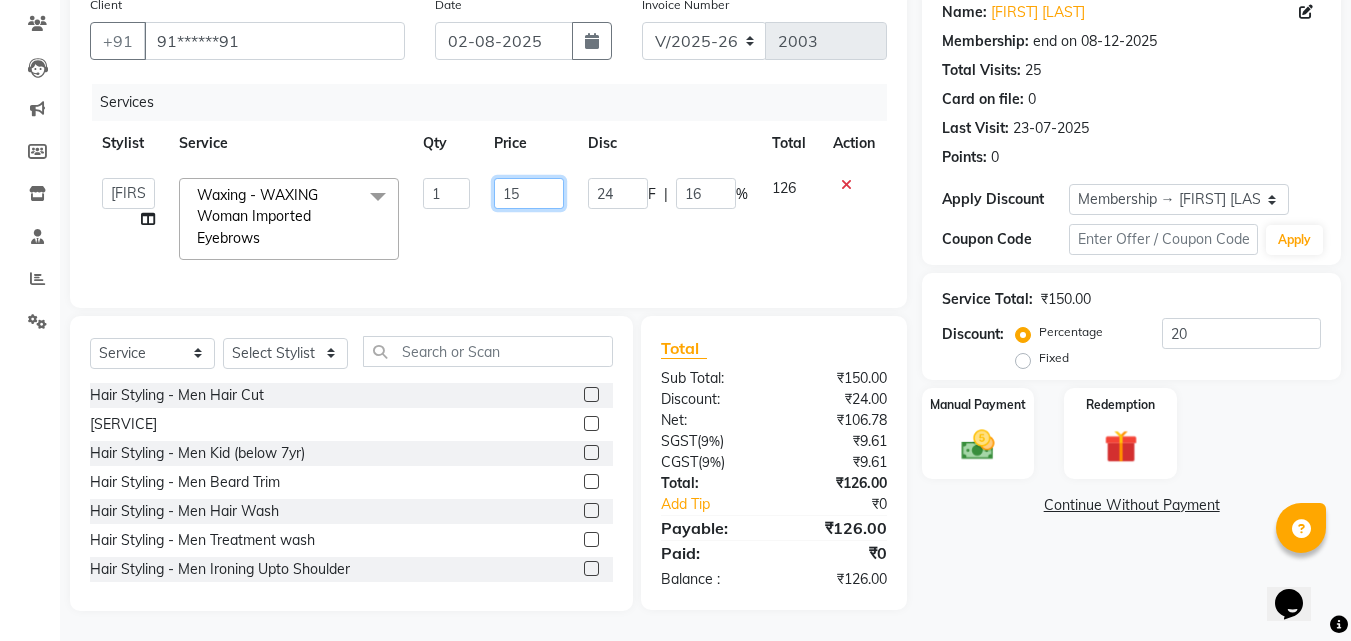 type on "1" 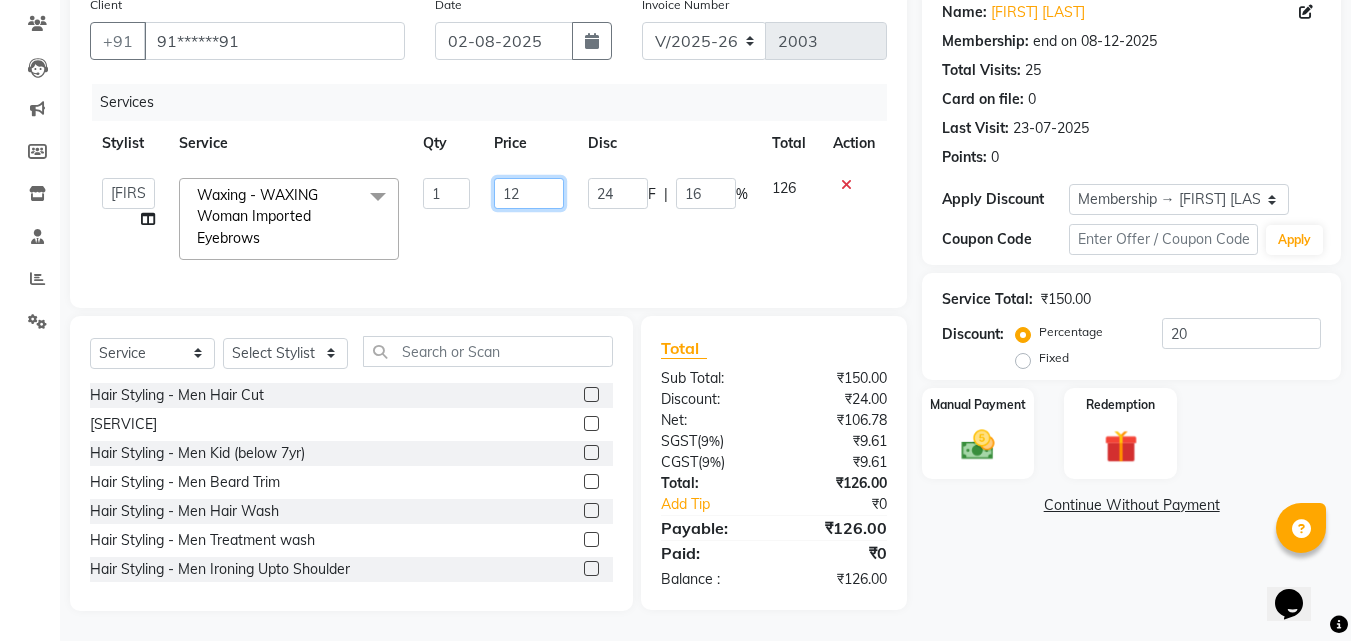 type on "120" 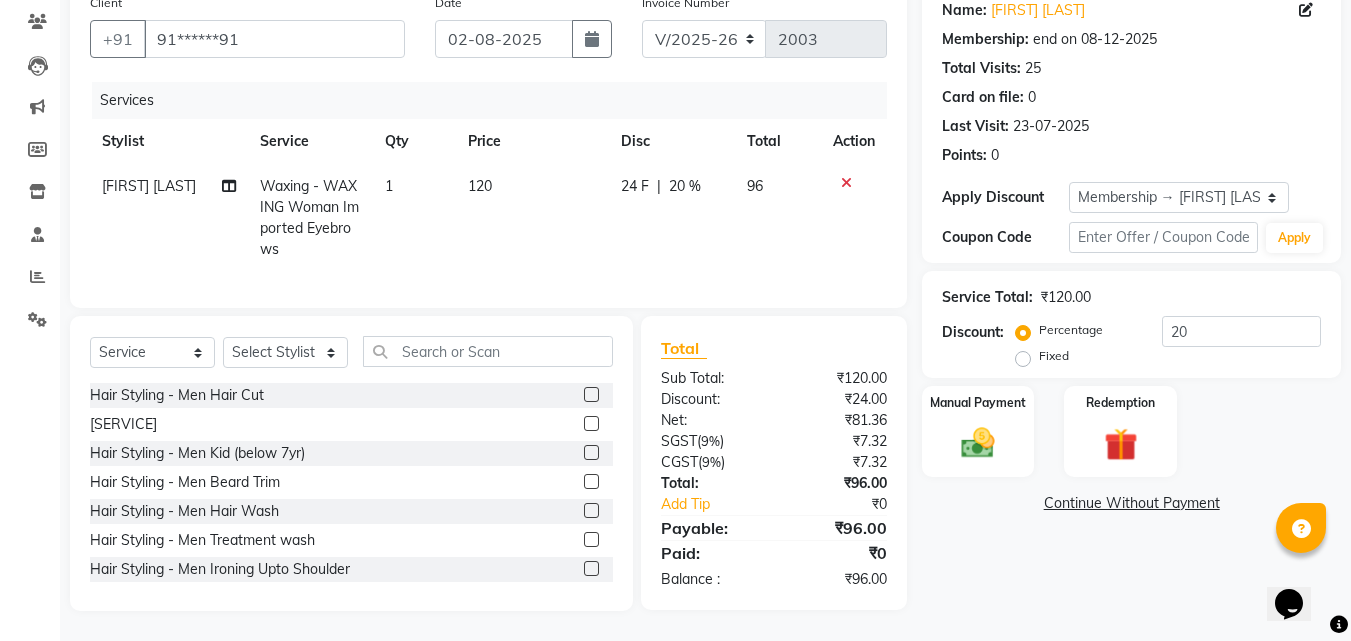 click on "24 F" 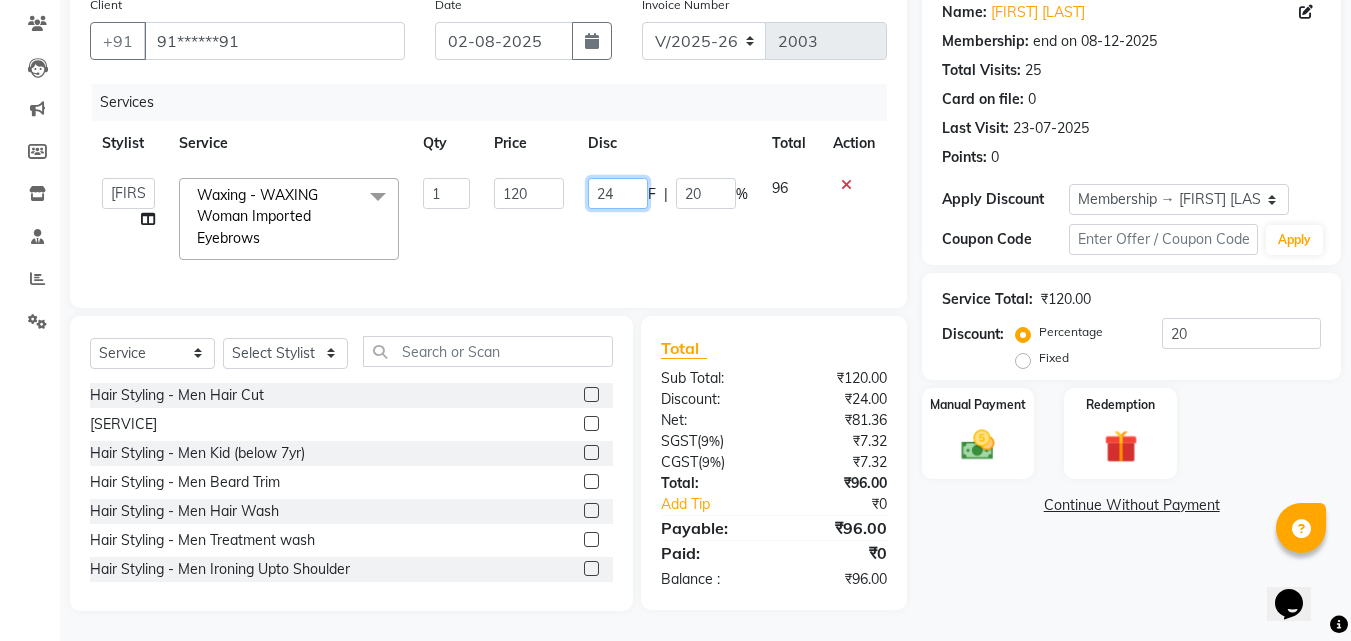 click on "24" 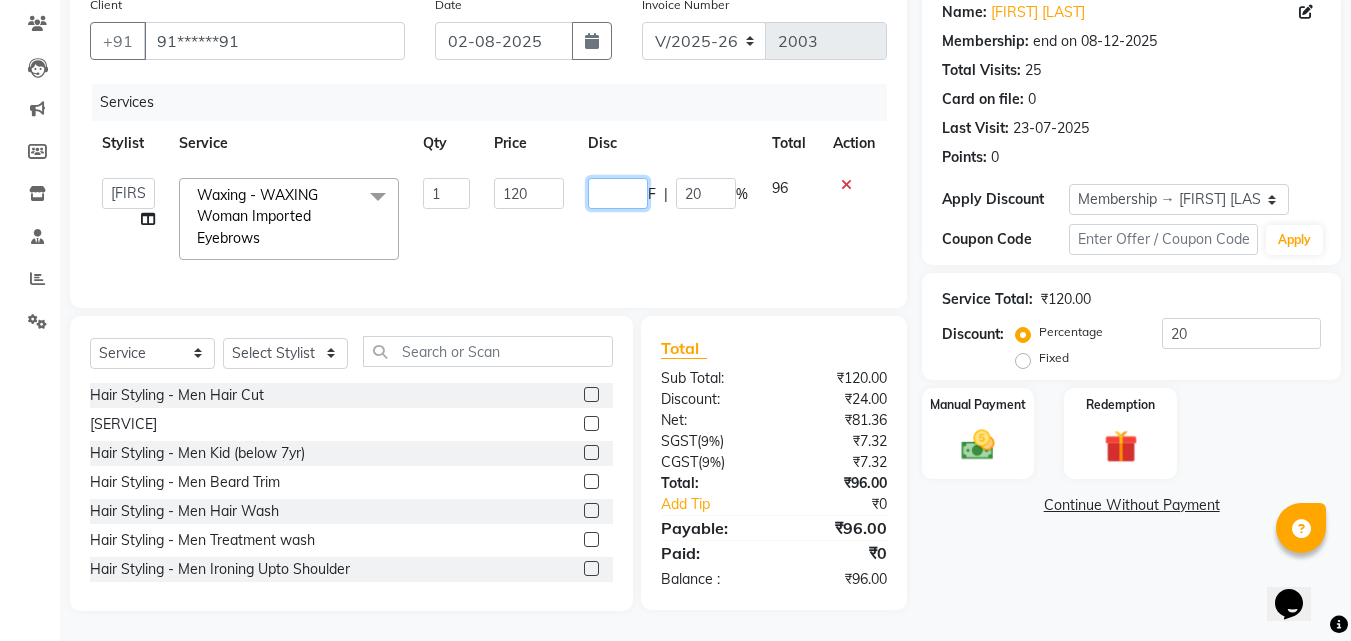 type on "0" 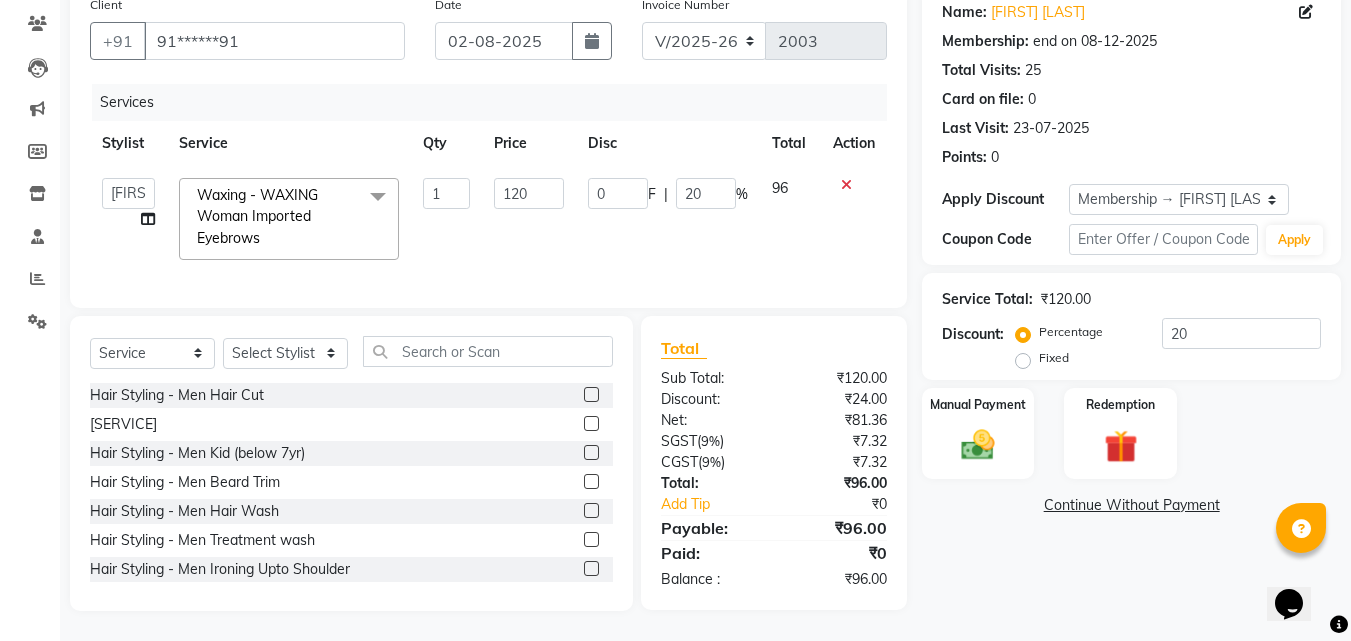 click on "0 F | 20 %" 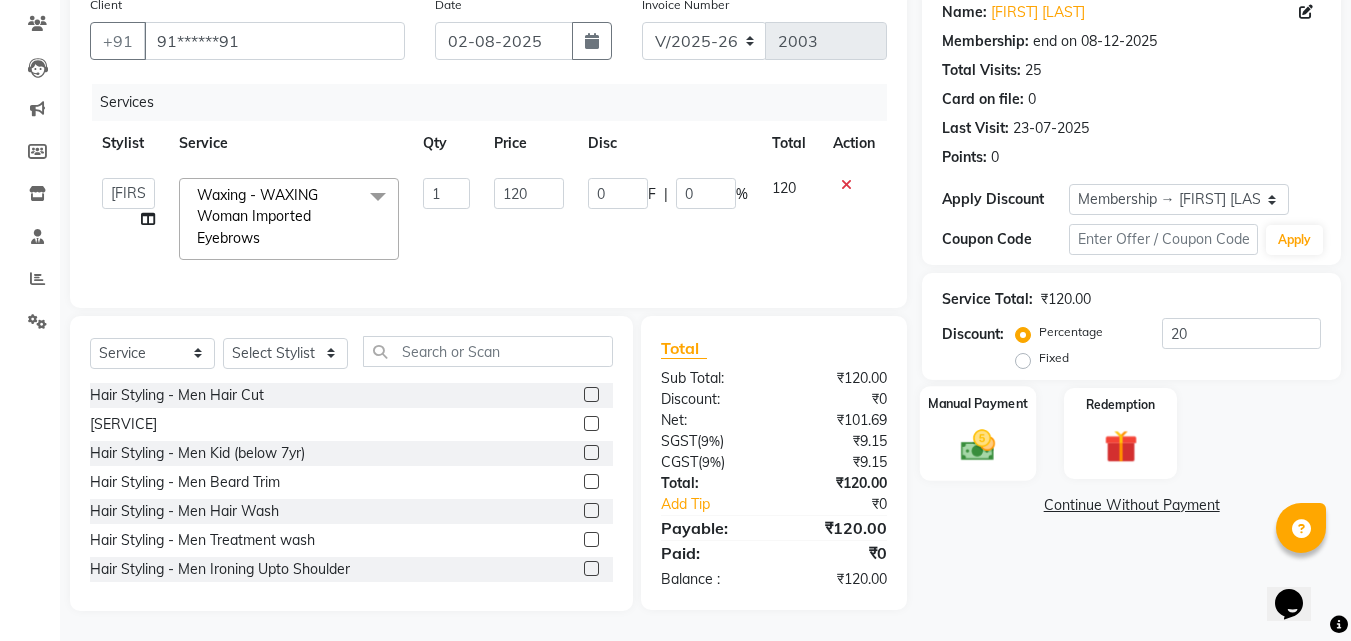 click on "Manual Payment" 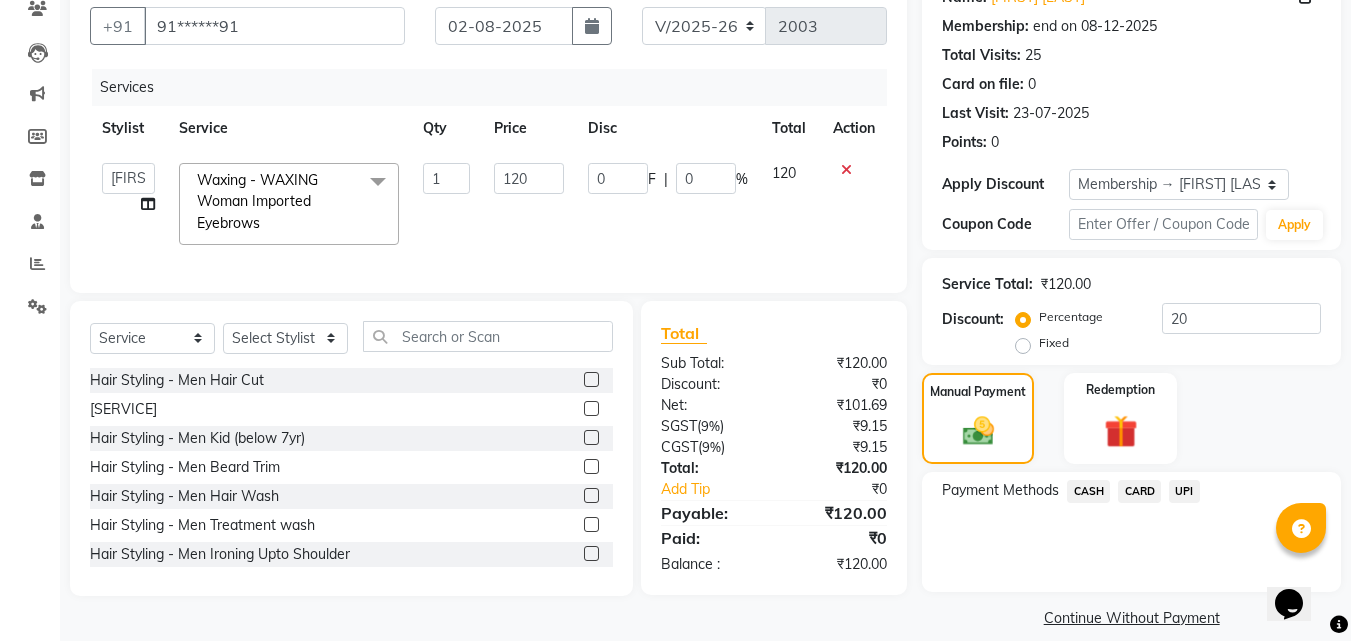 click on "UPI" 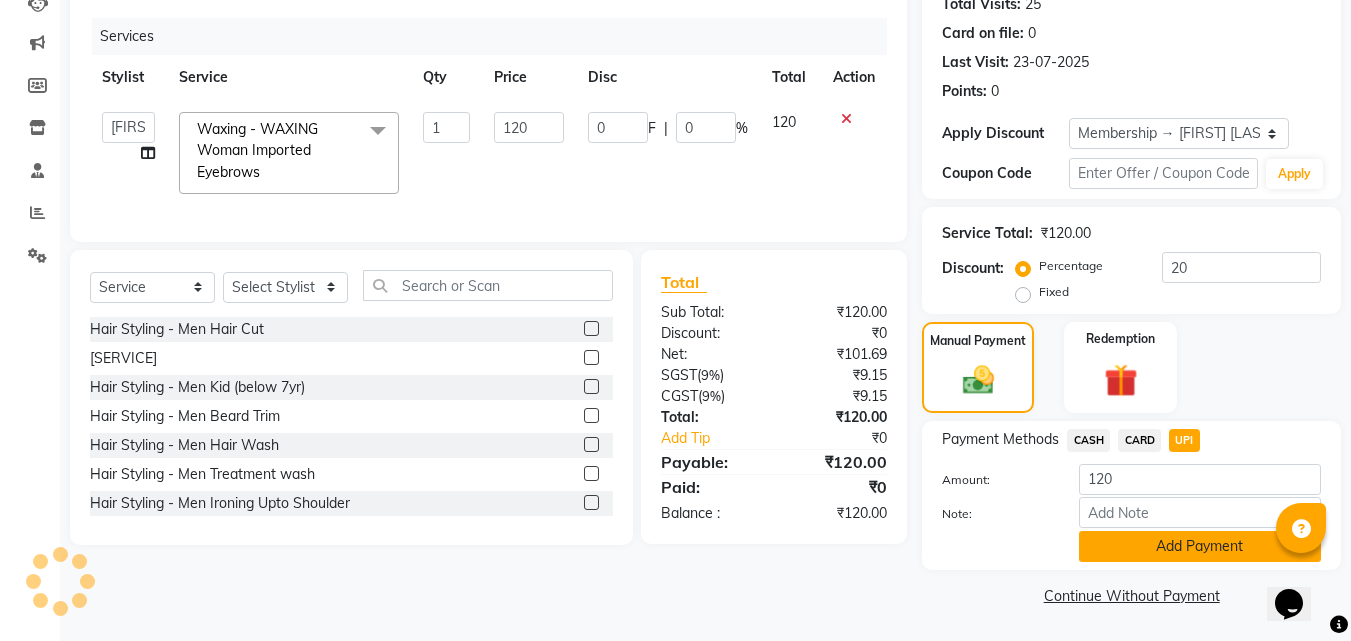 click on "Add Payment" 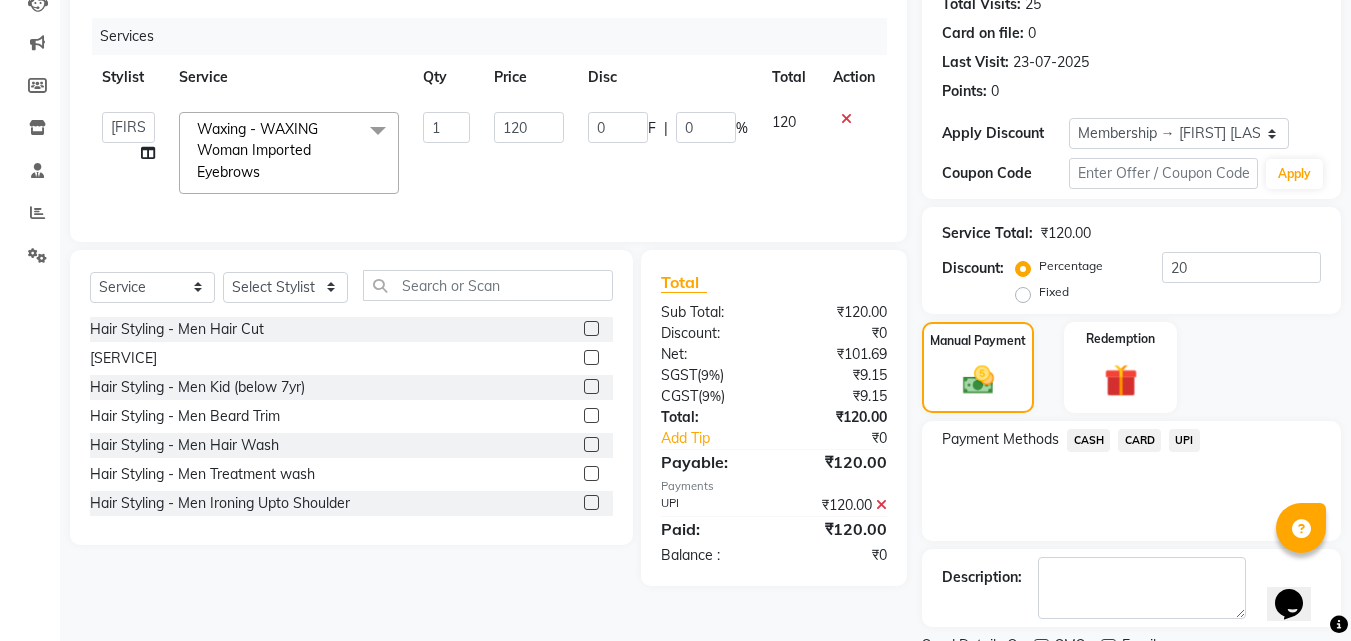 scroll, scrollTop: 314, scrollLeft: 0, axis: vertical 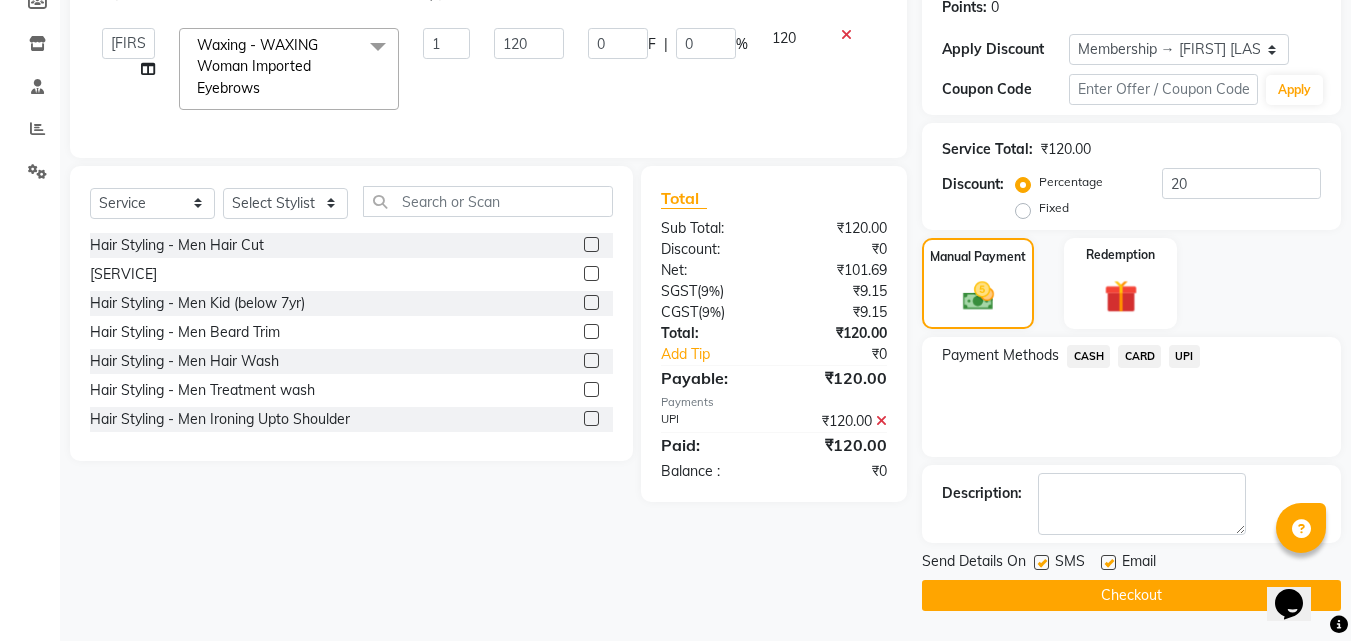 click 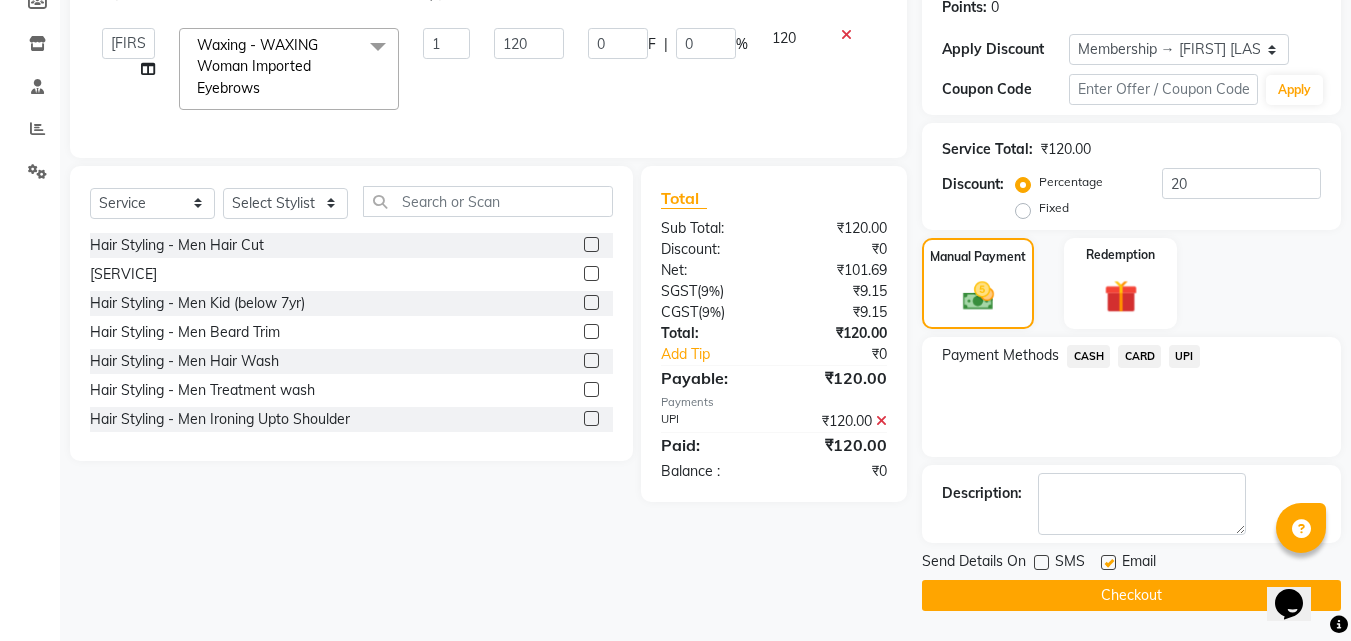click on "Checkout" 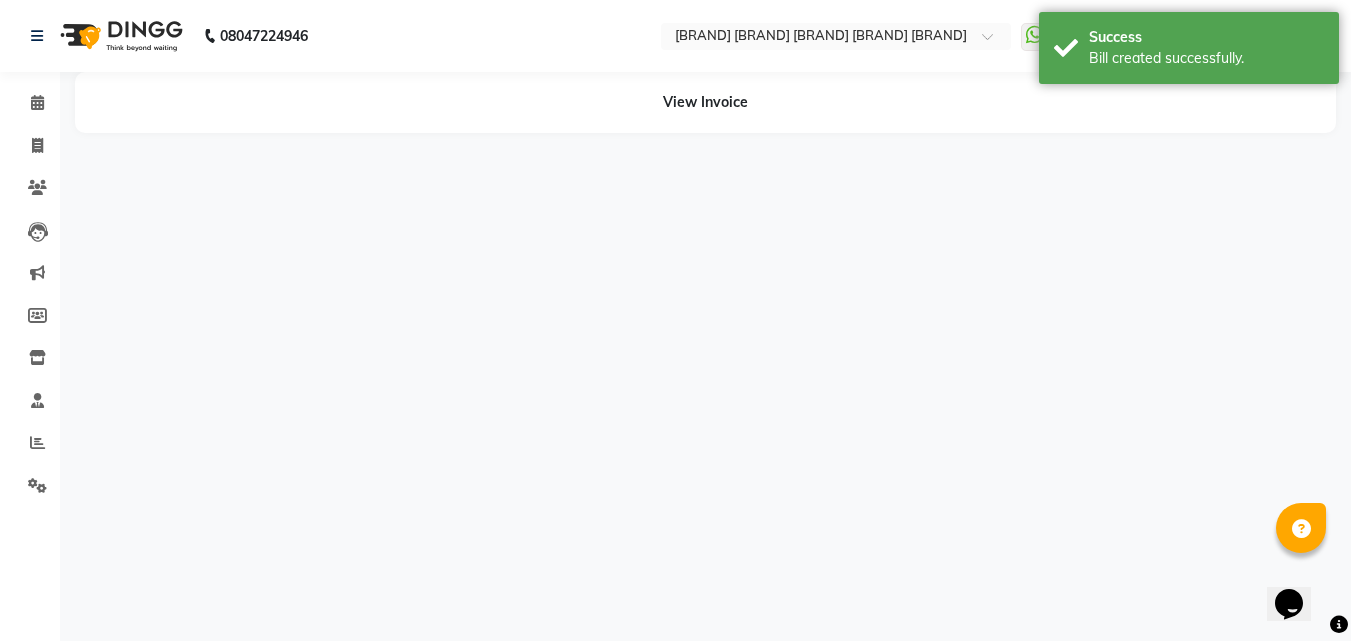 scroll, scrollTop: 0, scrollLeft: 0, axis: both 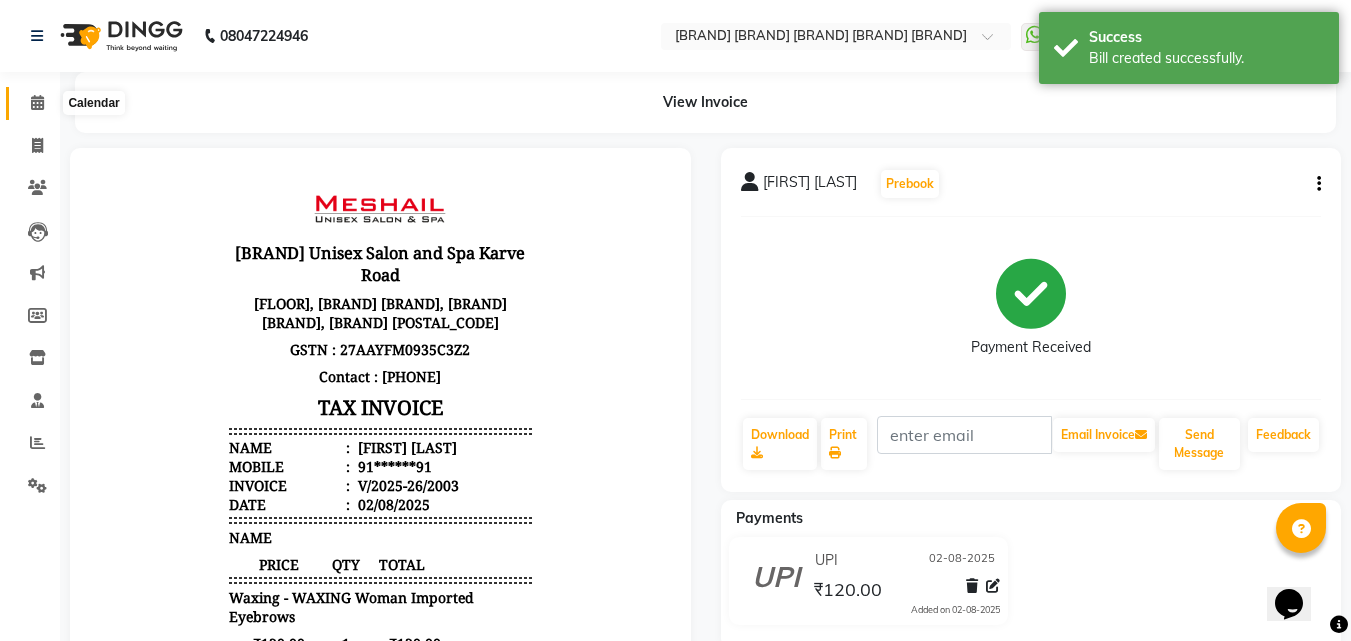 click 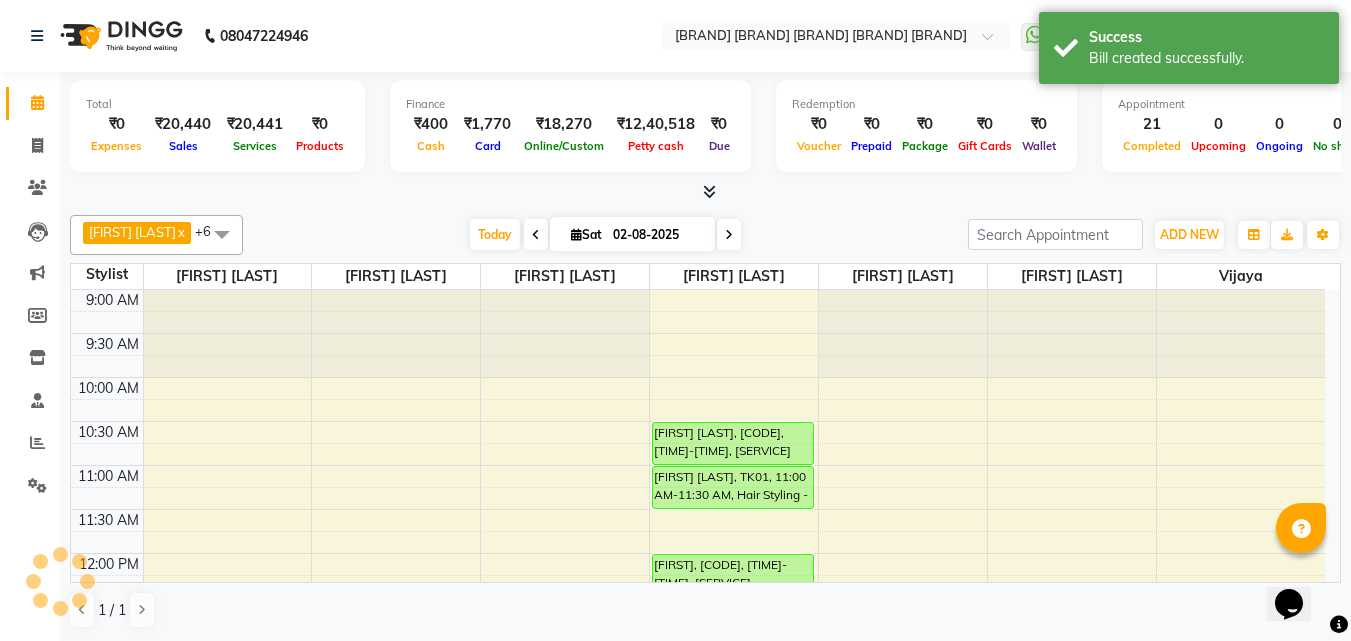 scroll, scrollTop: 793, scrollLeft: 0, axis: vertical 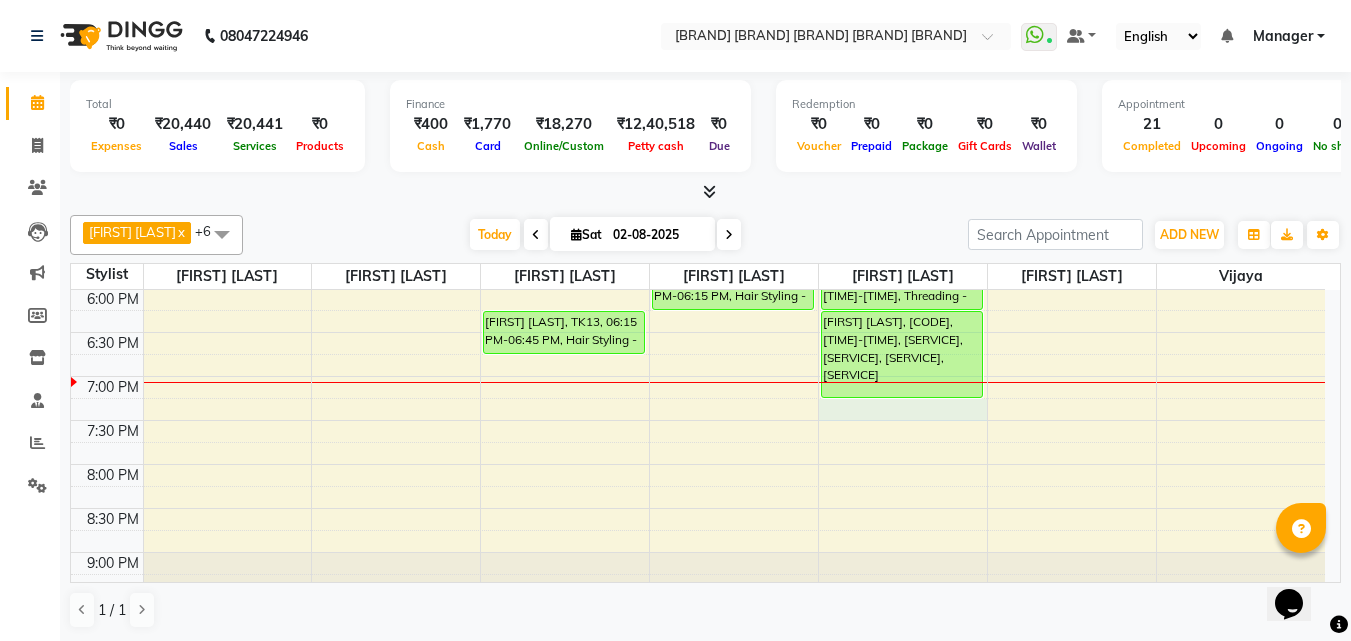 click on "[TIME] [TIME] [TIME] [TIME] [TIME] [TIME] [TIME] [TIME] [TIME] [TIME] [TIME] [TIME] [TIME] [TIME] [TIME] [TIME] [TIME] [TIME] [TIME] [TIME] [TIME] [TIME] [TIME] [TIME] [TIME] [TIME] [FIRST] [LAST], [CODE], [TIME]-[TIME], [SERVICE] [FIRST] [LAST], [CODE], [TIME]-[TIME], [SERVICE] [FIRST] [LAST], [CODE], [TIME]-[TIME], [SERVICE] [FIRST] [LAST], [CODE], [TIME]-[TIME], [SERVICE]" at bounding box center (698, 68) 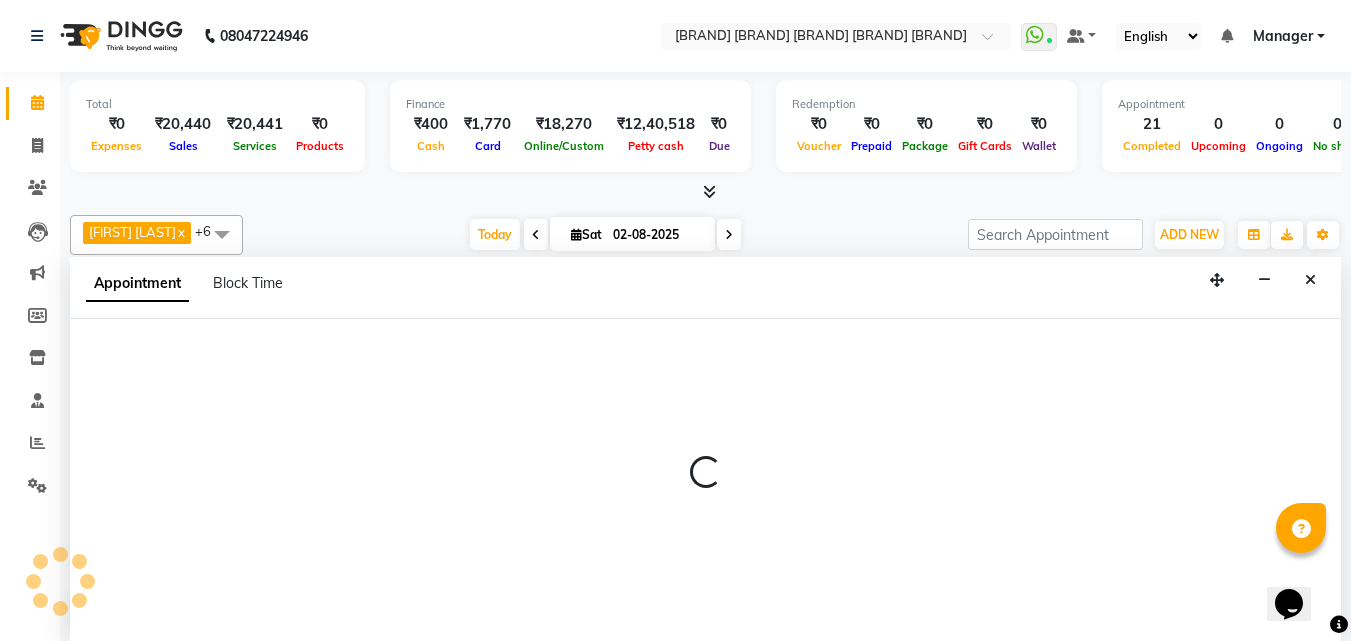 scroll, scrollTop: 1, scrollLeft: 0, axis: vertical 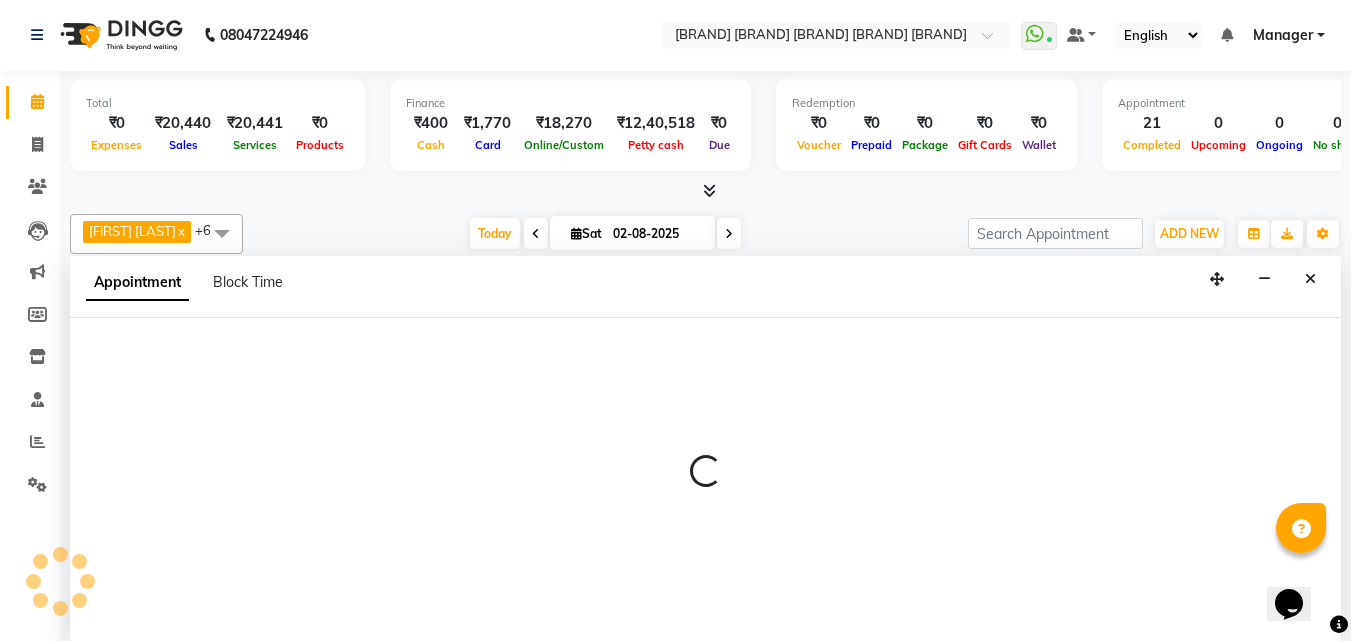 select on "[NUMBER]" 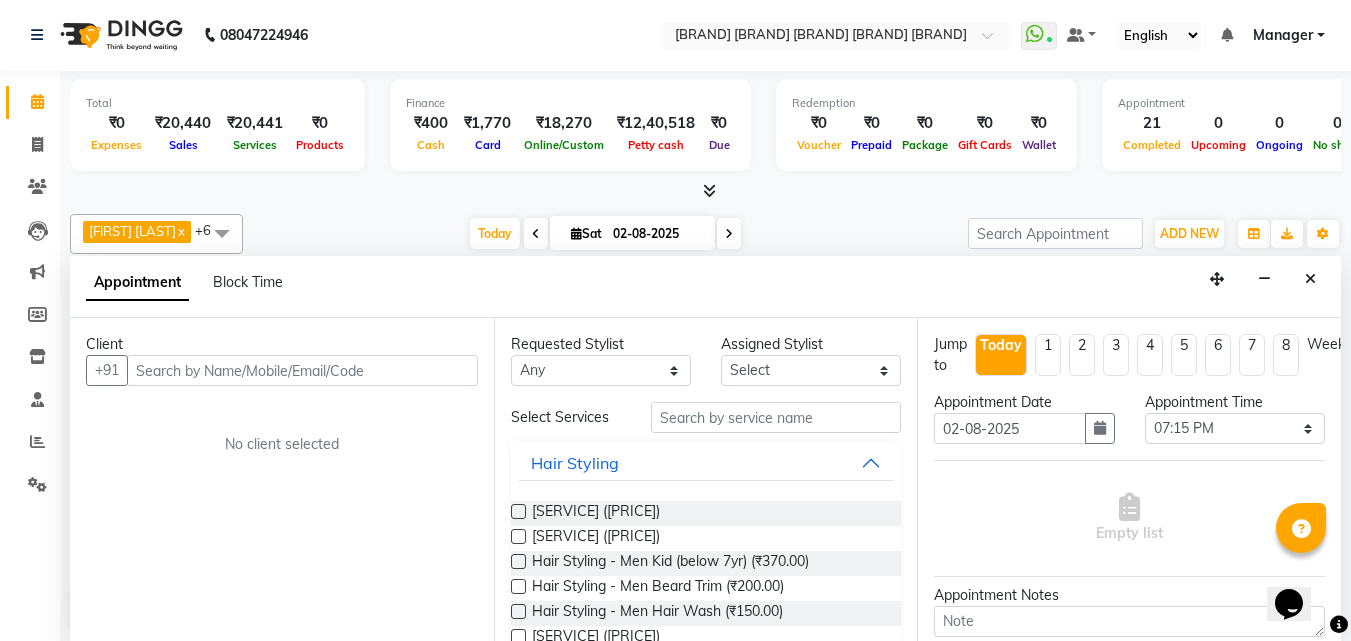 click at bounding box center (302, 370) 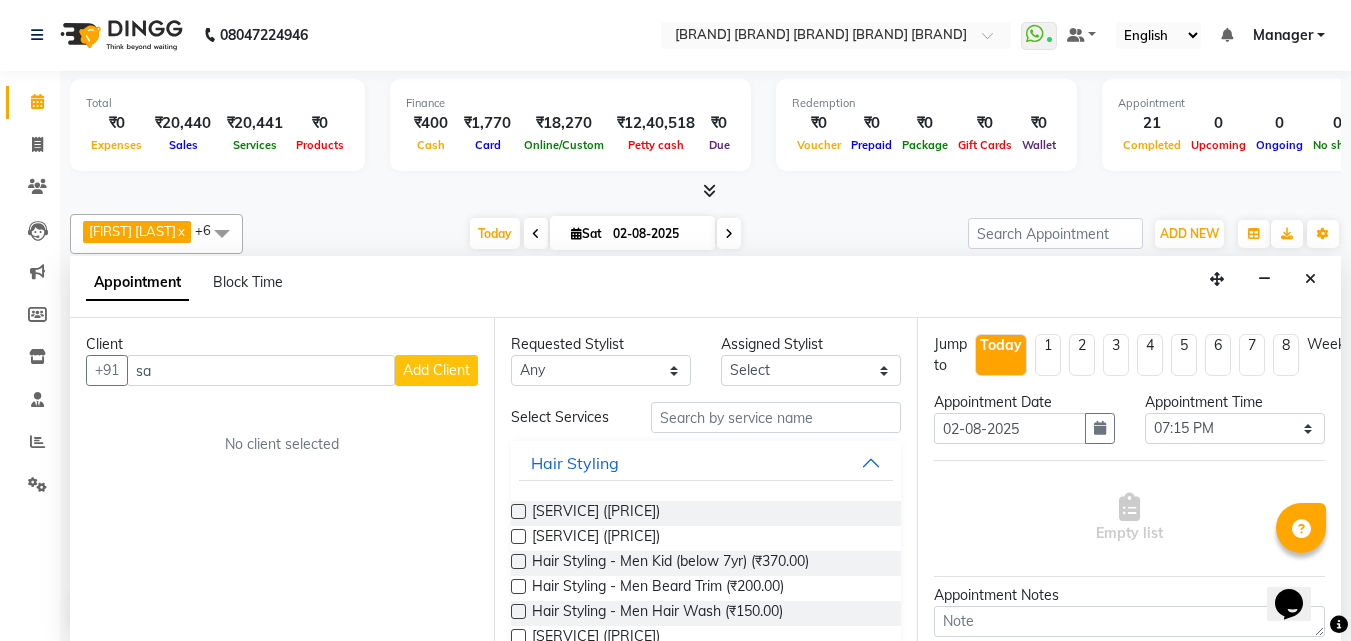 type on "s" 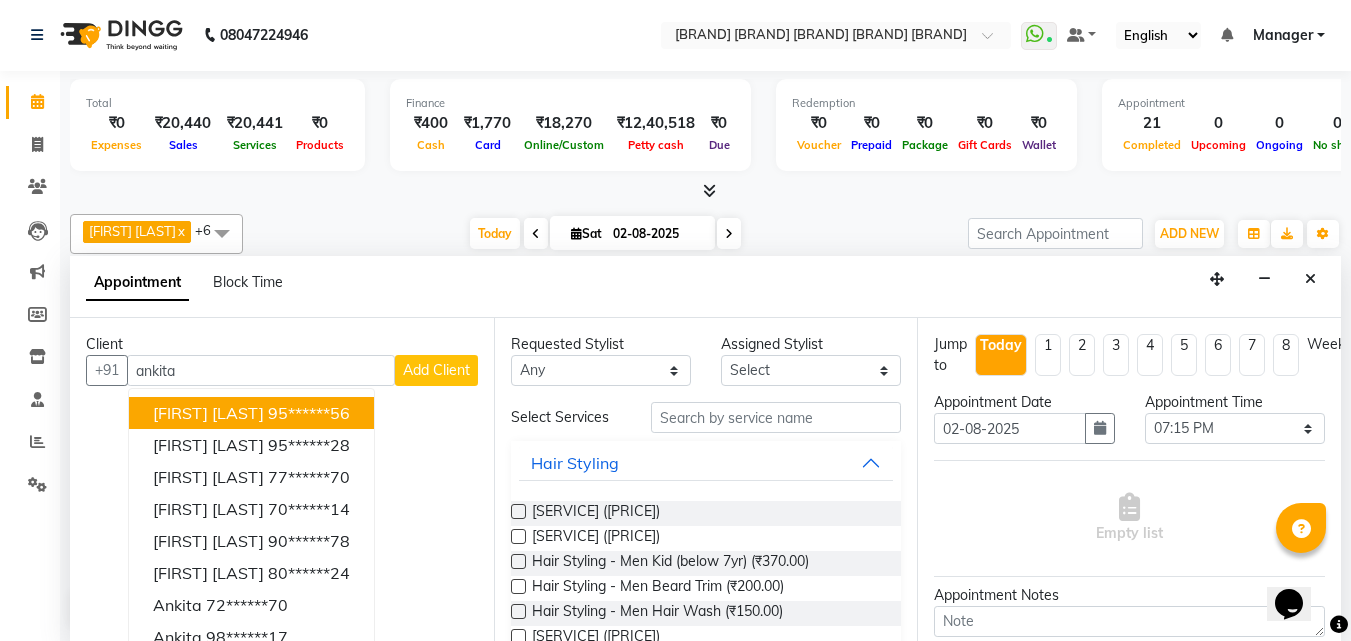 click on "[FIRST] [LAST]" at bounding box center (208, 413) 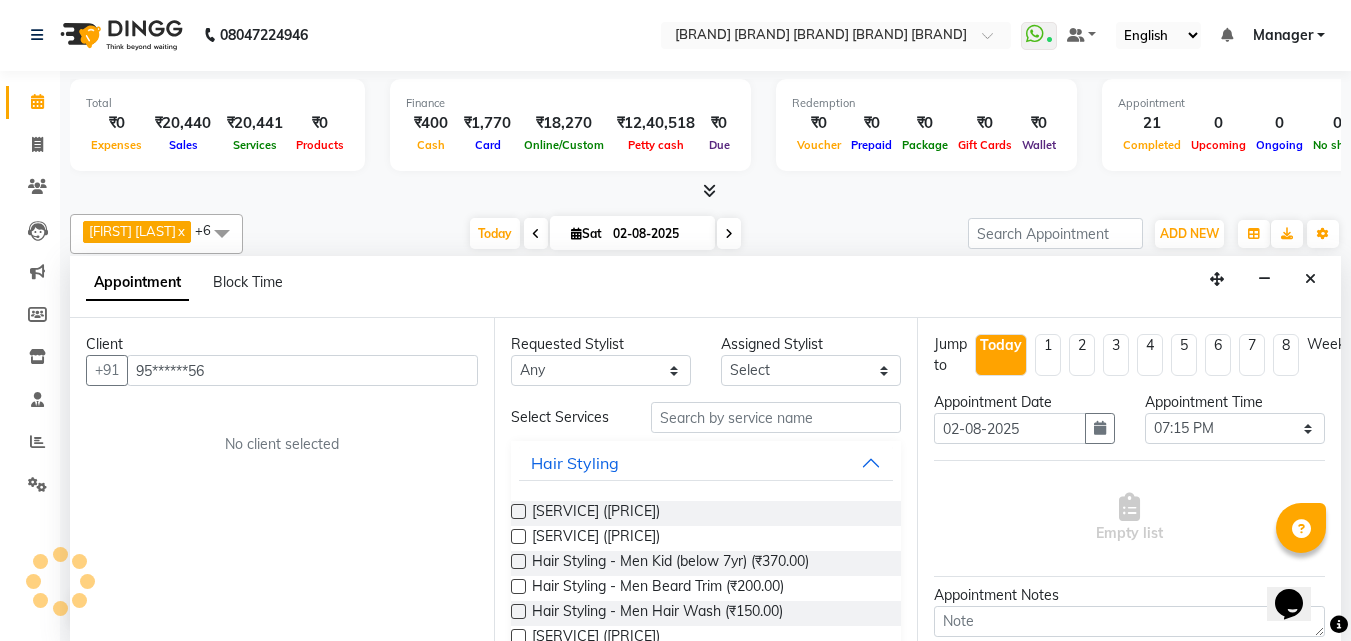 type on "95******56" 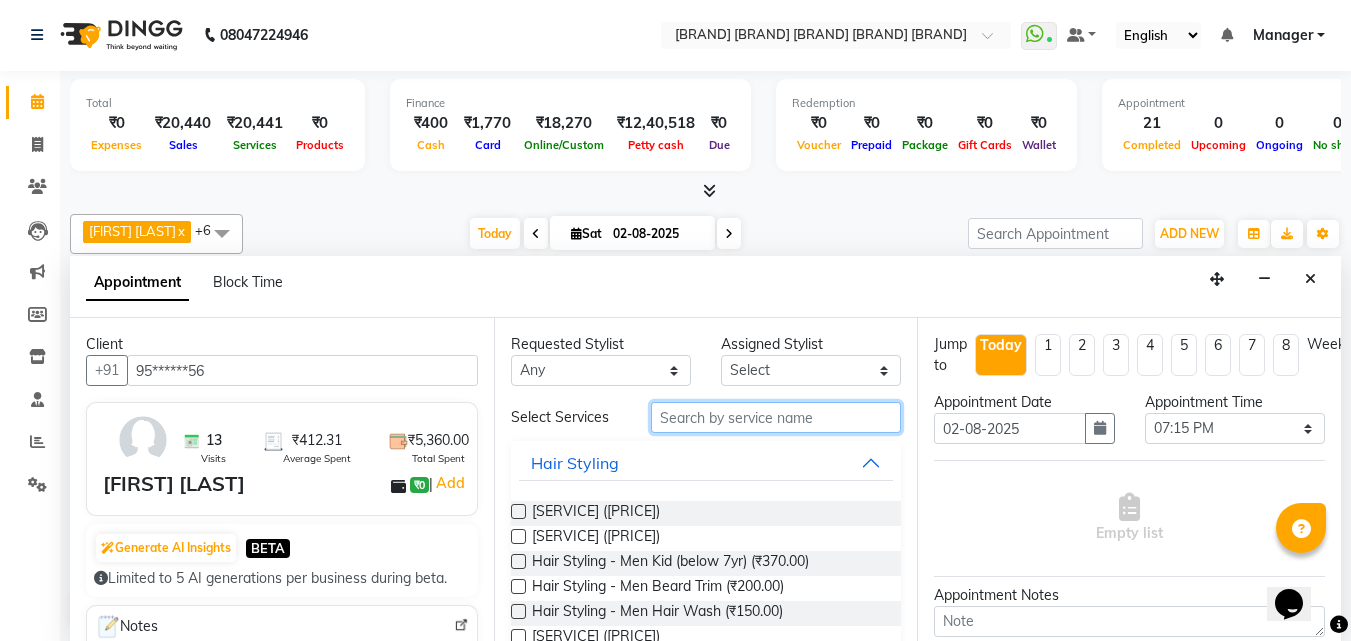 click at bounding box center [776, 417] 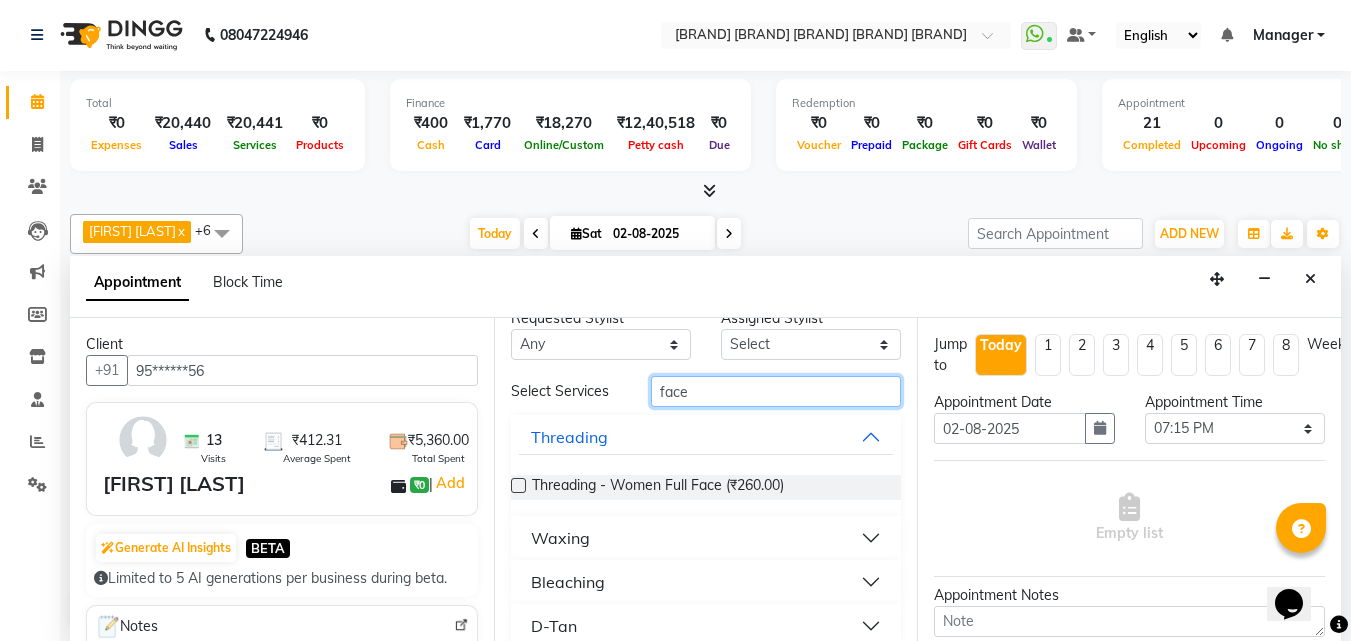 scroll, scrollTop: 49, scrollLeft: 0, axis: vertical 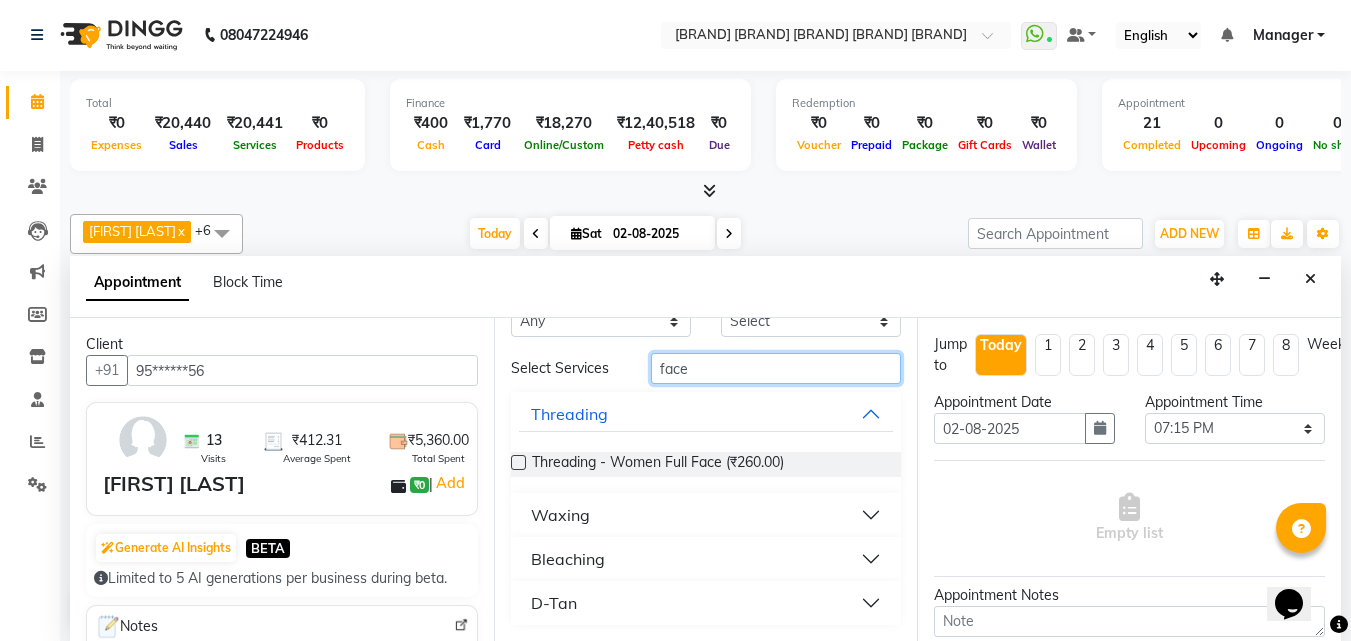 type on "face" 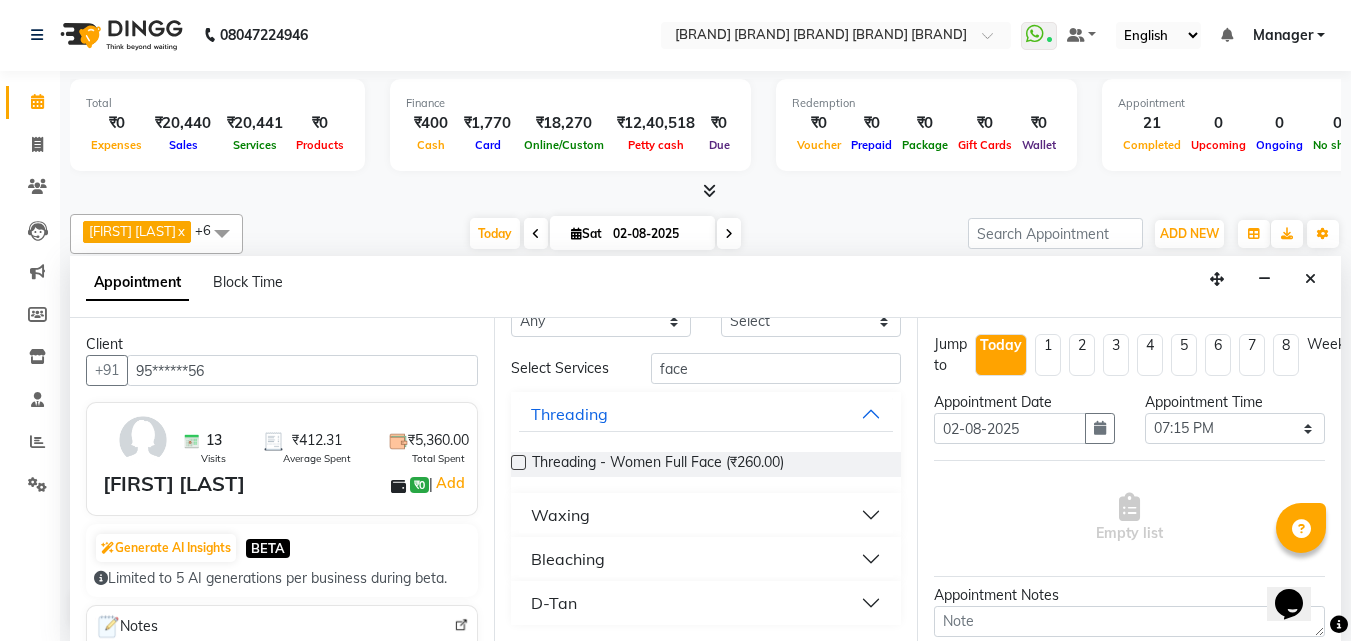 click on "Waxing" at bounding box center (706, 515) 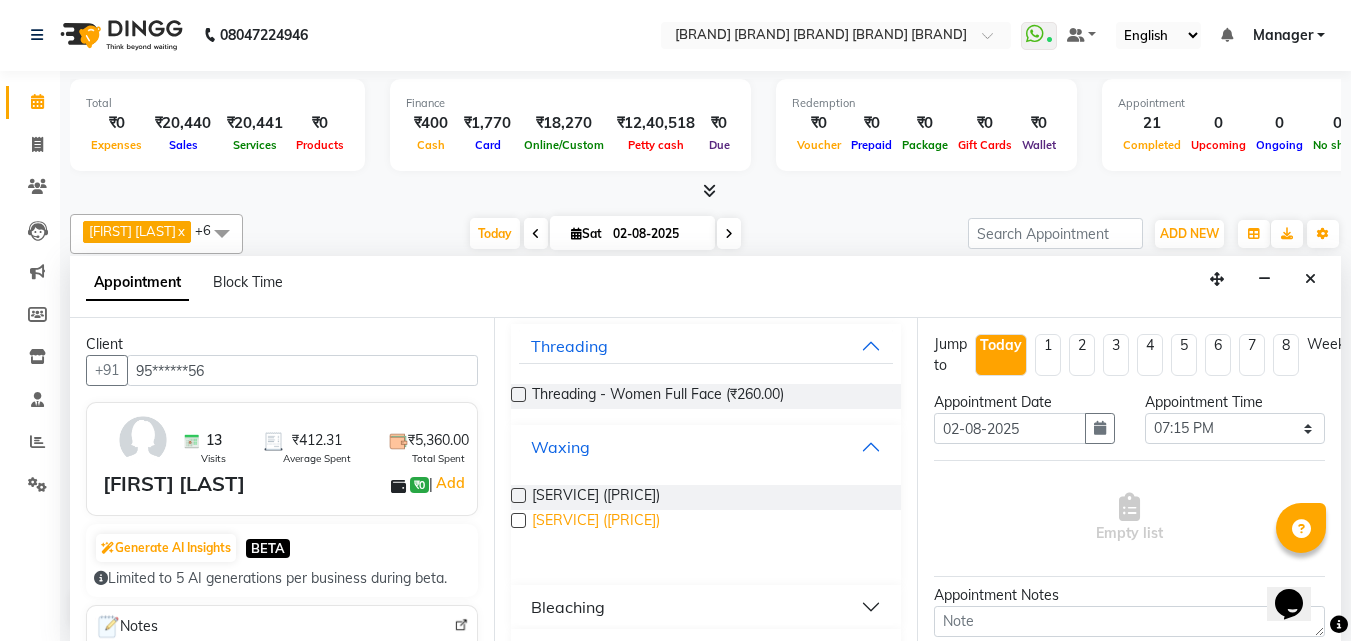 scroll, scrollTop: 157, scrollLeft: 0, axis: vertical 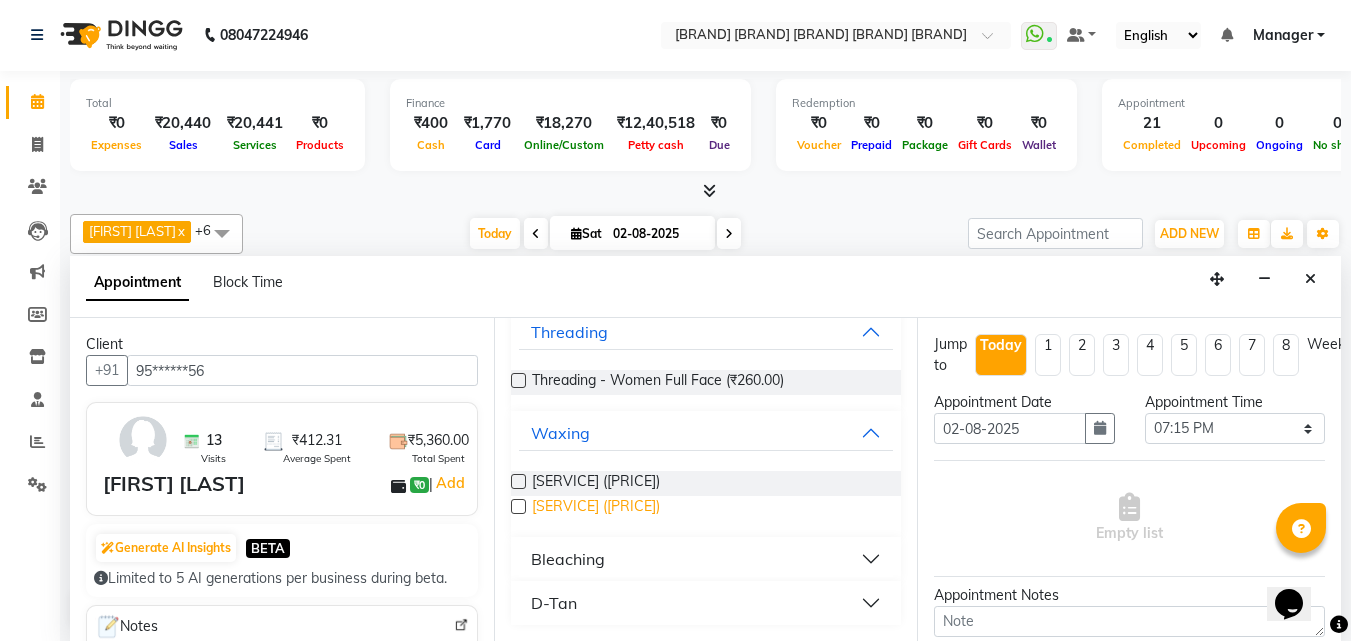 click on "[SERVICE] ([PRICE])" at bounding box center [596, 508] 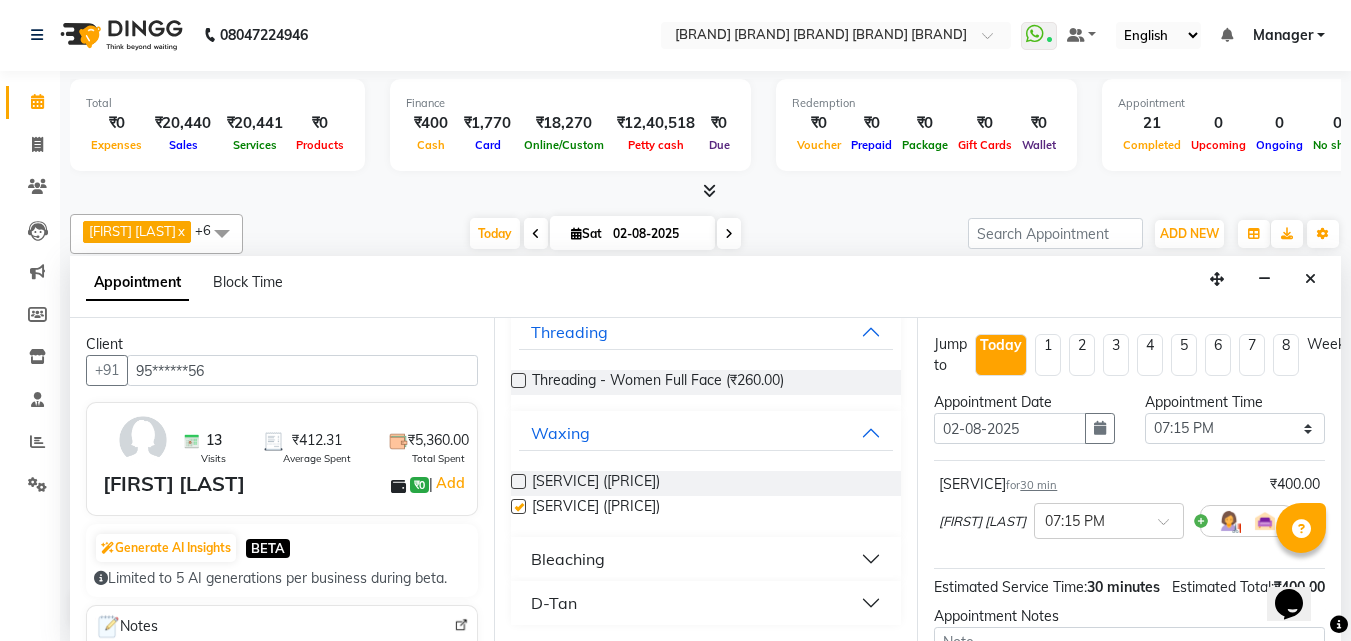 checkbox on "false" 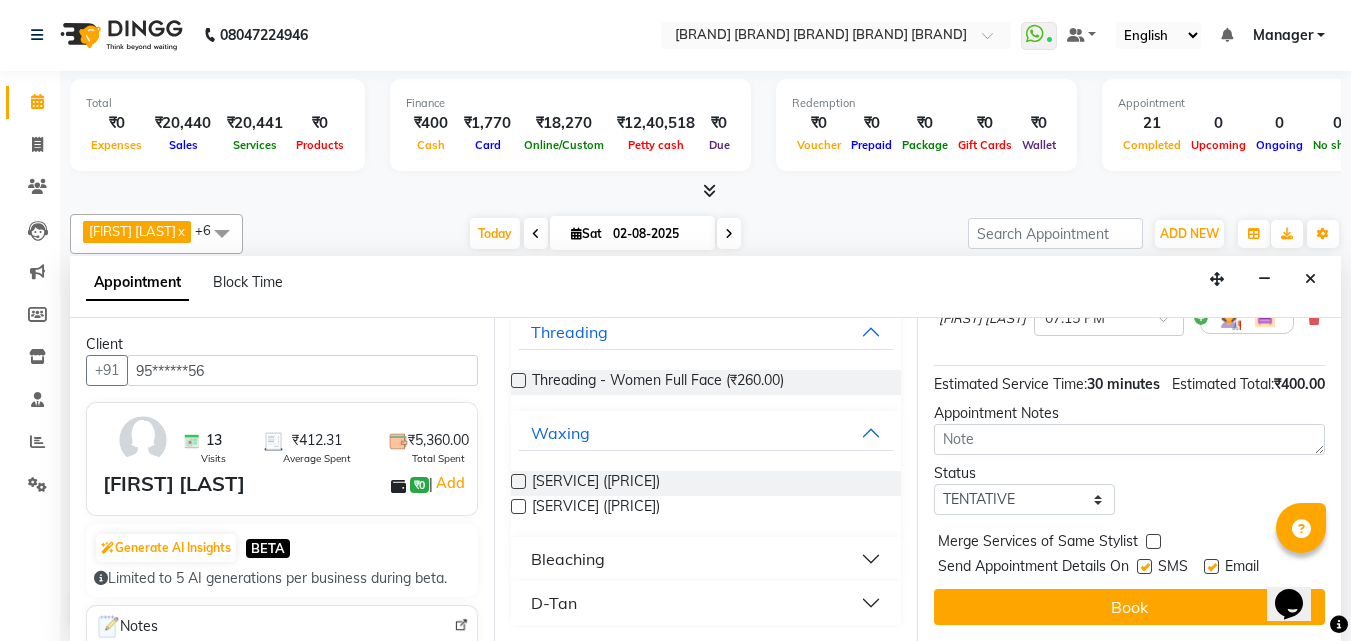 scroll, scrollTop: 263, scrollLeft: 0, axis: vertical 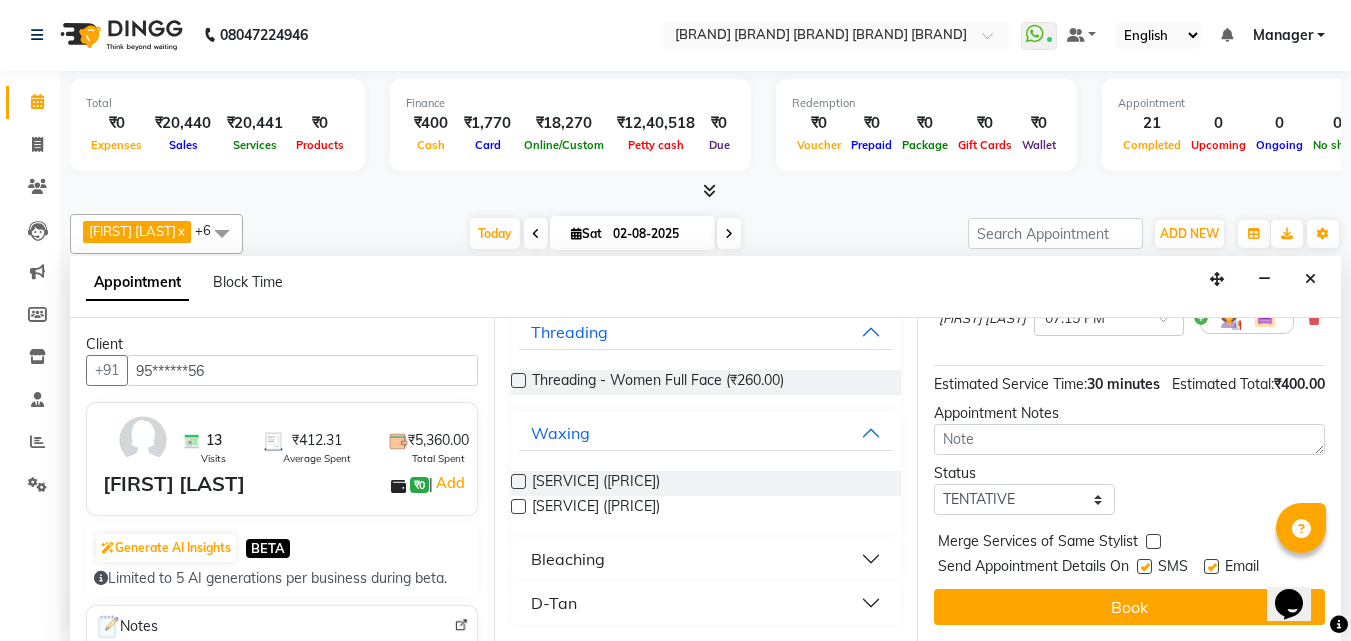 click at bounding box center [1144, 566] 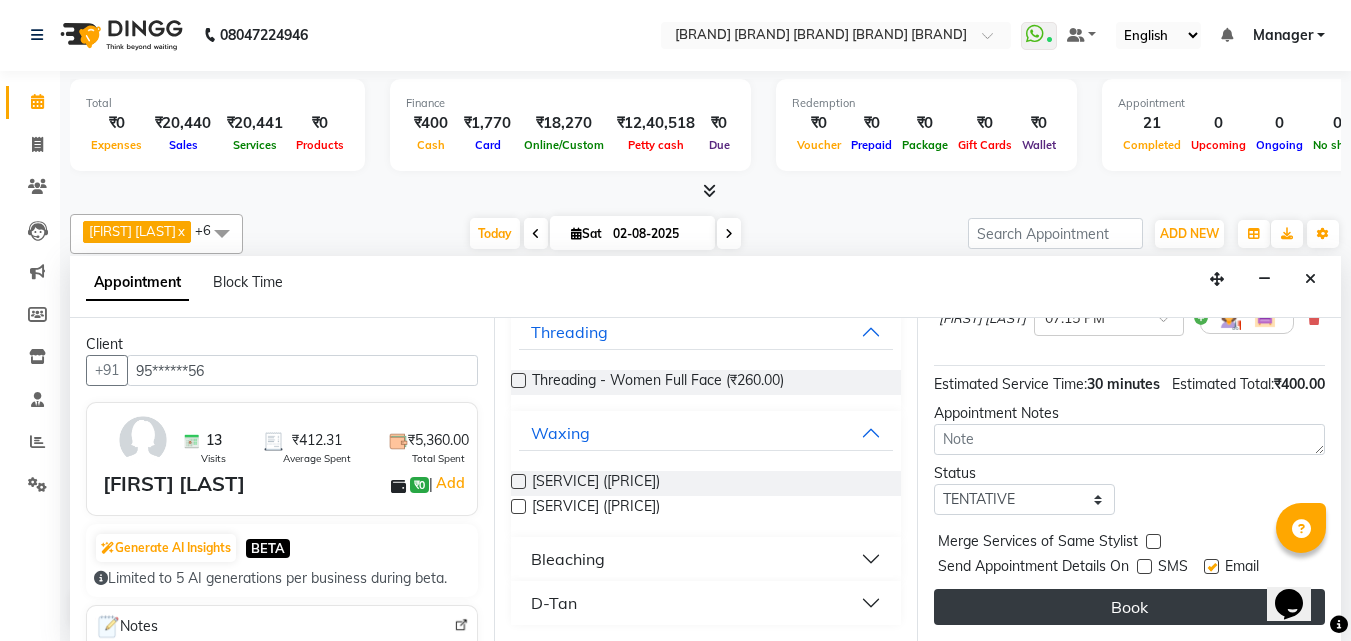 click on "Book" at bounding box center (1129, 607) 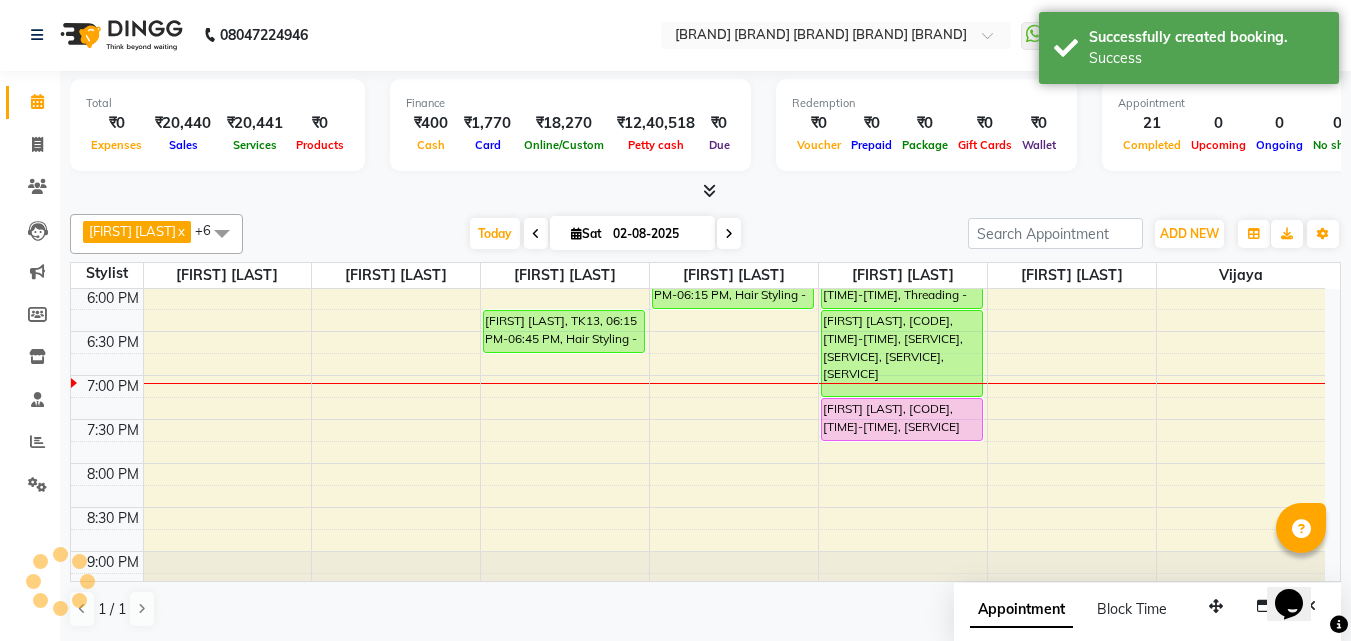 scroll, scrollTop: 0, scrollLeft: 0, axis: both 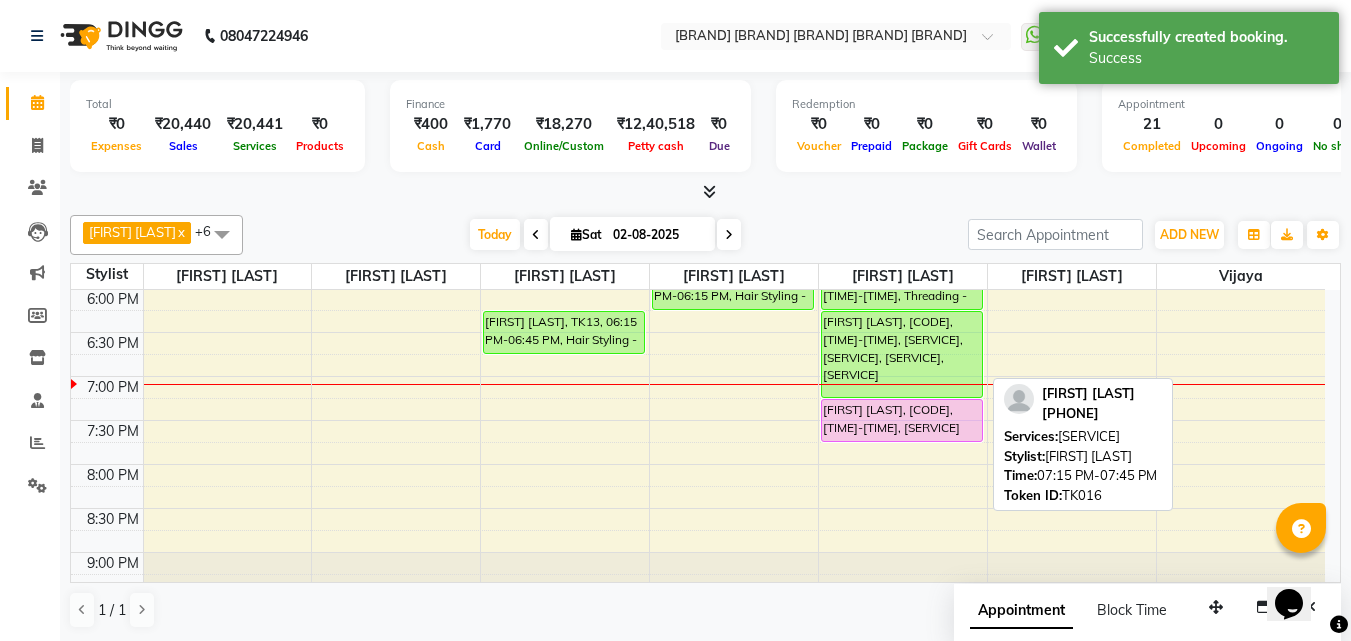 click on "[FIRST] [LAST], [CODE], [TIME]-[TIME], [SERVICE]" at bounding box center [902, 420] 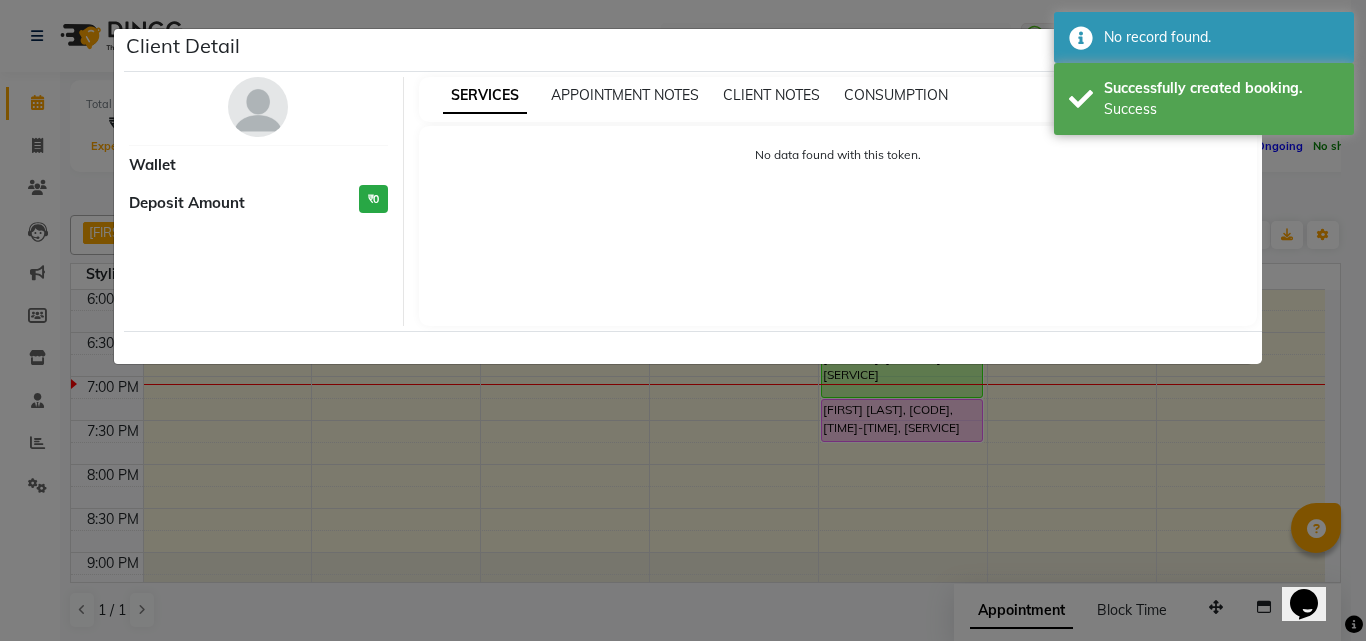 click on "Client Detail     Wallet Deposit Amount  ₹0  SERVICES APPOINTMENT NOTES CLIENT NOTES CONSUMPTION No data found with this token." 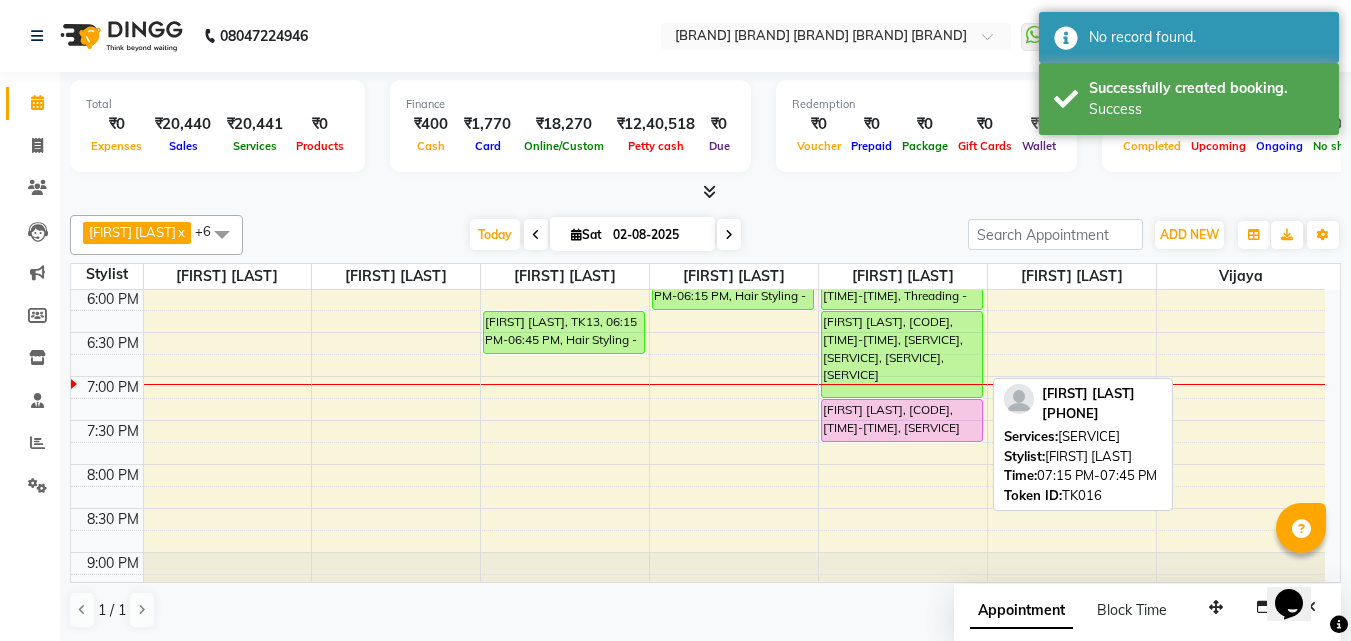 click at bounding box center [902, 441] 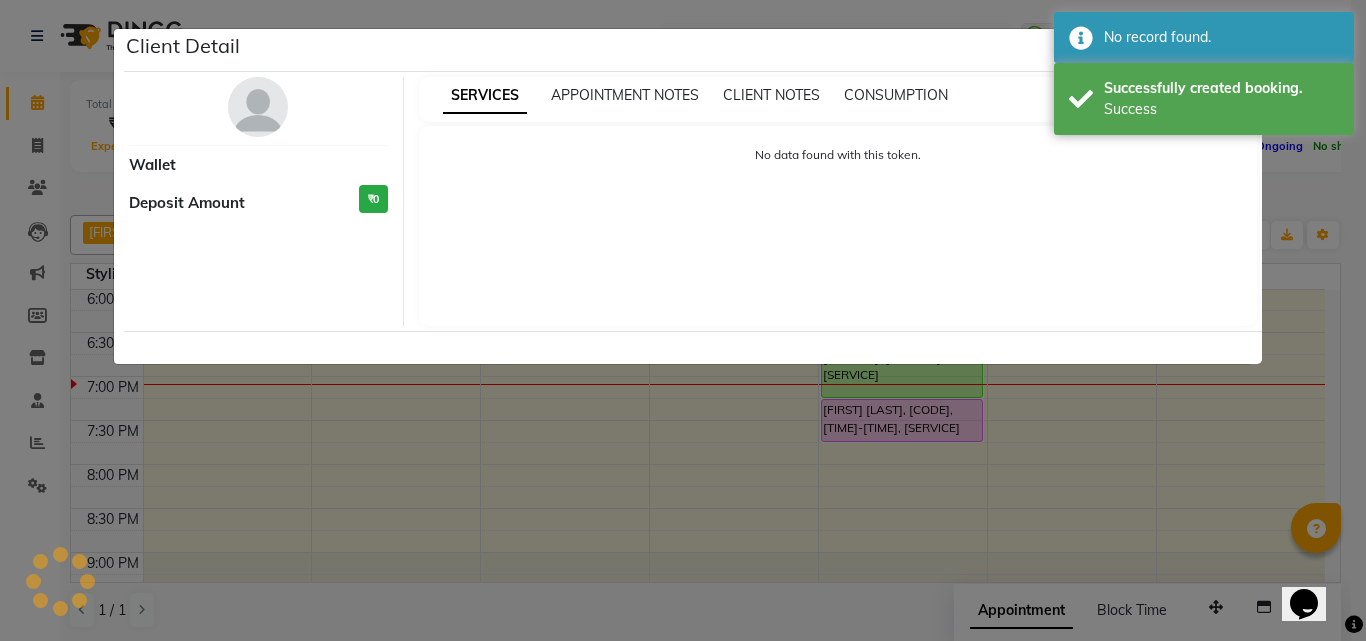 select on "7" 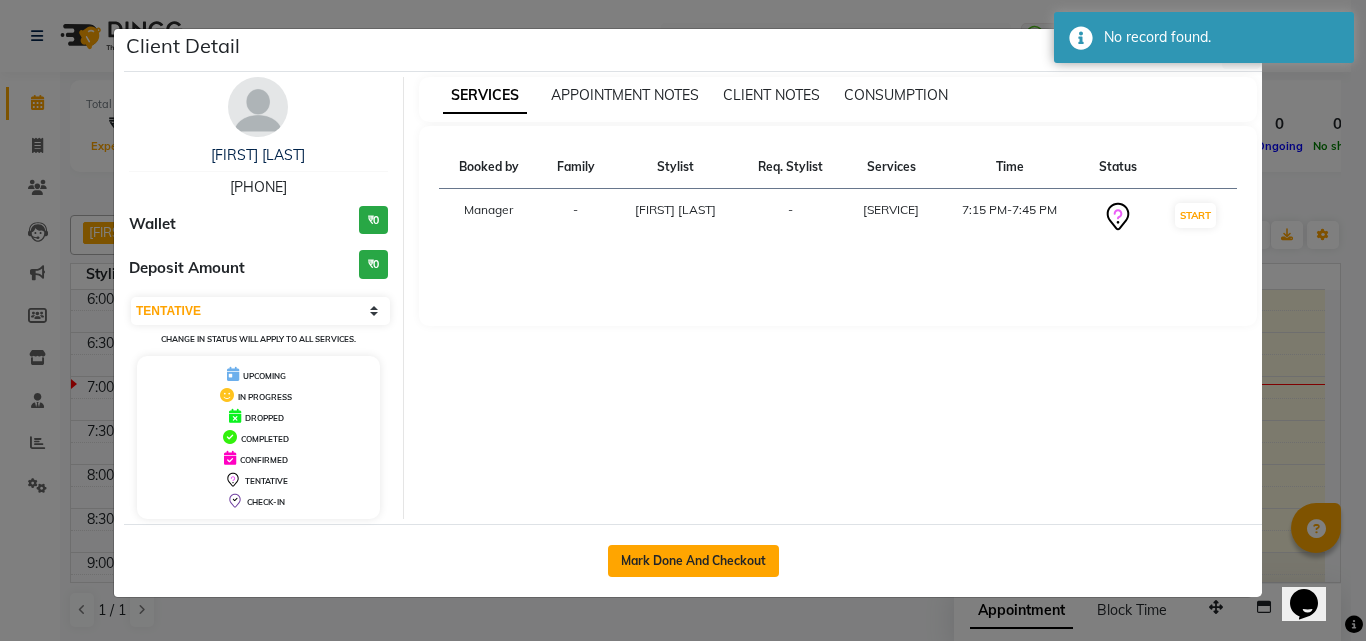 click on "Mark Done And Checkout" 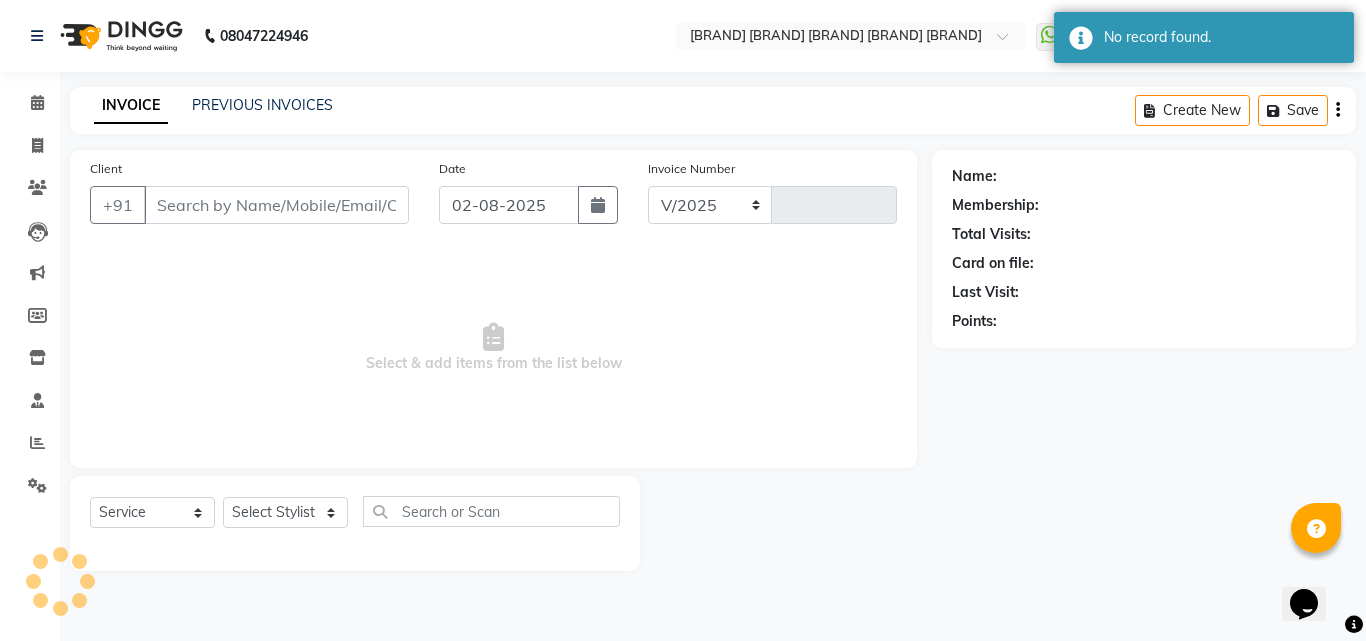 select on "6713" 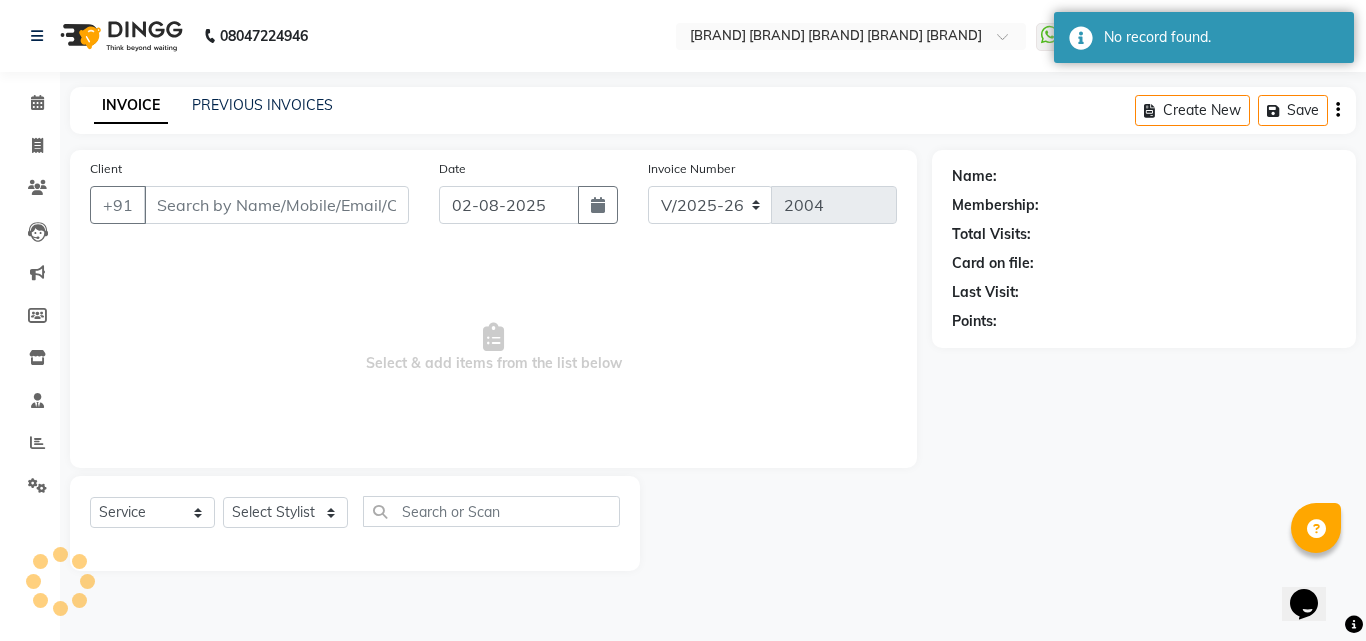 type on "95******56" 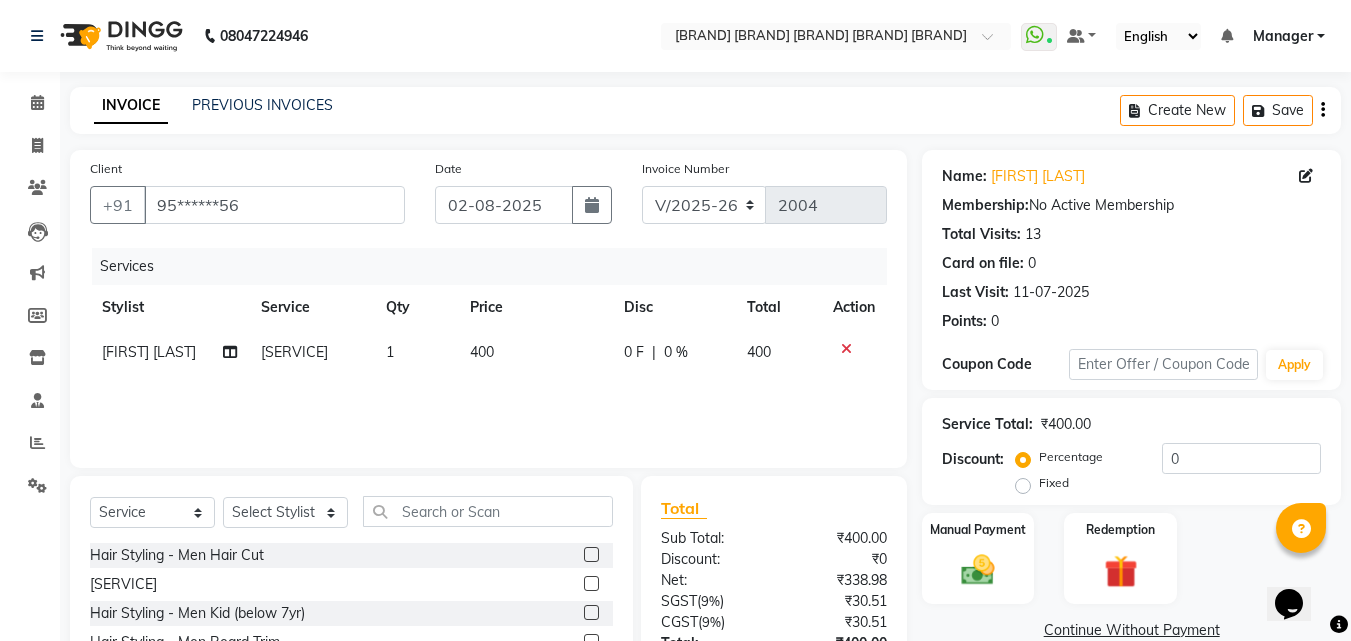 click on "400" 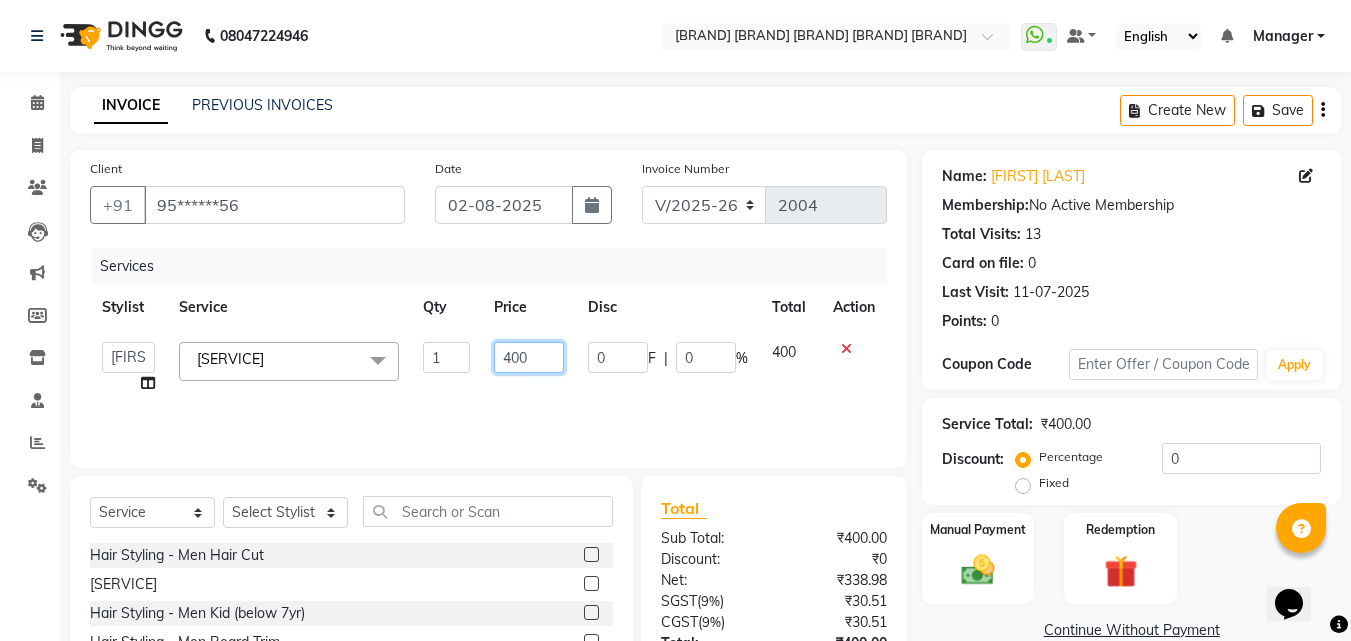 click on "400" 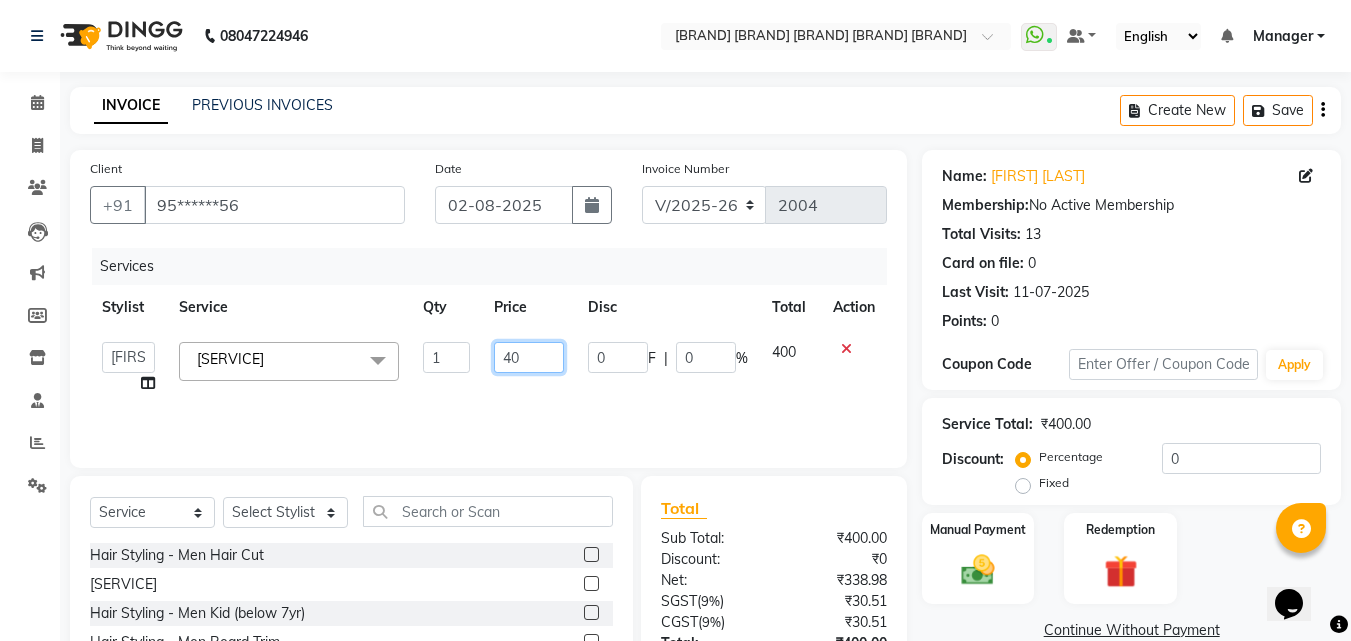 type on "4" 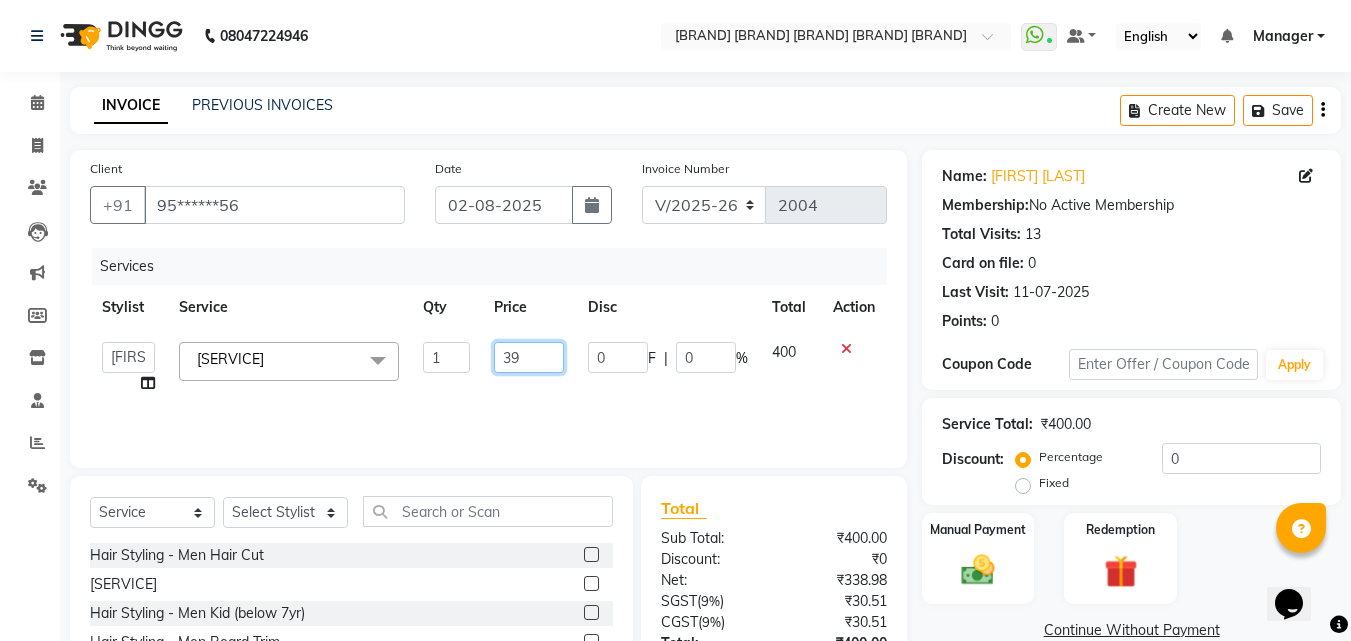 type on "390" 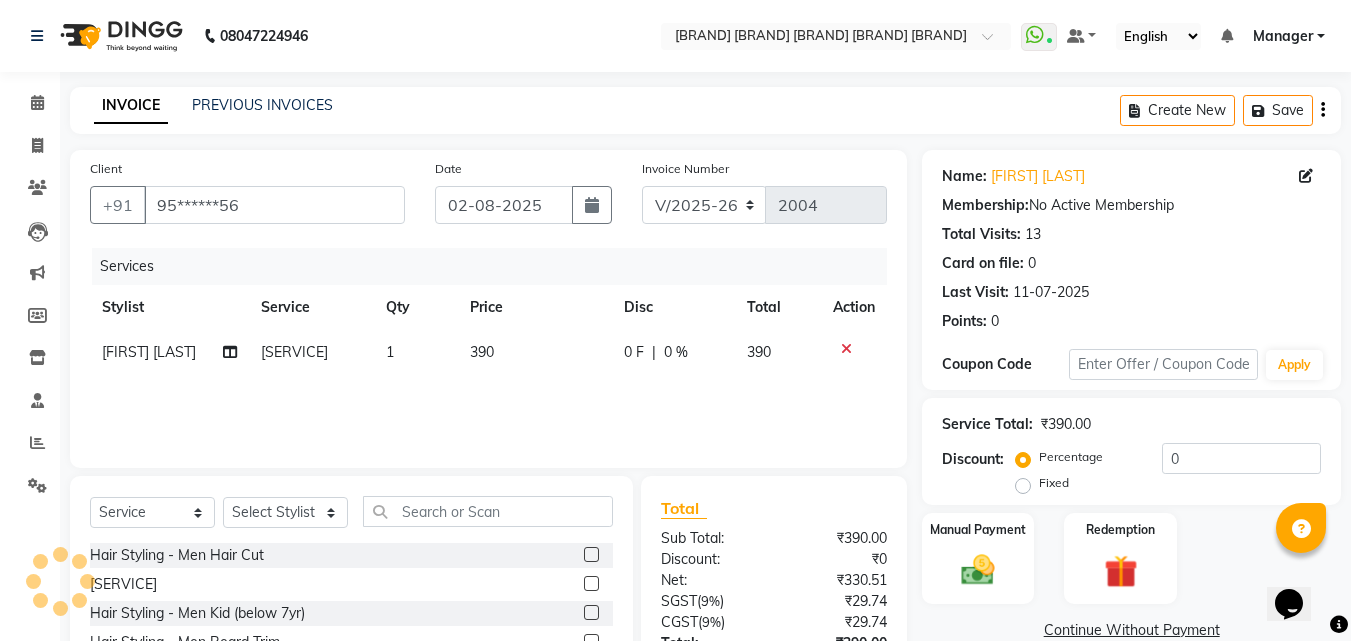 click on "390" 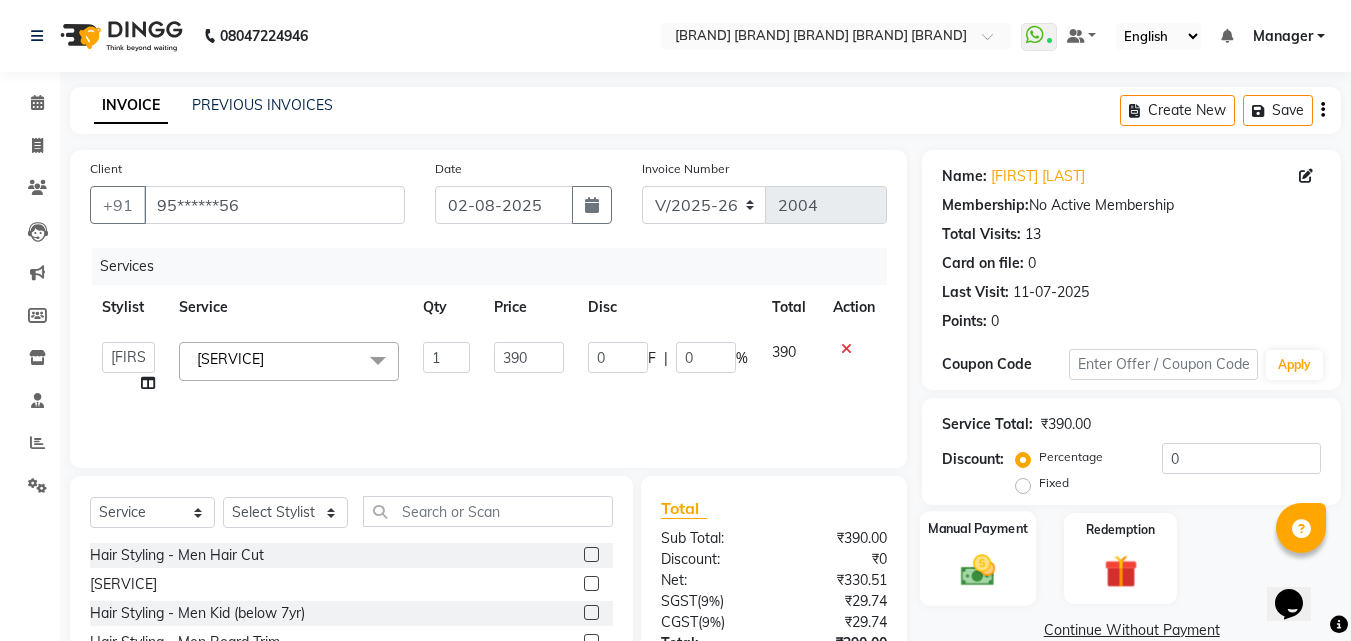 scroll, scrollTop: 179, scrollLeft: 0, axis: vertical 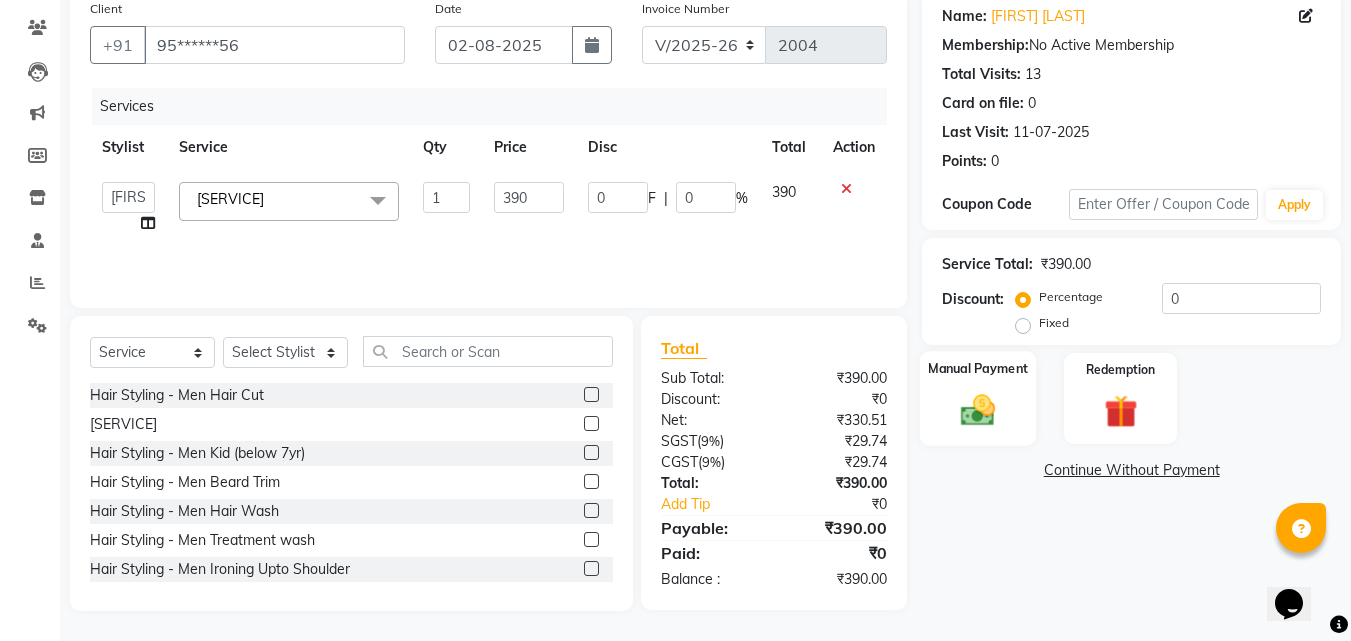 click on "Manual Payment" 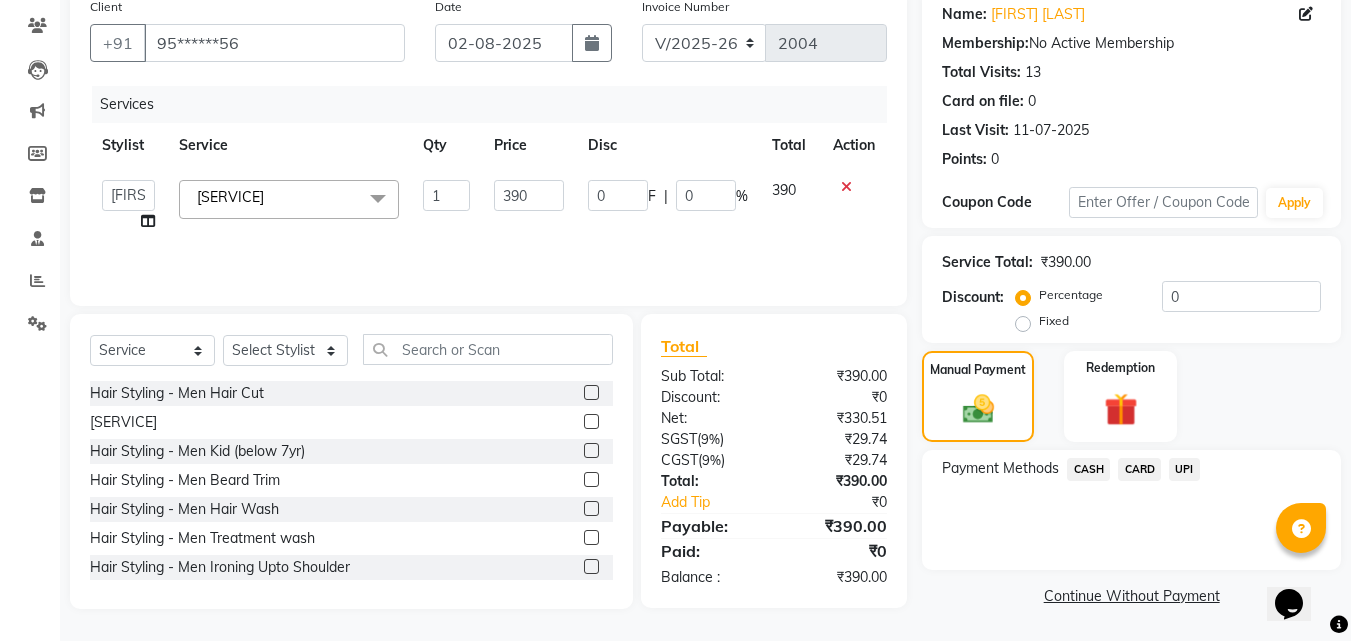 click on "UPI" 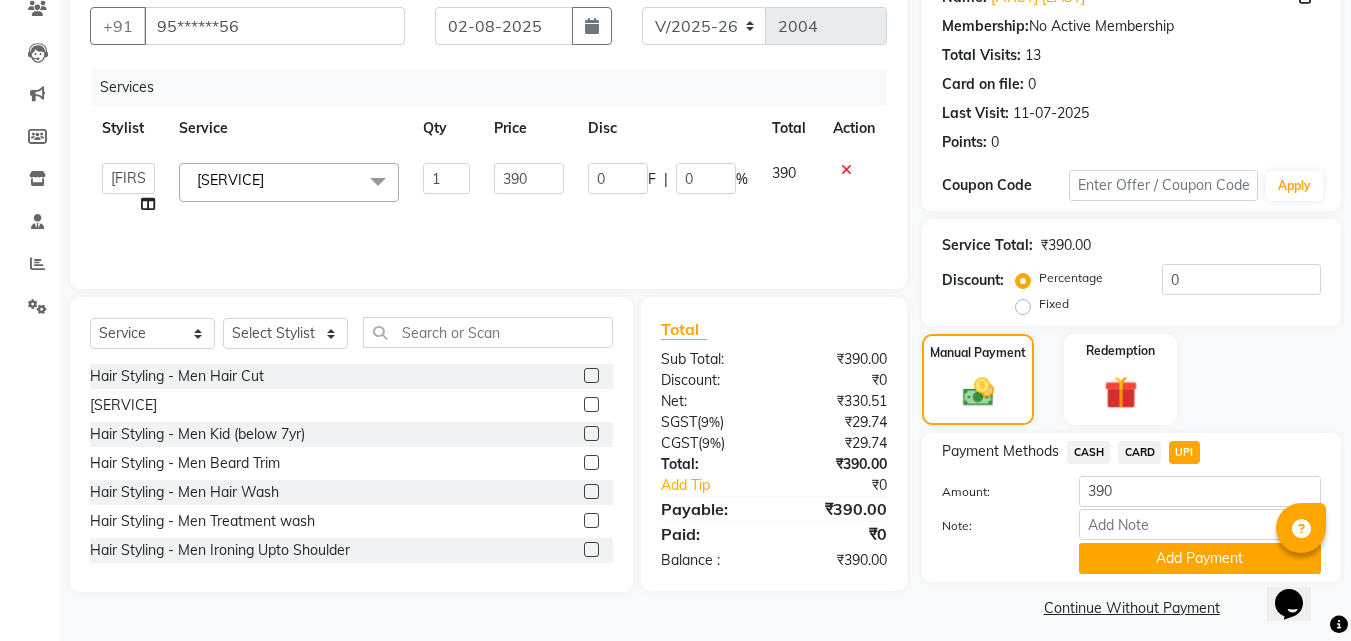 click on "Payment Methods CASH CARD UPI Amount: [PRICE] Note: Add Payment" 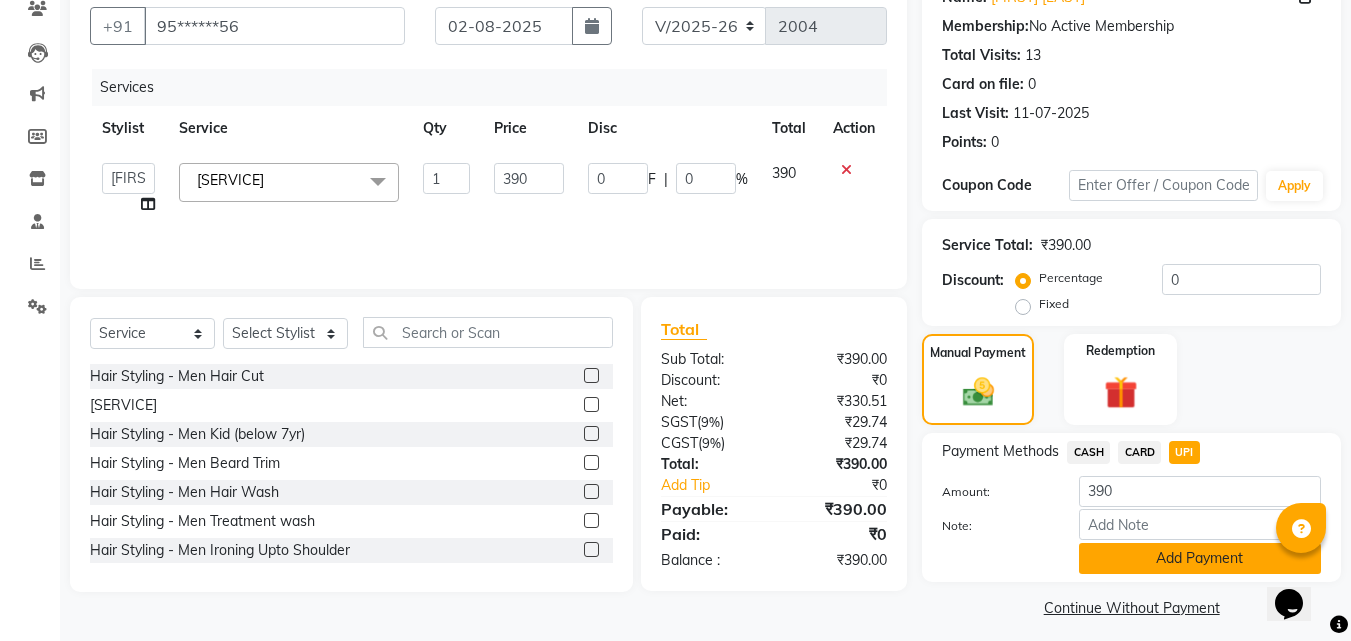 click on "Add Payment" 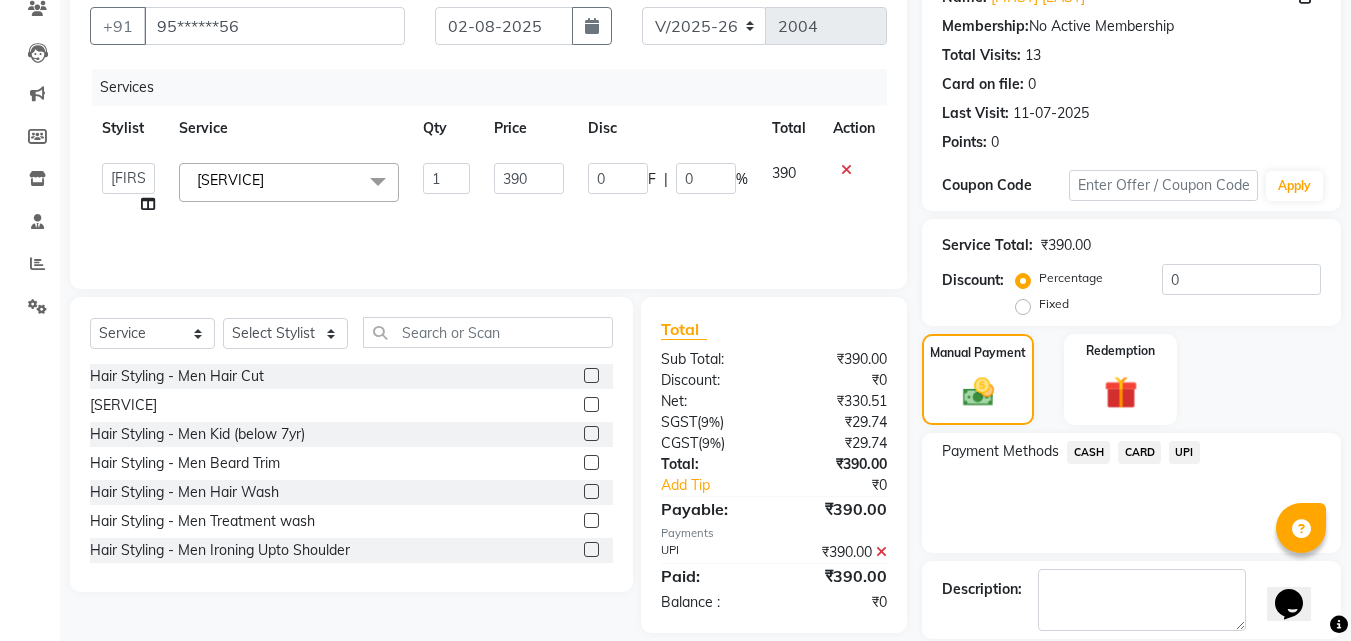scroll, scrollTop: 275, scrollLeft: 0, axis: vertical 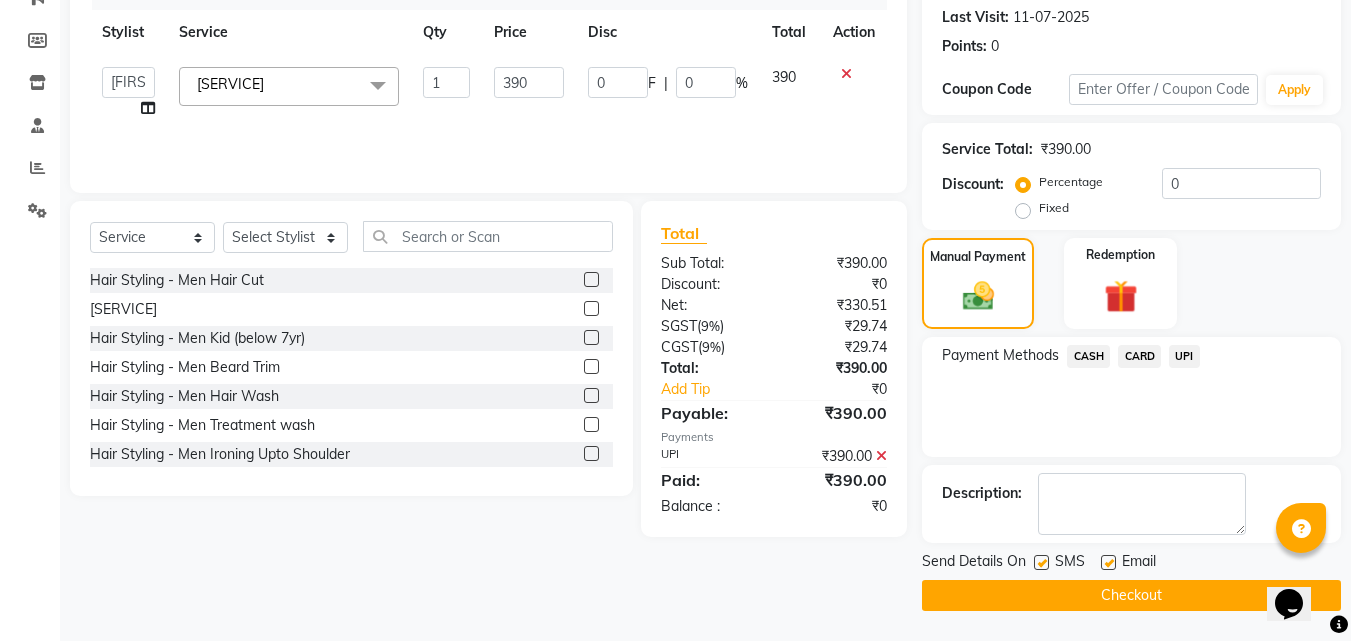 click 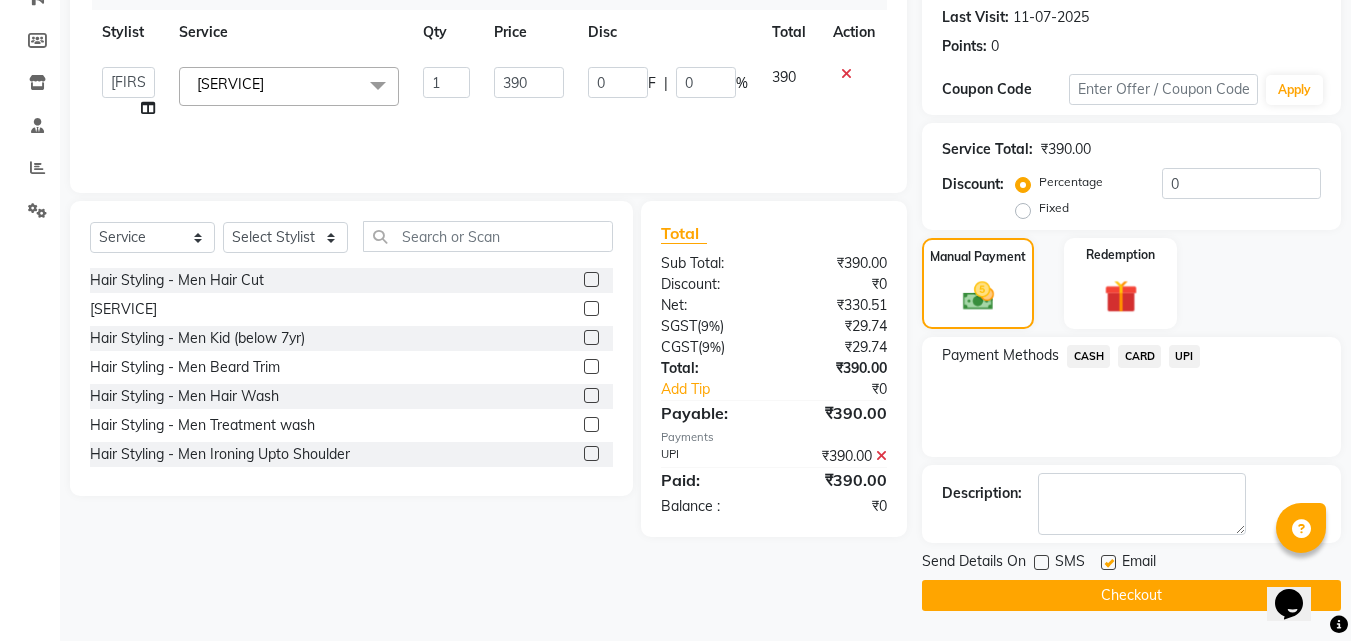 click on "Checkout" 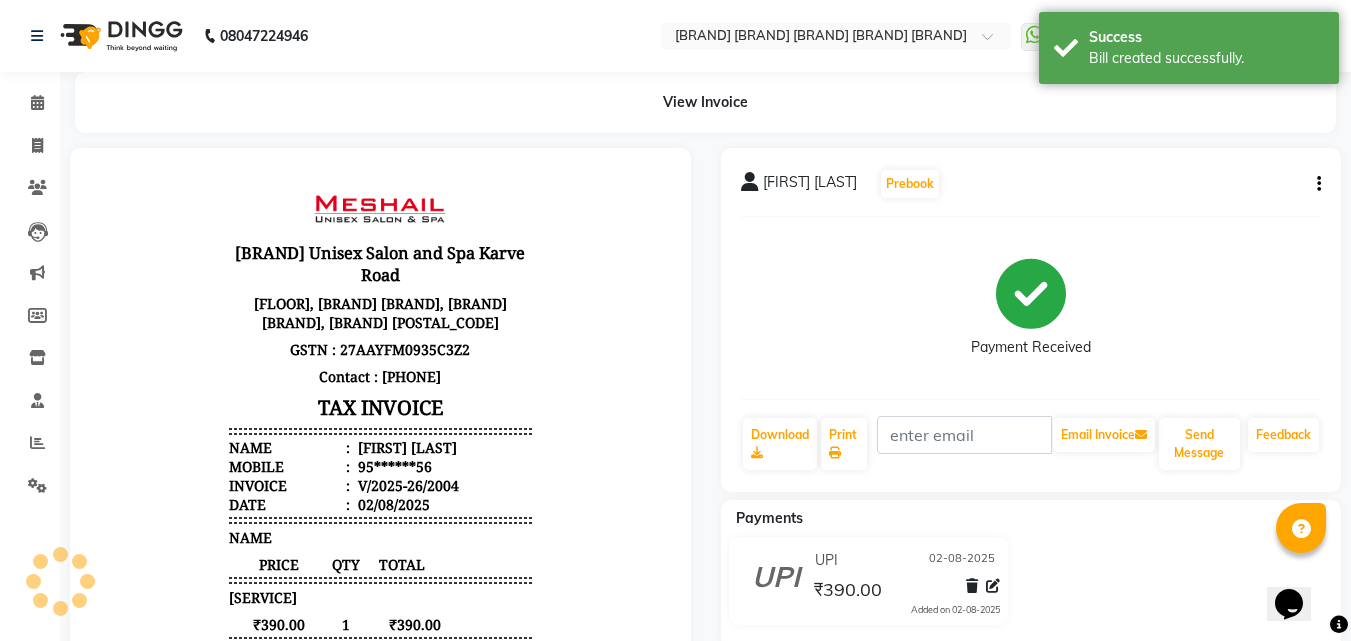 scroll, scrollTop: 0, scrollLeft: 0, axis: both 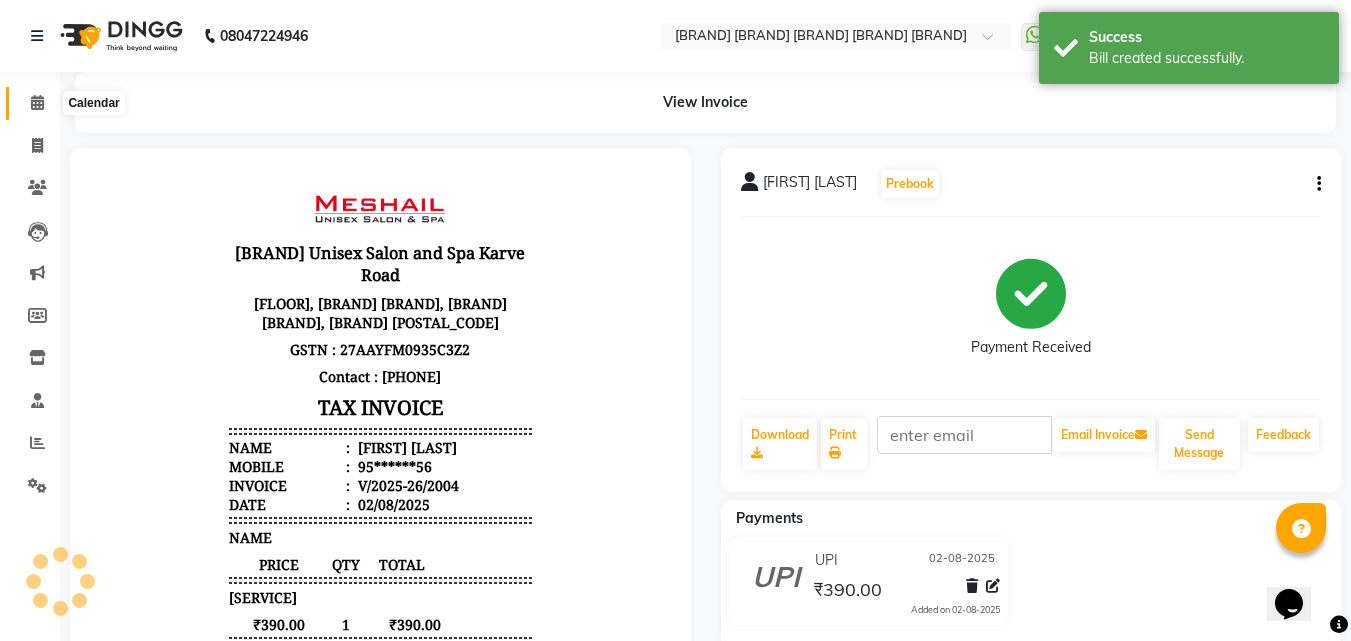 click 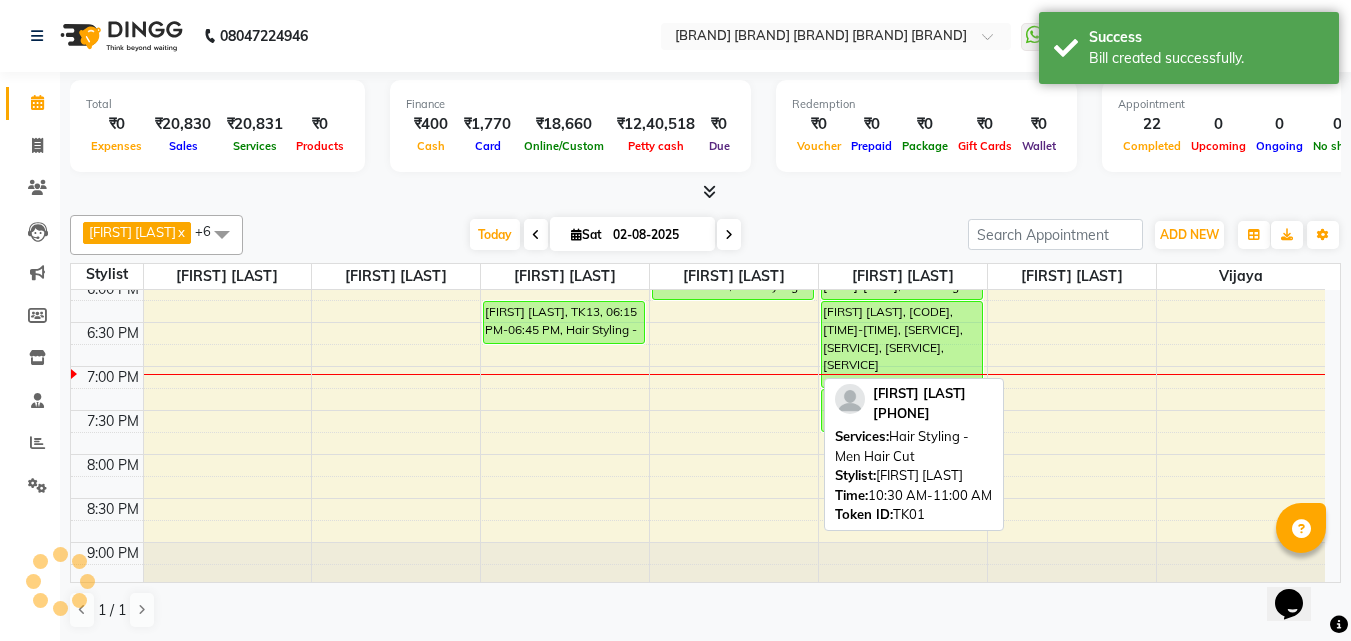 scroll, scrollTop: 0, scrollLeft: 0, axis: both 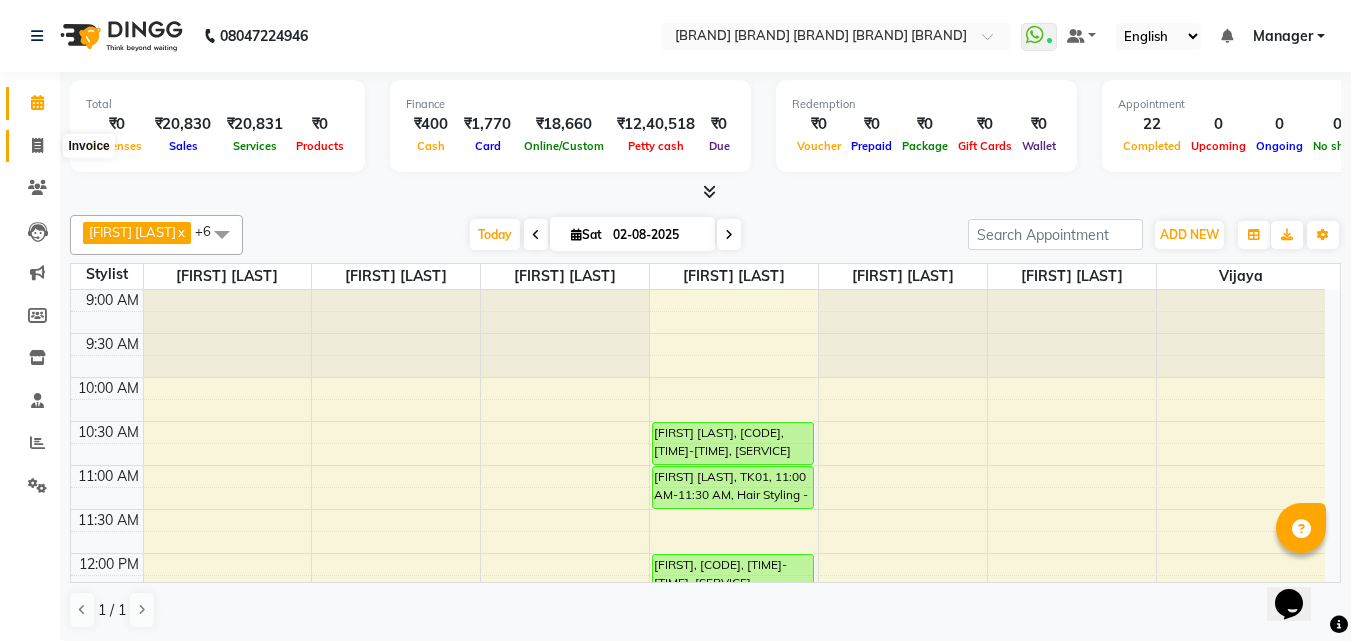 click 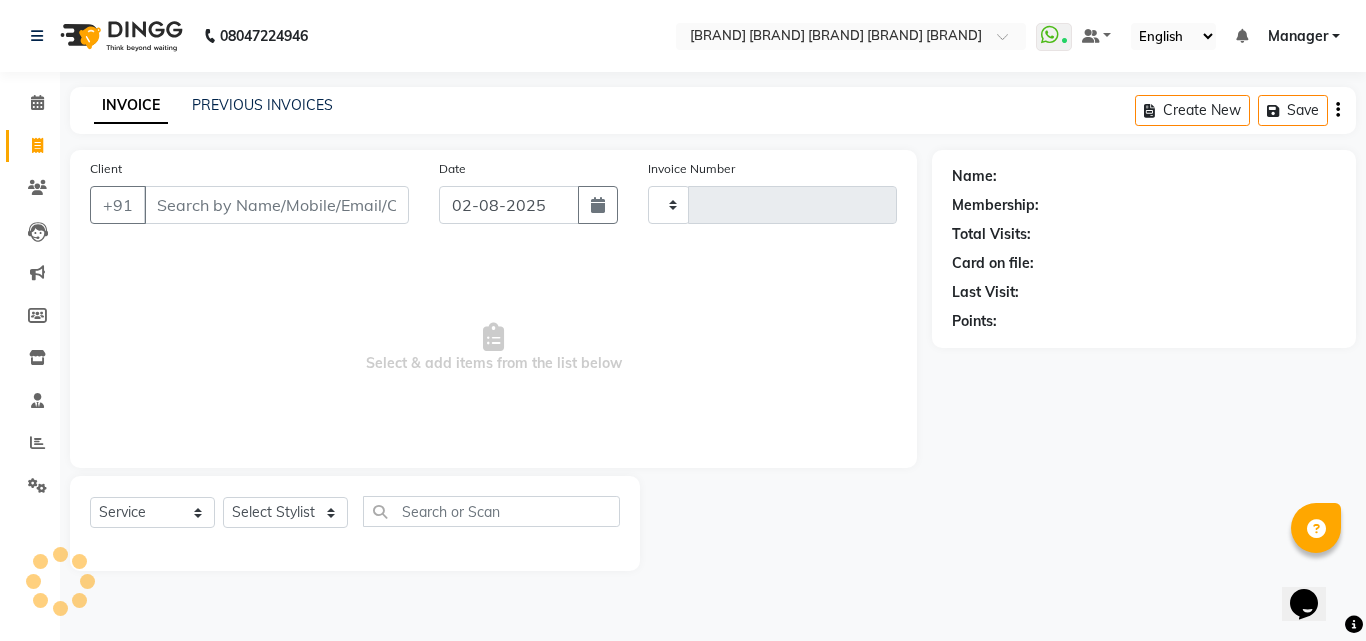 click on "Calendar" 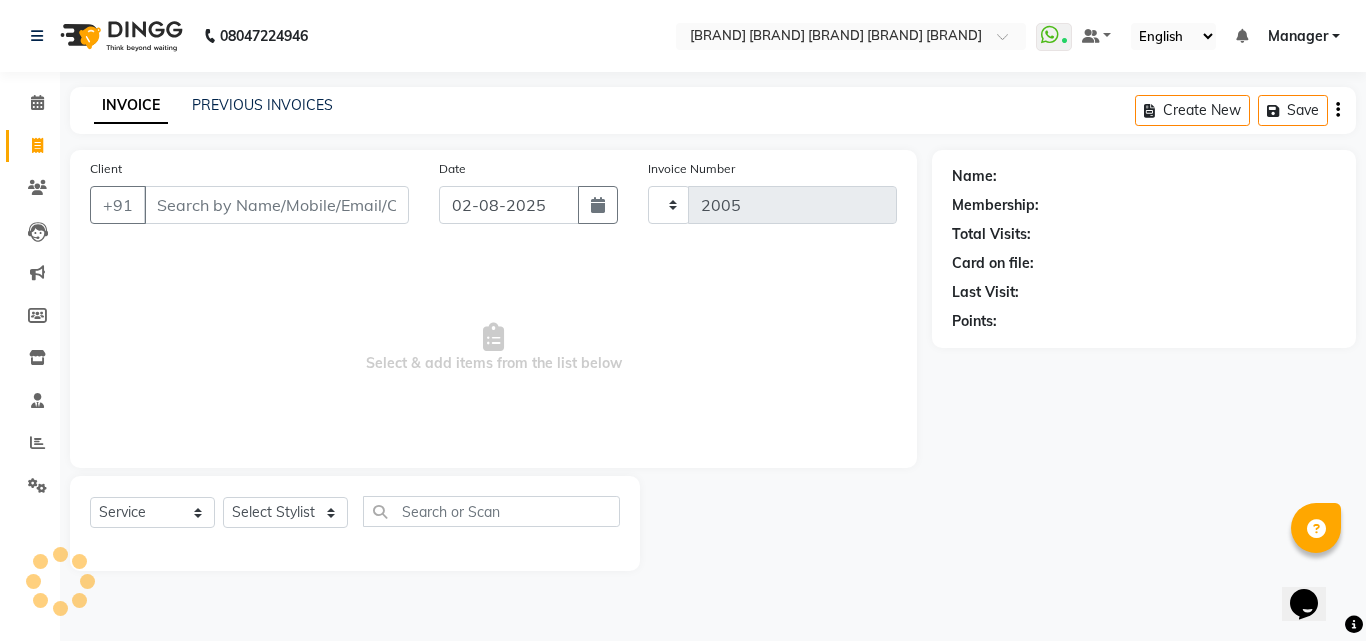 select on "6713" 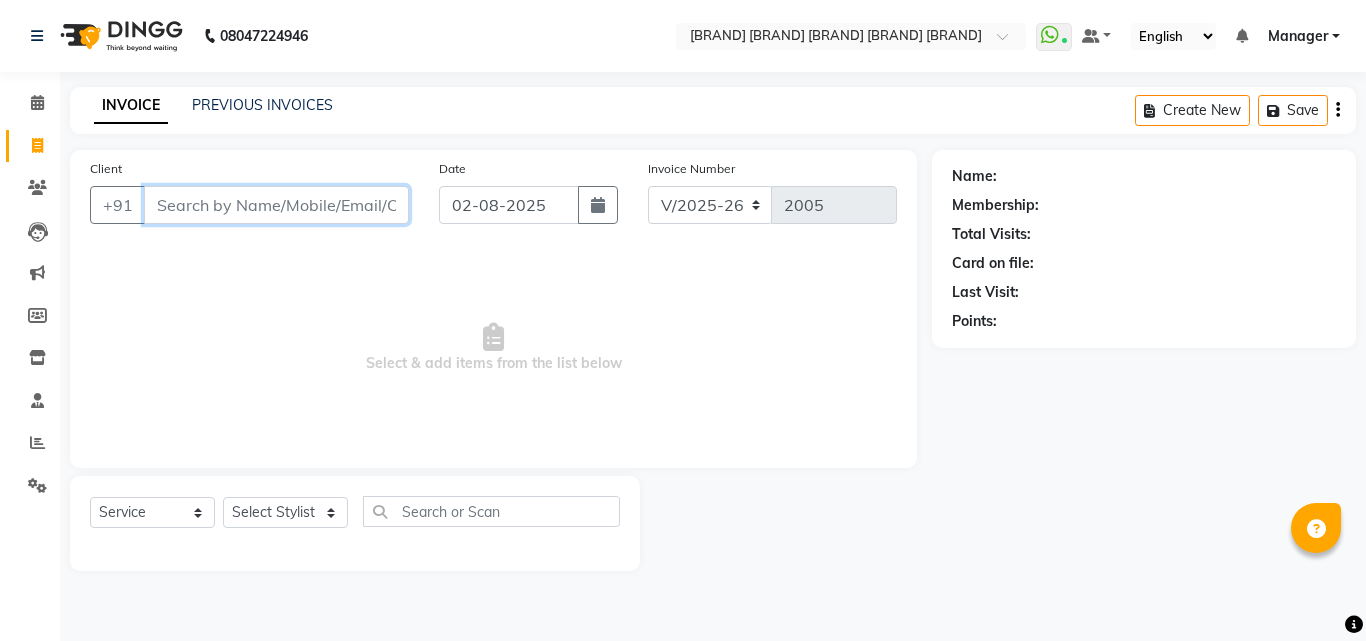click on "Client" at bounding box center [276, 205] 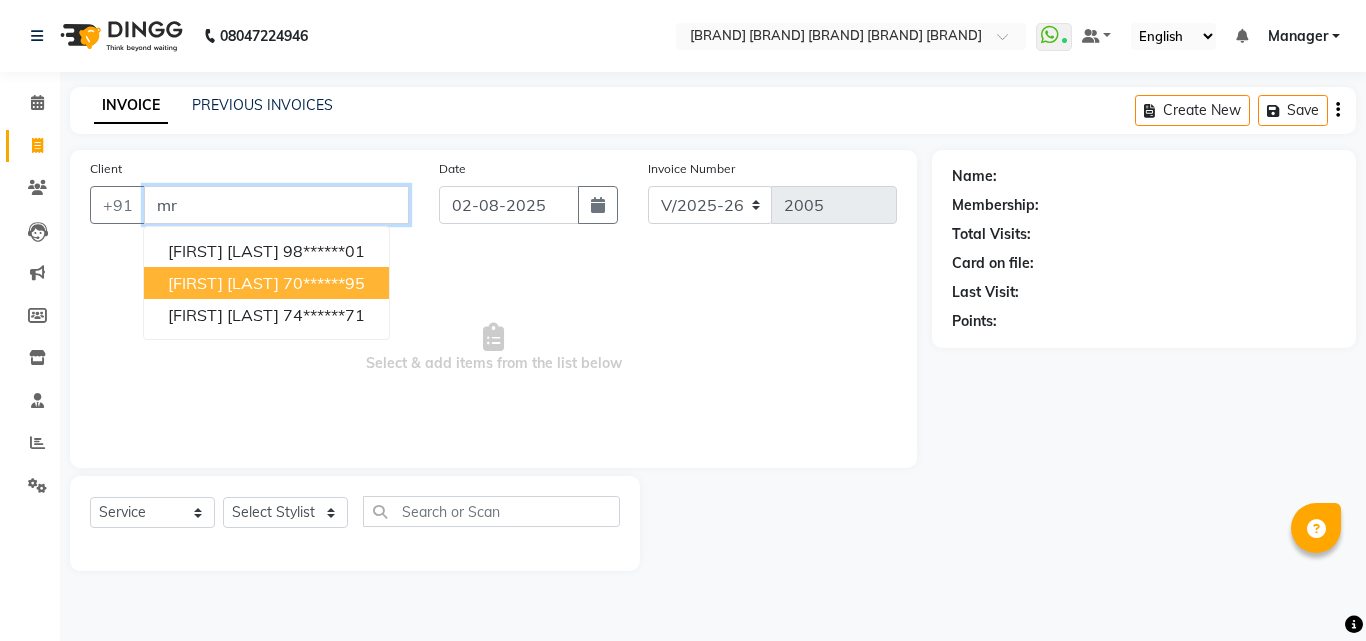 type on "m" 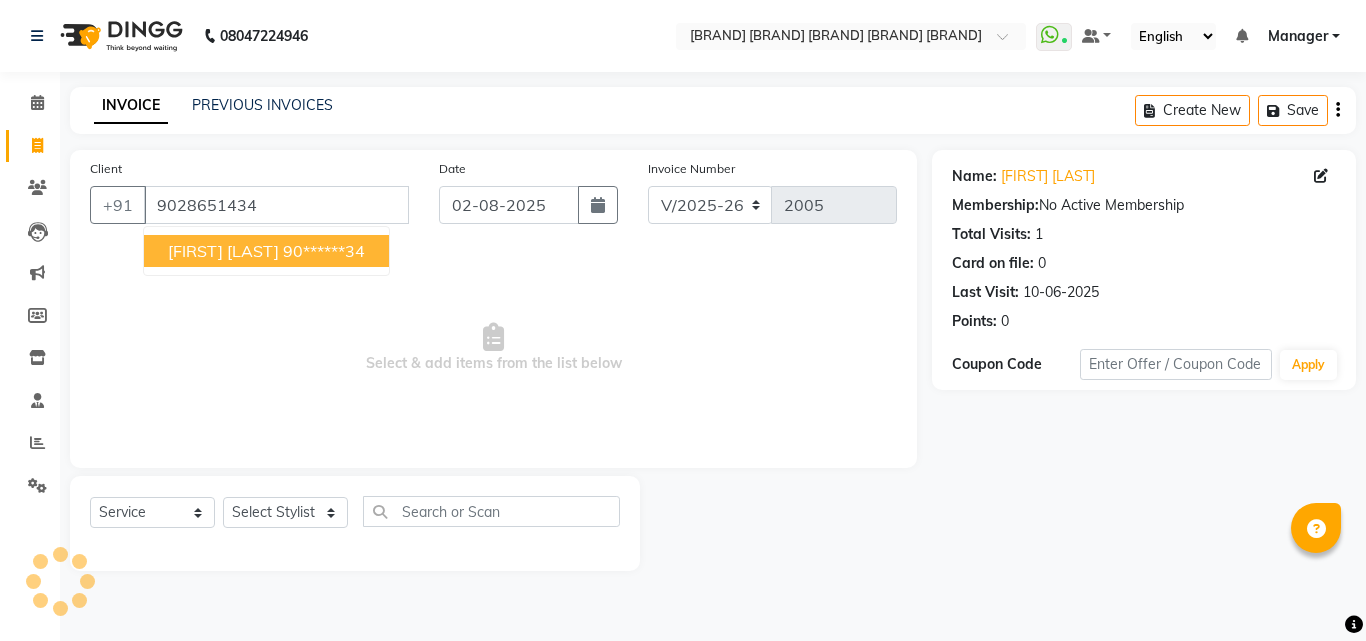 click on "[FIRST] [LAST]" at bounding box center [223, 251] 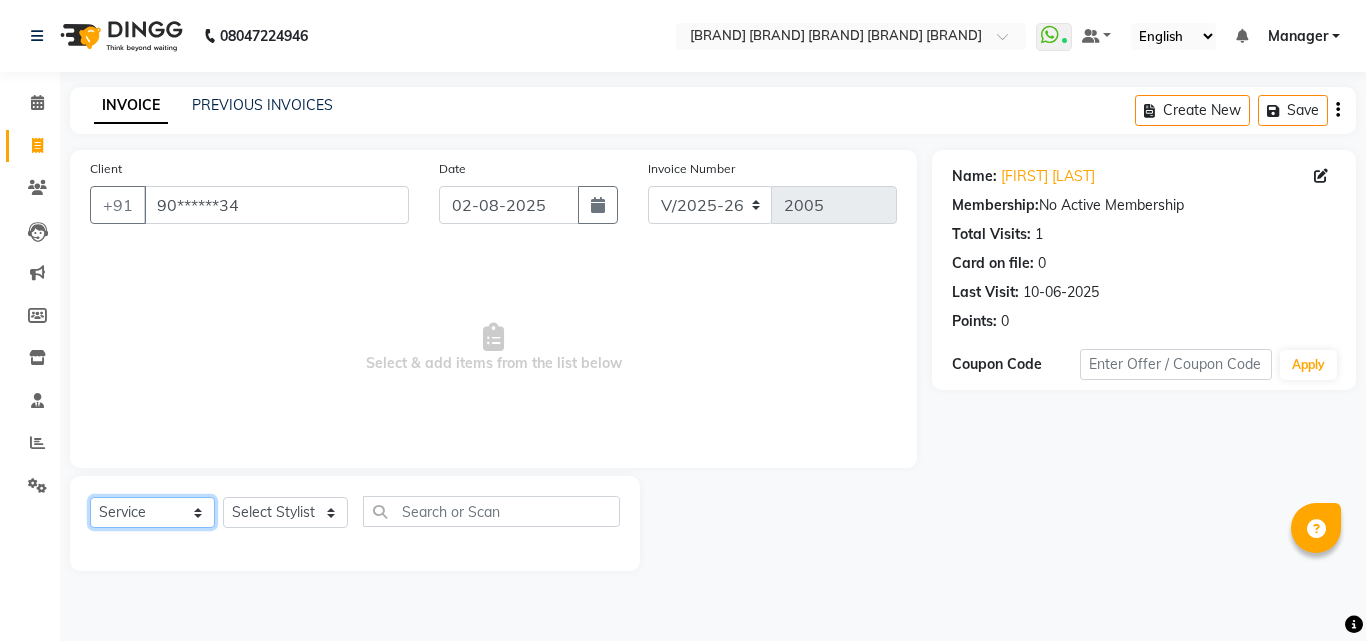 click on "Select  Service  Product  Membership  Package Voucher Prepaid Gift Card" 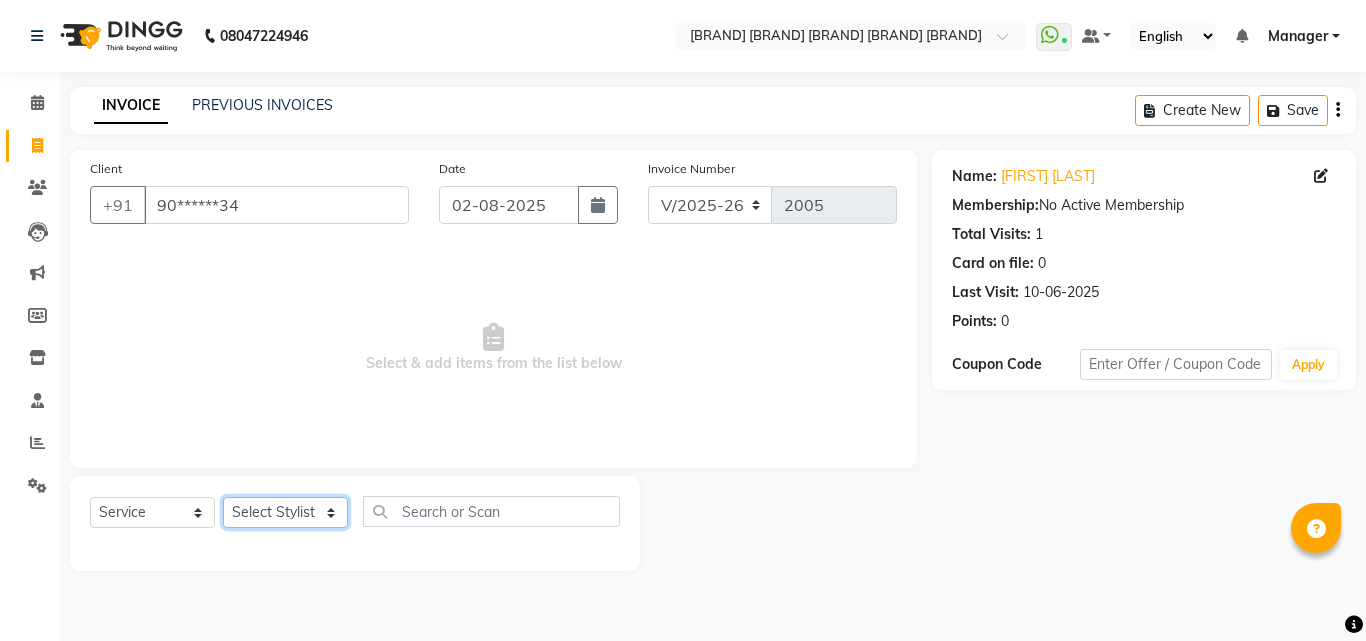 click on "Select Stylist Akshay Hire Manager Sandeep Band Seema Lavangare Shweta maam Vijaya Vikas Kshirsagar Vishal Shelar" 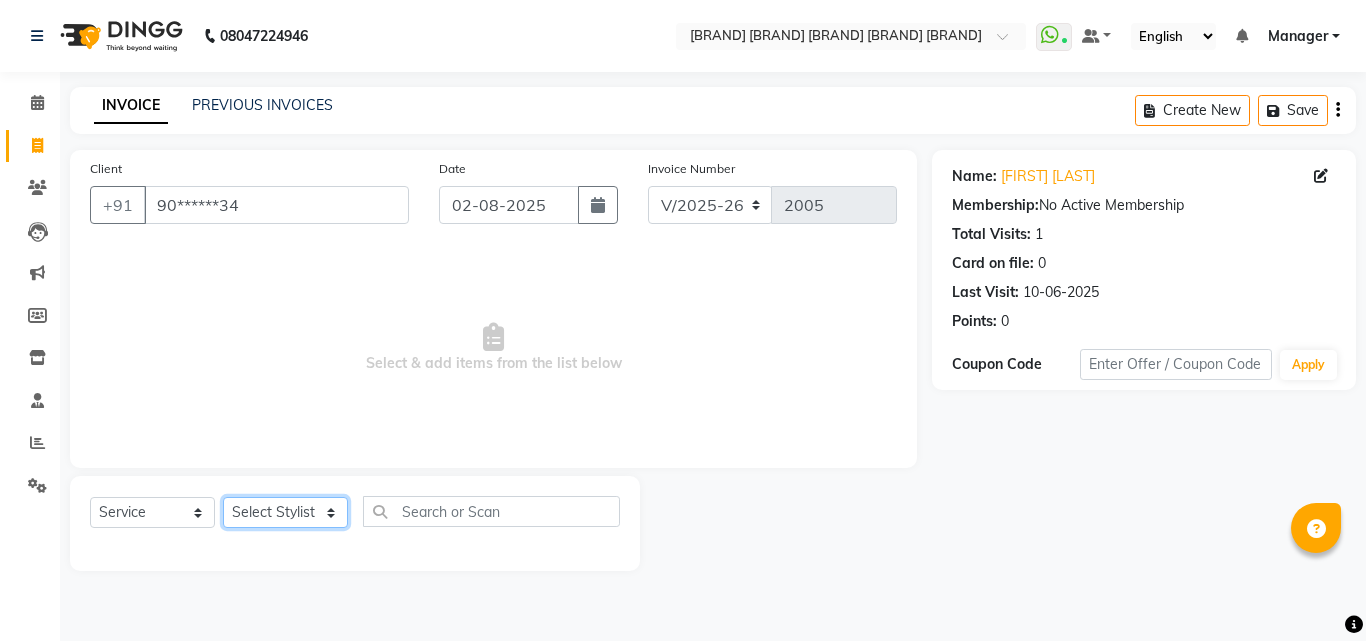 select on "[NUMBER]" 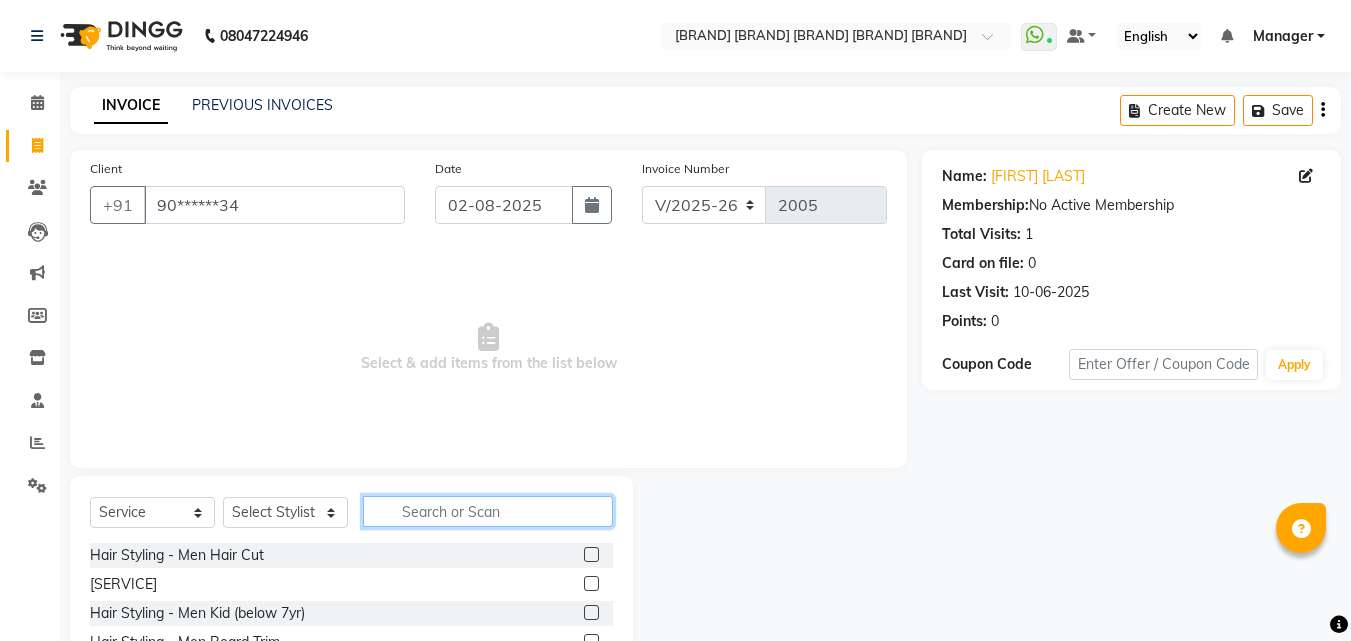 click 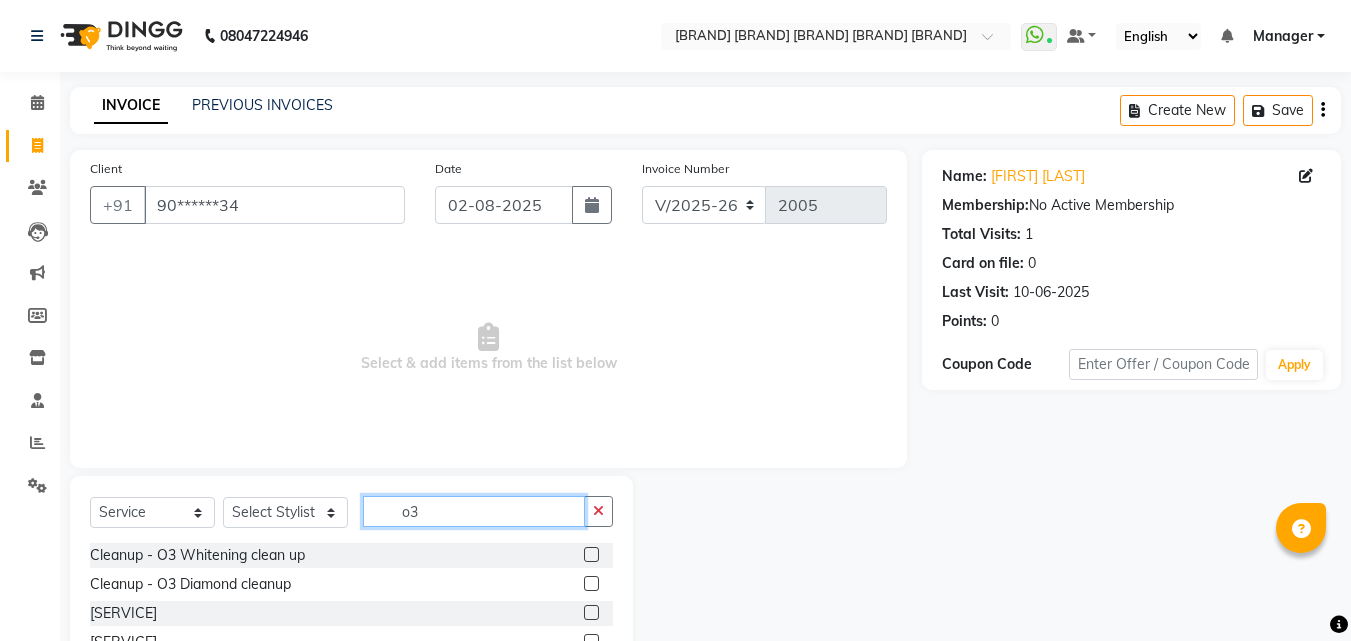 scroll, scrollTop: 76, scrollLeft: 0, axis: vertical 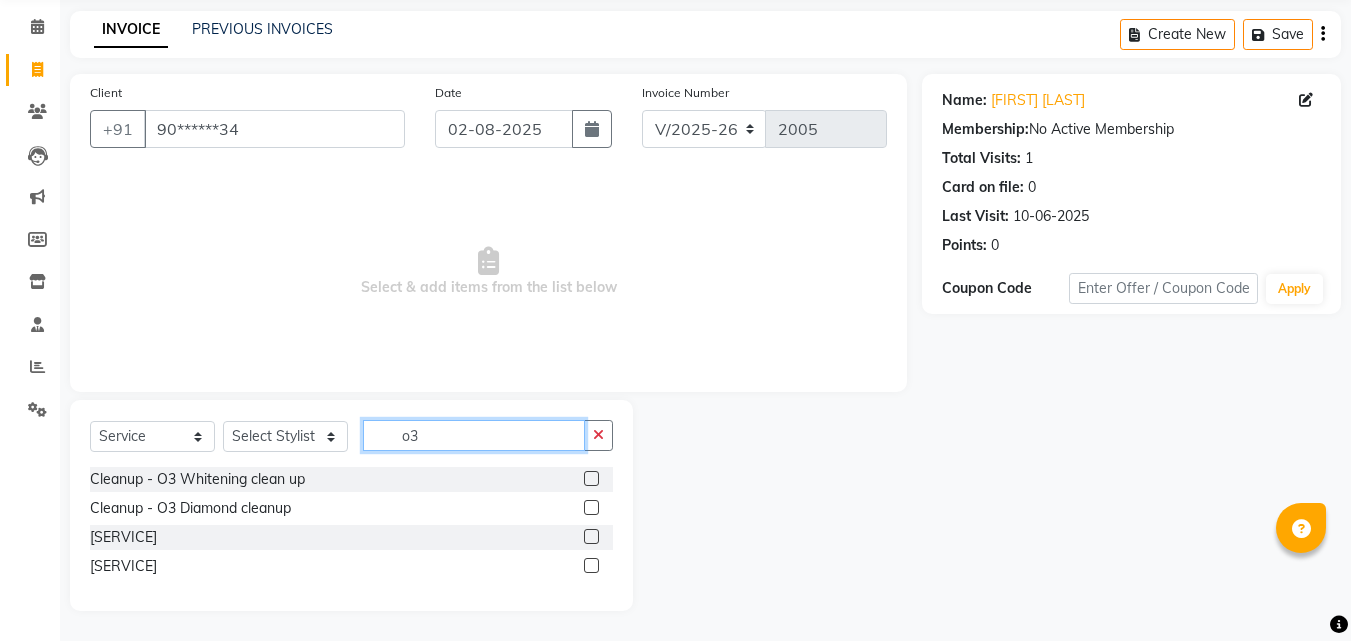 type on "o3" 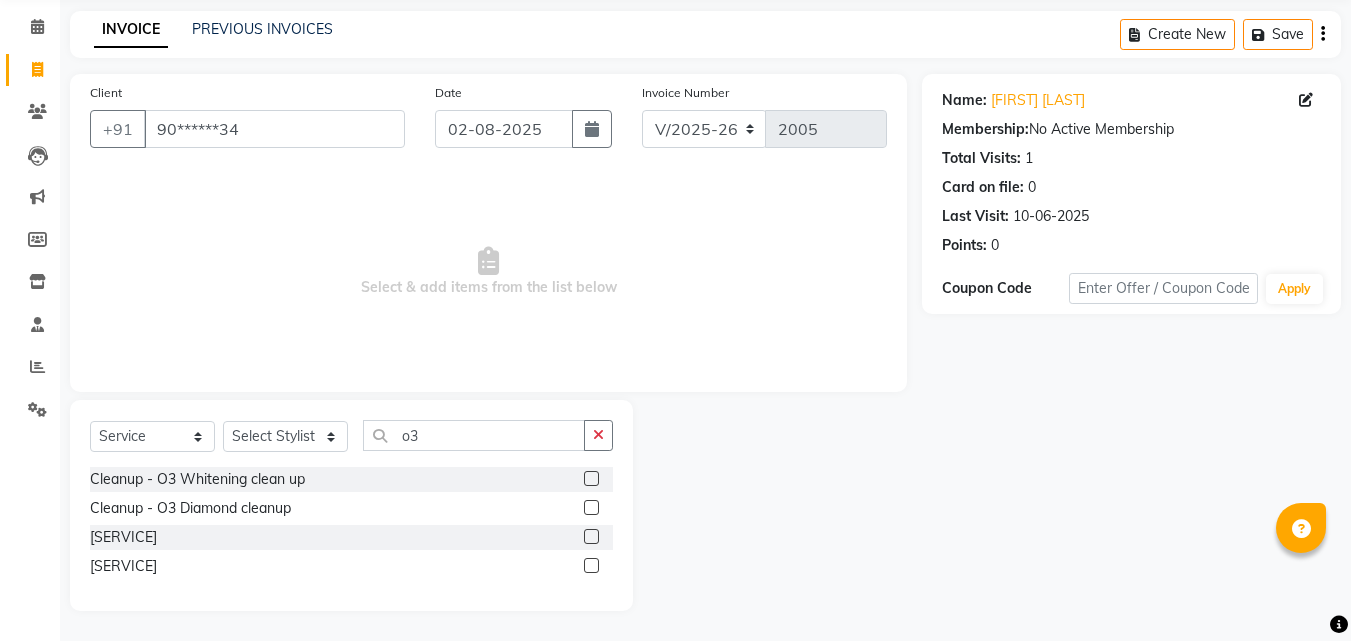 click 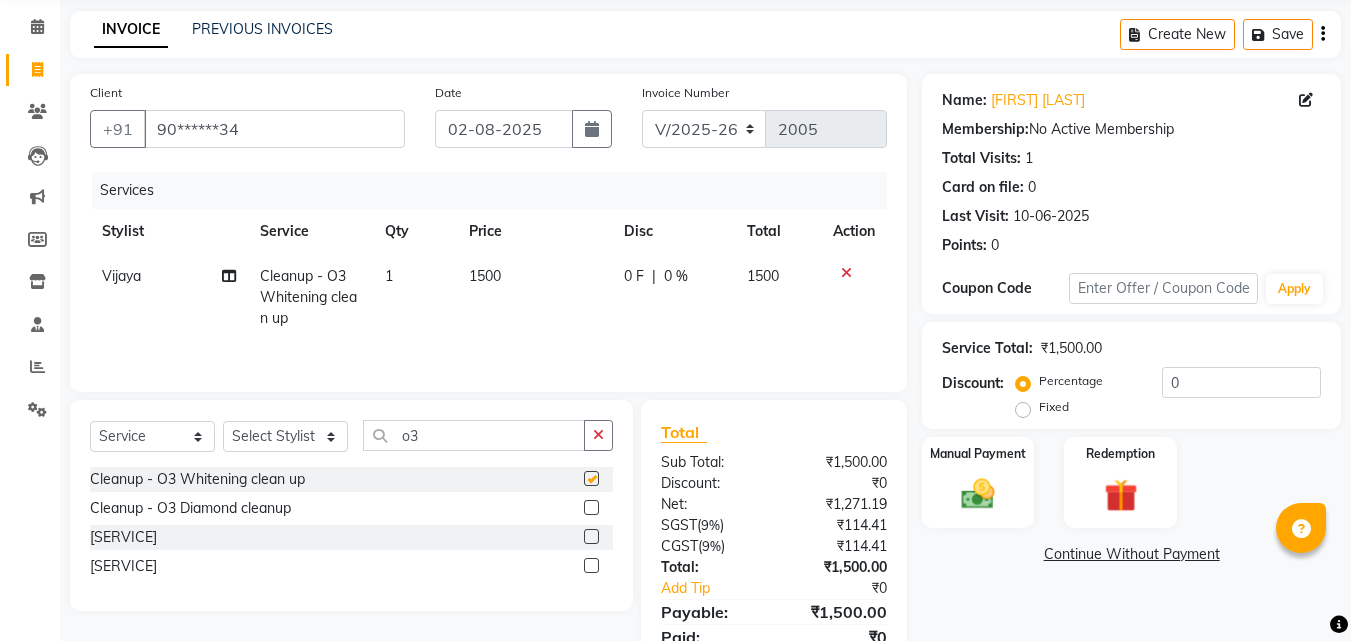 checkbox on "false" 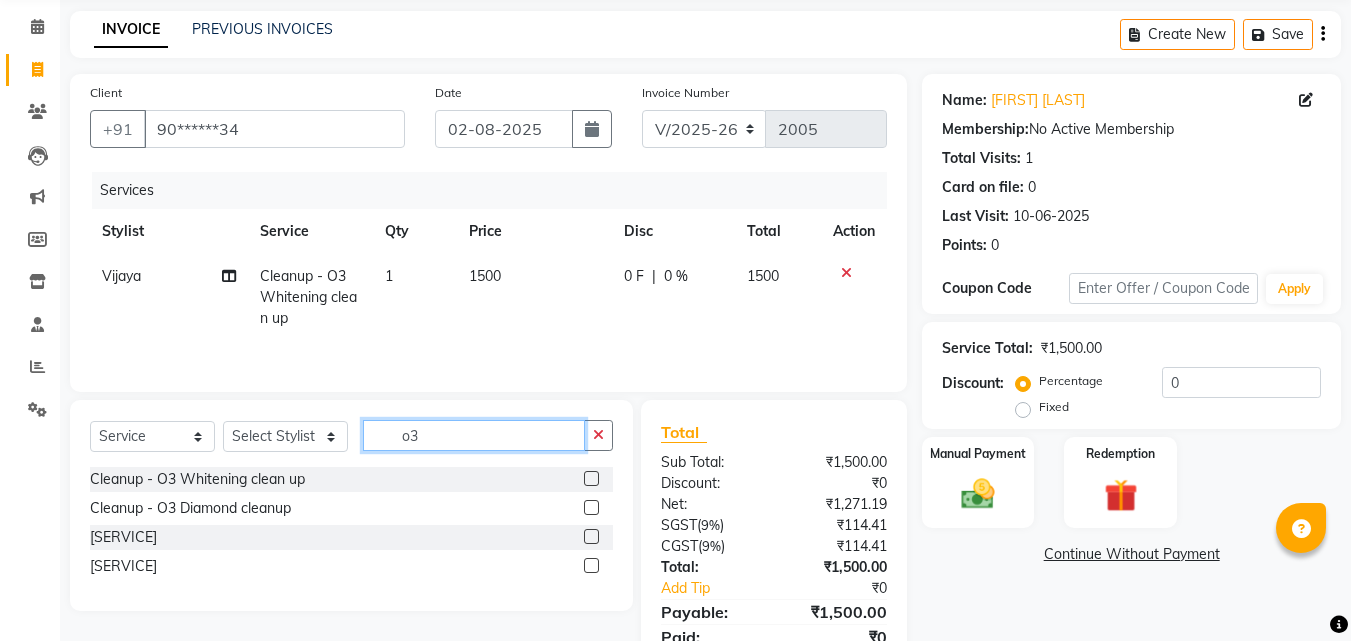 click on "o3" 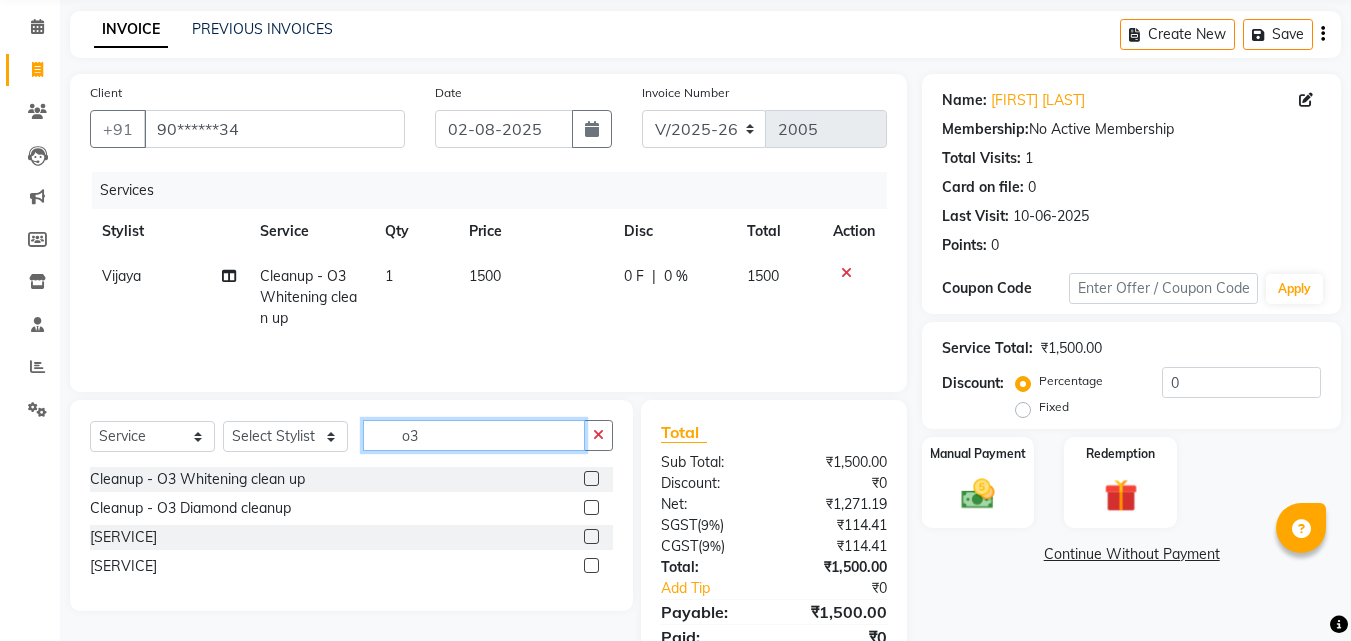 type on "o" 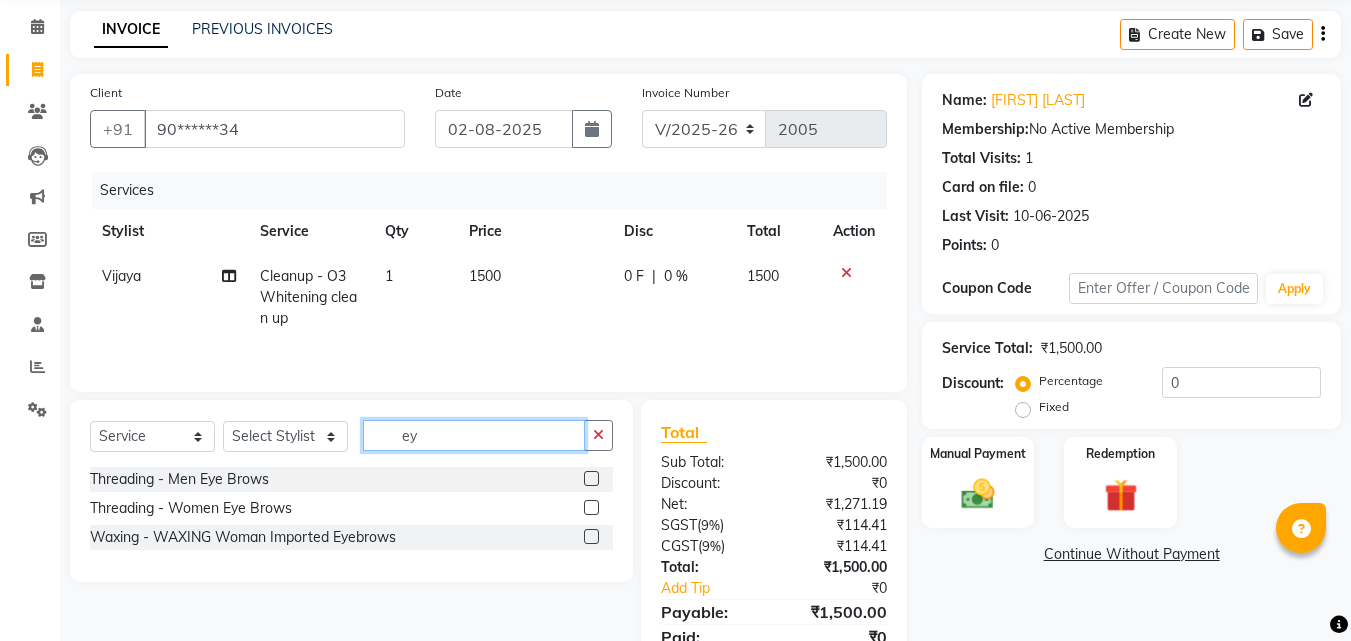type on "ey" 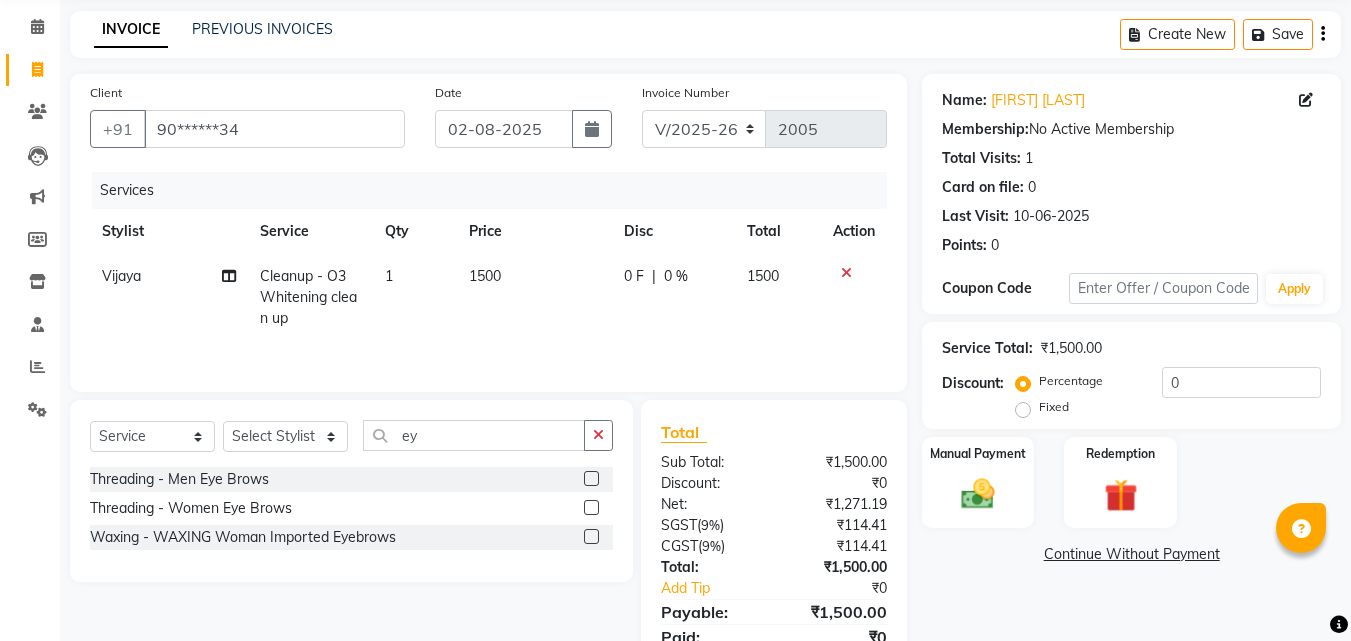 click 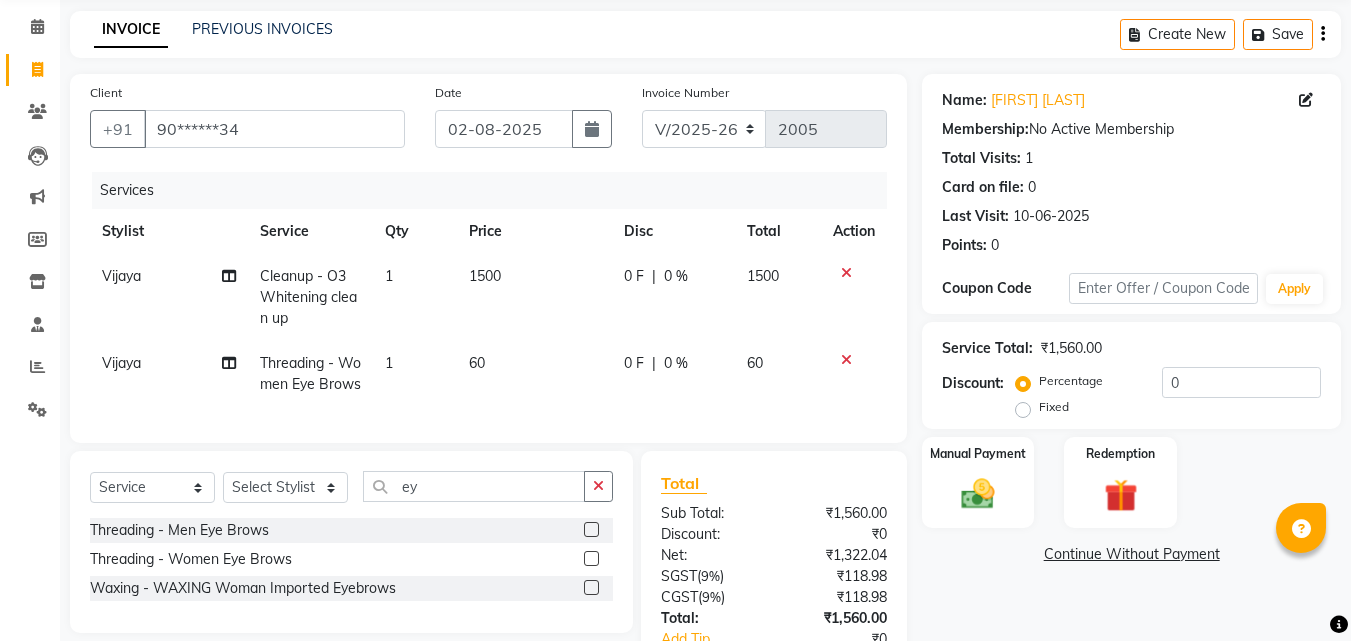 checkbox on "false" 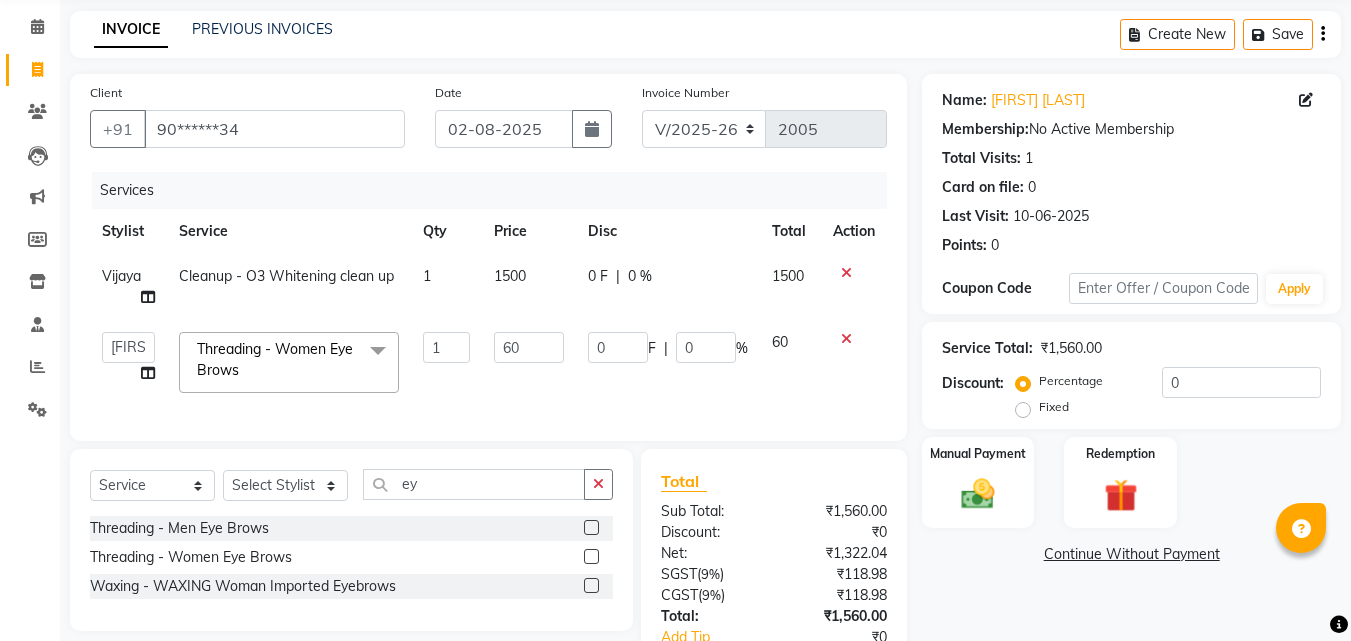 click on "60" 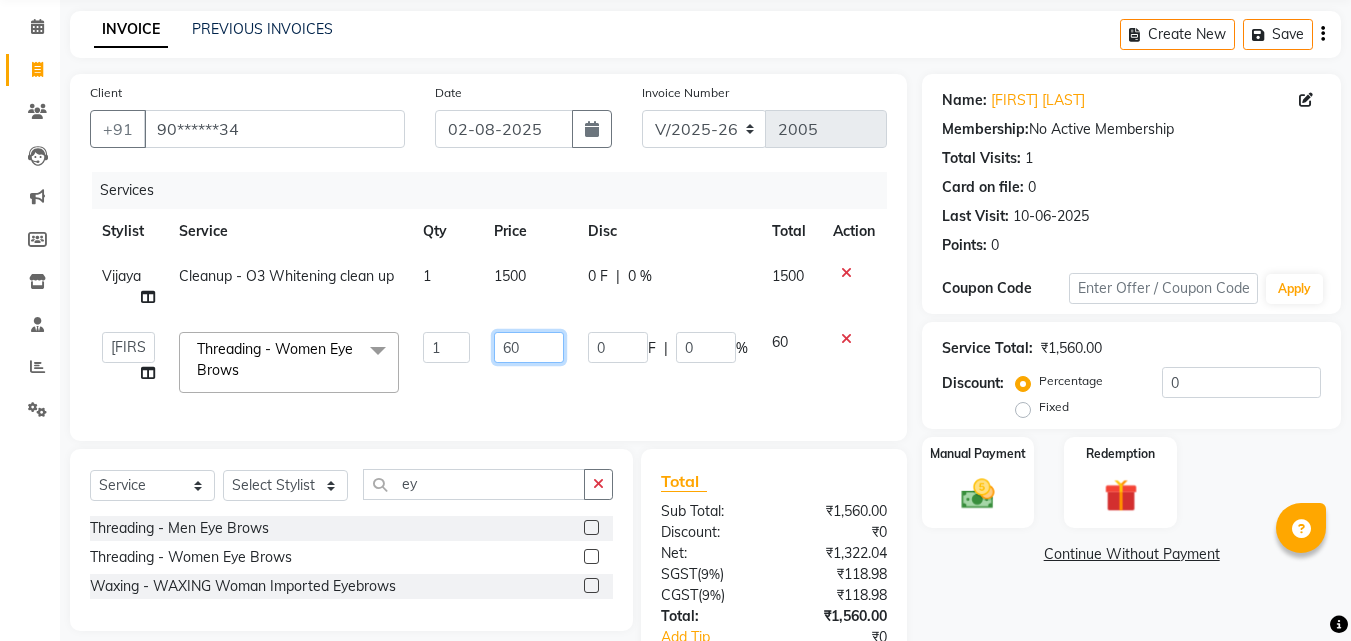 click on "60" 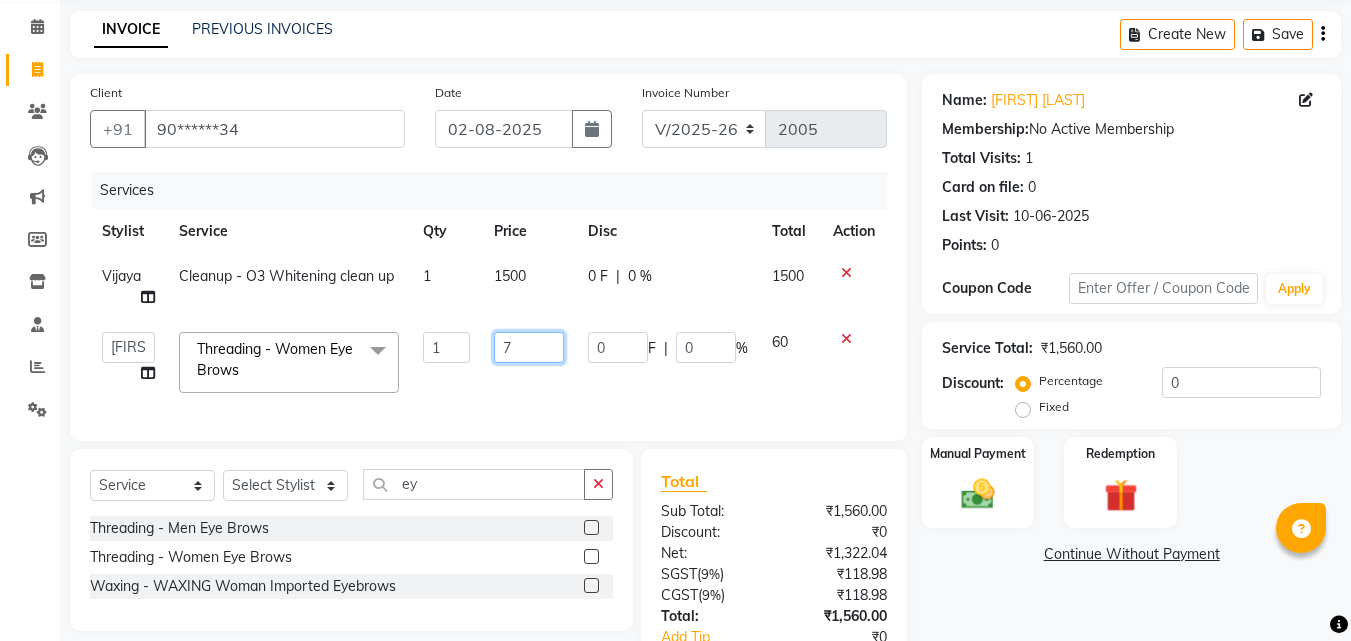 type on "70" 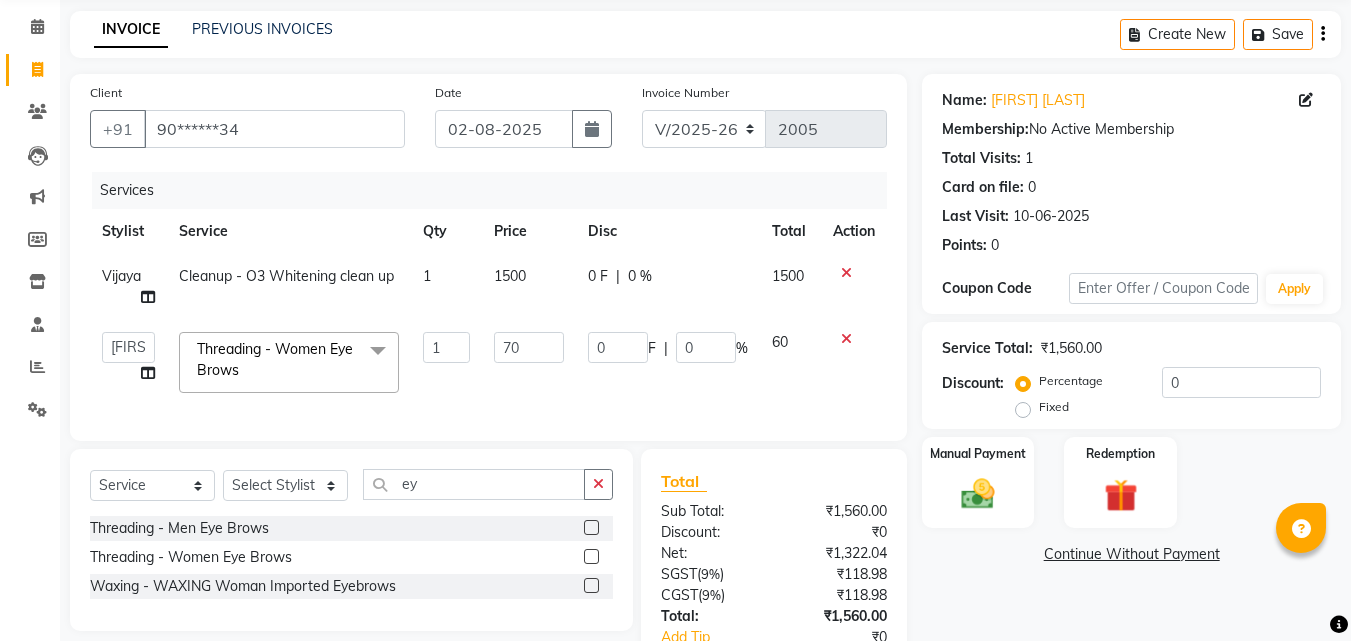 click on "Akshay Hire   Manager   Sandeep Band   Seema Lavangare   Shweta maam   Vijaya   Vikas Kshirsagar   Vishal Shelar  Threading - Women Eye Brows  x Hair Styling - Men Hair Cut Hair Styling - Men Hair Cut With Wash Hair Styling - Men Kid (below 7yr) Hair Styling - Men Beard Trim Hair Styling - Men Hair Wash Hair Styling - Men Treatment wash Hair Styling - Men Ironing Upto Shoulder Hair Styling - Men Blowdry Up To Shoulder Hair Styling - Men Majirel Touch Up Hair Styling - Men Inoa Touch Up Hair Styling - Men Streaking Hair Styling - Women Hair Cut Hair Styling - Women Hair Cut With Wash Hair Styling - Women Kid (below 7yr) Hair Styling - Women Hair Wash Hair Styling - Women Treatment wash Hair Styling - Women Hair Blowdry Up To Shoulder Hair Styling - Women Blowdry Below Shoulder Hair Styling - Women Blowdry Up To Waist Hair Styling - Women Blowdry Up To Shoulder 1 Hair Styling - Women Blowdry Below Shoulder 1 Hair Styling - Women Blowdry Up To Waist 1 Hair Styling - Women Crimping fringes cut Nail Paint 1" 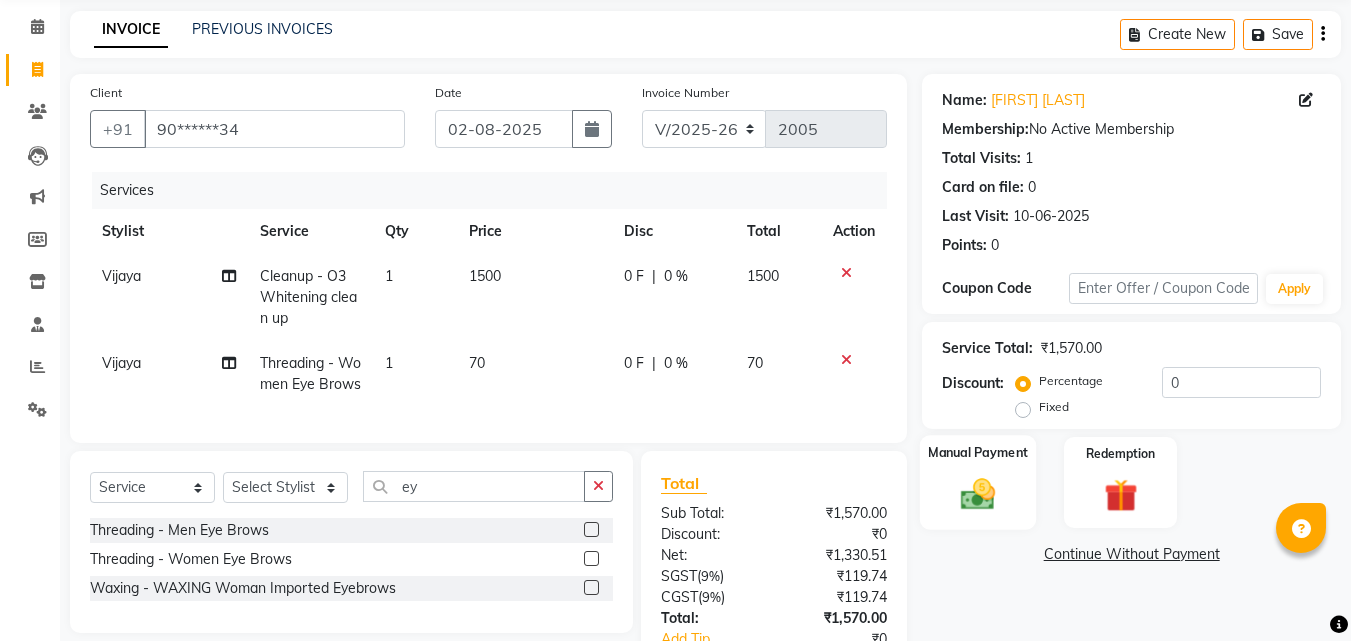 click 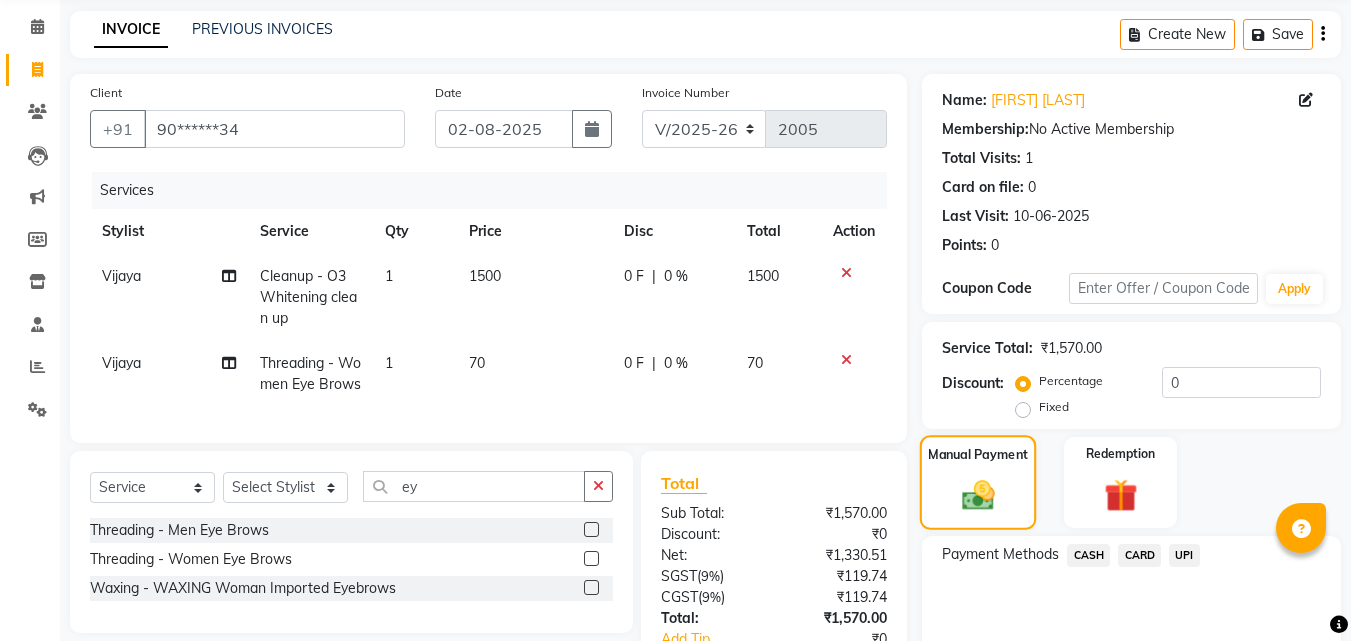 scroll, scrollTop: 246, scrollLeft: 0, axis: vertical 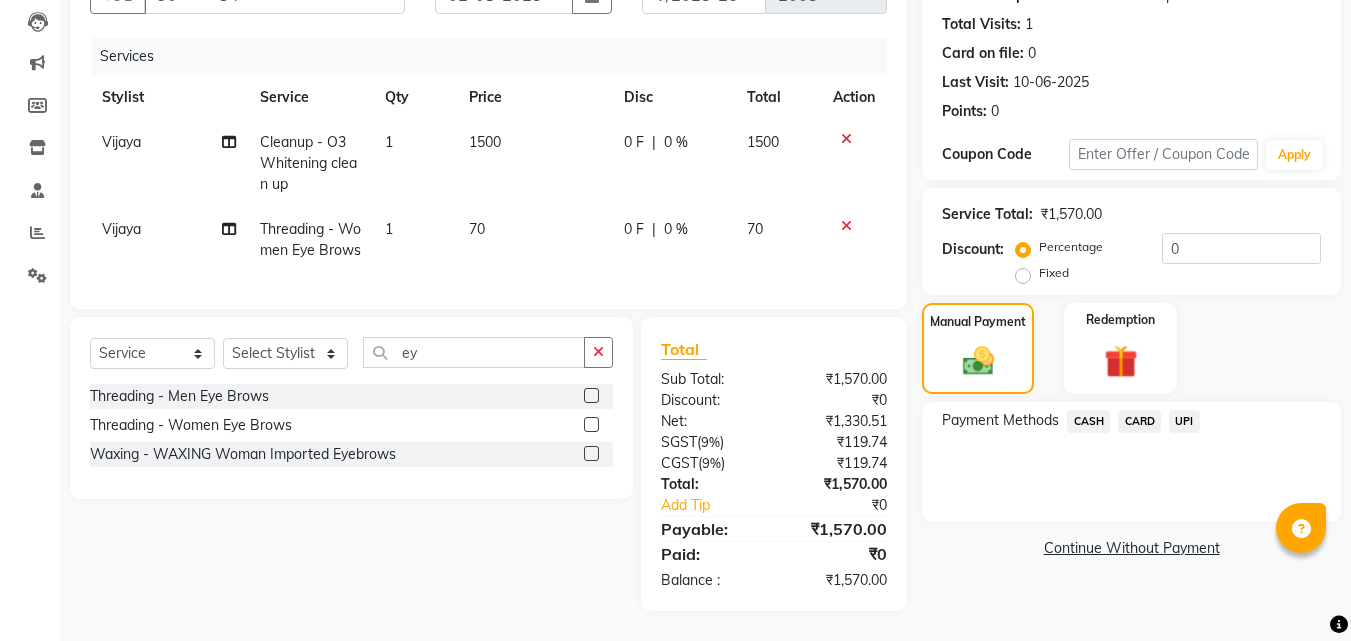 click on "CARD" 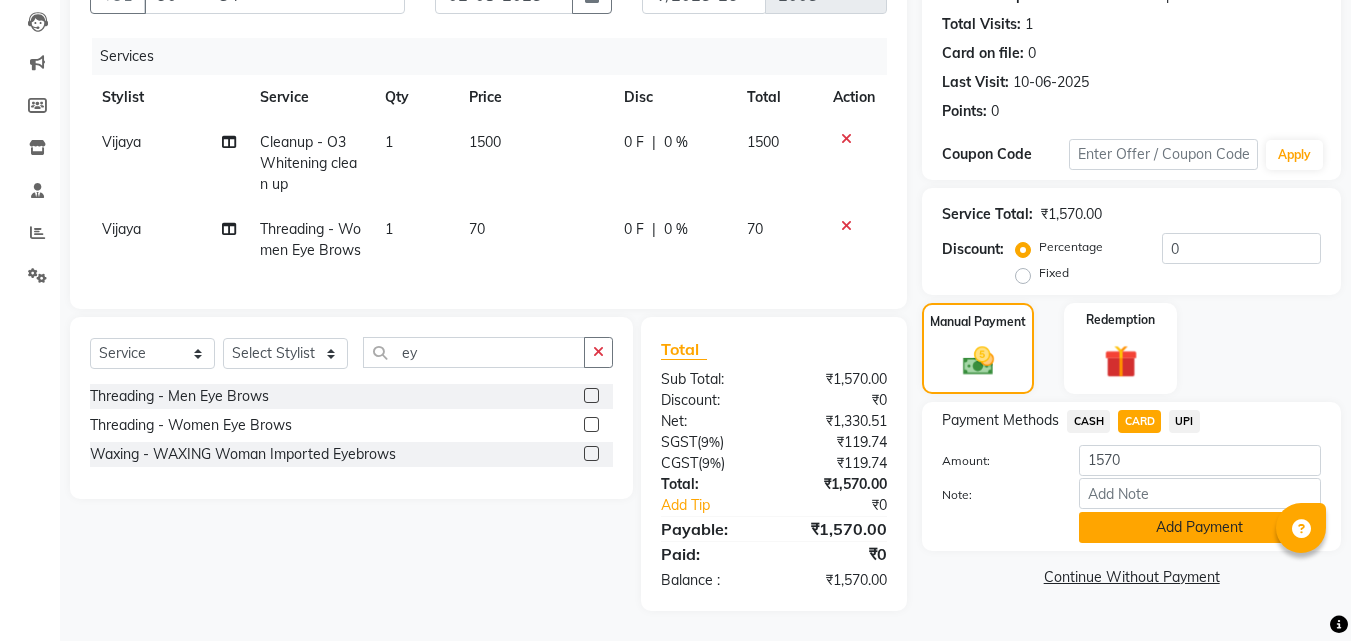 click on "Add Payment" 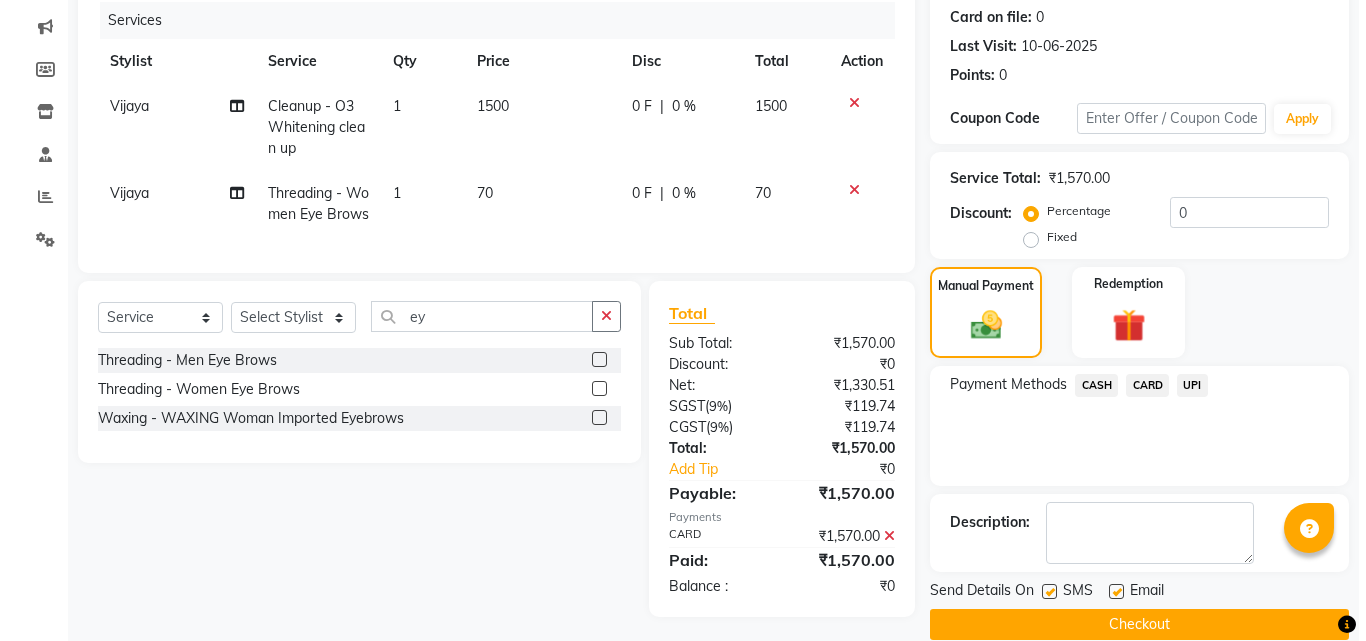 scroll, scrollTop: 0, scrollLeft: 0, axis: both 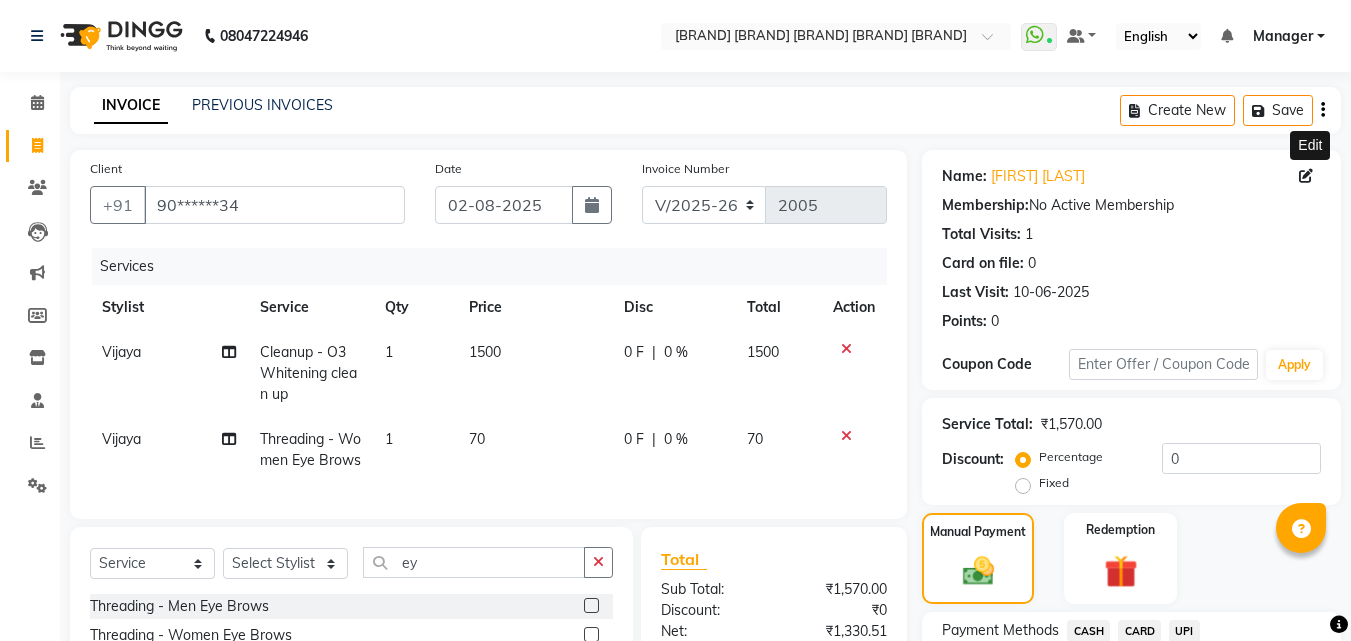 click 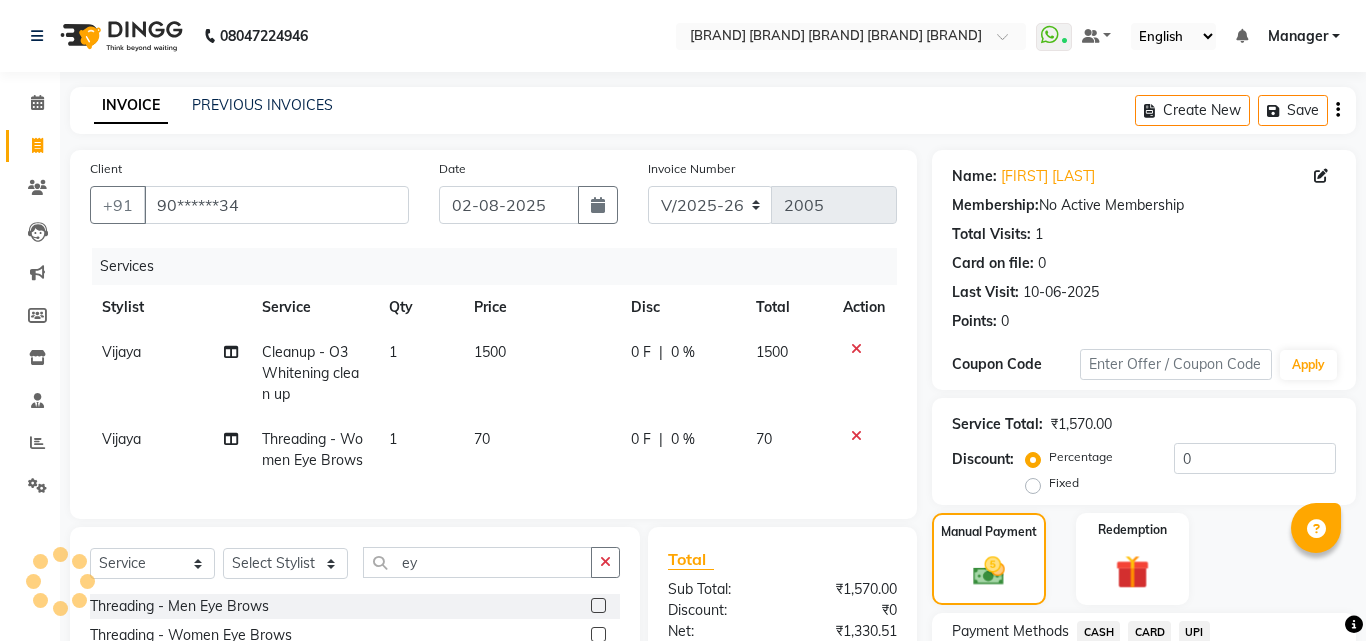 select on "26" 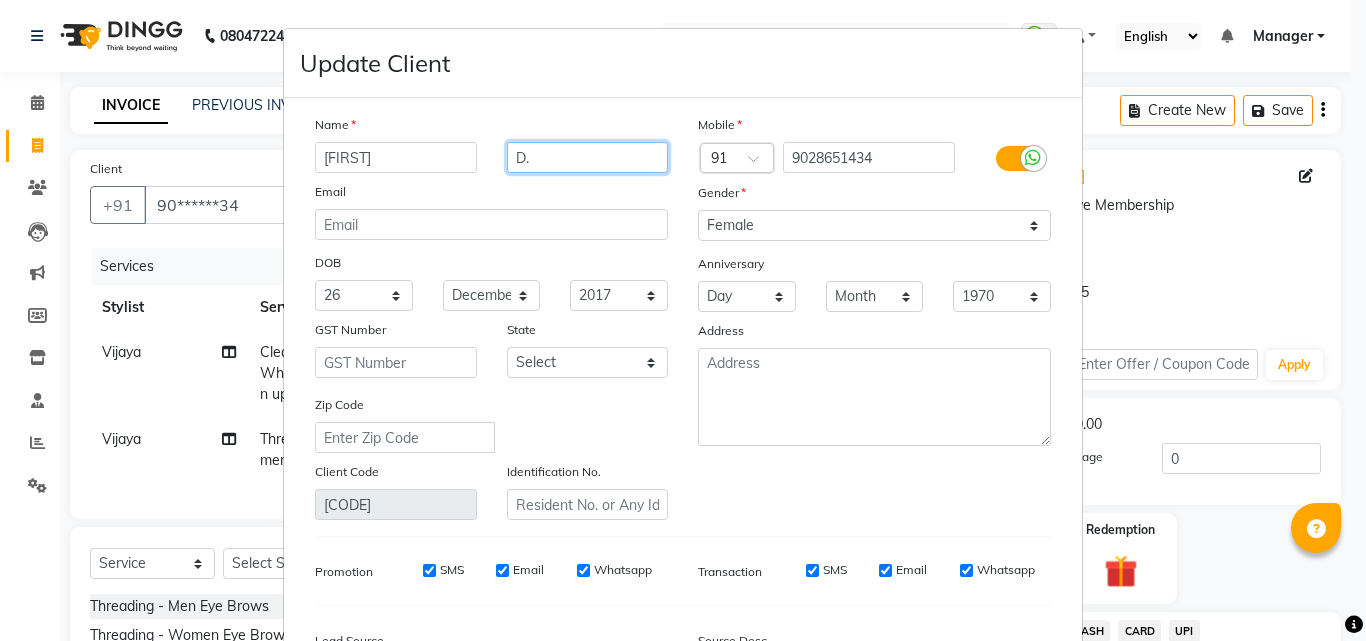 click on "D." at bounding box center (588, 157) 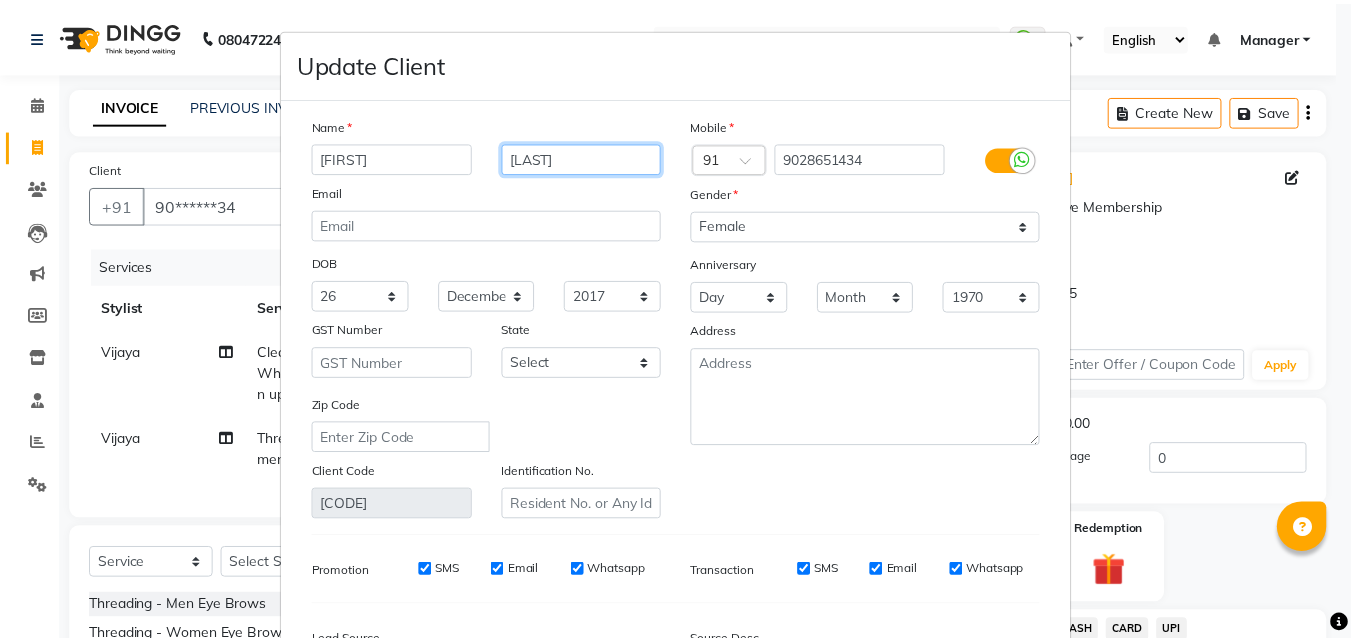 scroll, scrollTop: 246, scrollLeft: 0, axis: vertical 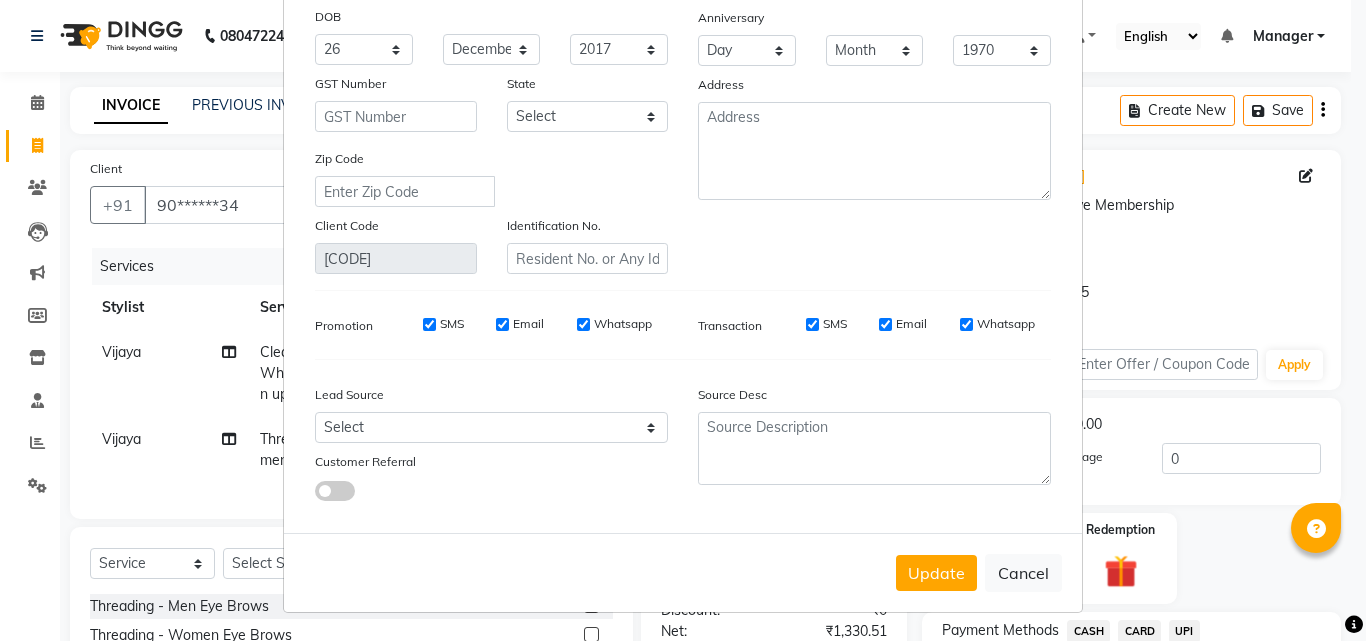 type on "[LAST]" 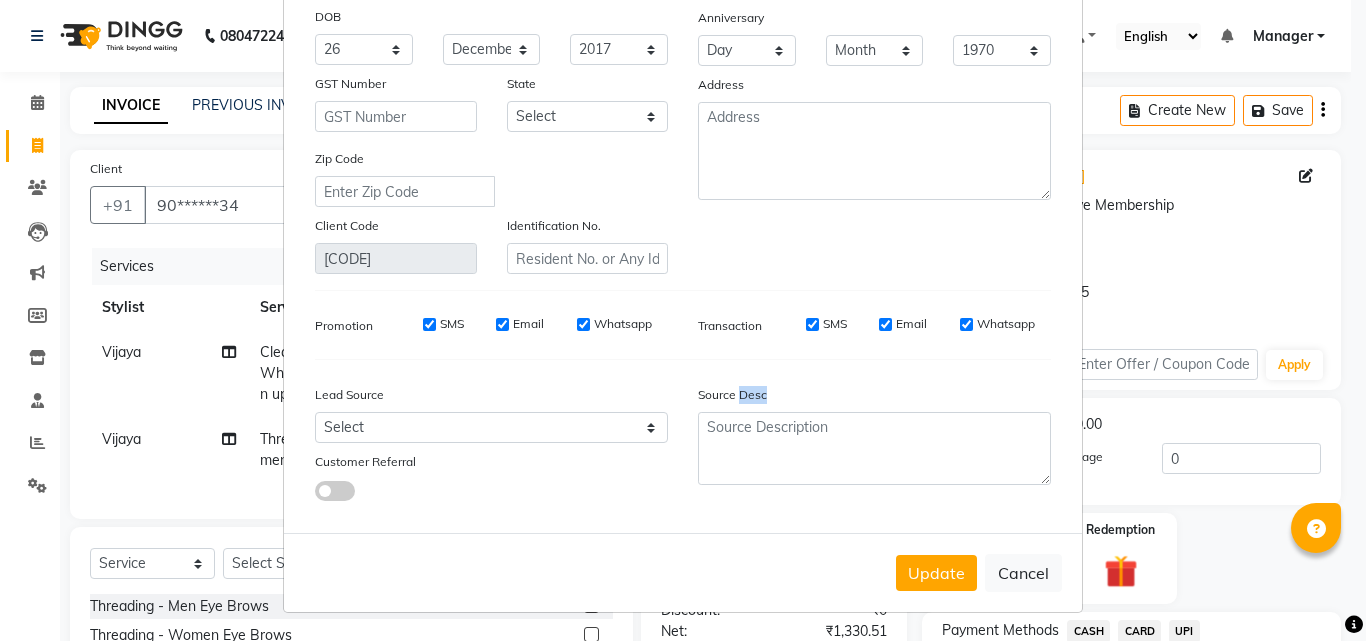 click on "Update   Cancel" at bounding box center (683, 572) 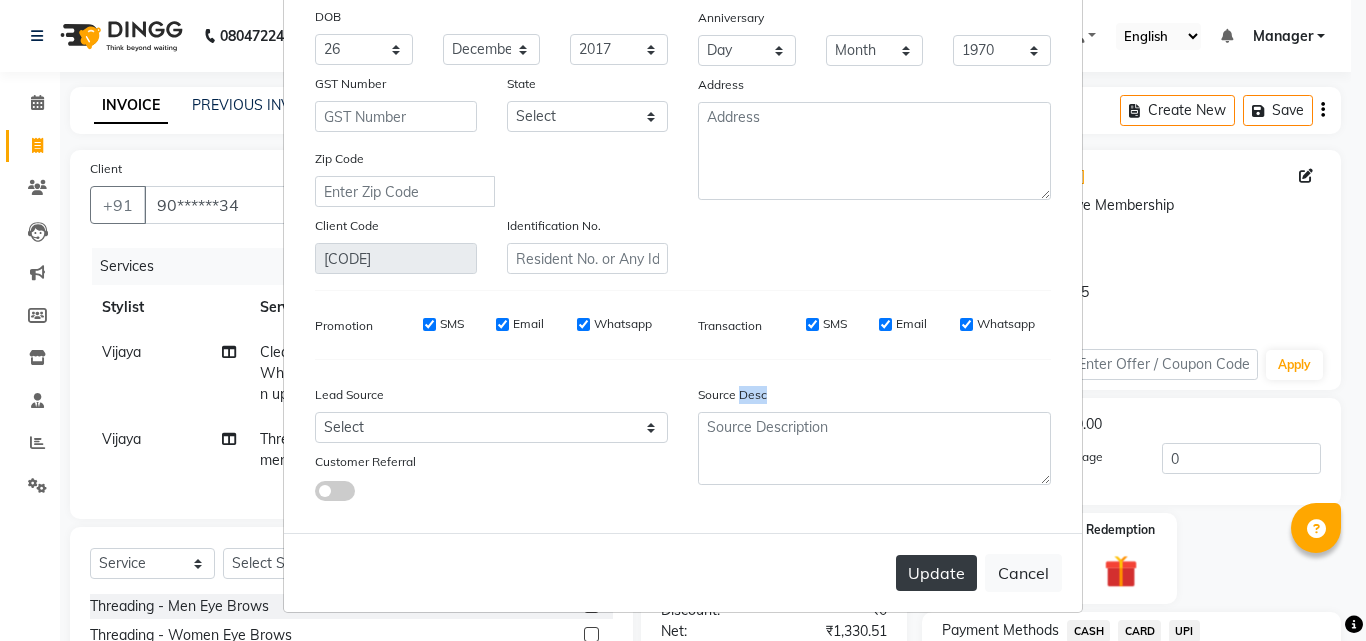 click on "Update" at bounding box center [936, 573] 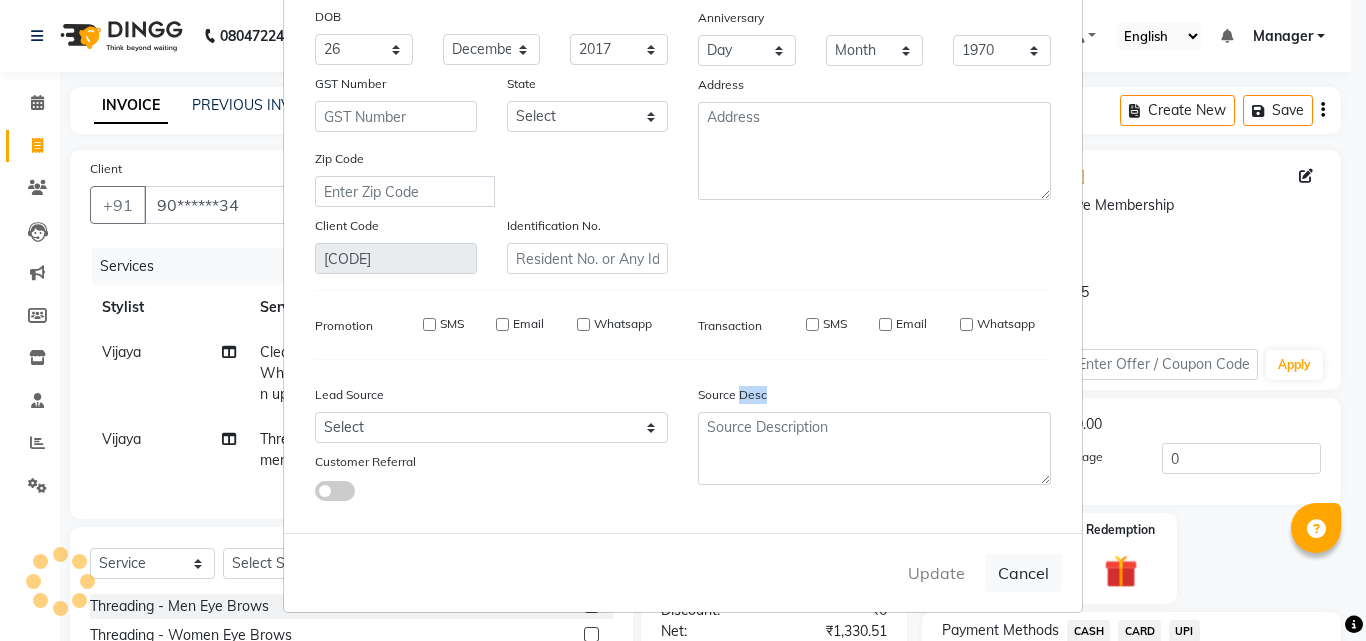 type 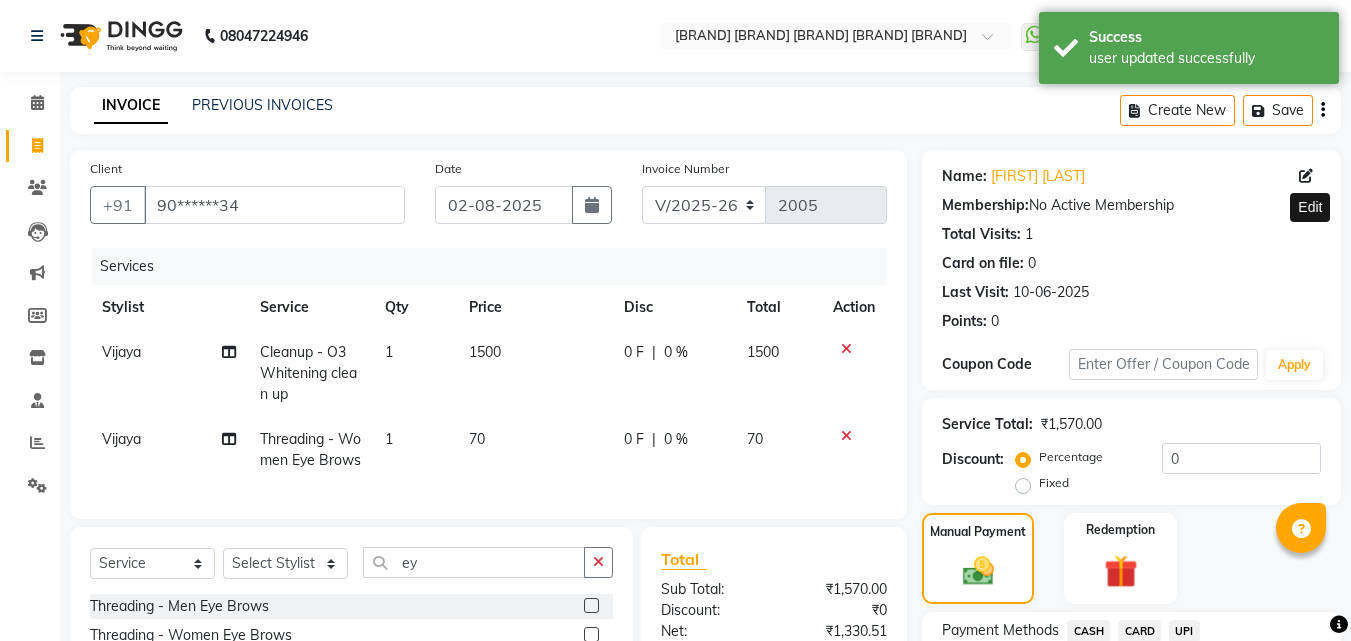 scroll, scrollTop: 288, scrollLeft: 0, axis: vertical 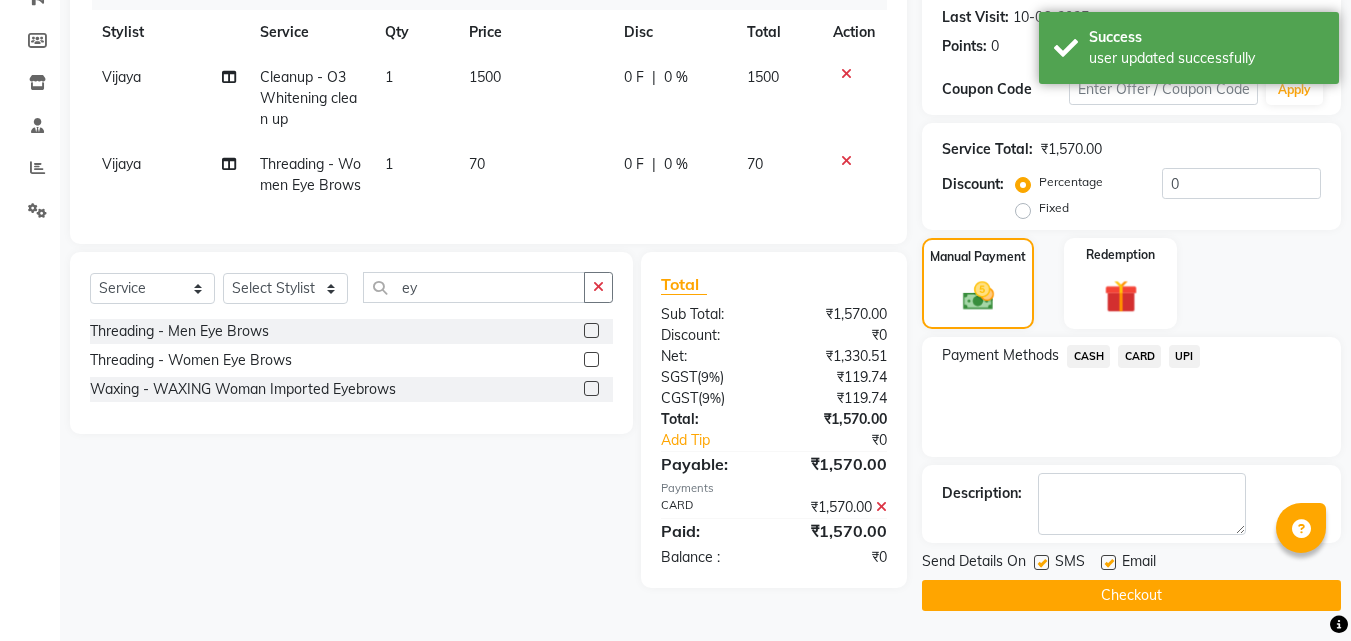 click 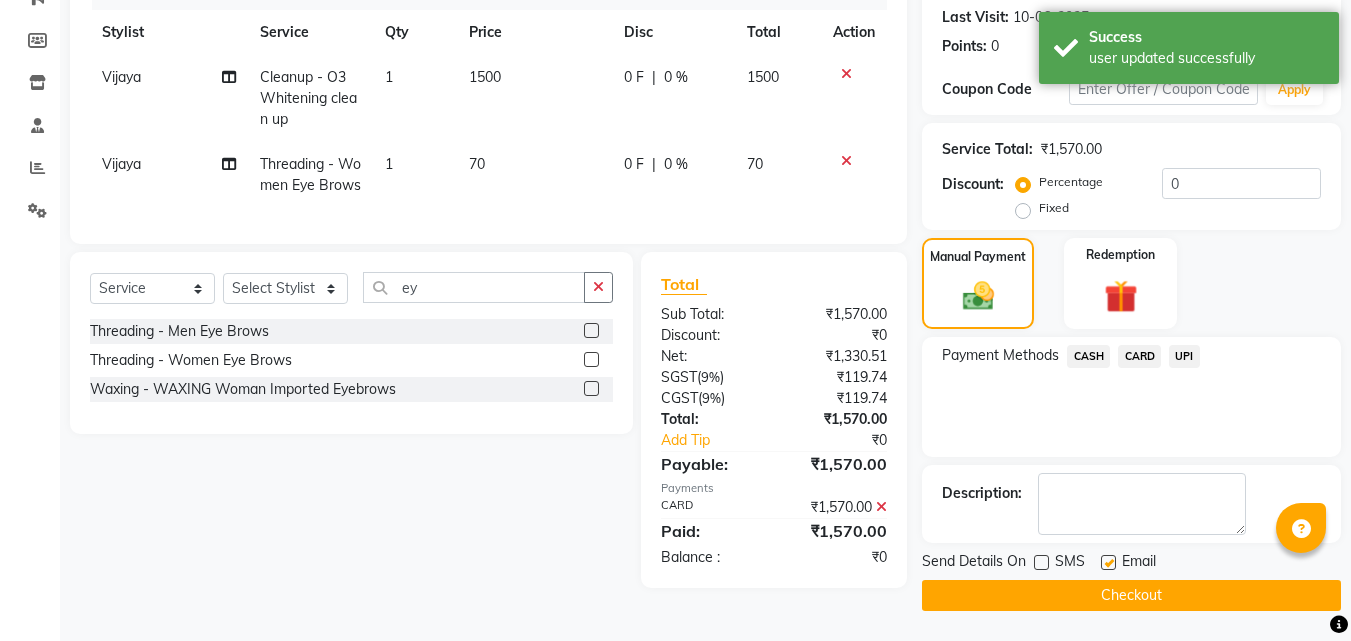 click on "Send Details On SMS Email  Checkout" 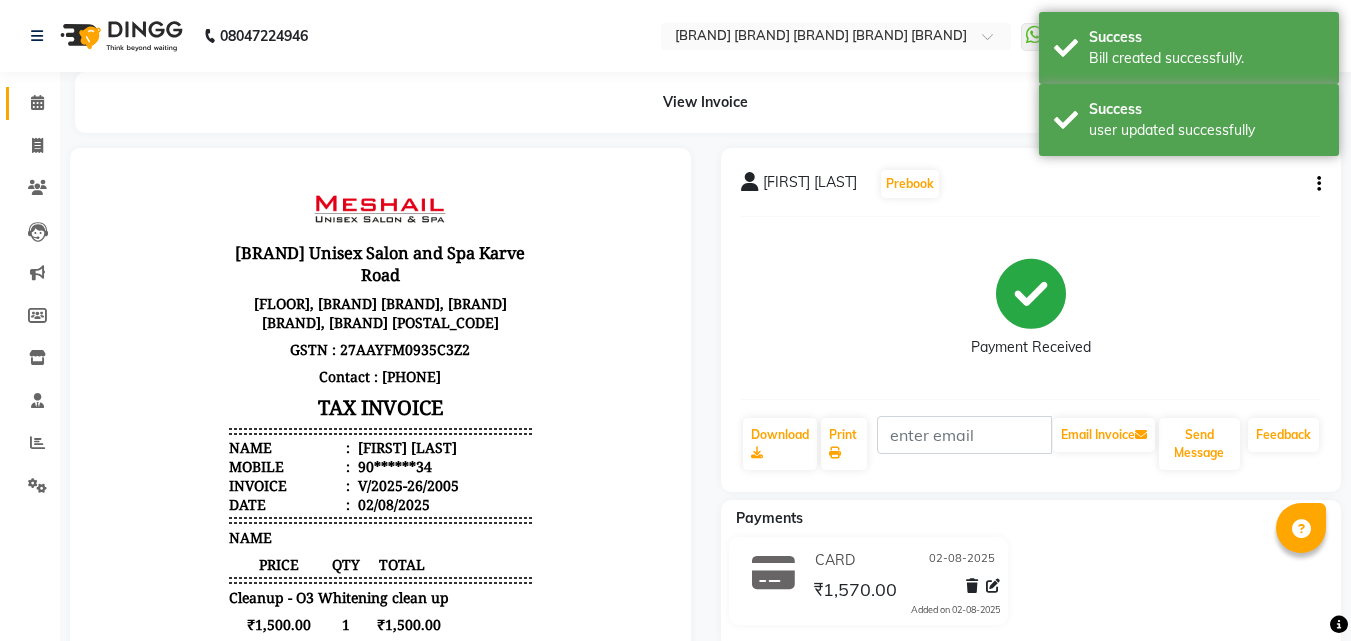 scroll, scrollTop: 0, scrollLeft: 0, axis: both 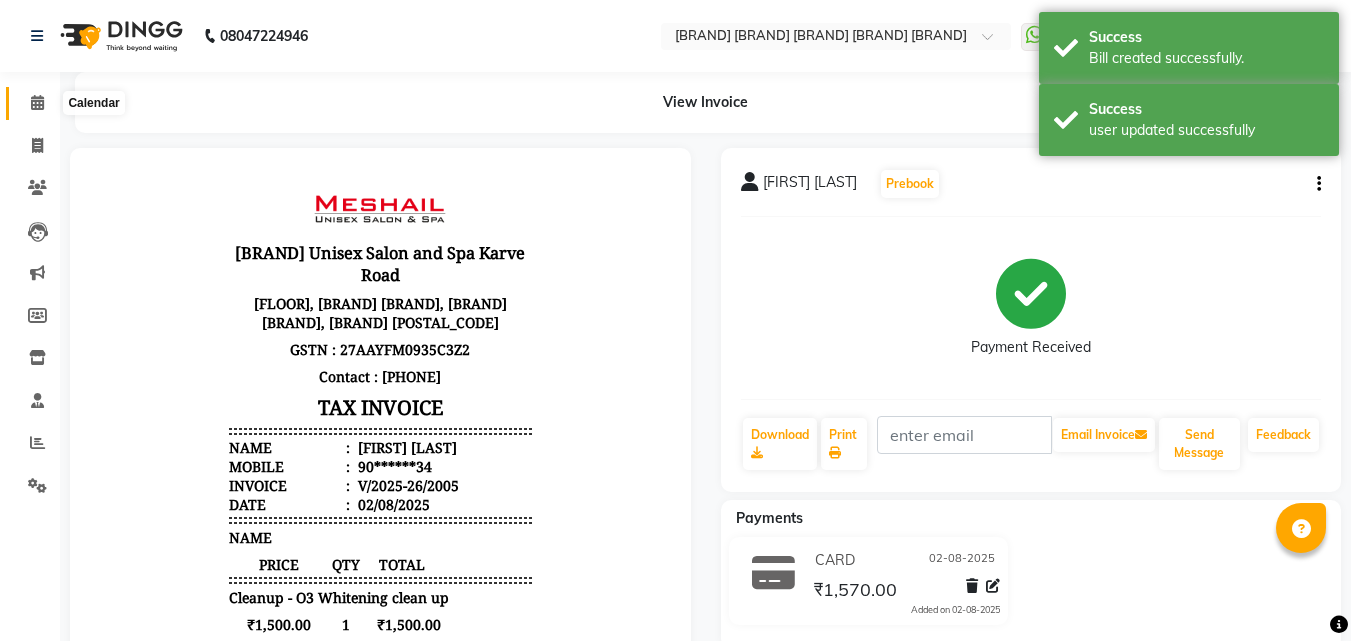 click 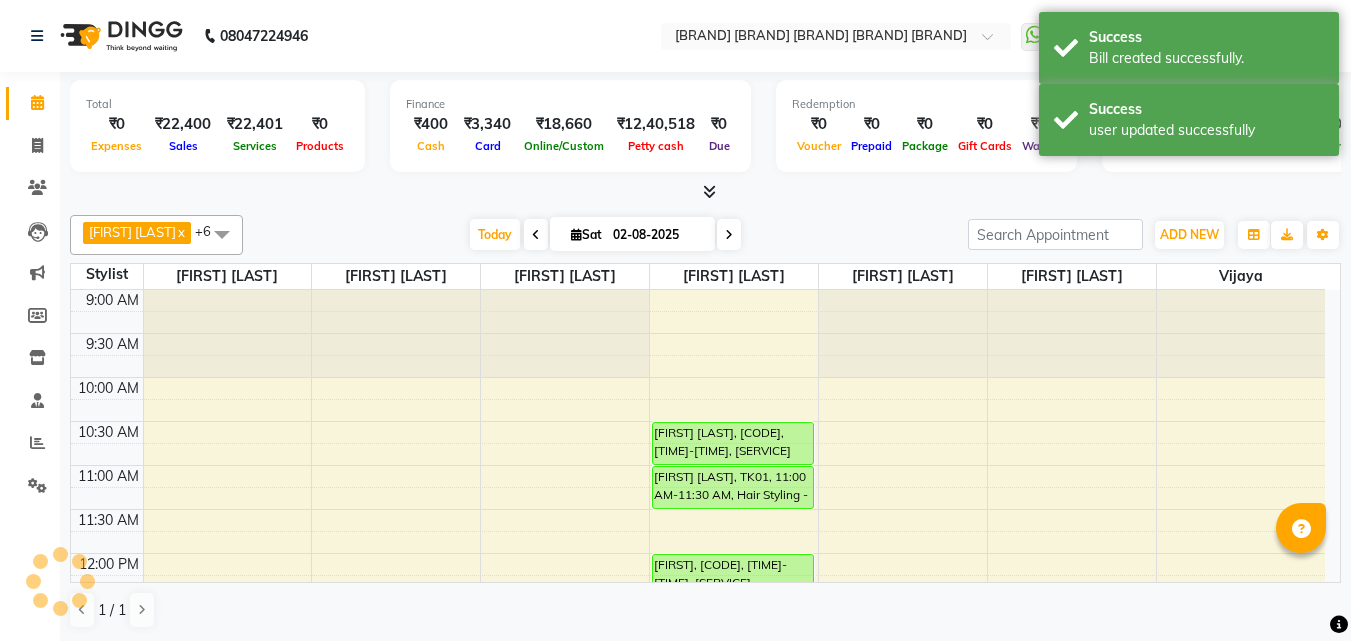 scroll, scrollTop: 851, scrollLeft: 0, axis: vertical 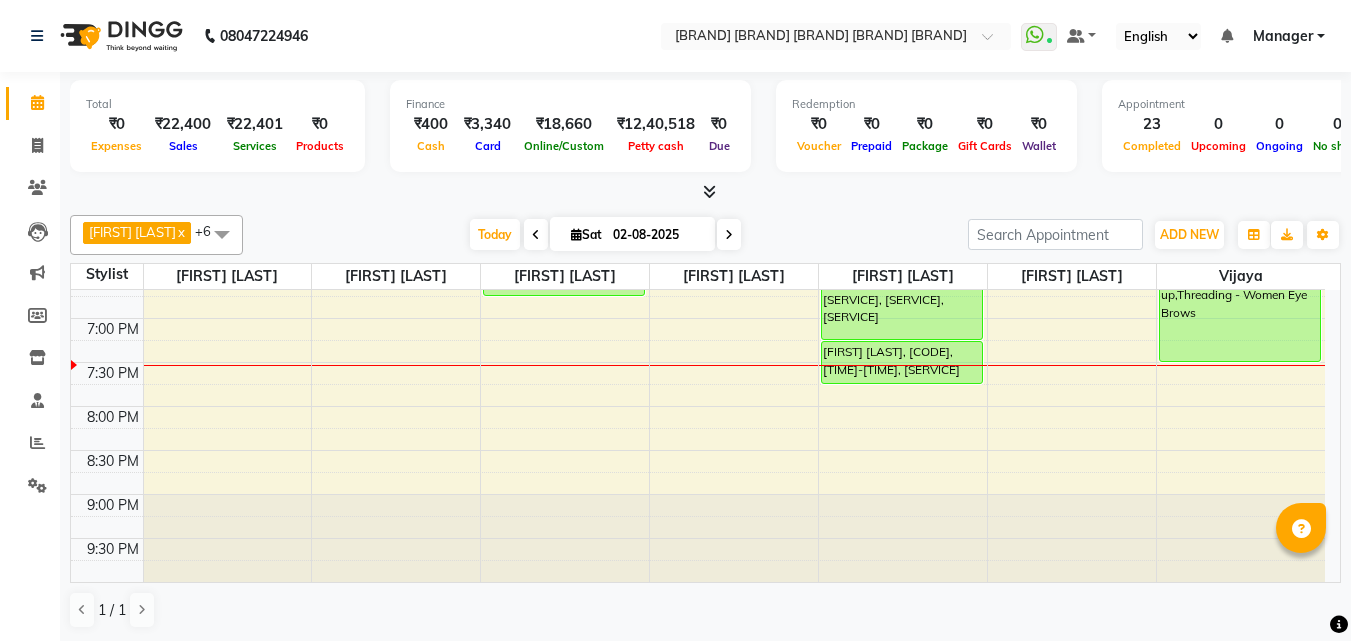 click on "[TIME] [TIME] [TIME] [TIME] [TIME] [TIME] [TIME] [TIME] [TIME] [TIME] [TIME] [TIME] [TIME] [TIME] [TIME] [TIME] [TIME] [TIME] [TIME] [TIME] [TIME] [TIME] [TIME] [TIME] [TIME] [TIME] [FIRST] [LAST], [CODE], [TIME]-[TIME], [SERVICE] [FIRST] [LAST], [CODE], [TIME]-[TIME], [SERVICE] [FIRST] [LAST], [CODE], [TIME]-[TIME], [SERVICE] [FIRST] [LAST], [CODE], [TIME]-[TIME], [SERVICE]" at bounding box center [698, 10] 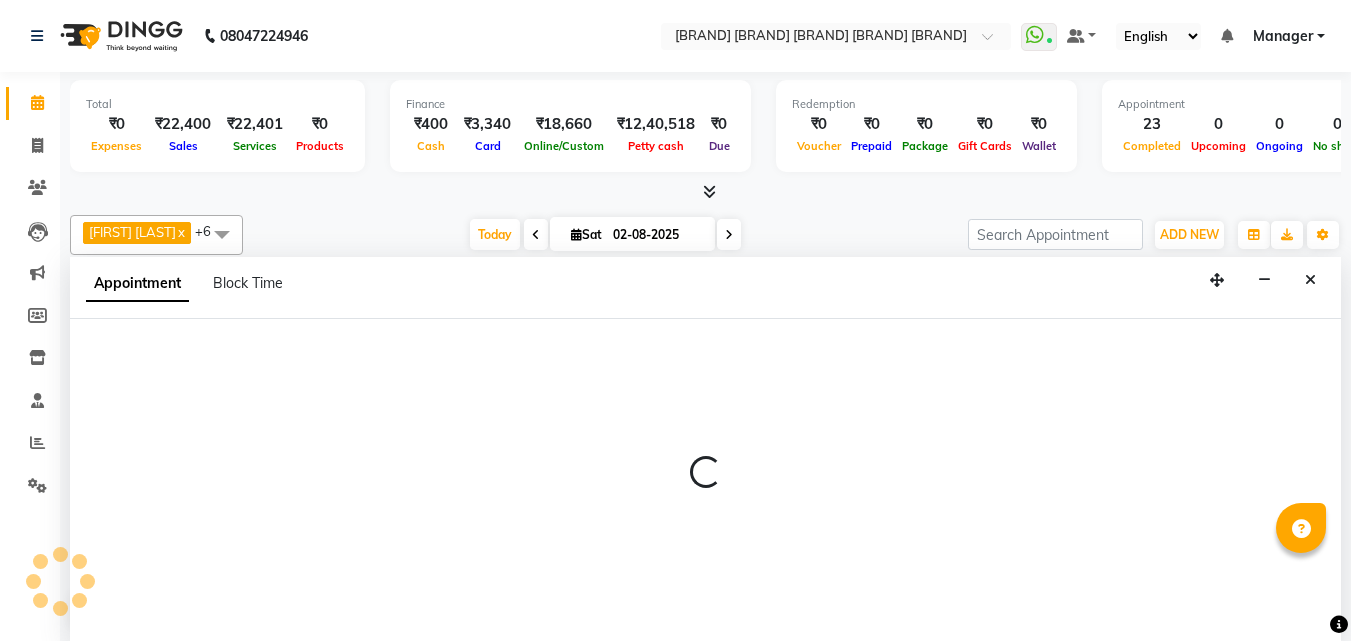 scroll, scrollTop: 1, scrollLeft: 0, axis: vertical 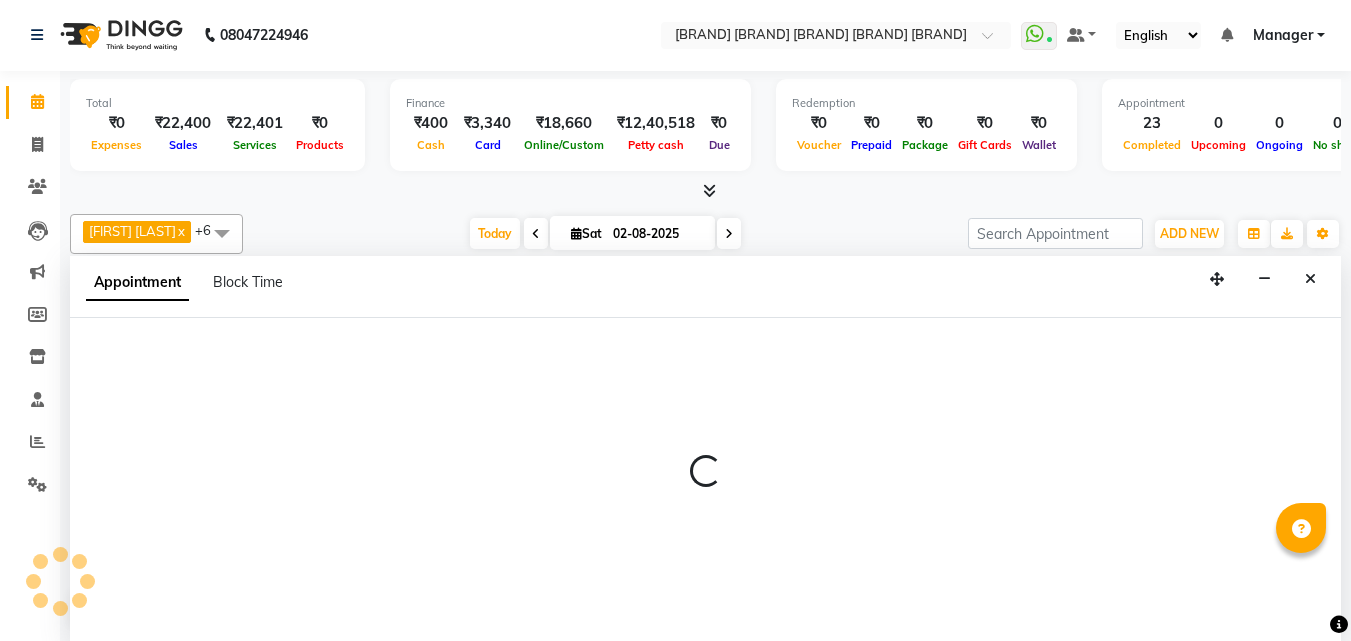 select on "52969" 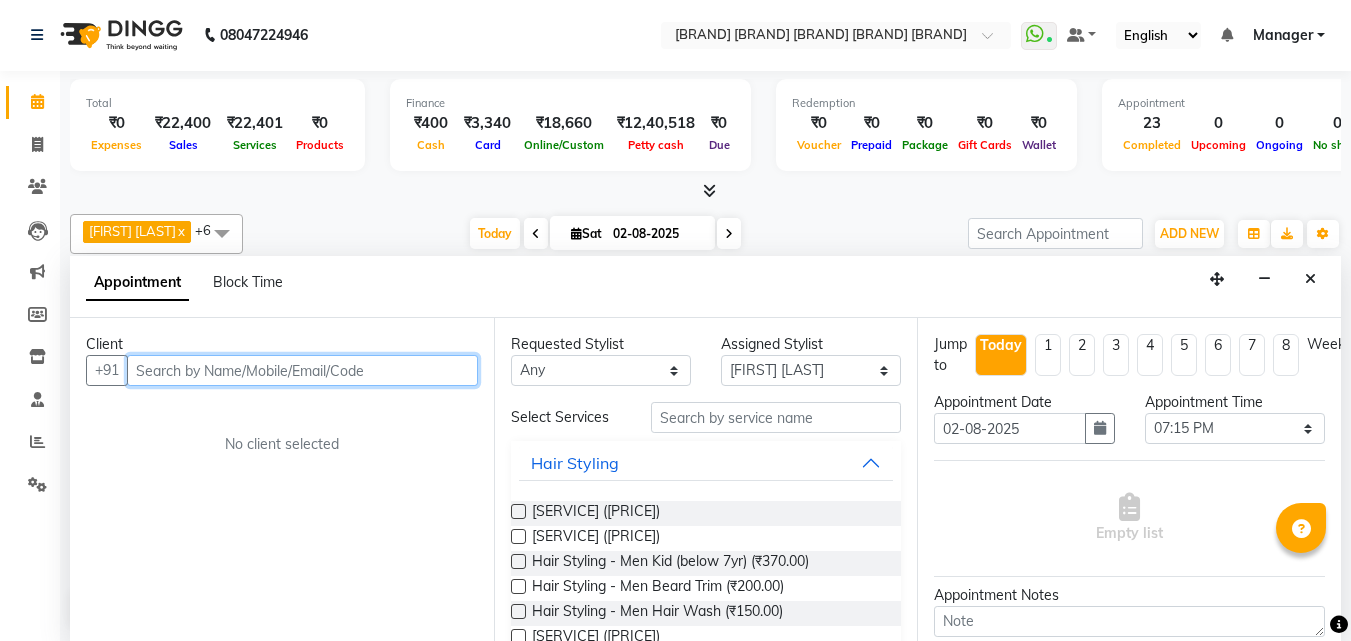 click at bounding box center [302, 370] 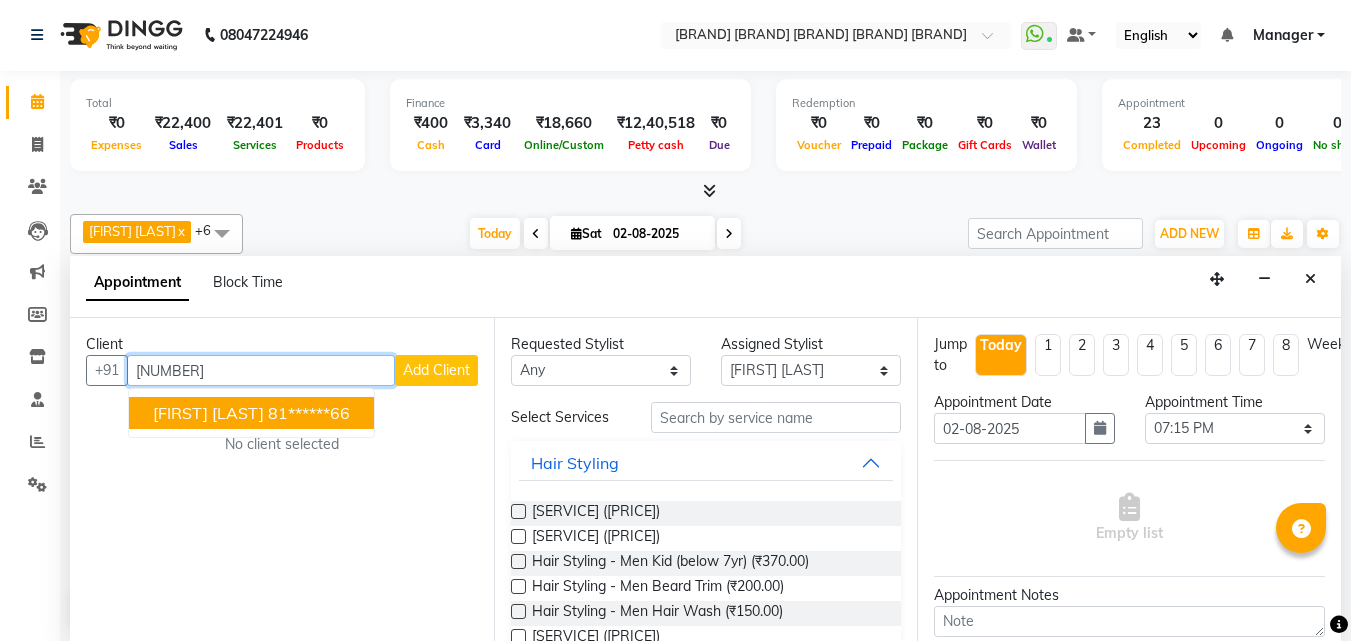 click on "[FIRST] [LAST] [PHONE]" at bounding box center (251, 413) 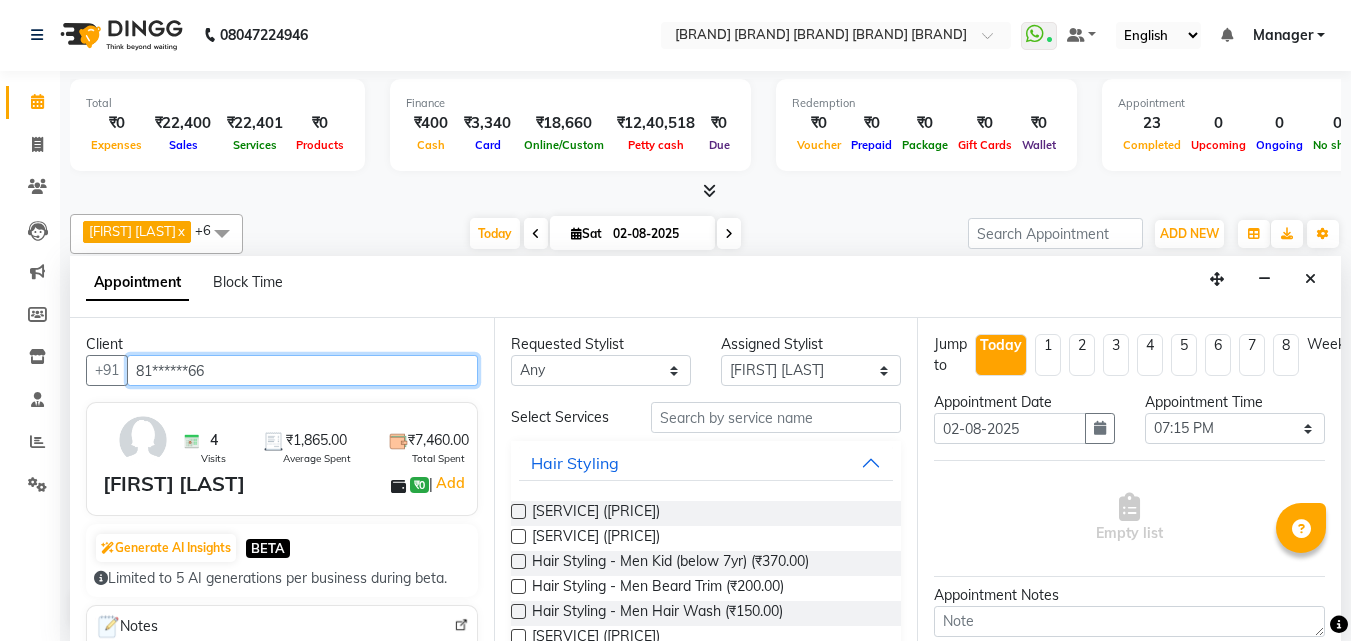 type on "81******66" 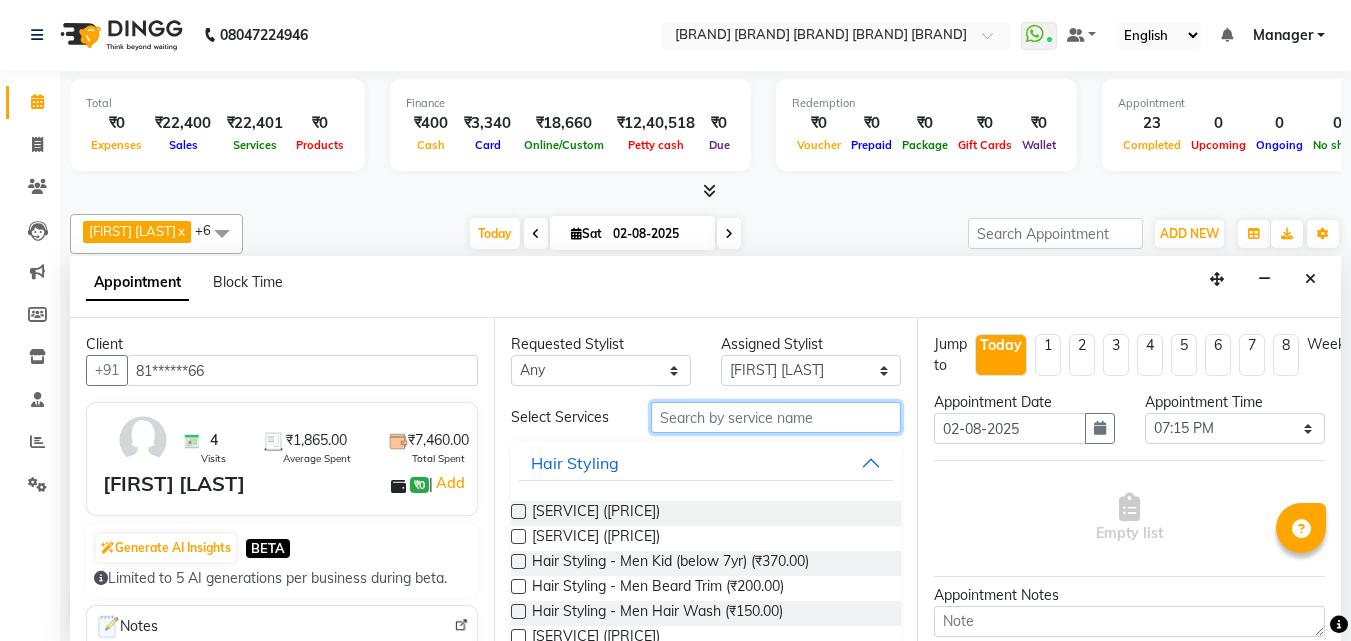 click at bounding box center [776, 417] 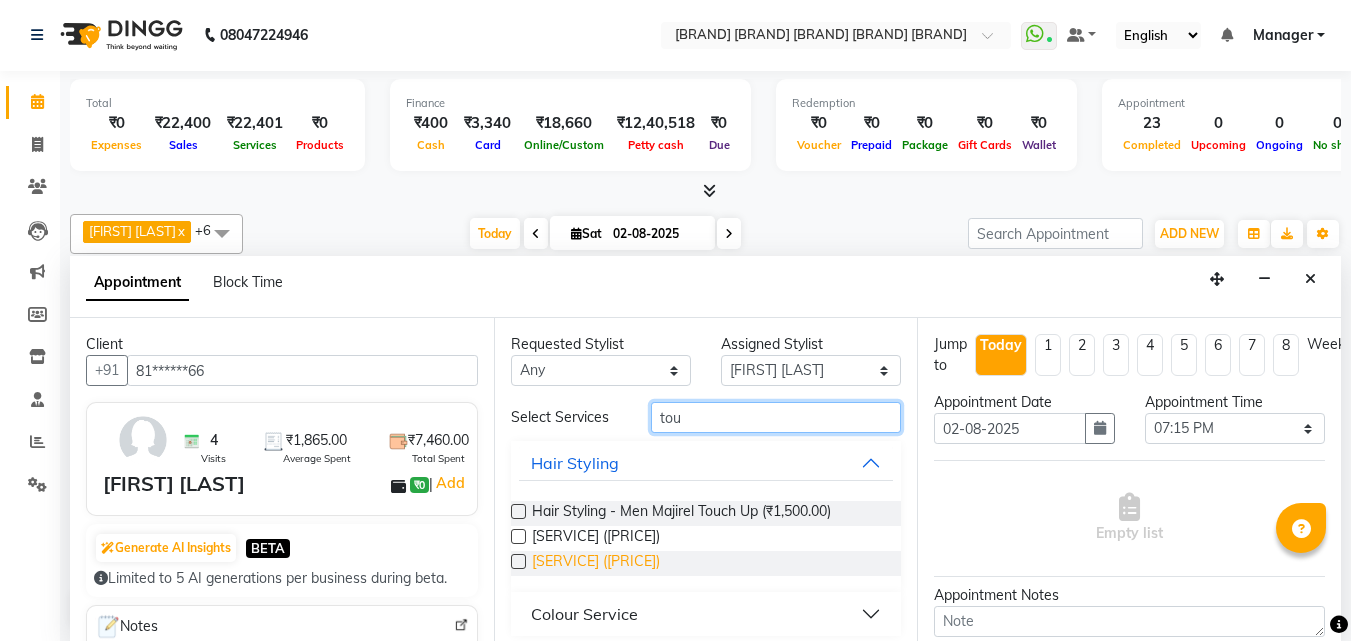 type on "tou" 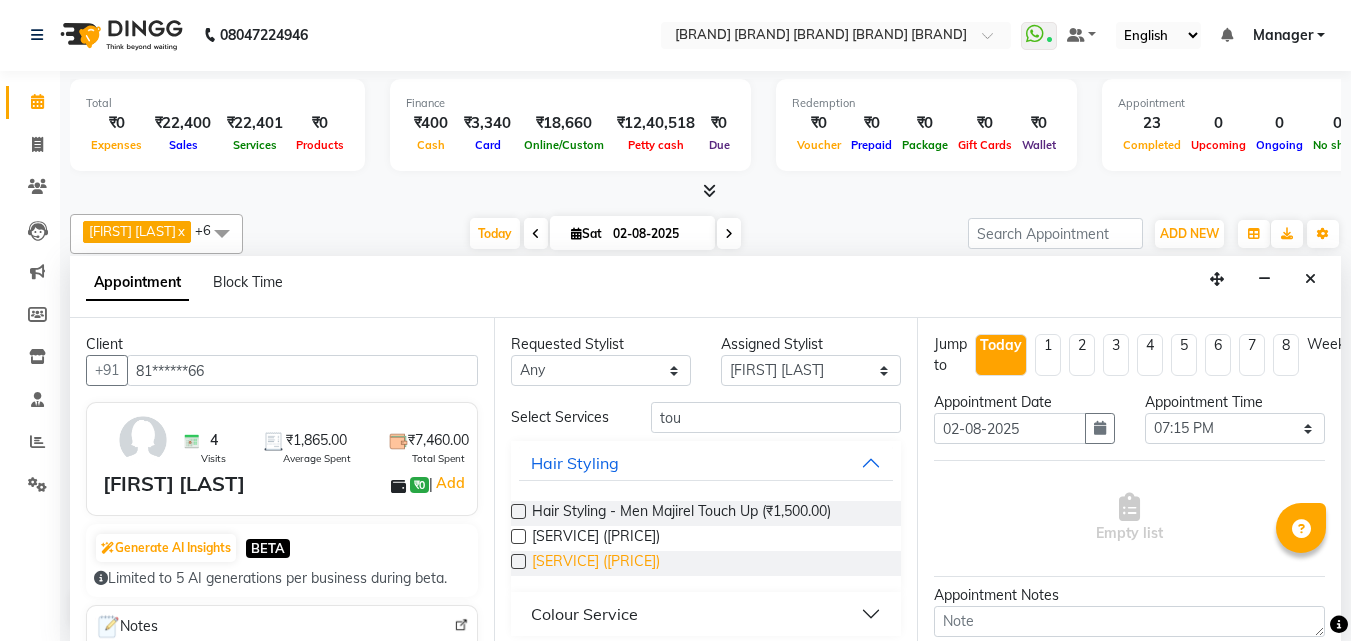 click on "[SERVICE] ([PRICE])" at bounding box center [596, 563] 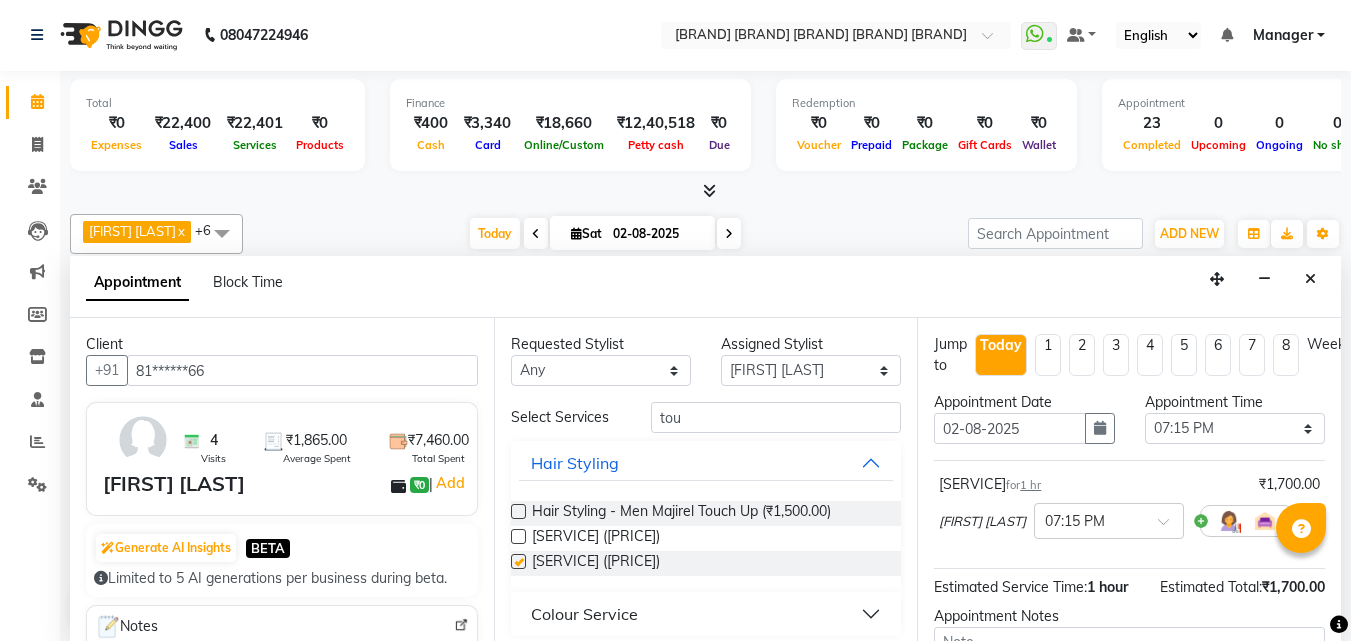 checkbox on "false" 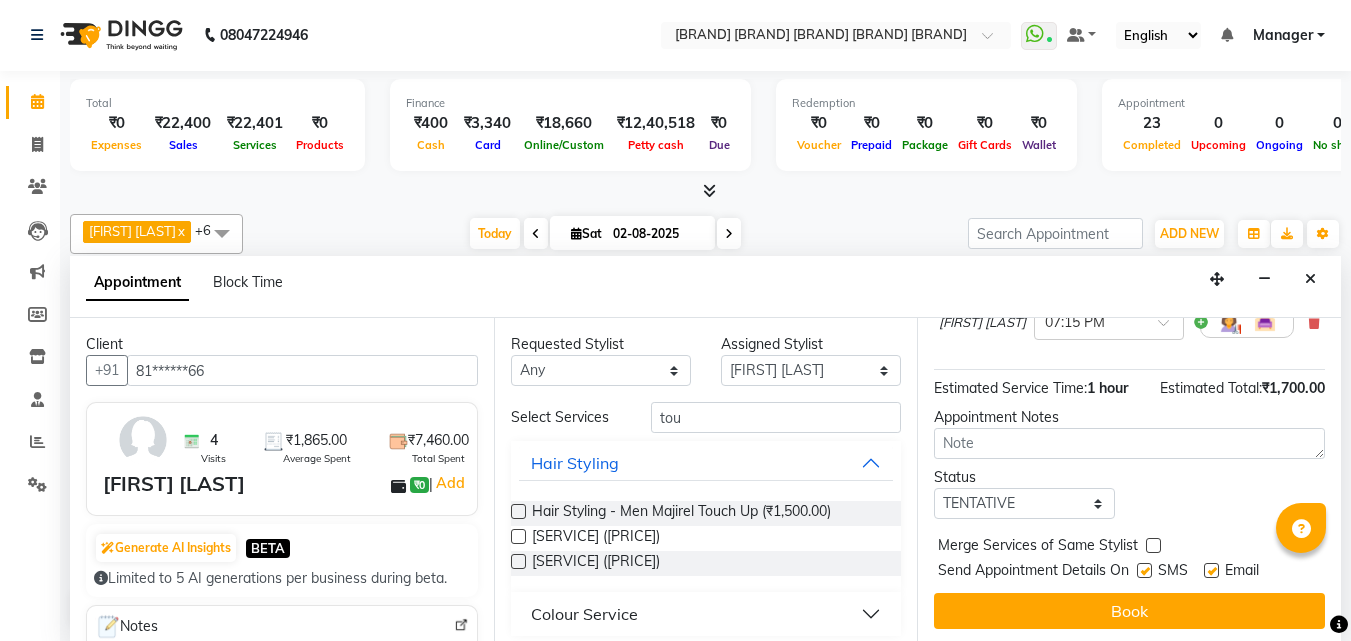scroll, scrollTop: 200, scrollLeft: 0, axis: vertical 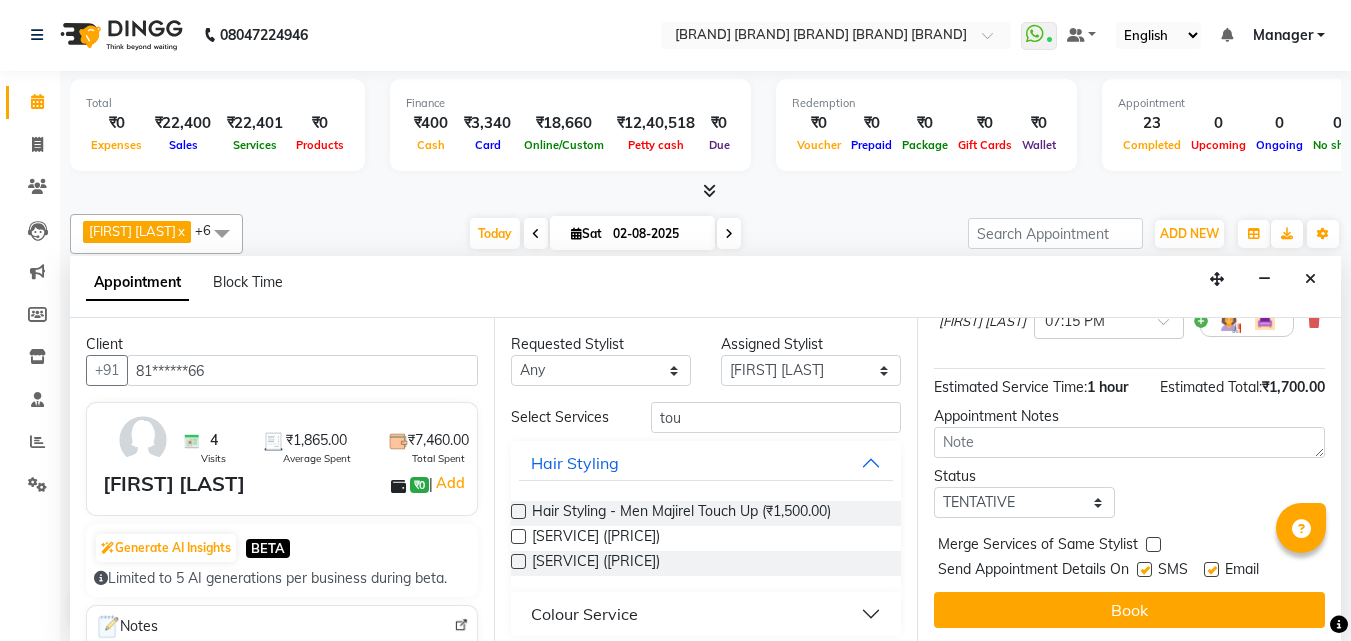 click at bounding box center [1144, 569] 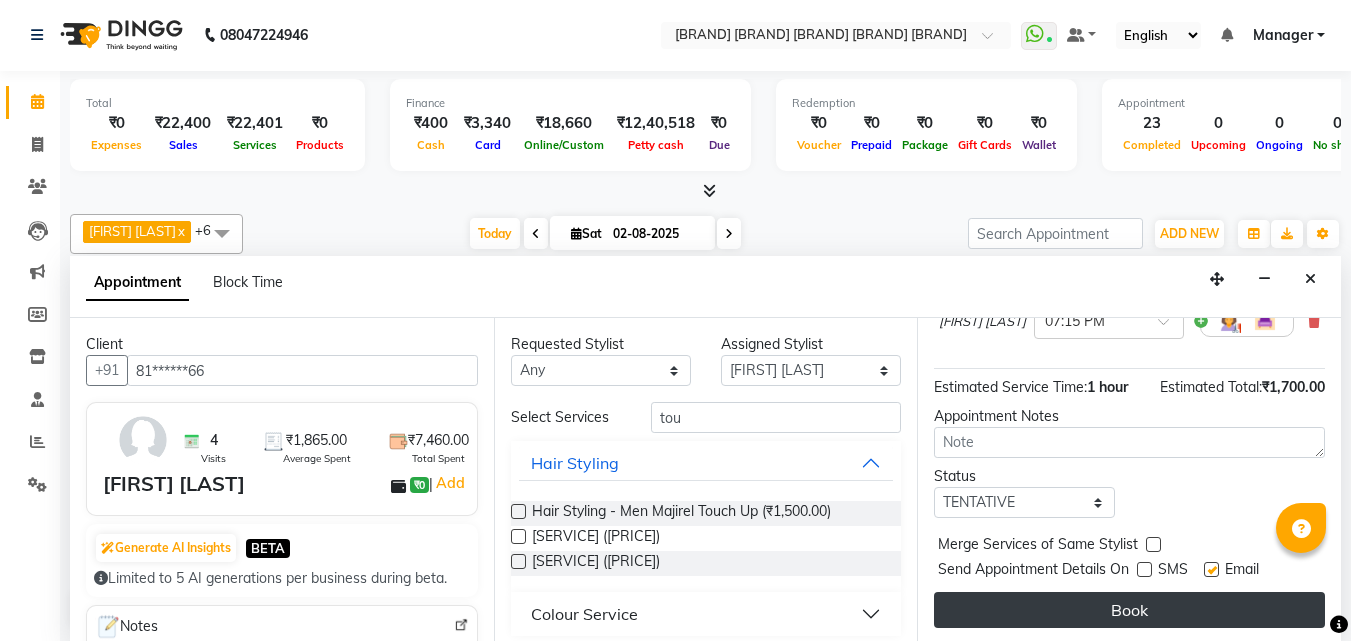 click on "Book" at bounding box center [1129, 610] 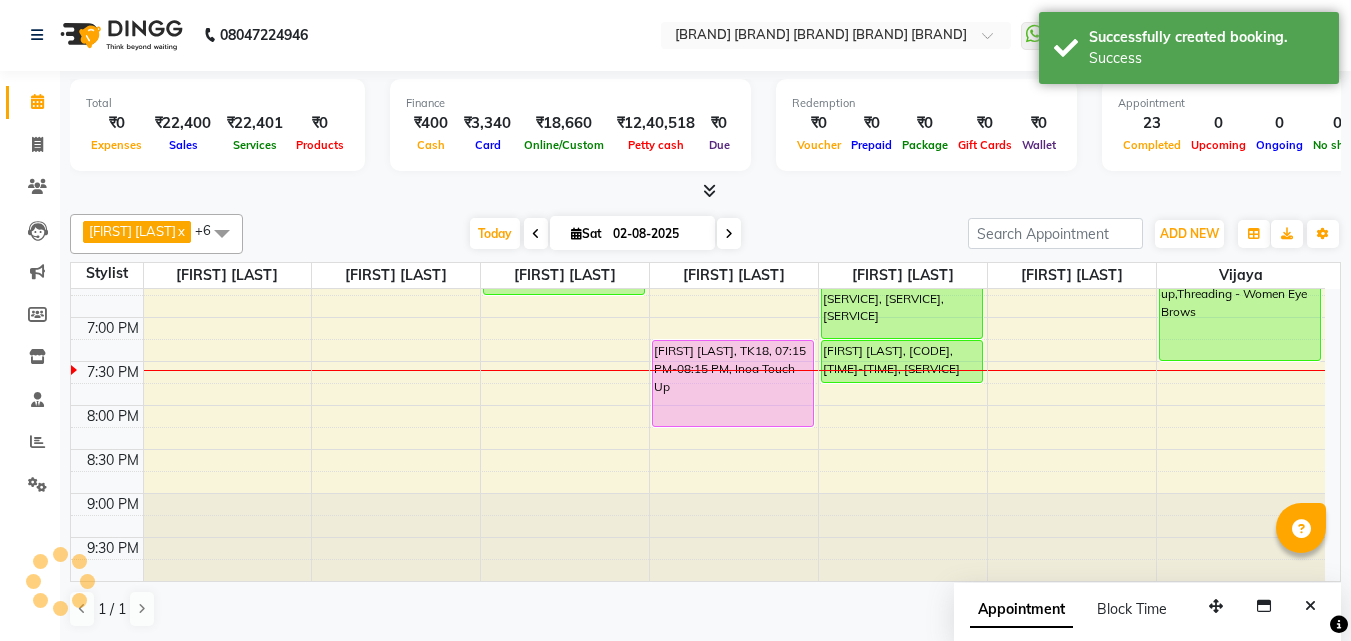 scroll, scrollTop: 0, scrollLeft: 0, axis: both 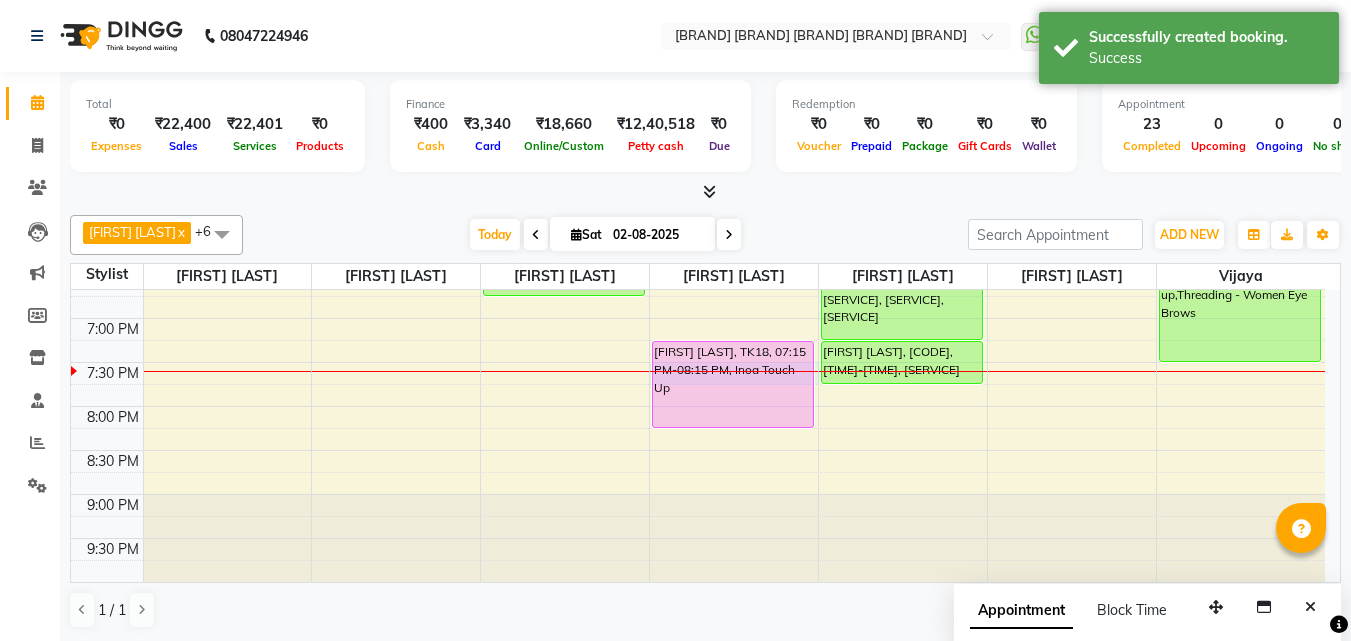 click at bounding box center (734, 371) 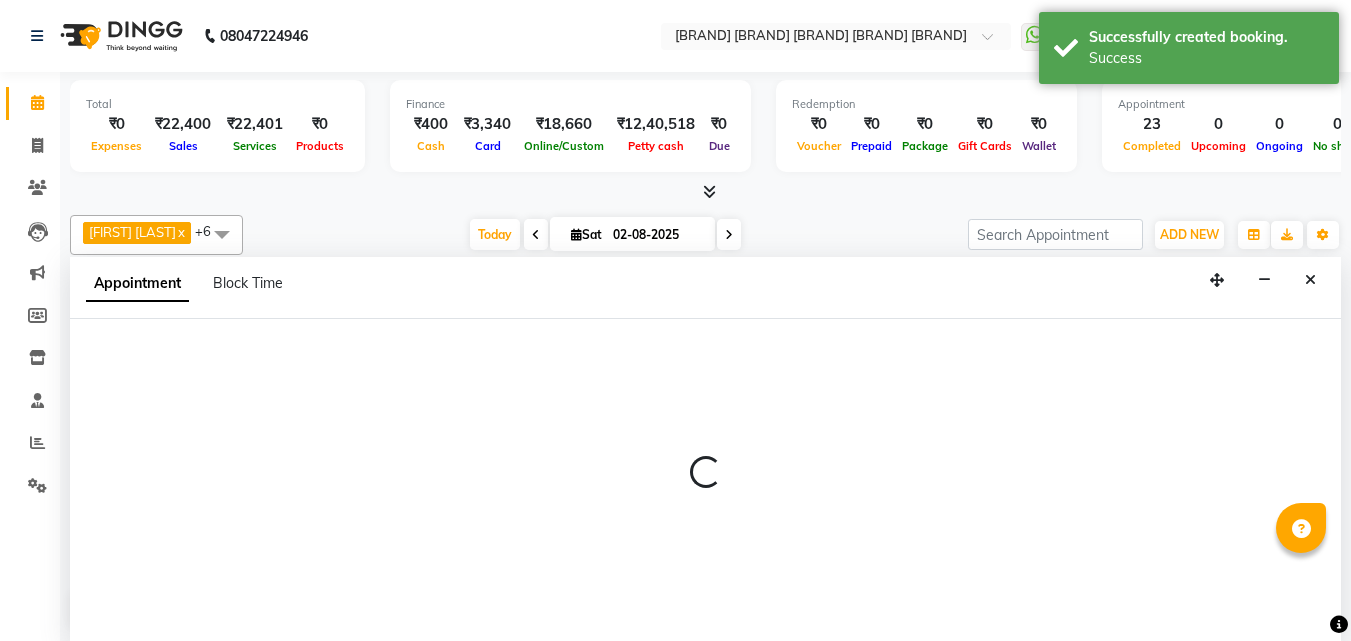 scroll, scrollTop: 1, scrollLeft: 0, axis: vertical 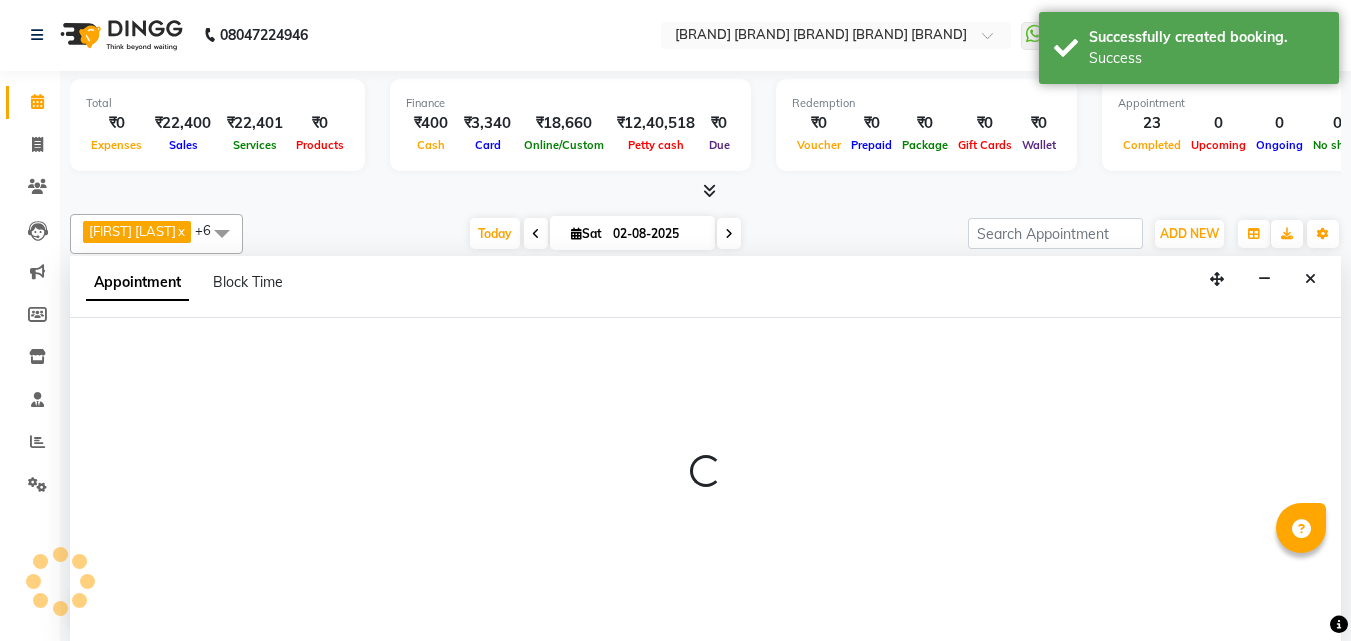 select on "52969" 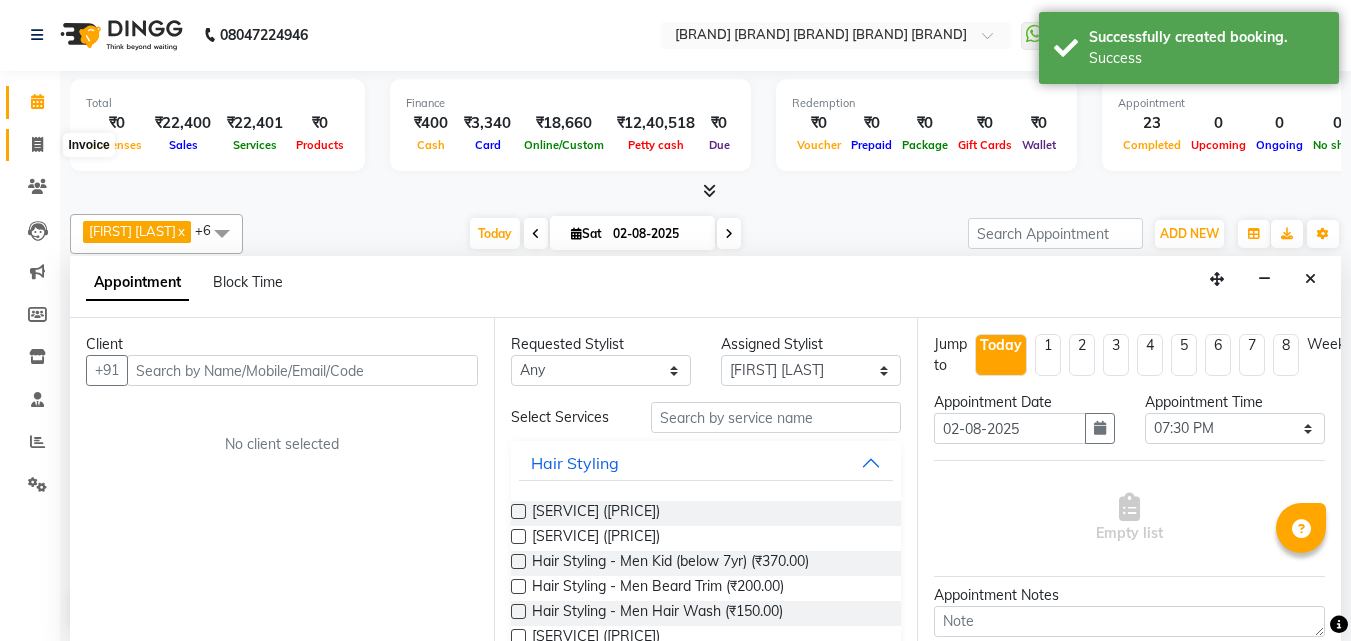 click 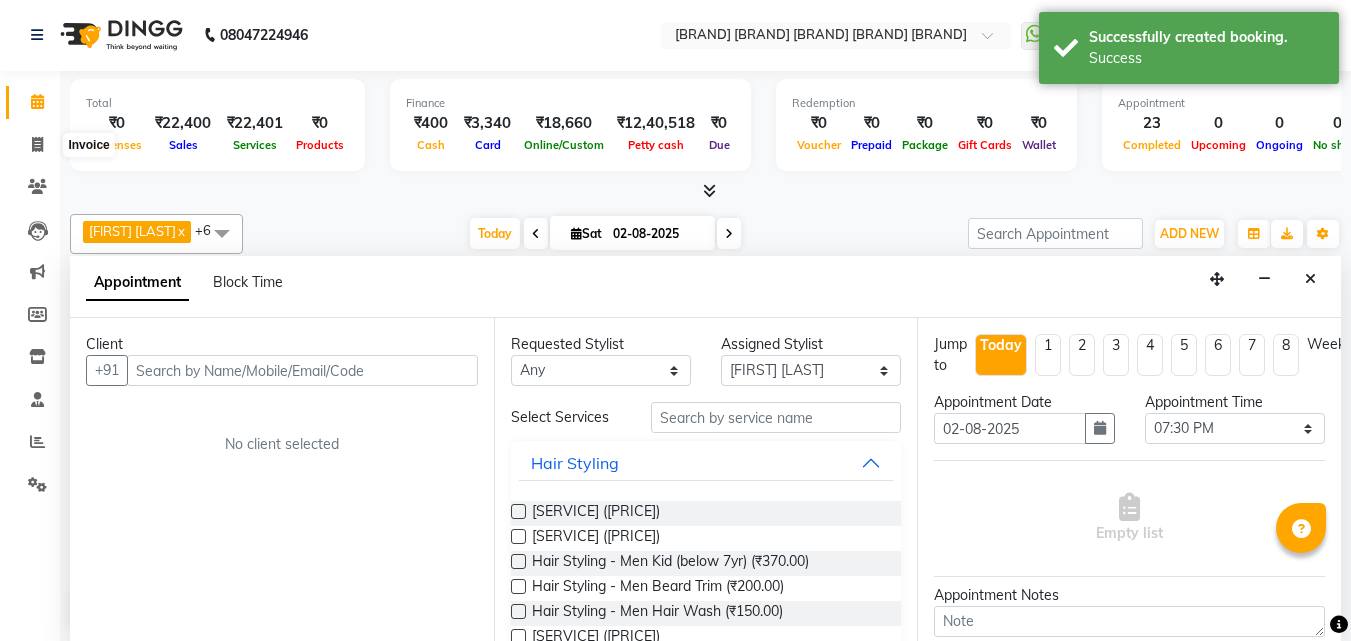 click on "Calendar" 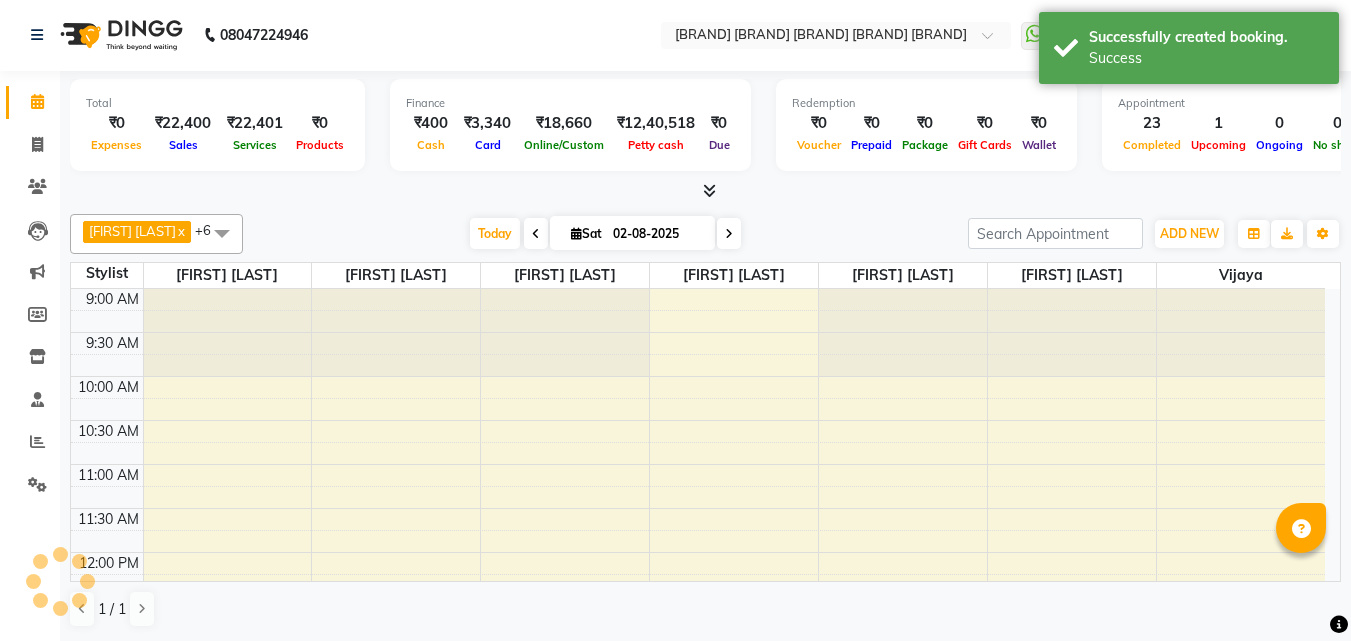 scroll, scrollTop: 0, scrollLeft: 0, axis: both 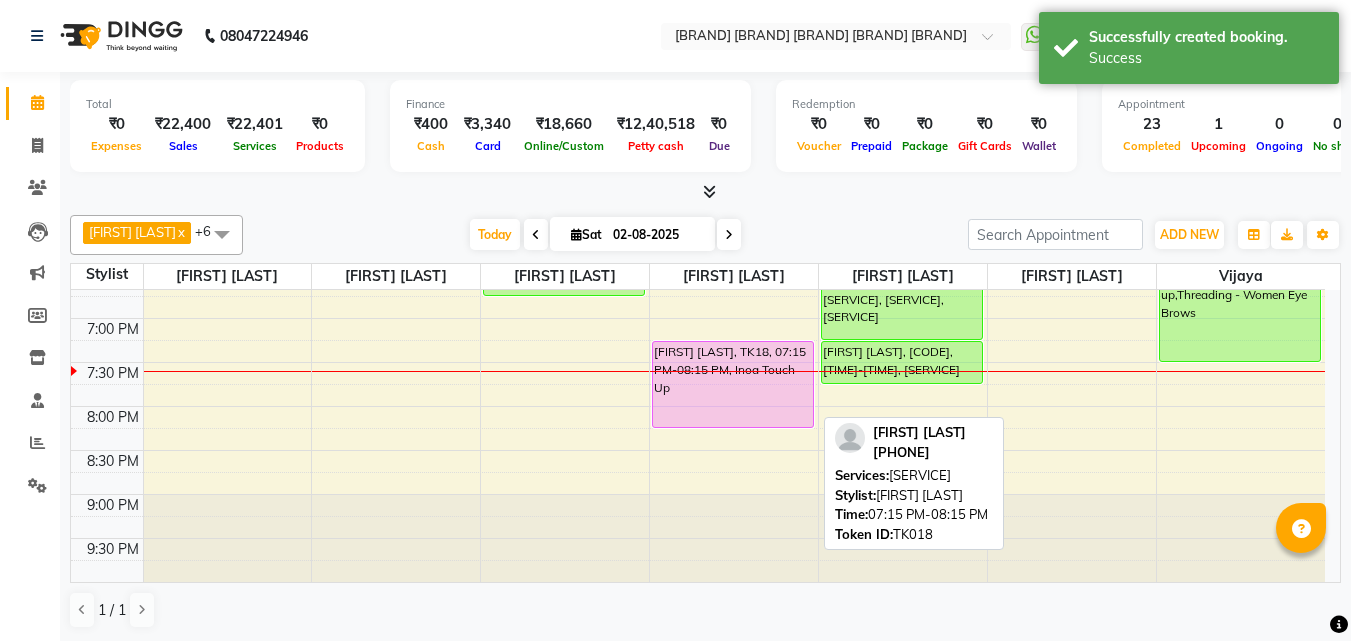 click on "[FIRST] [LAST], TK18, 07:15 PM-08:15 PM, Inoa Touch Up" at bounding box center (733, 384) 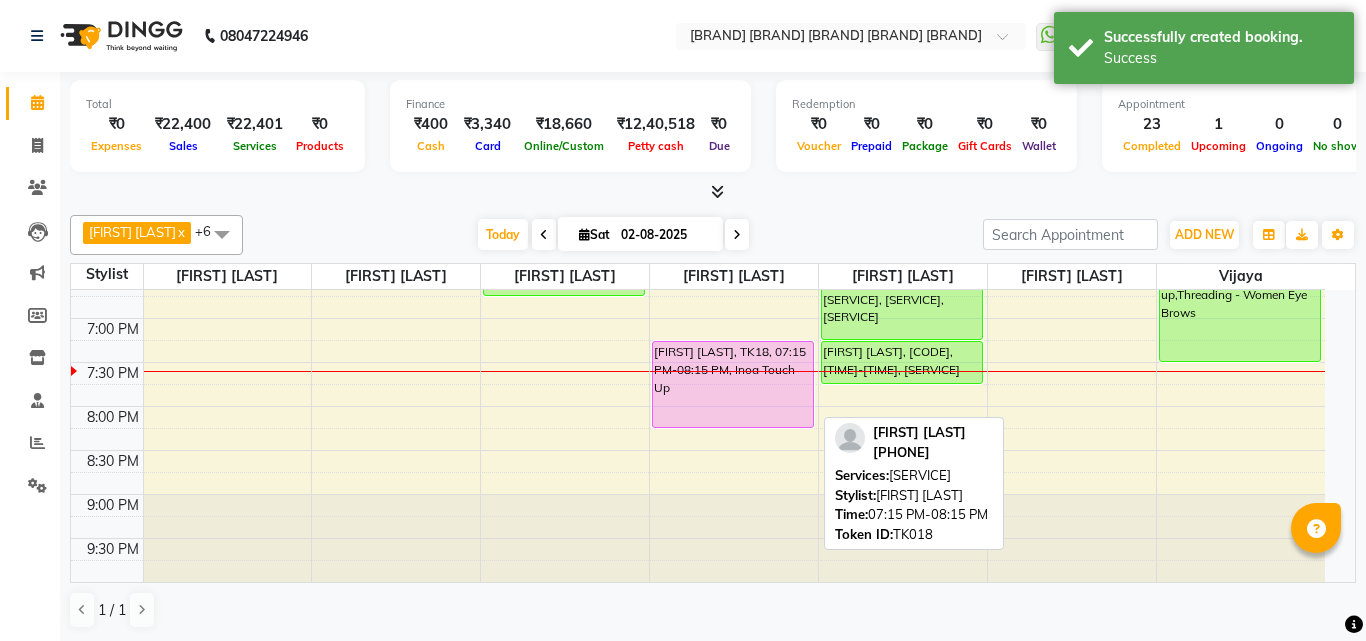 select on "7" 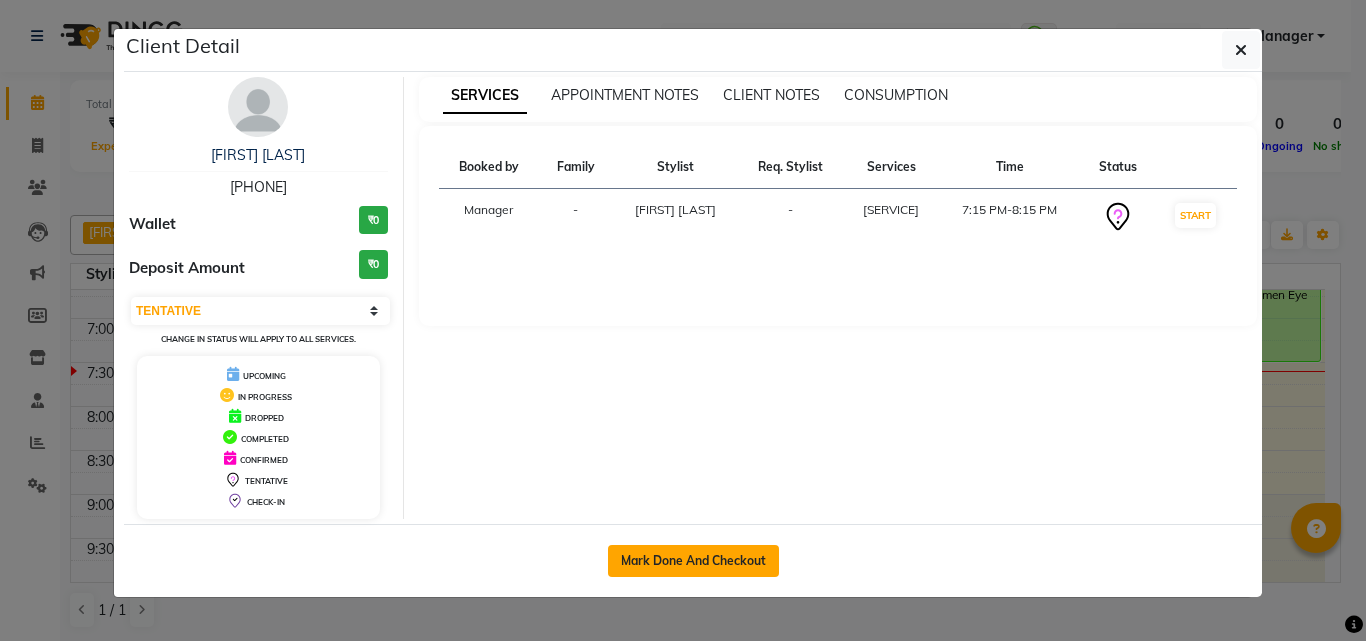 click on "Mark Done And Checkout" 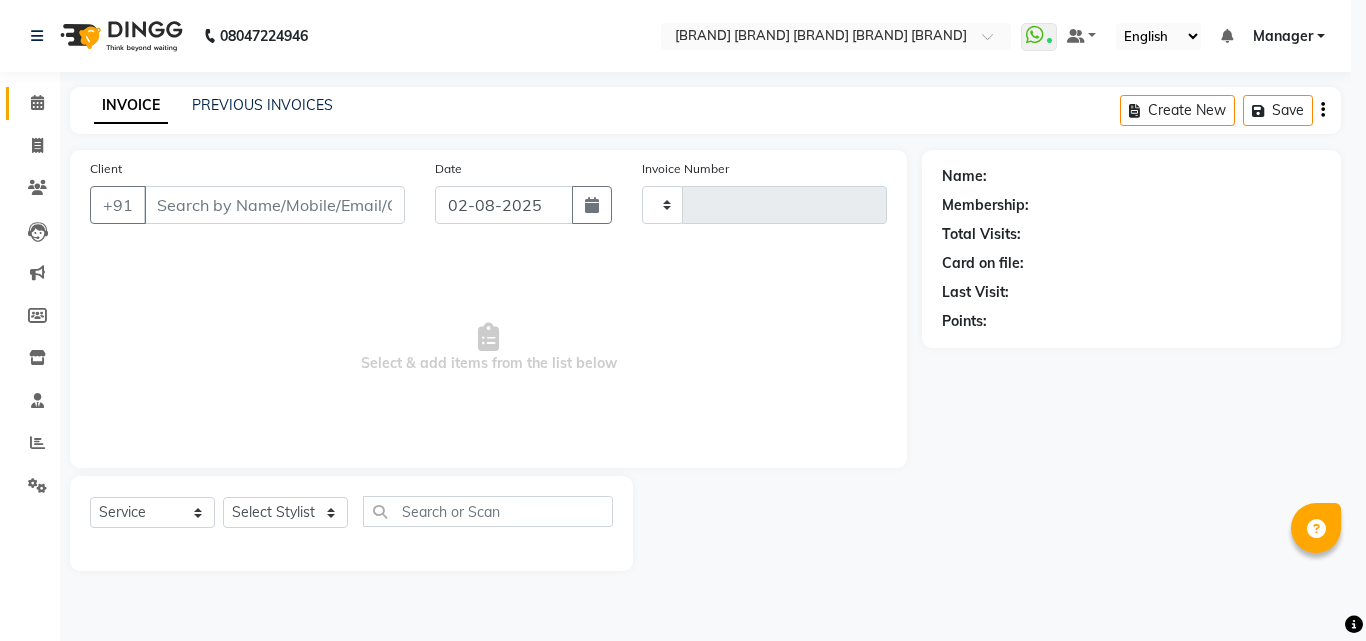 type on "2006" 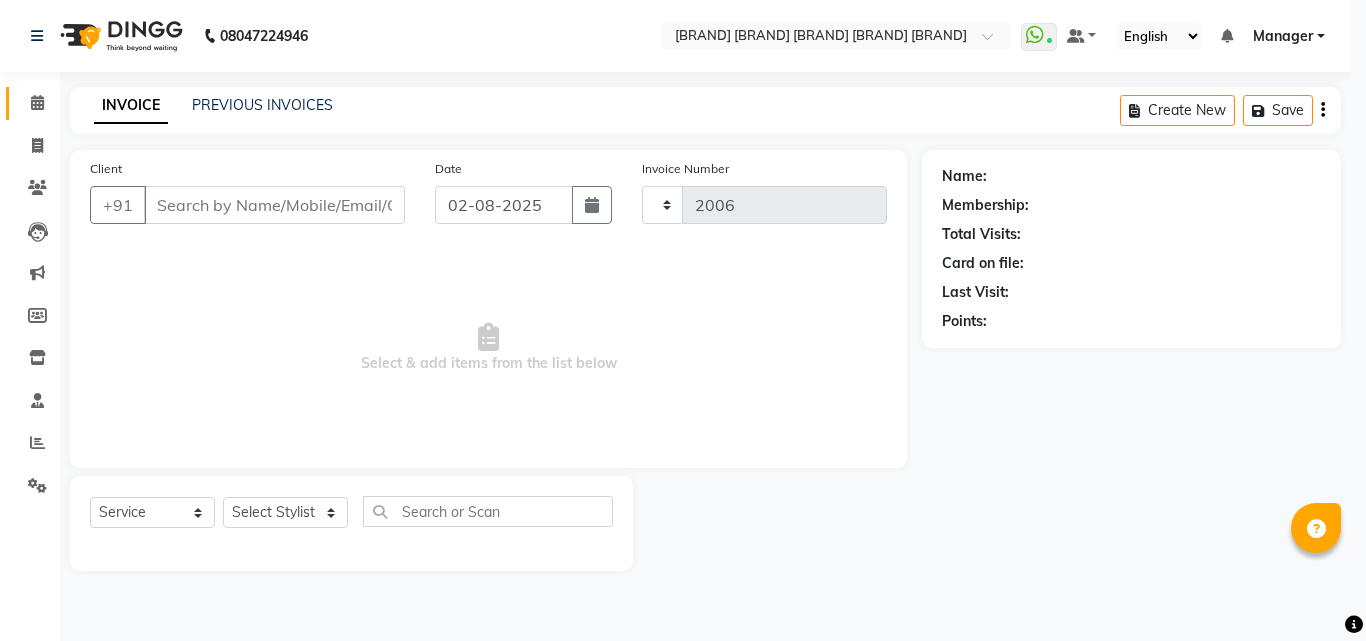 select on "6713" 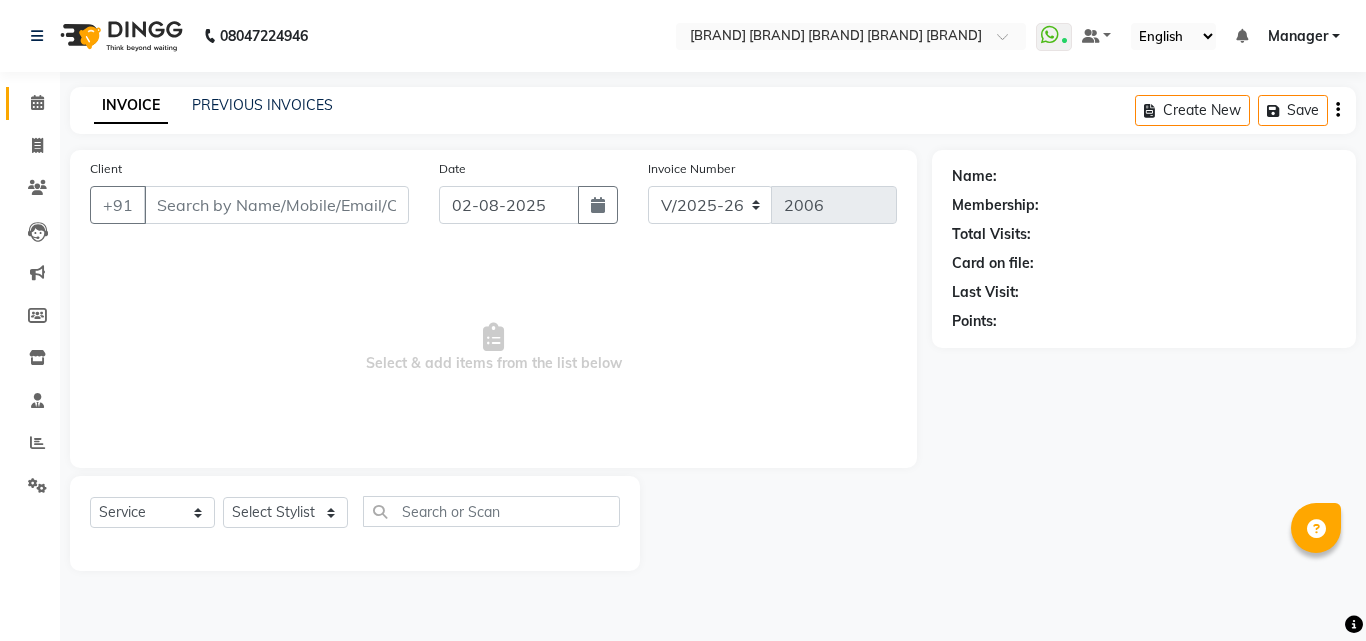 type on "81******66" 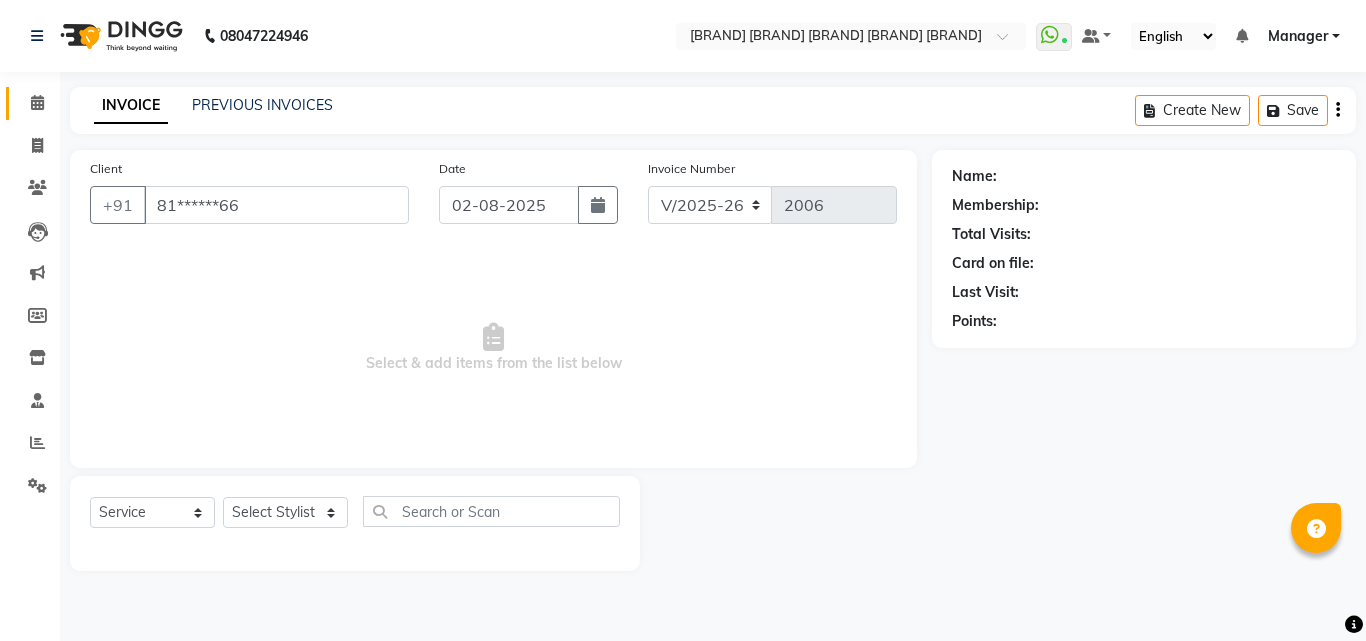 select on "52969" 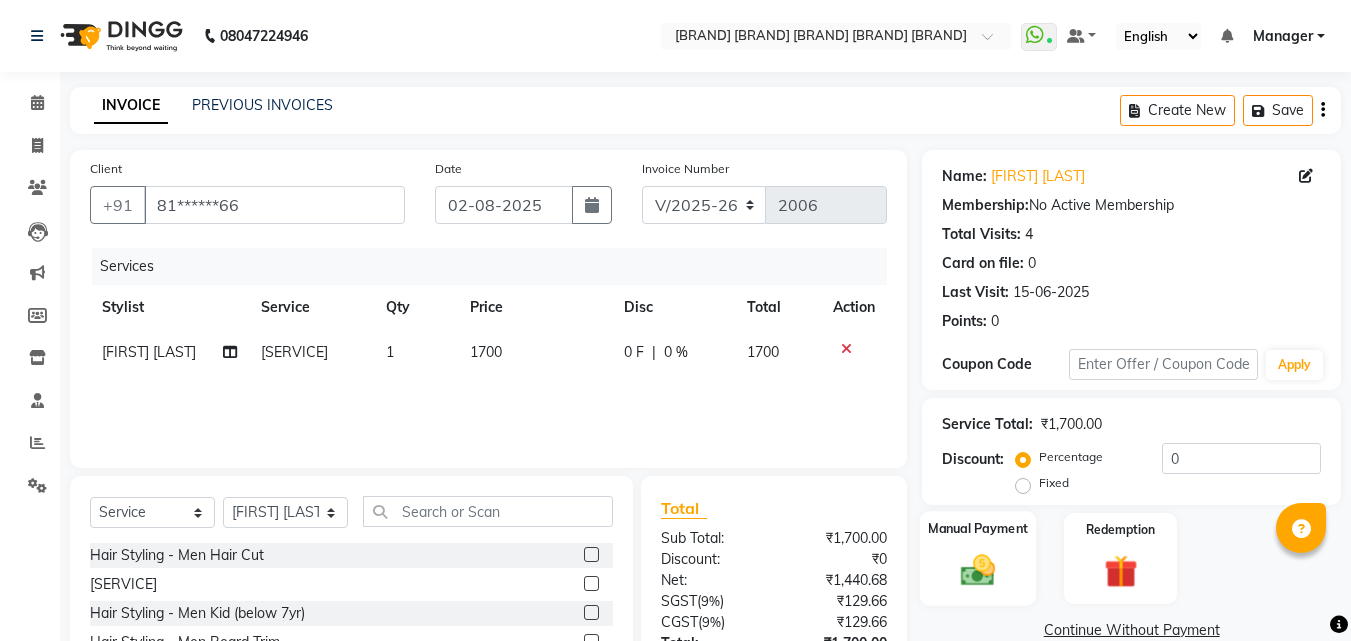 click on "Manual Payment" 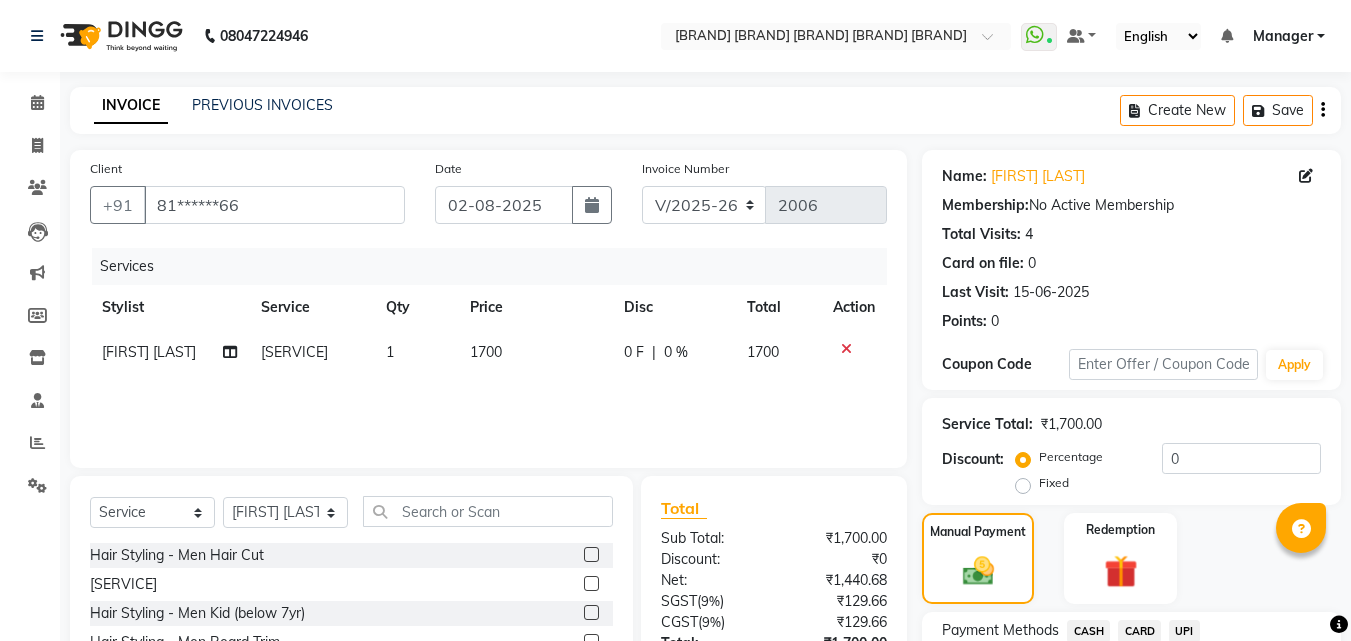 scroll, scrollTop: 160, scrollLeft: 0, axis: vertical 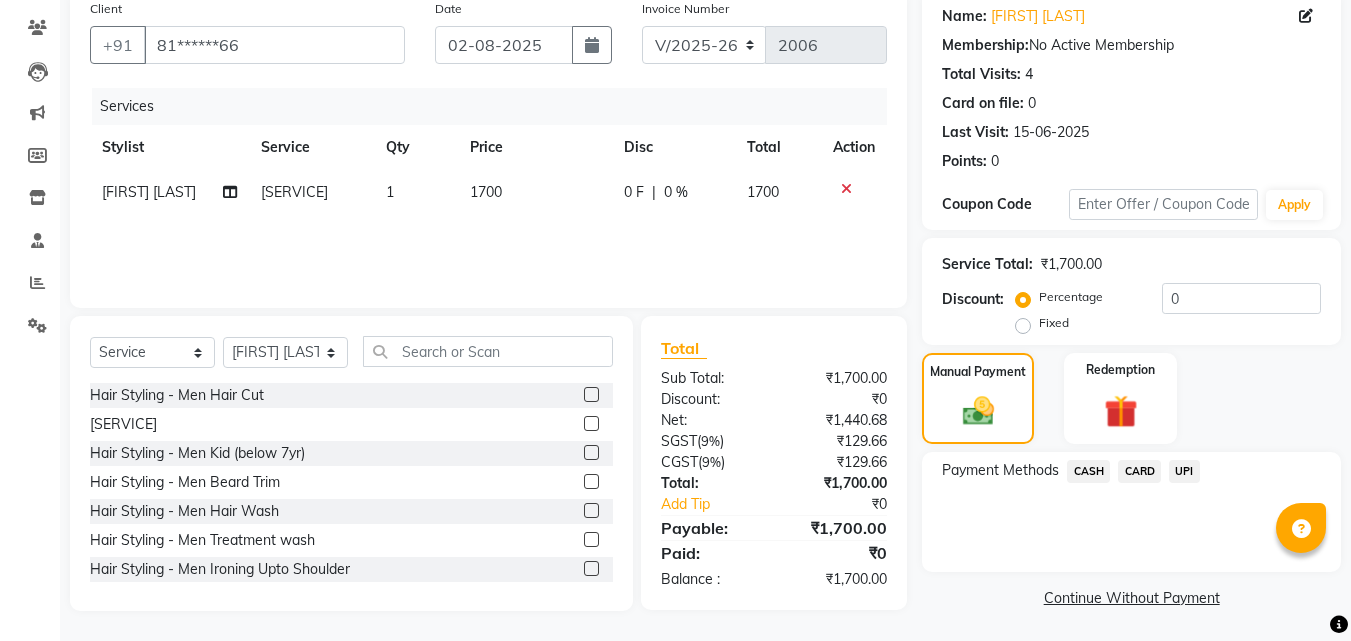 click on "UPI" 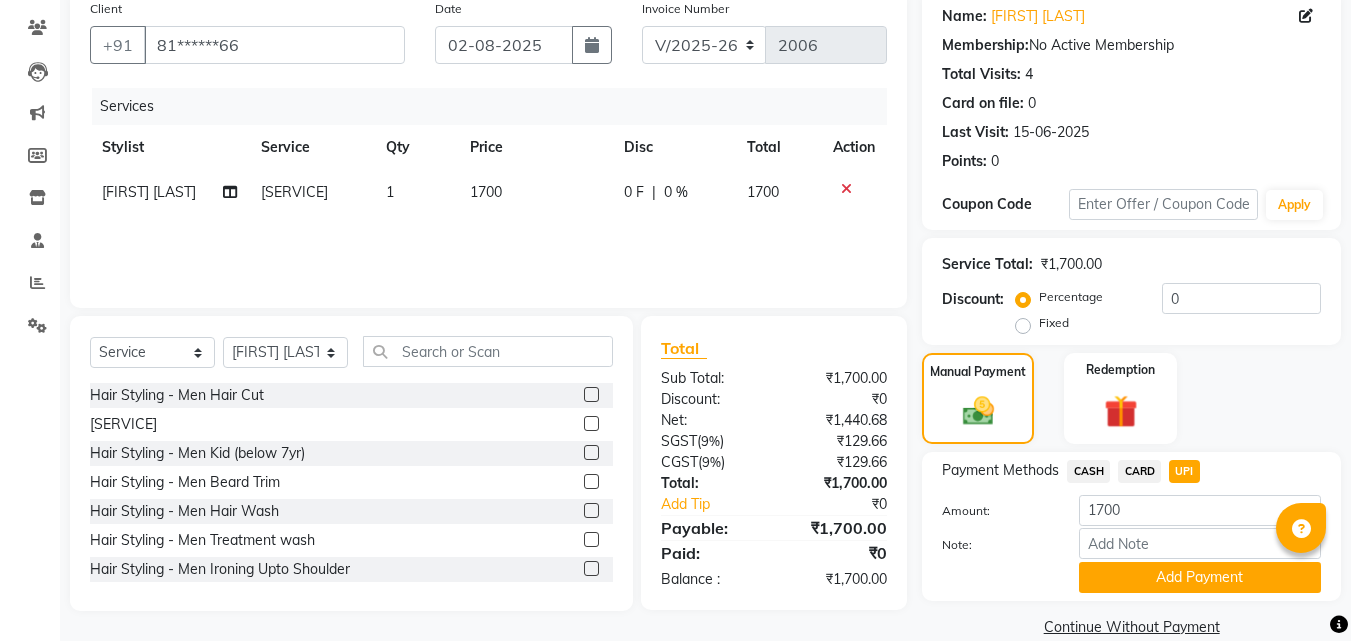 click on "Payment Methods  CASH   CARD   UPI  Amount: 1700 Note: Add Payment" 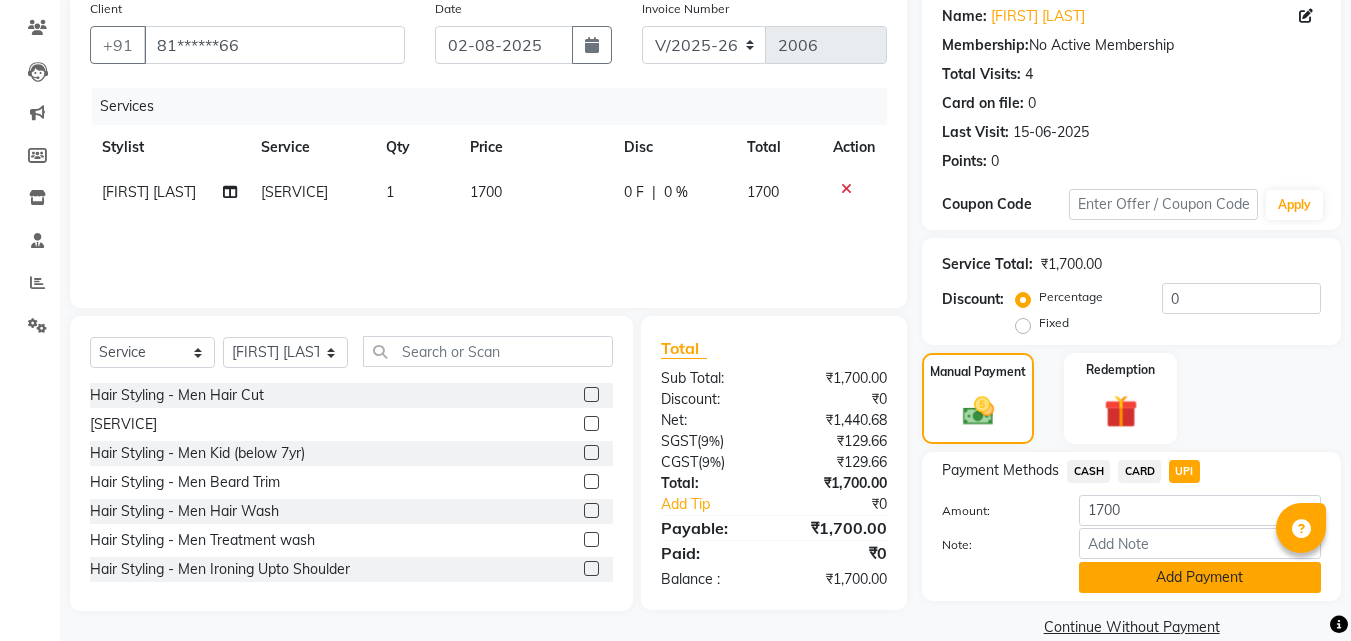 click on "Add Payment" 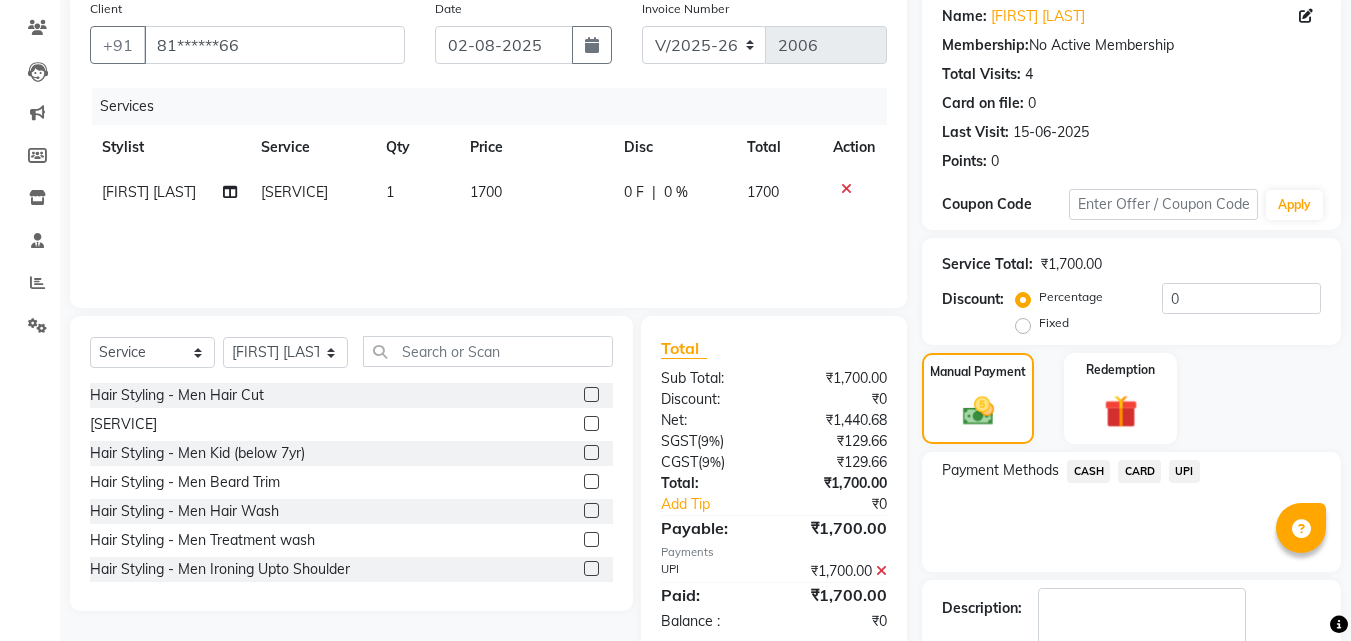 scroll, scrollTop: 275, scrollLeft: 0, axis: vertical 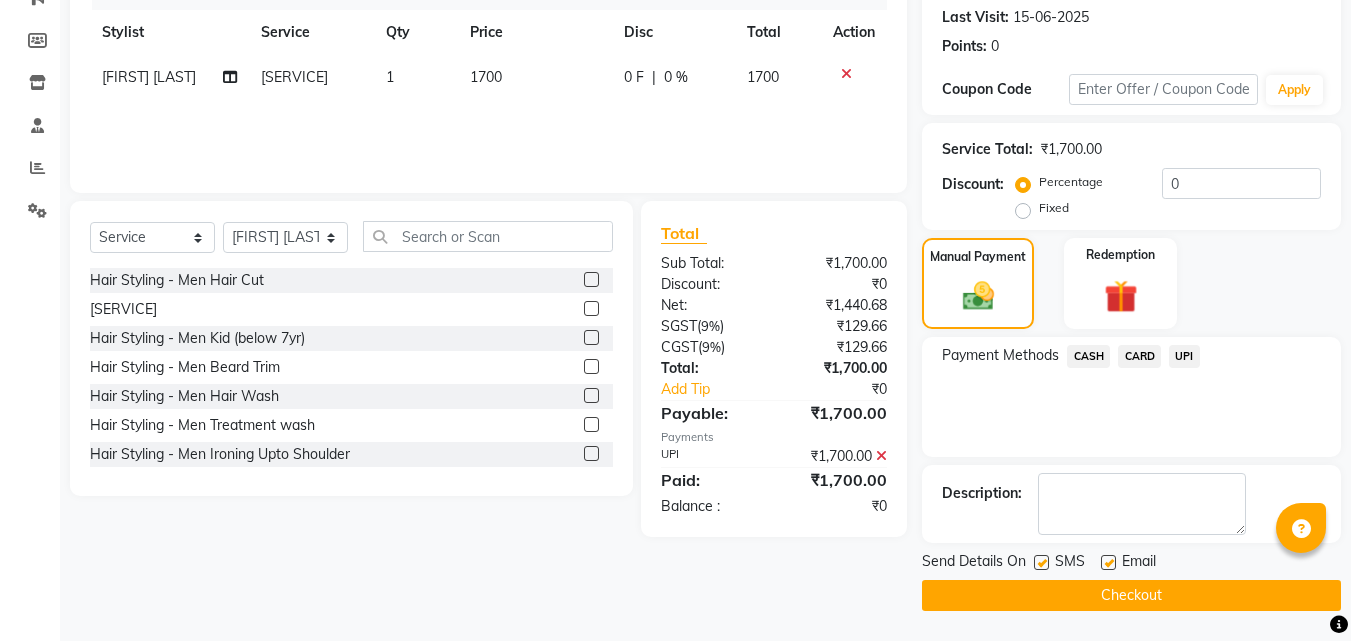 click 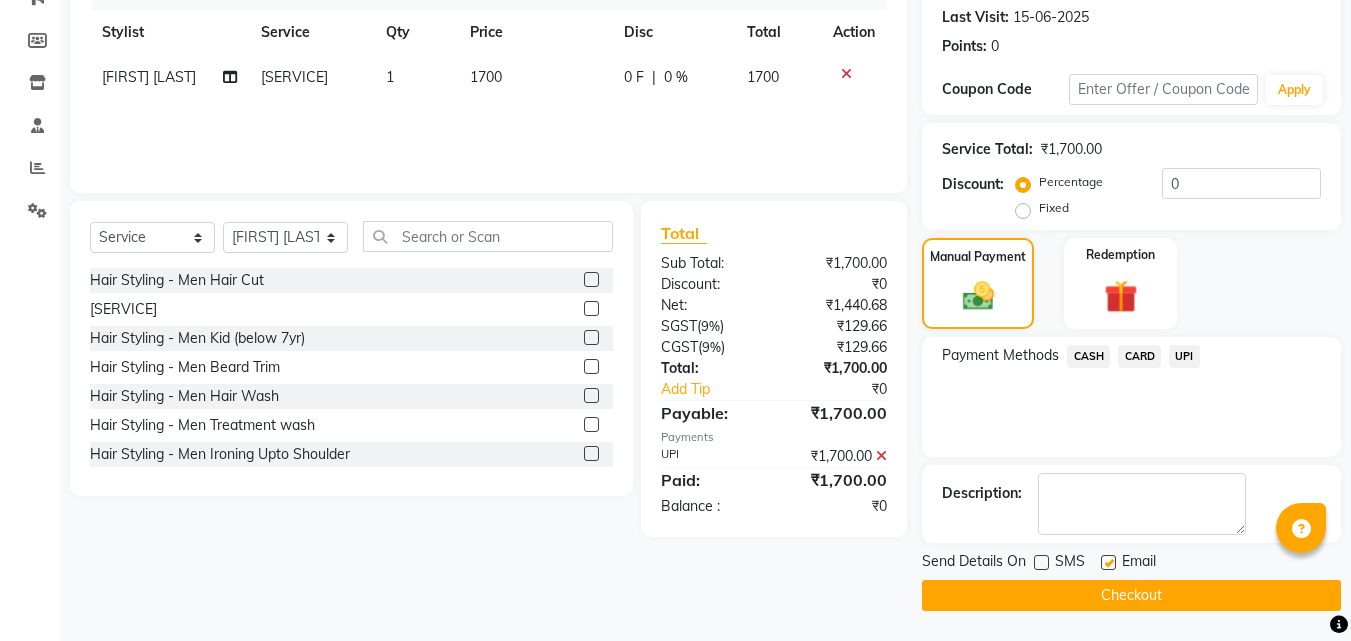 click on "Checkout" 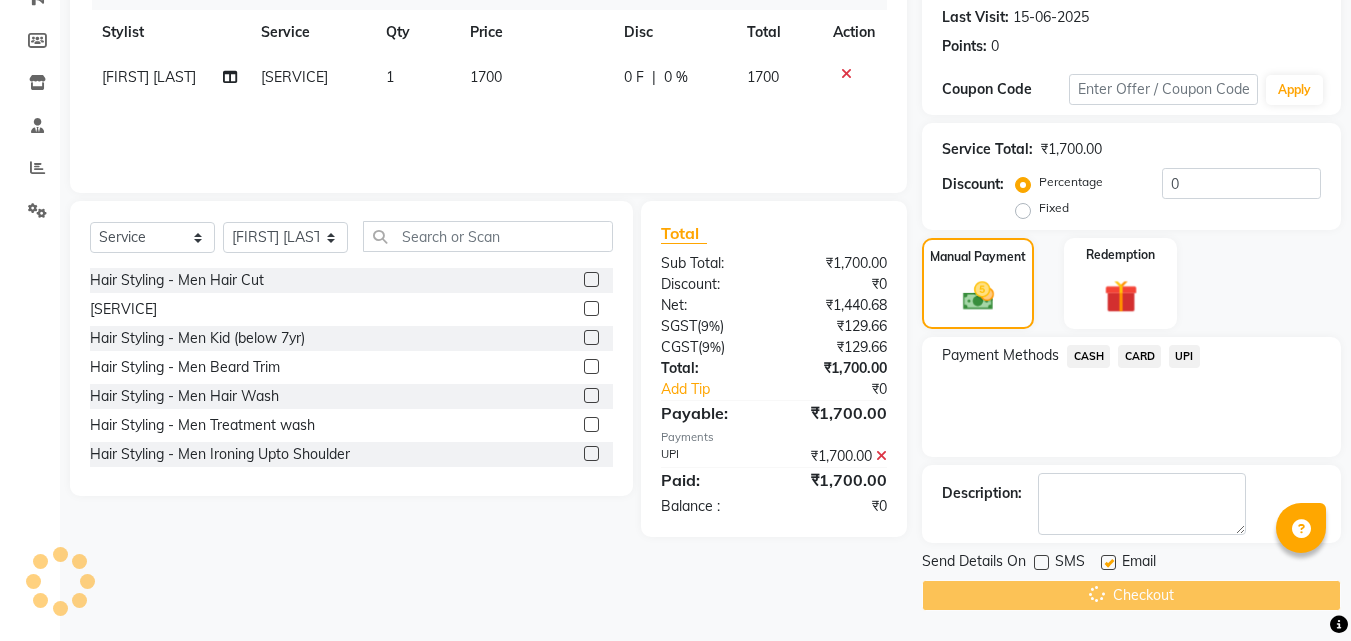 scroll, scrollTop: 0, scrollLeft: 0, axis: both 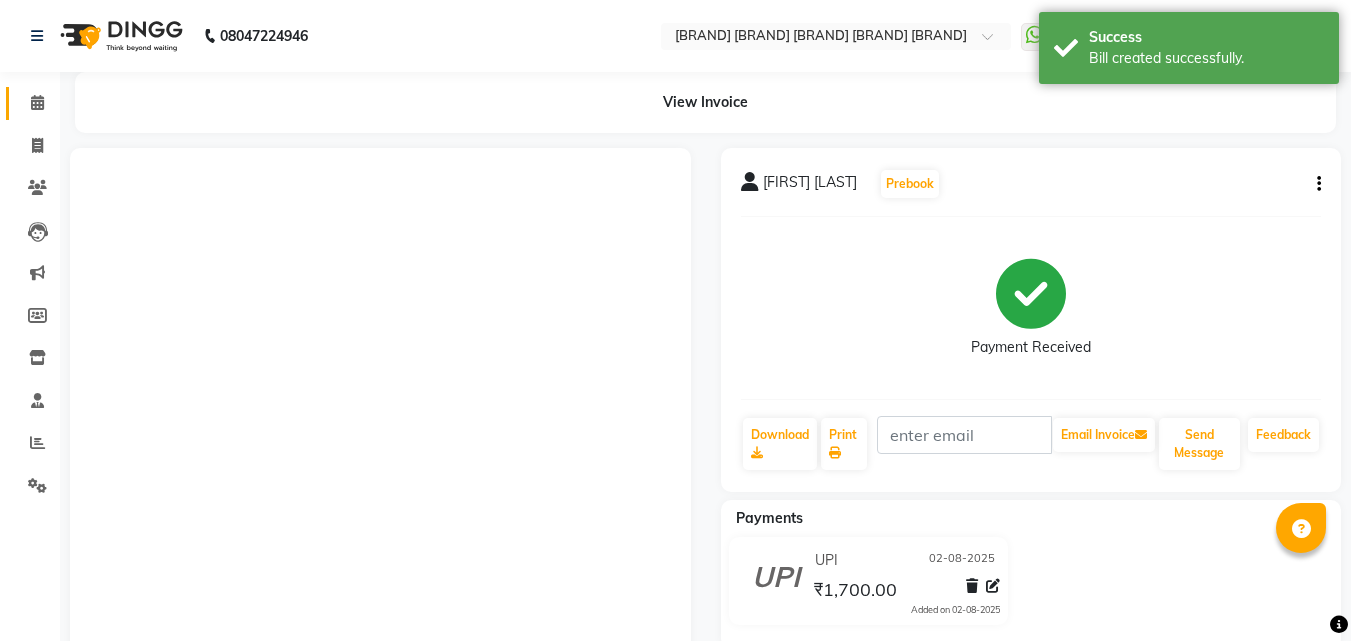 click on "Calendar" 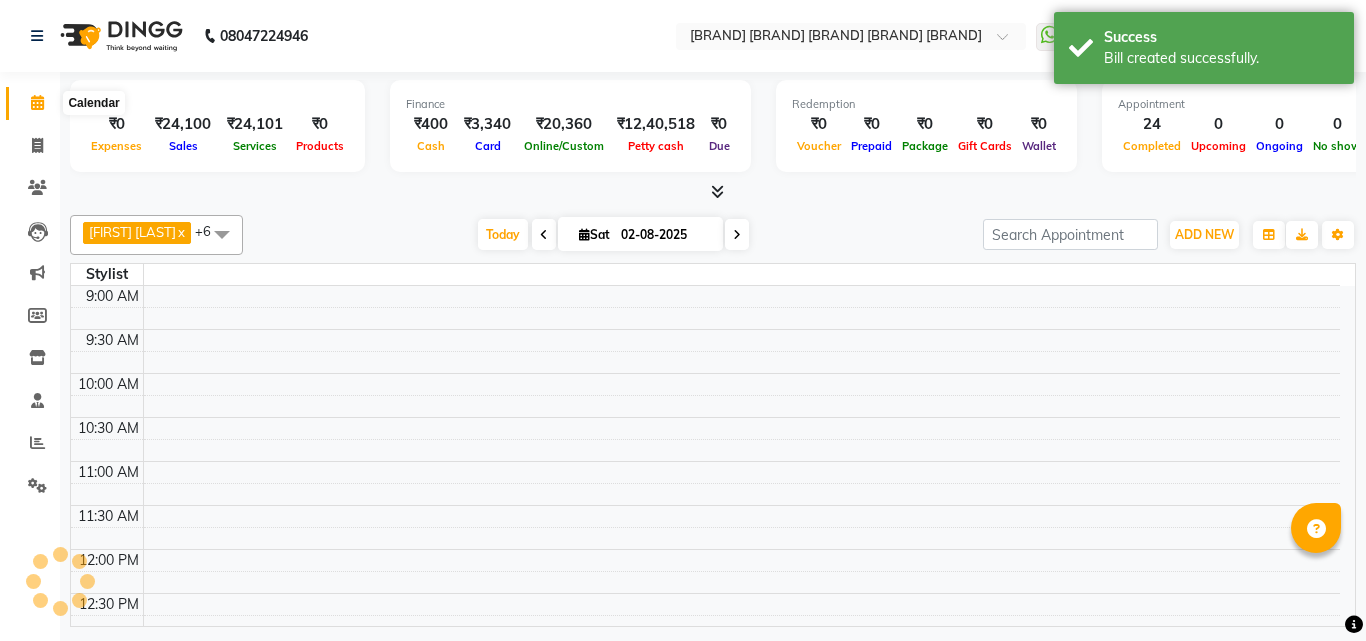 click 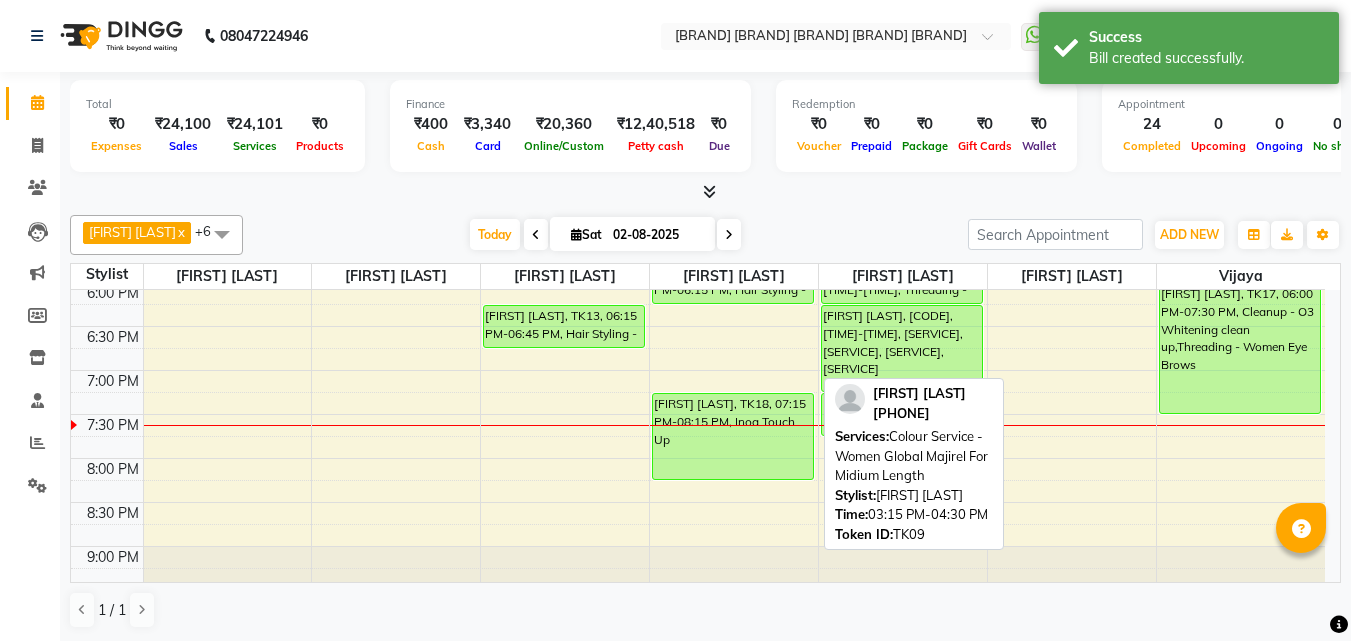 scroll, scrollTop: 800, scrollLeft: 0, axis: vertical 